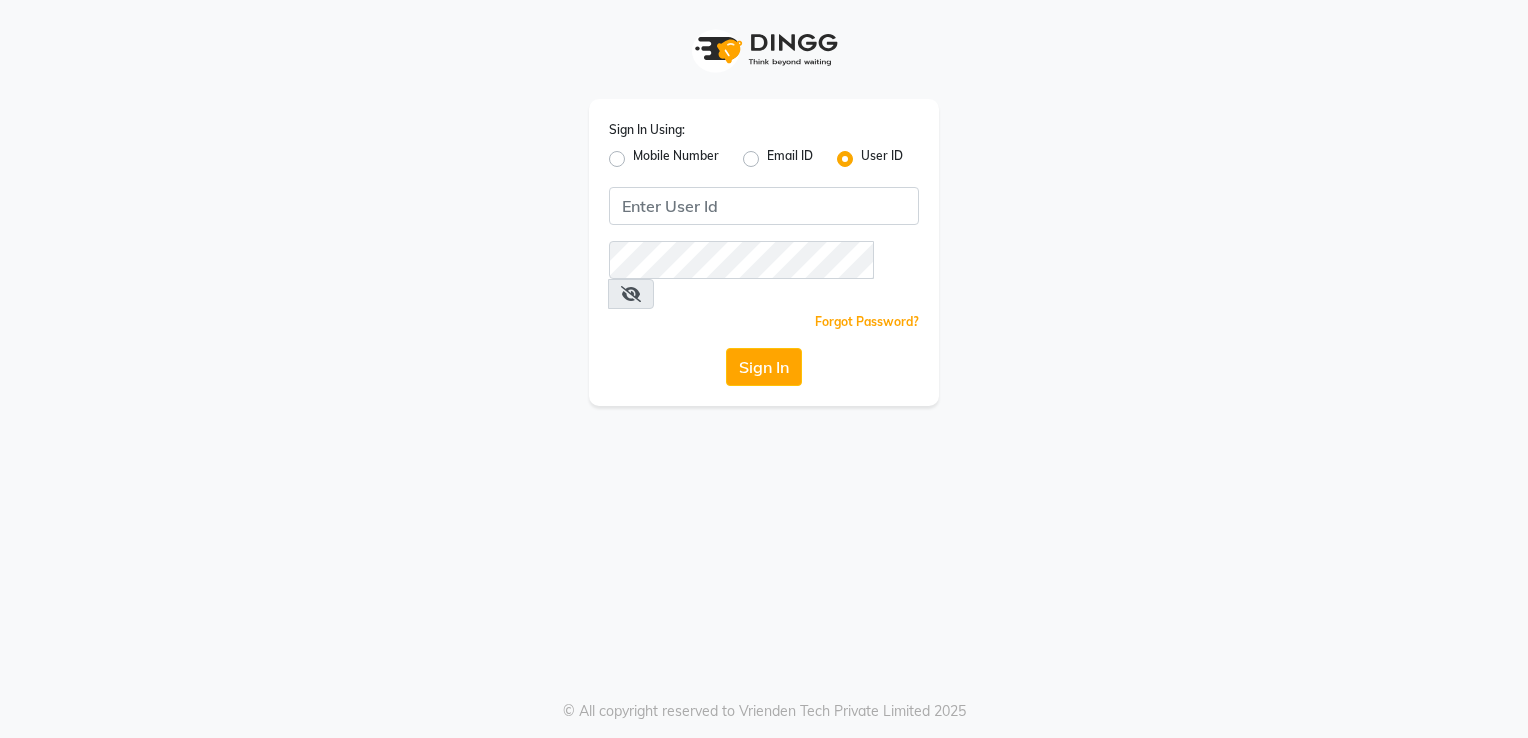 scroll, scrollTop: 0, scrollLeft: 0, axis: both 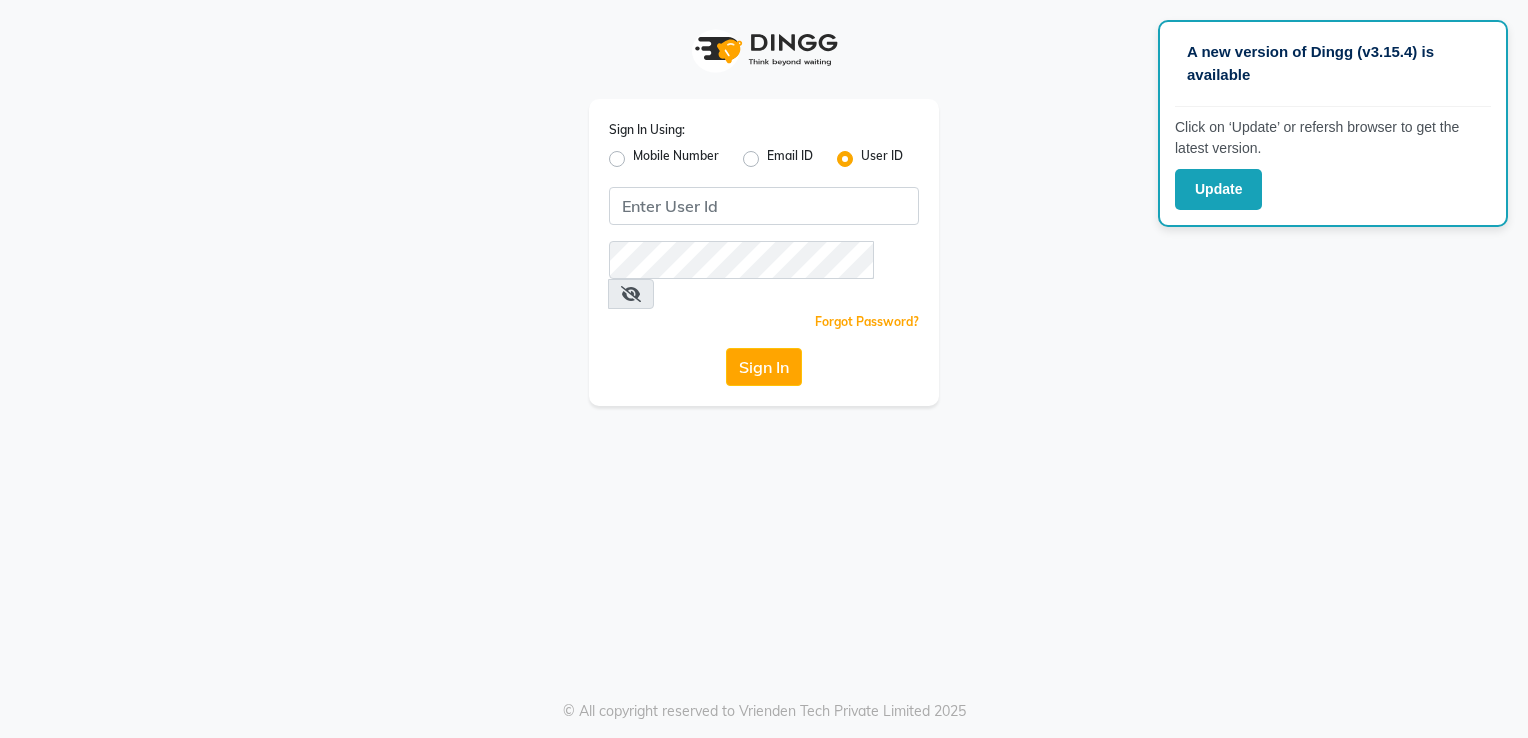 type on "chitra salon" 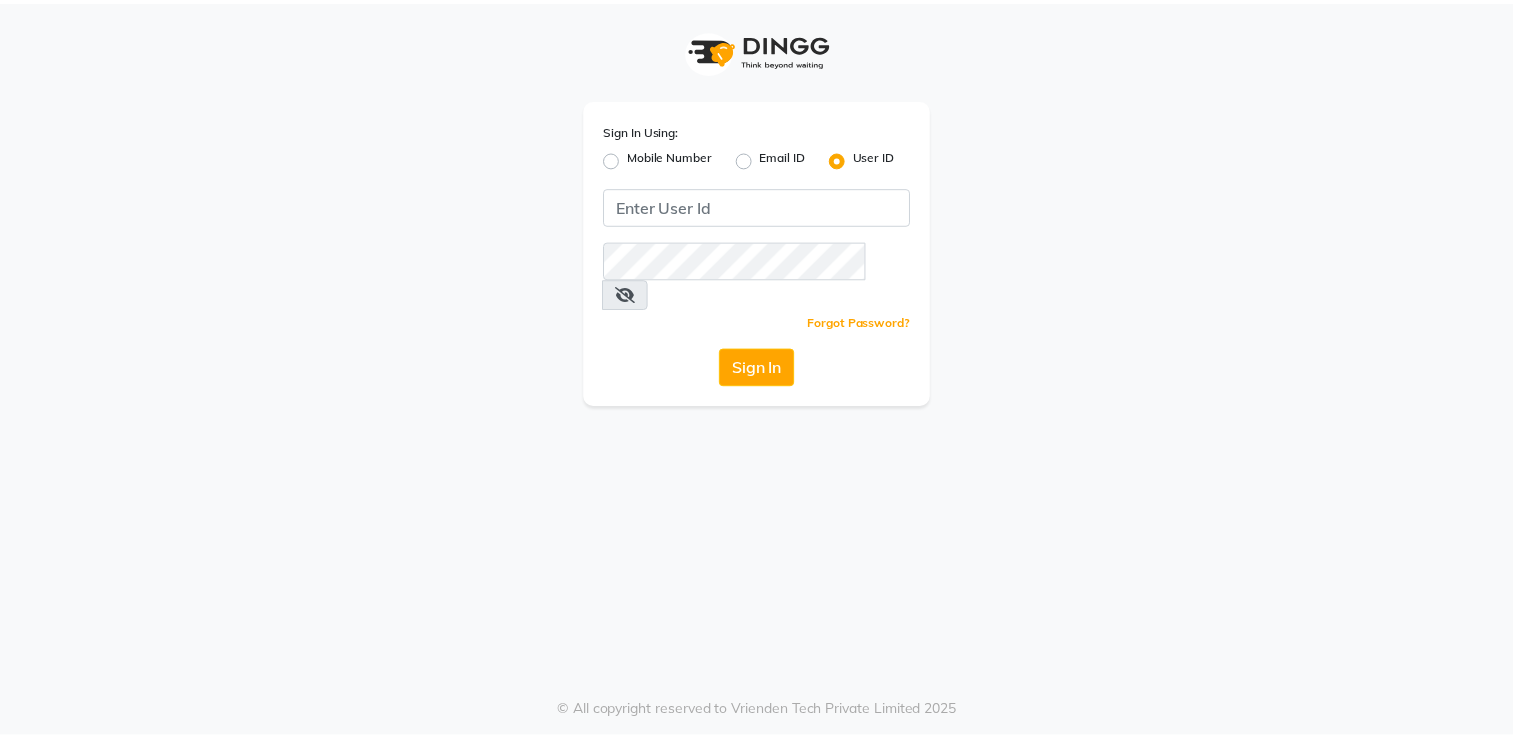 scroll, scrollTop: 0, scrollLeft: 0, axis: both 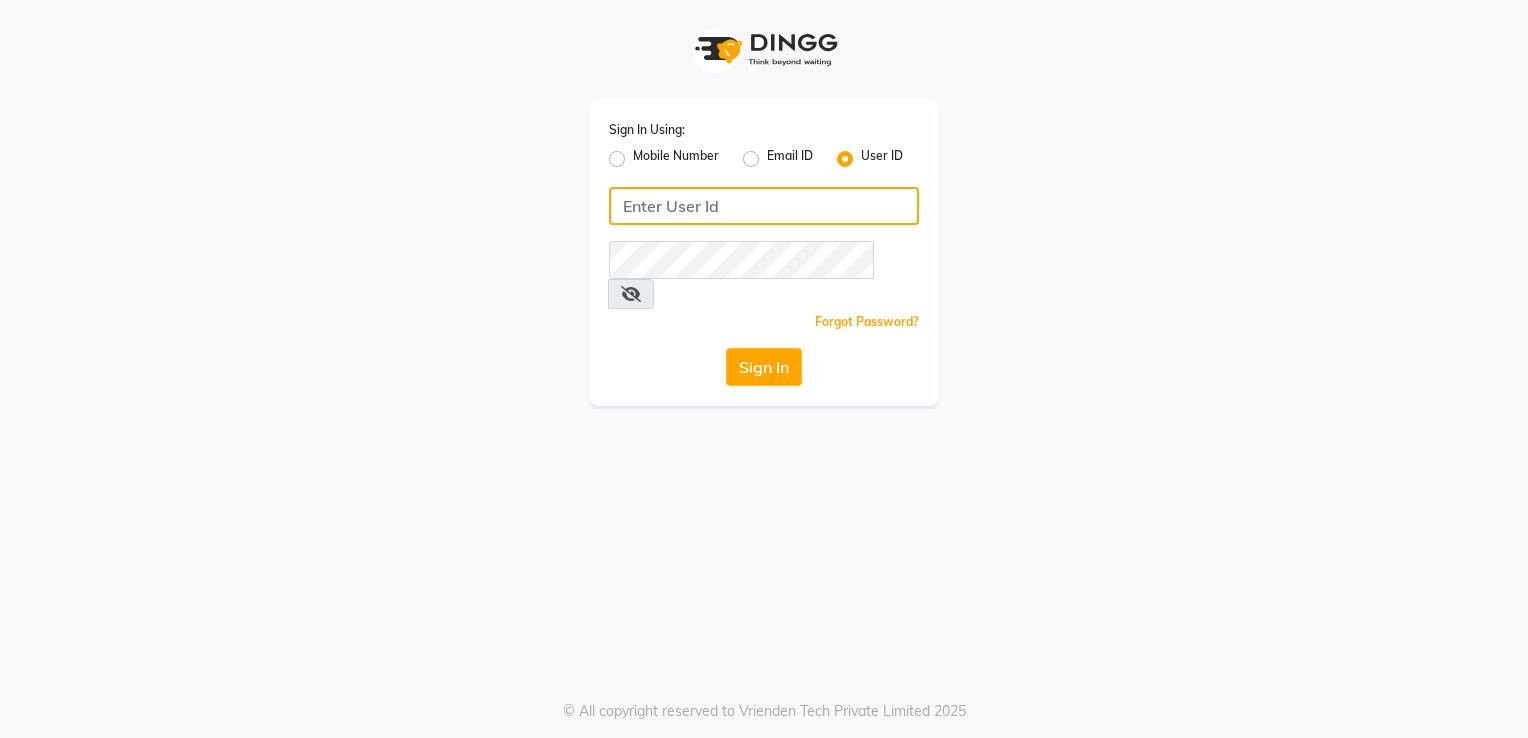type on "chitra salon" 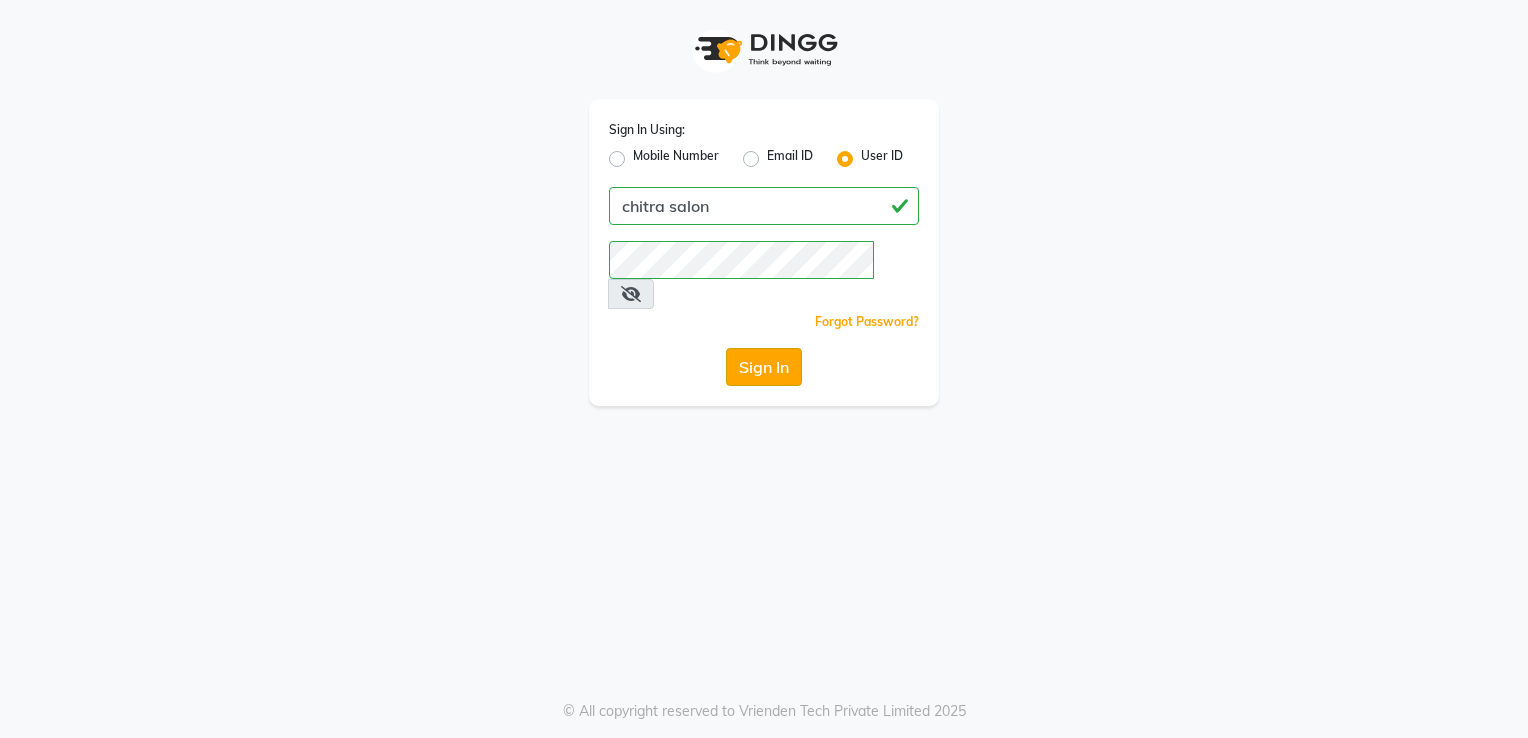 click on "Sign In" 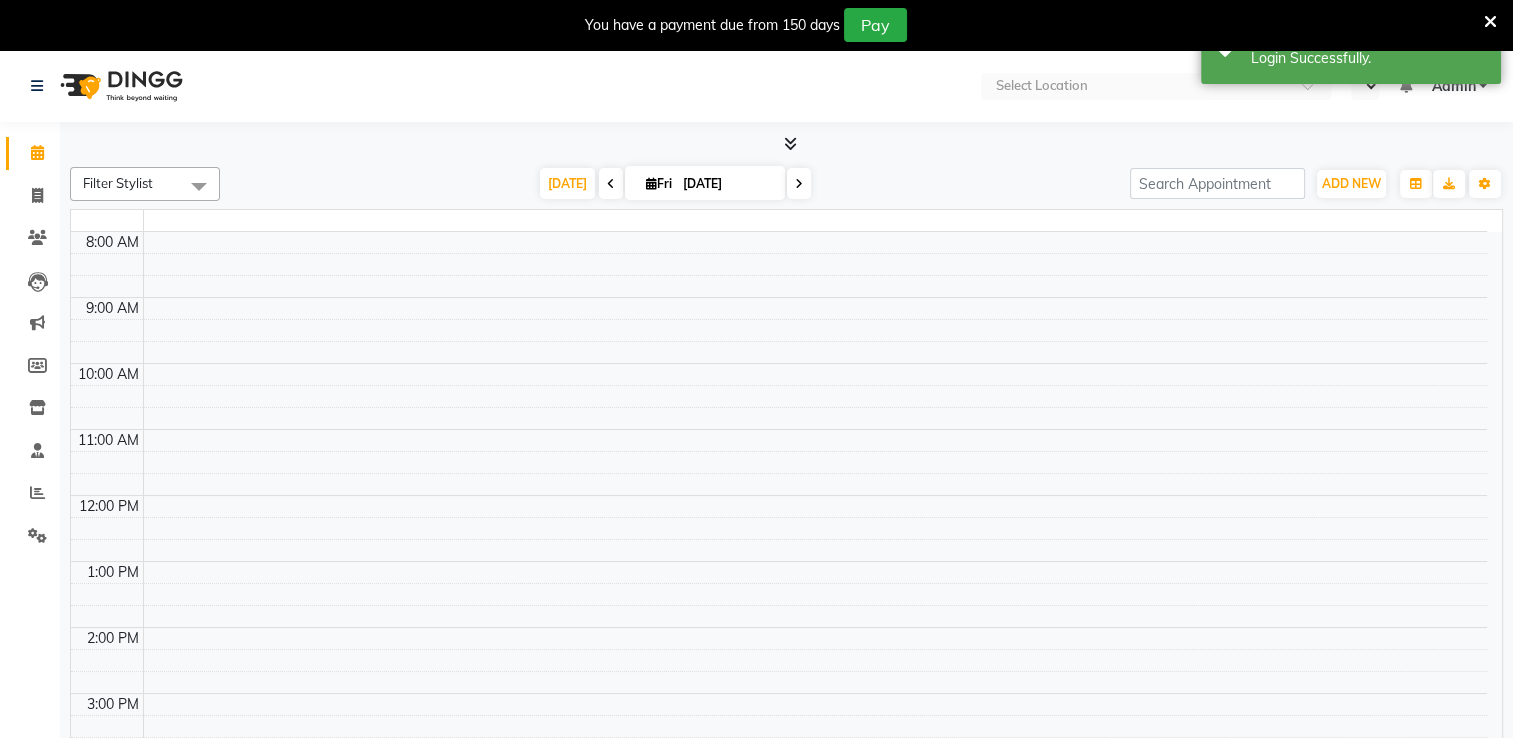 select on "en" 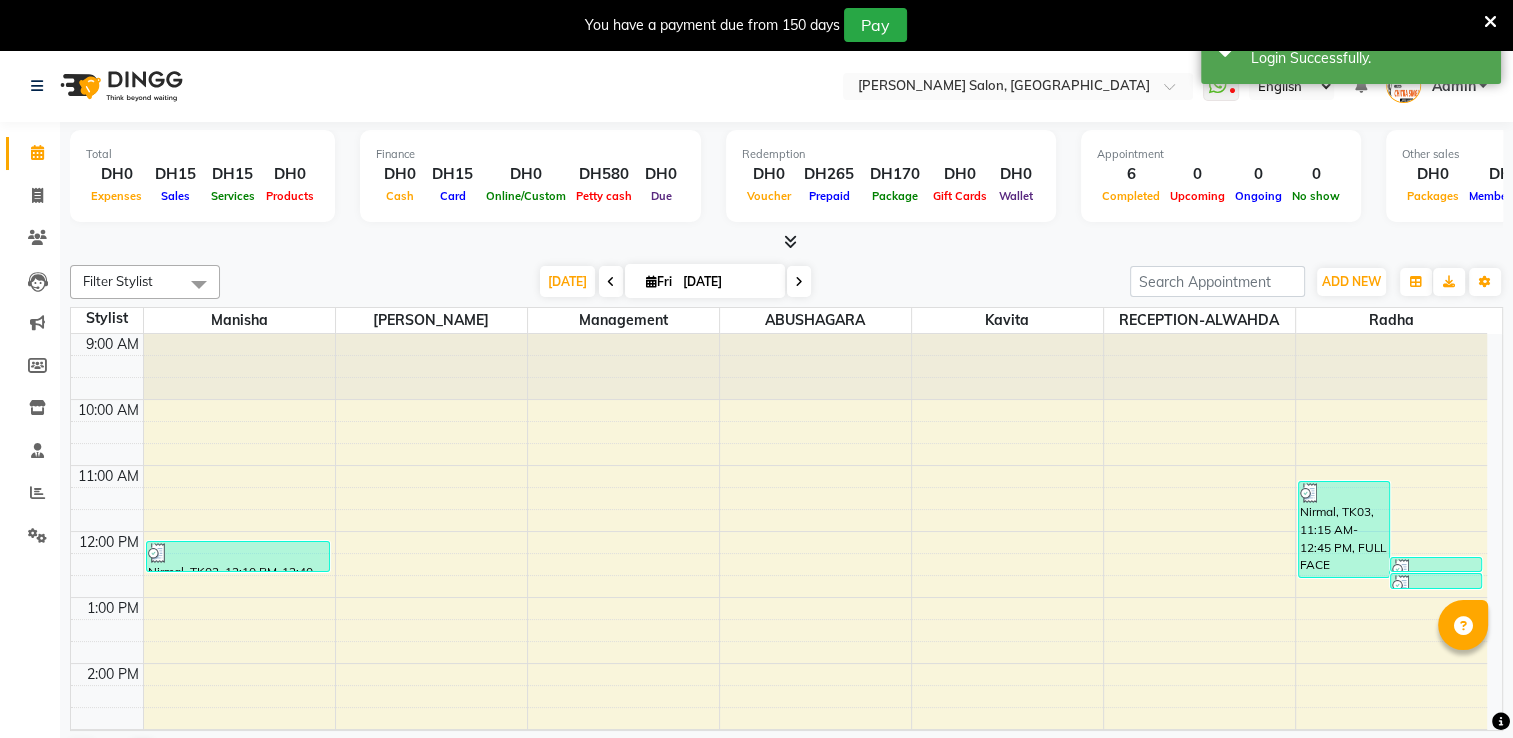 scroll, scrollTop: 0, scrollLeft: 0, axis: both 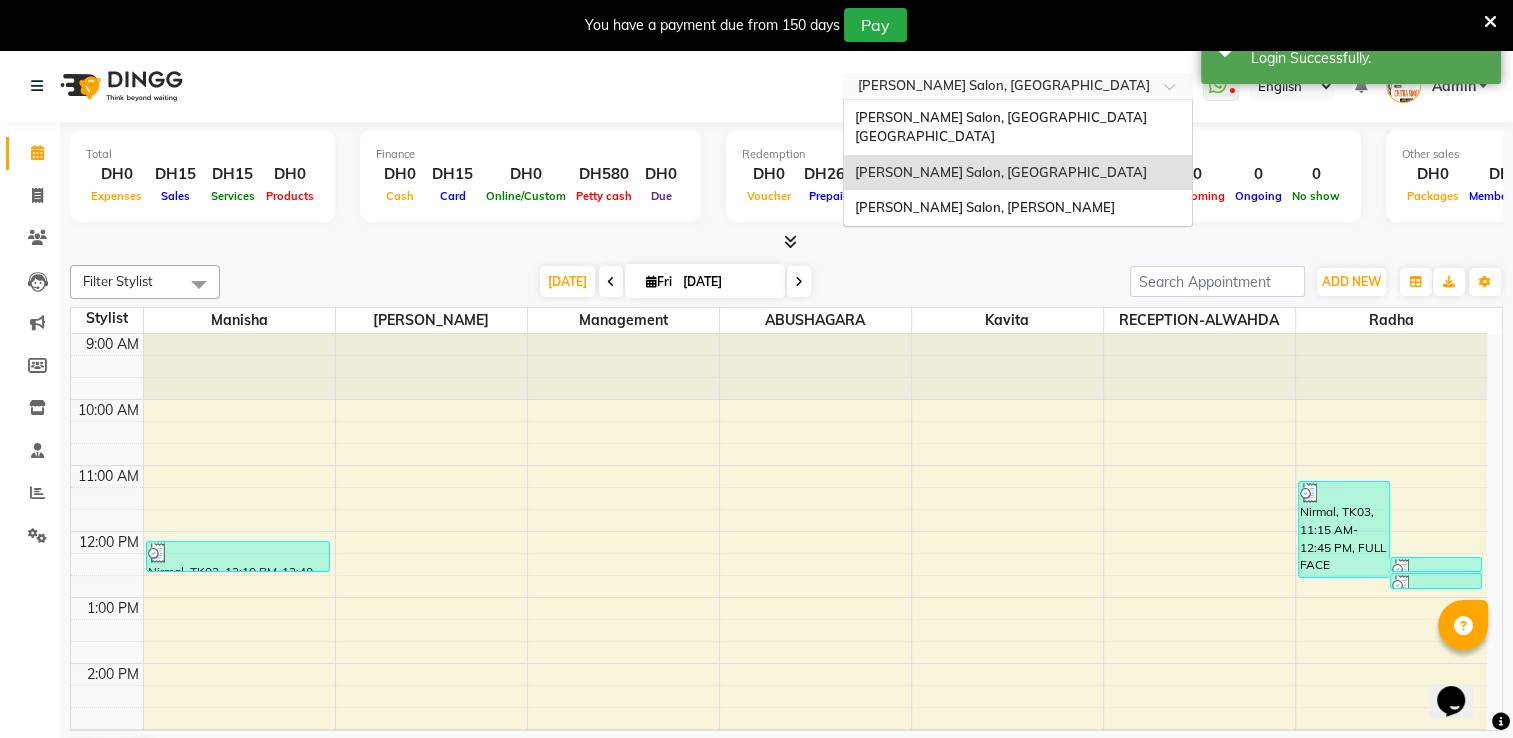 click at bounding box center [998, 88] 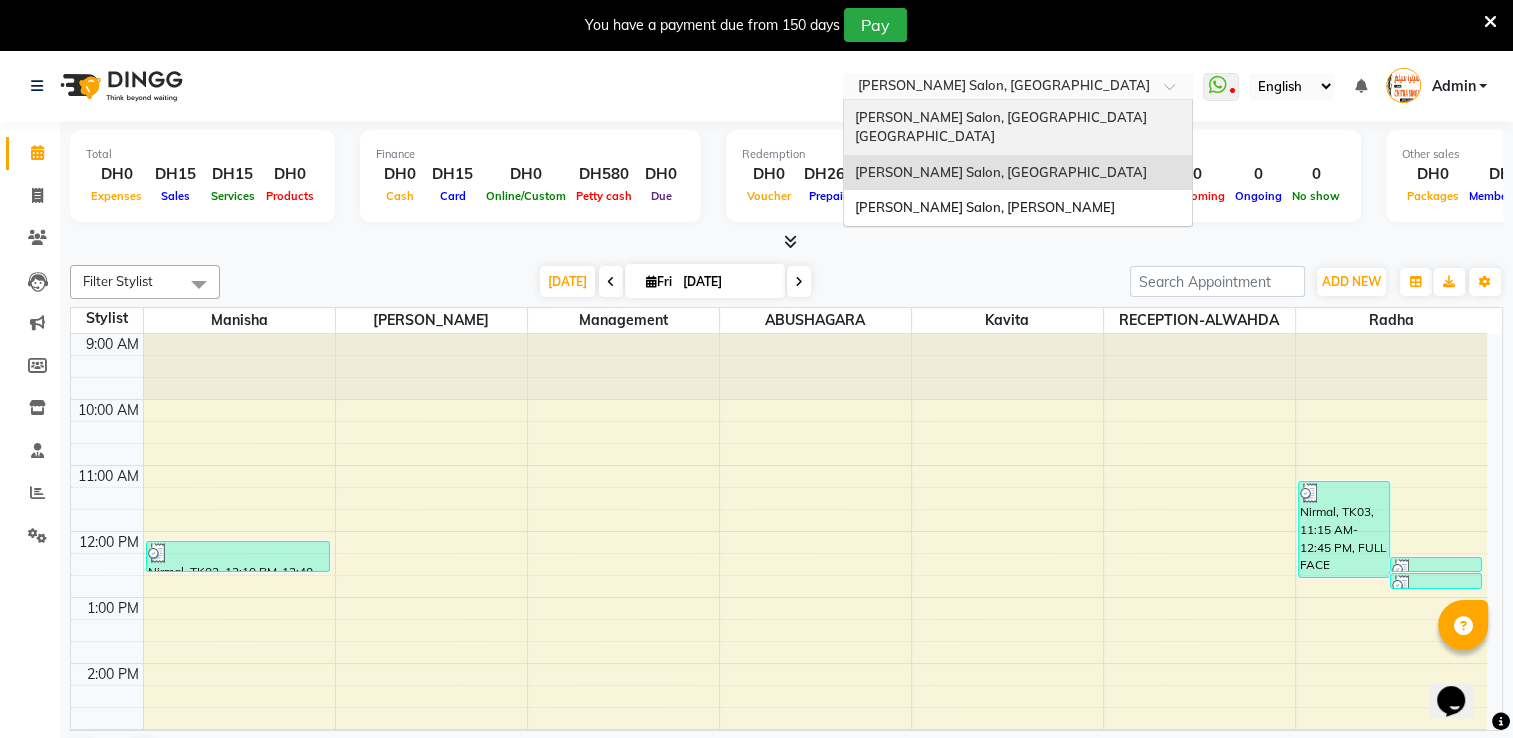 click on "[PERSON_NAME] Salon, [GEOGRAPHIC_DATA] [GEOGRAPHIC_DATA]" at bounding box center (1018, 127) 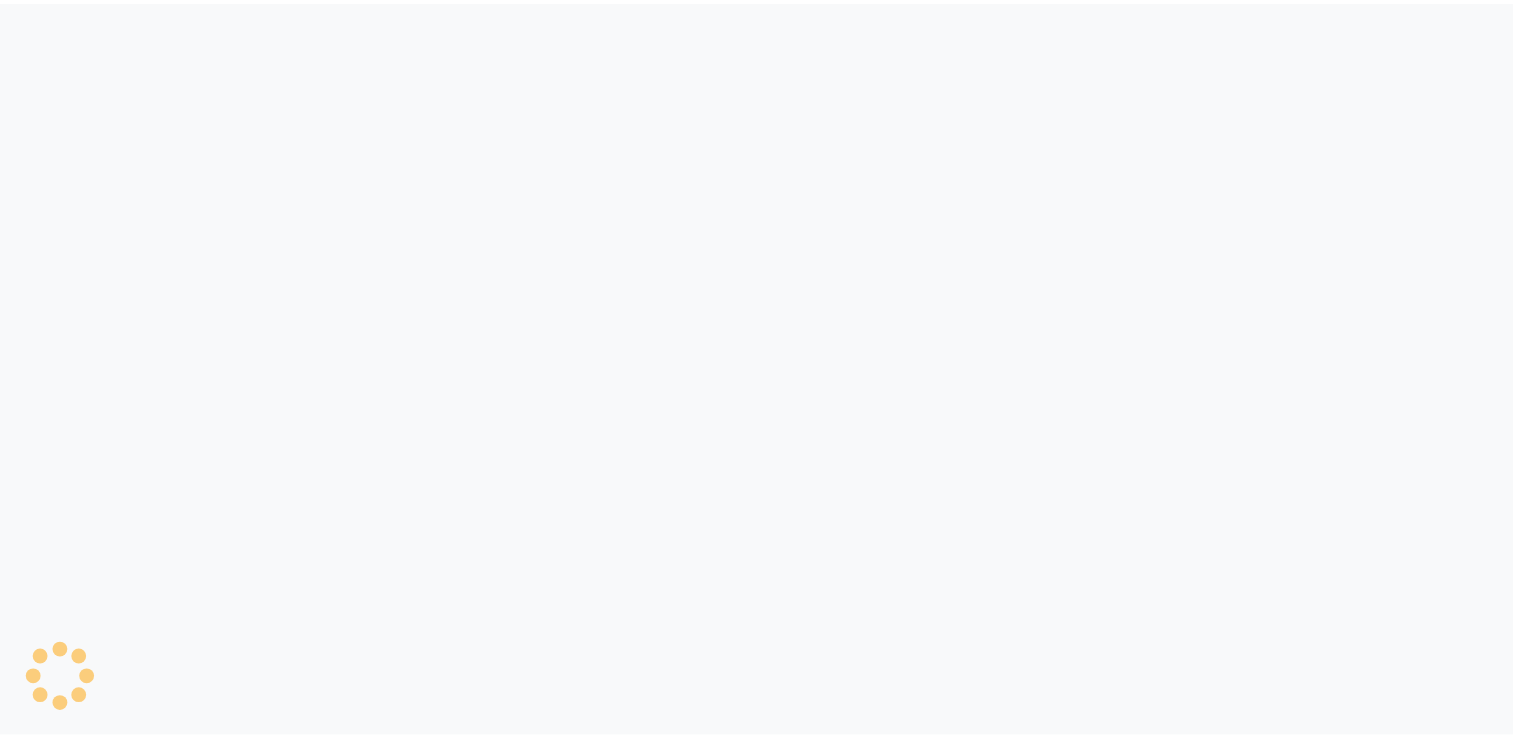 scroll, scrollTop: 0, scrollLeft: 0, axis: both 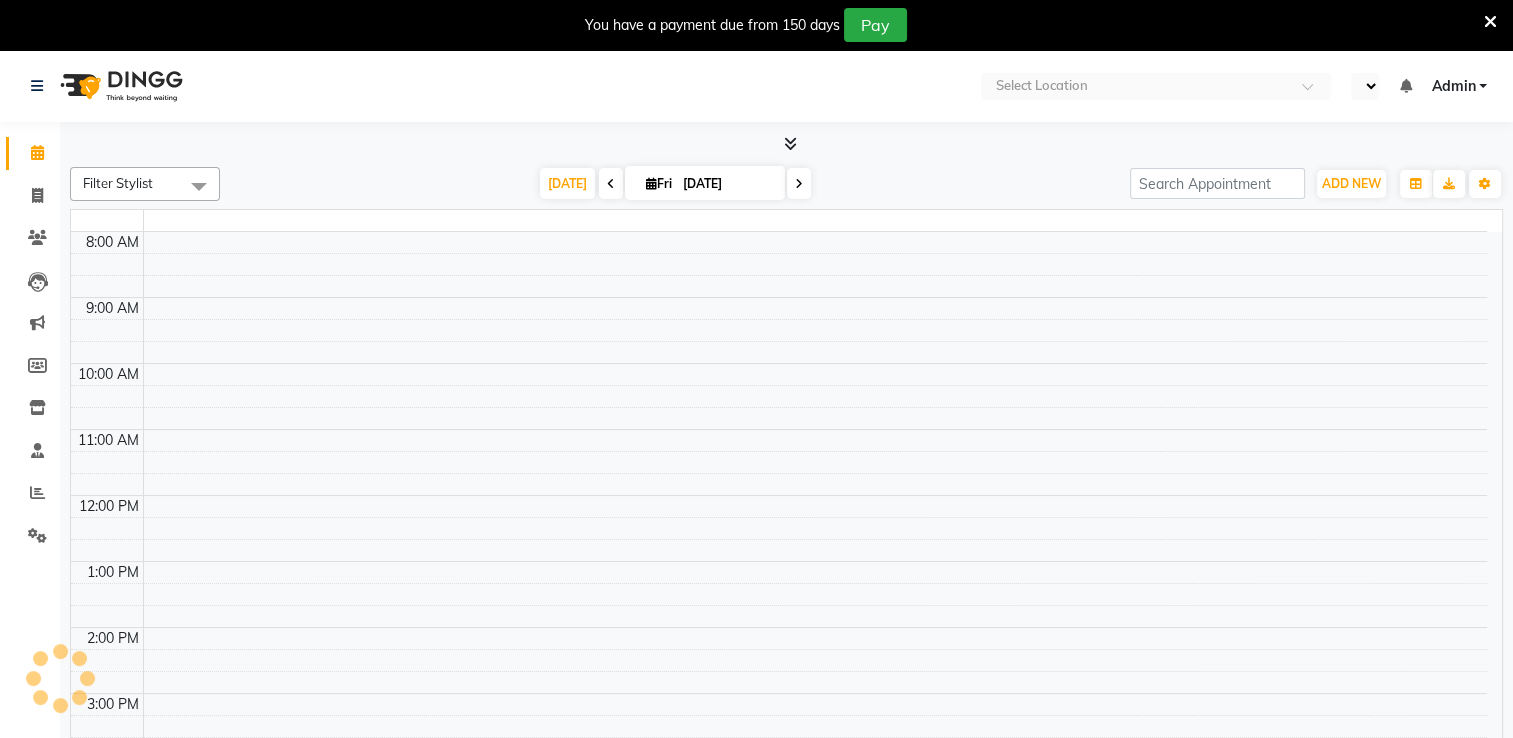 select on "en" 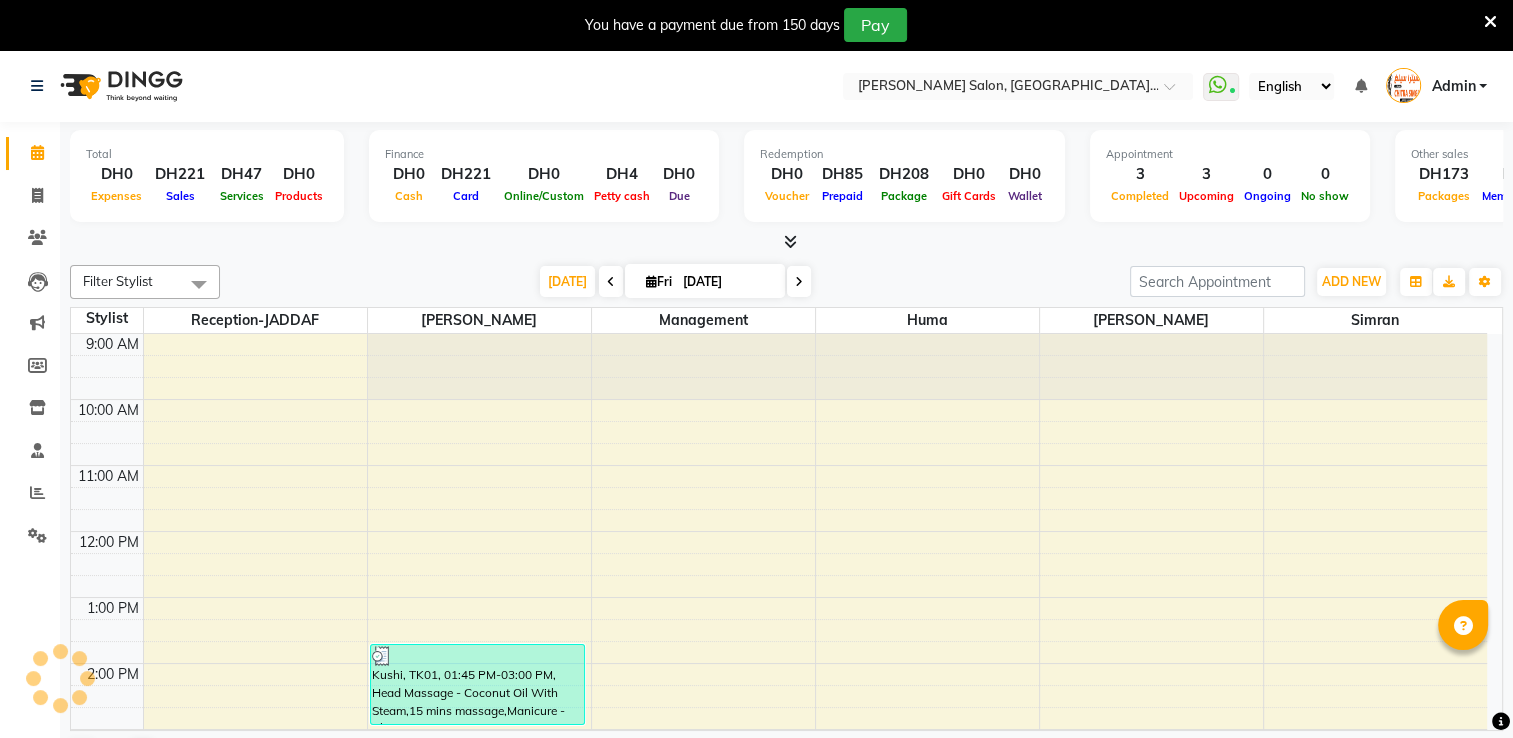 scroll, scrollTop: 0, scrollLeft: 0, axis: both 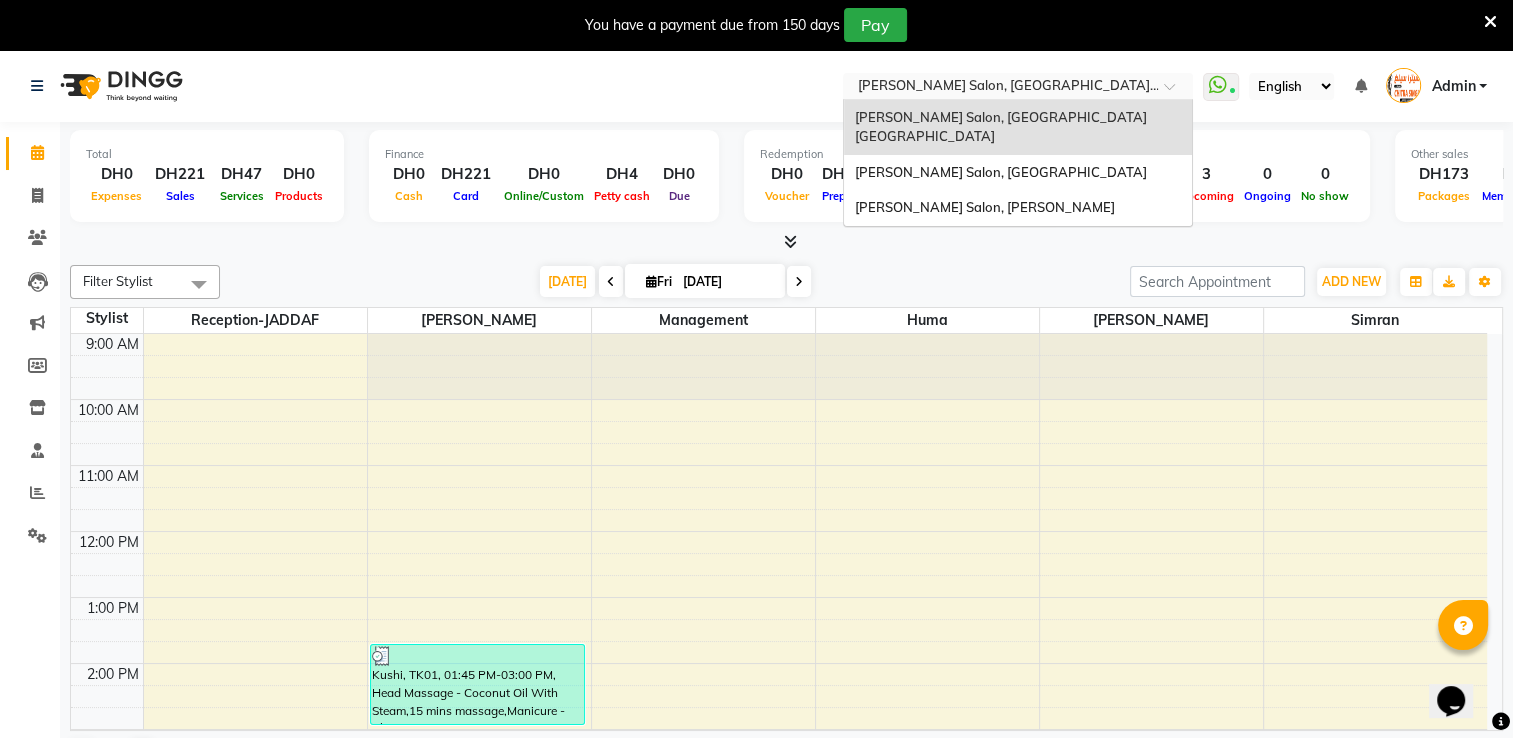 click at bounding box center [1176, 92] 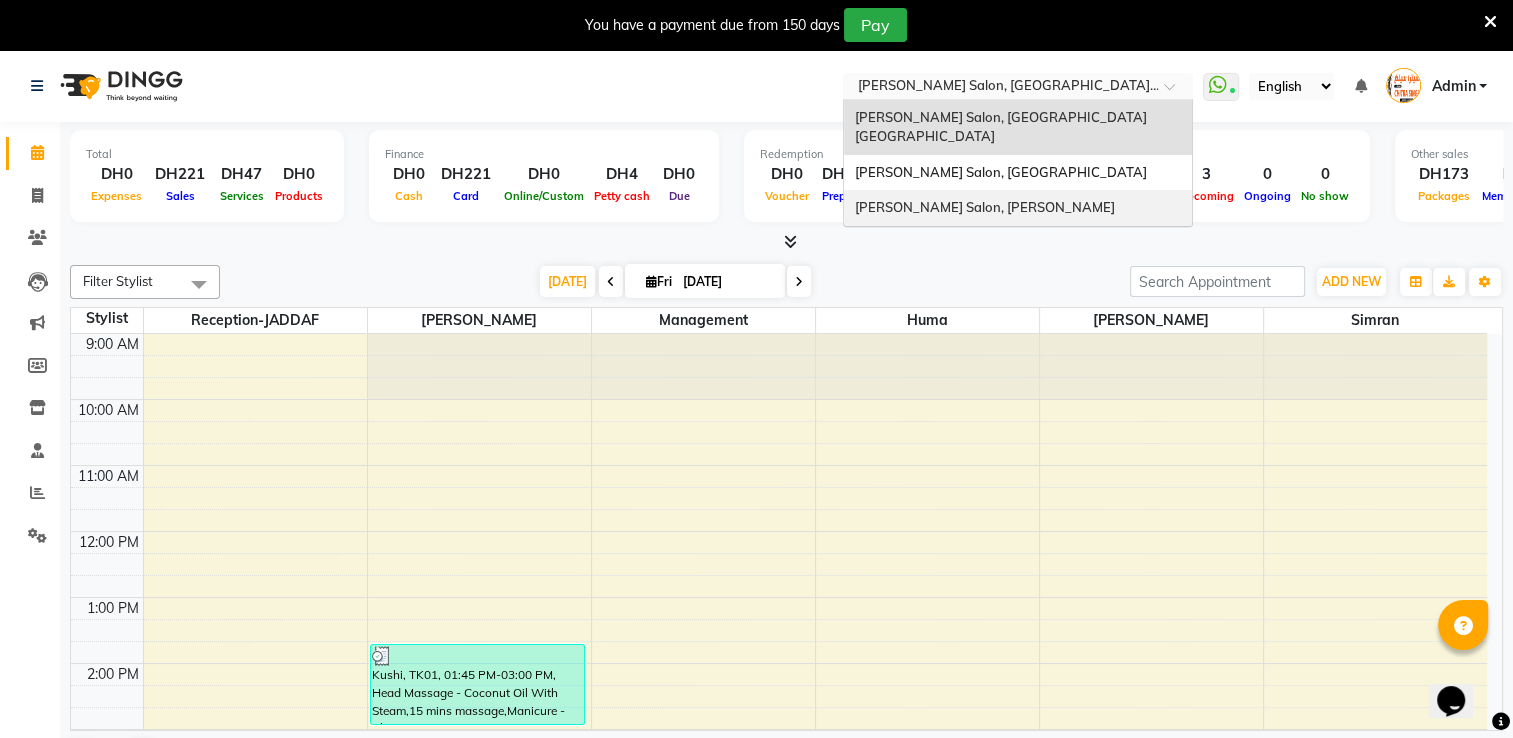 click on "[PERSON_NAME] Salon, [PERSON_NAME]" at bounding box center (1018, 208) 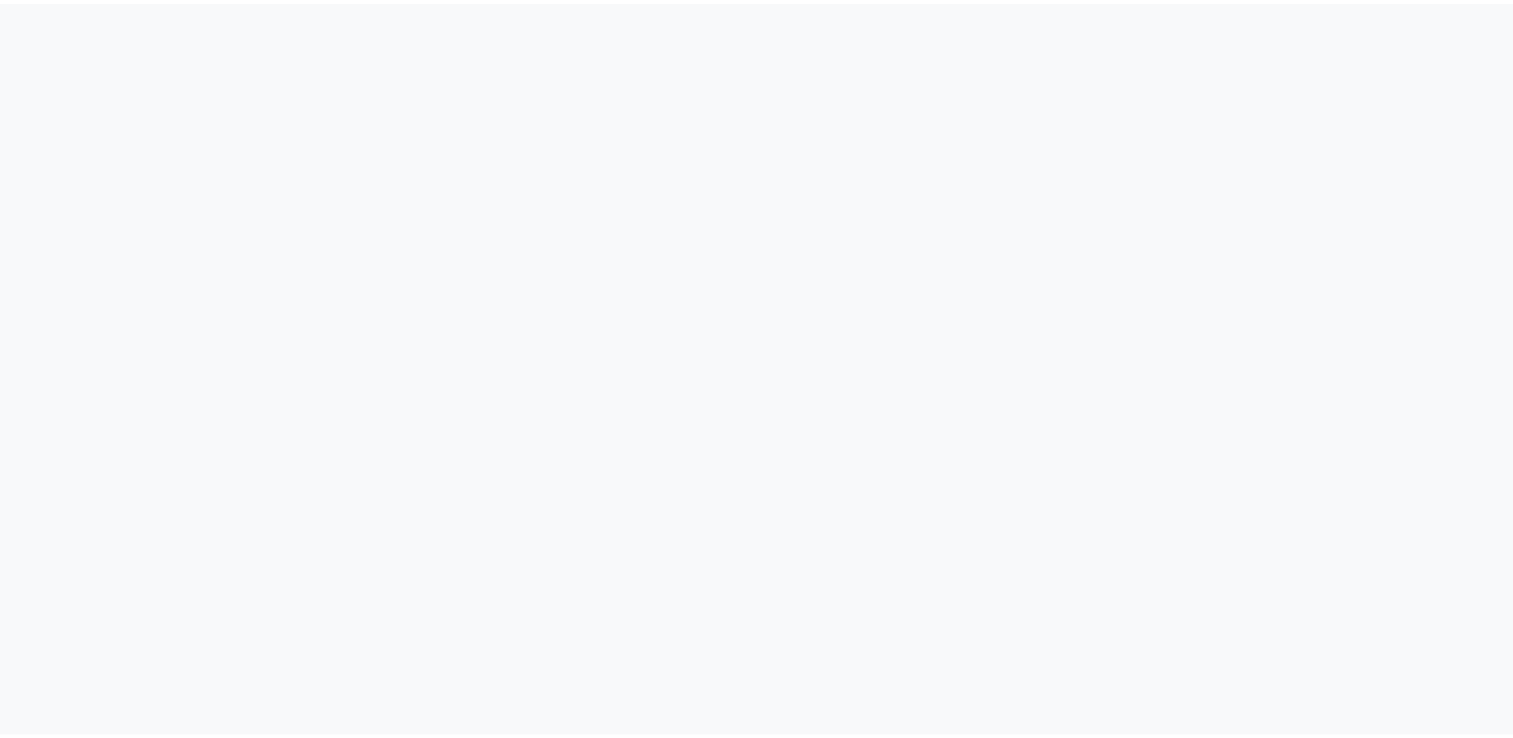 scroll, scrollTop: 0, scrollLeft: 0, axis: both 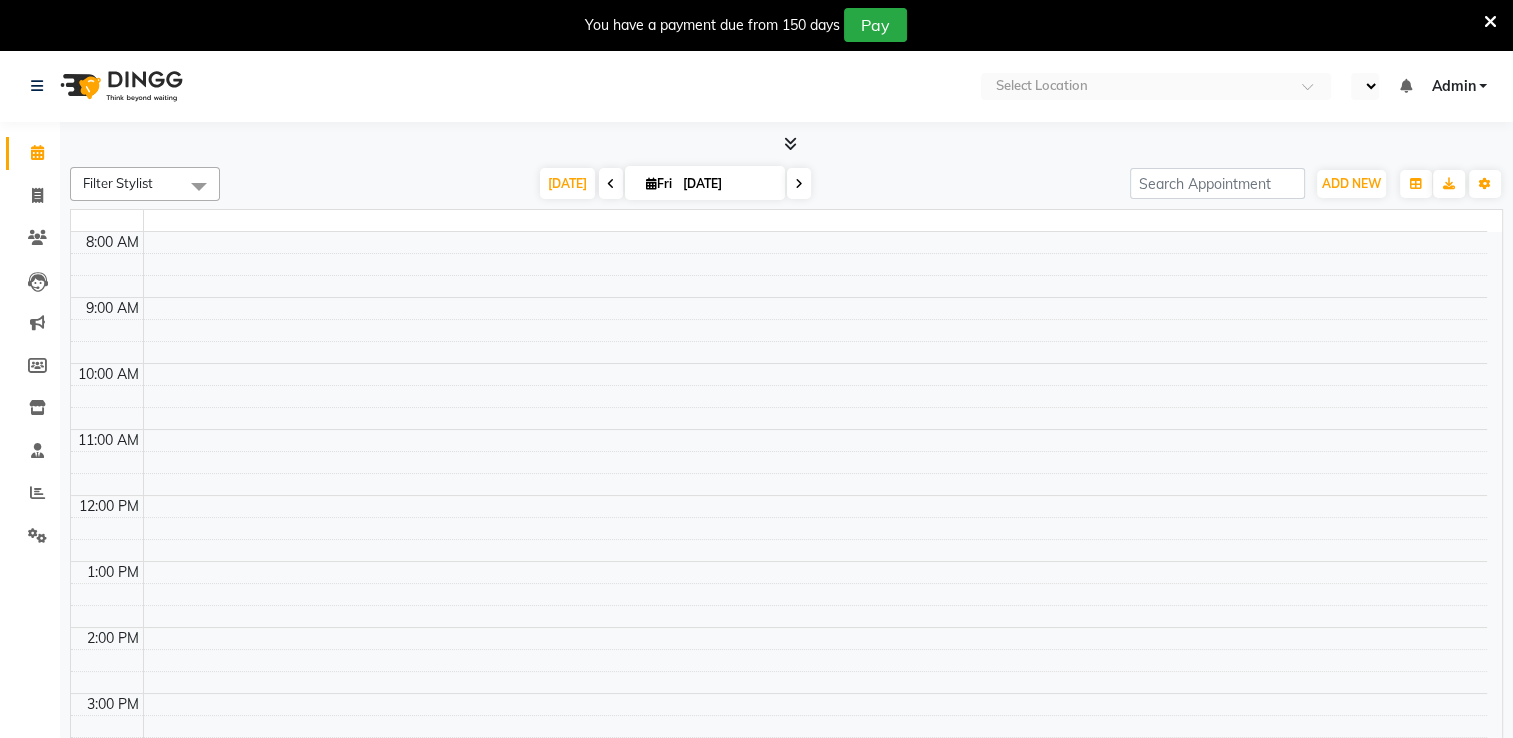 select on "en" 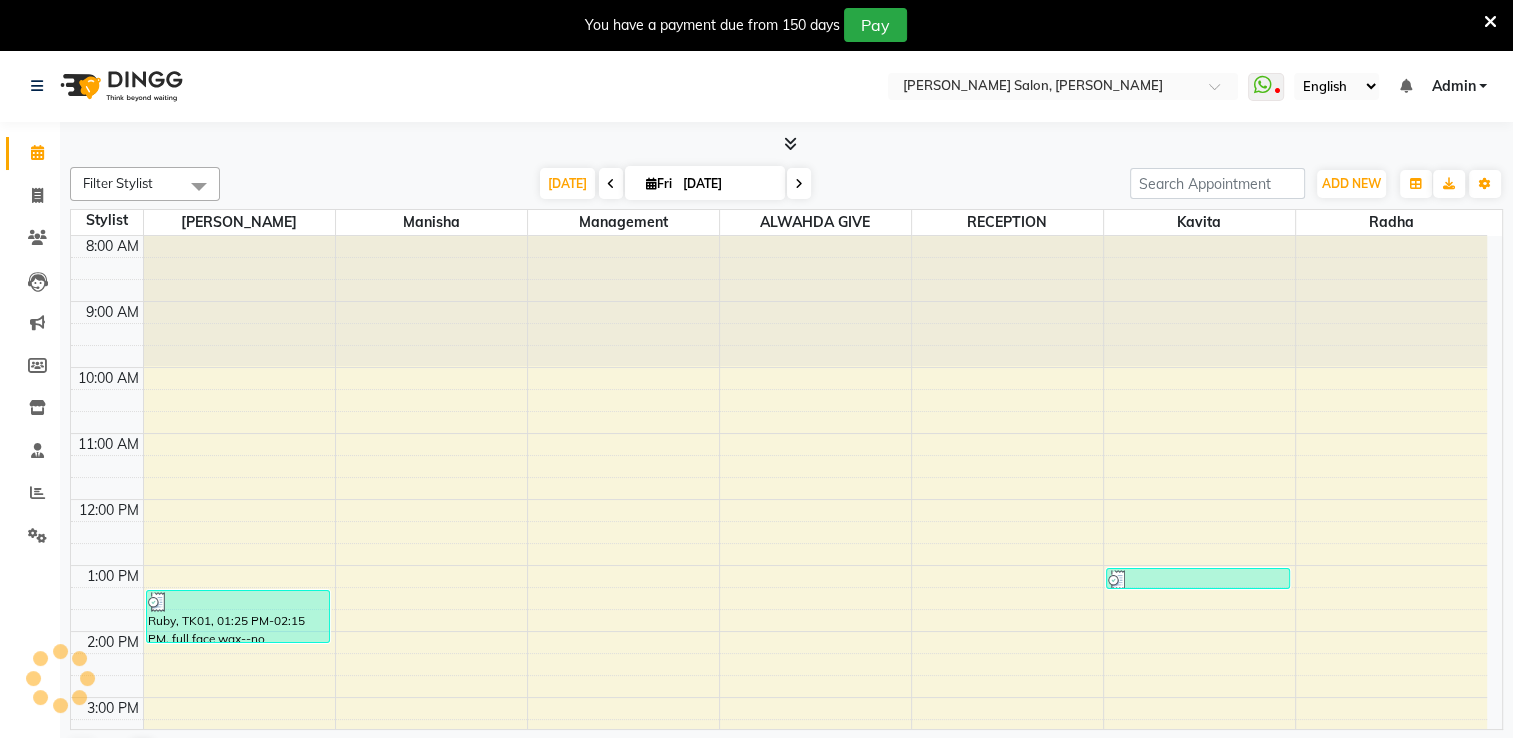 scroll, scrollTop: 0, scrollLeft: 0, axis: both 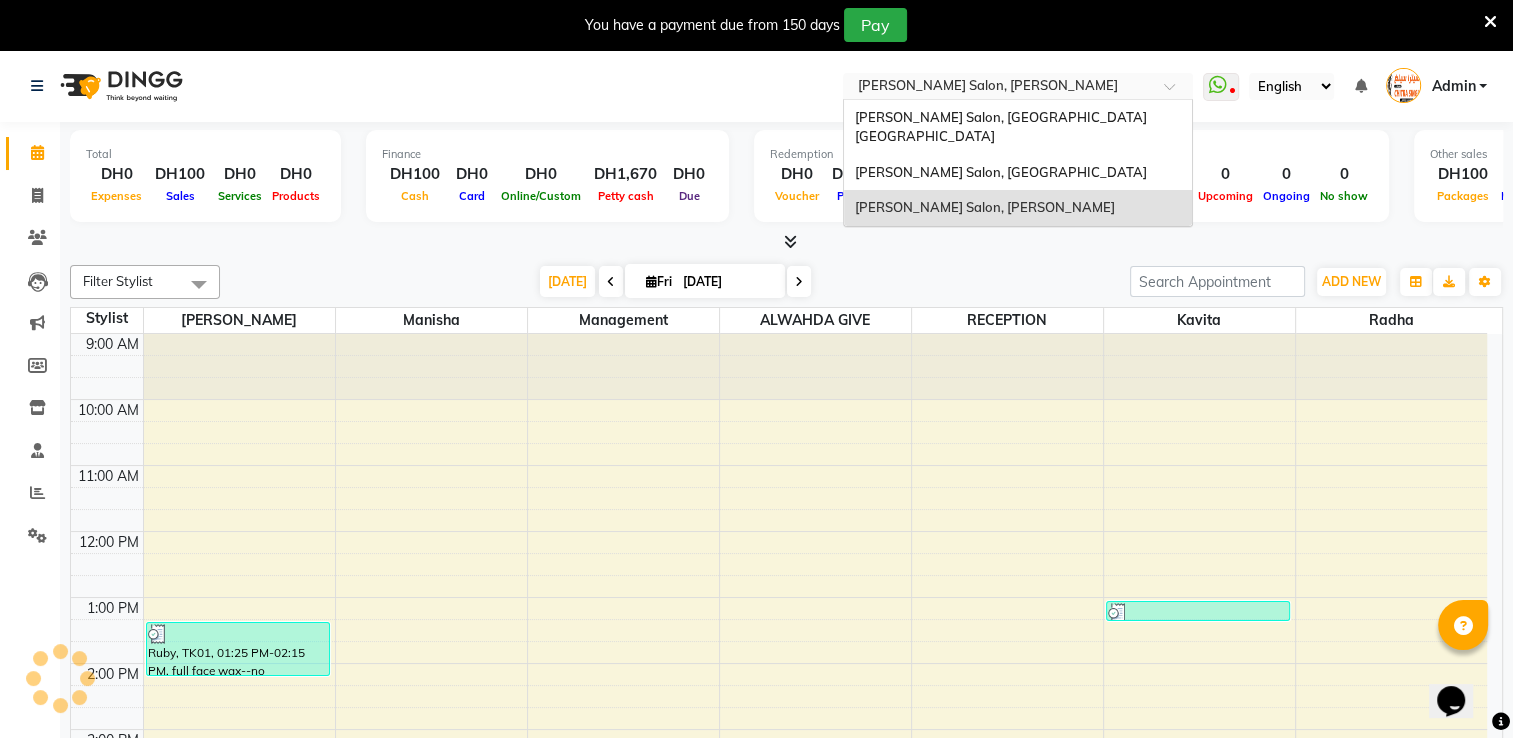 click at bounding box center (1018, 88) 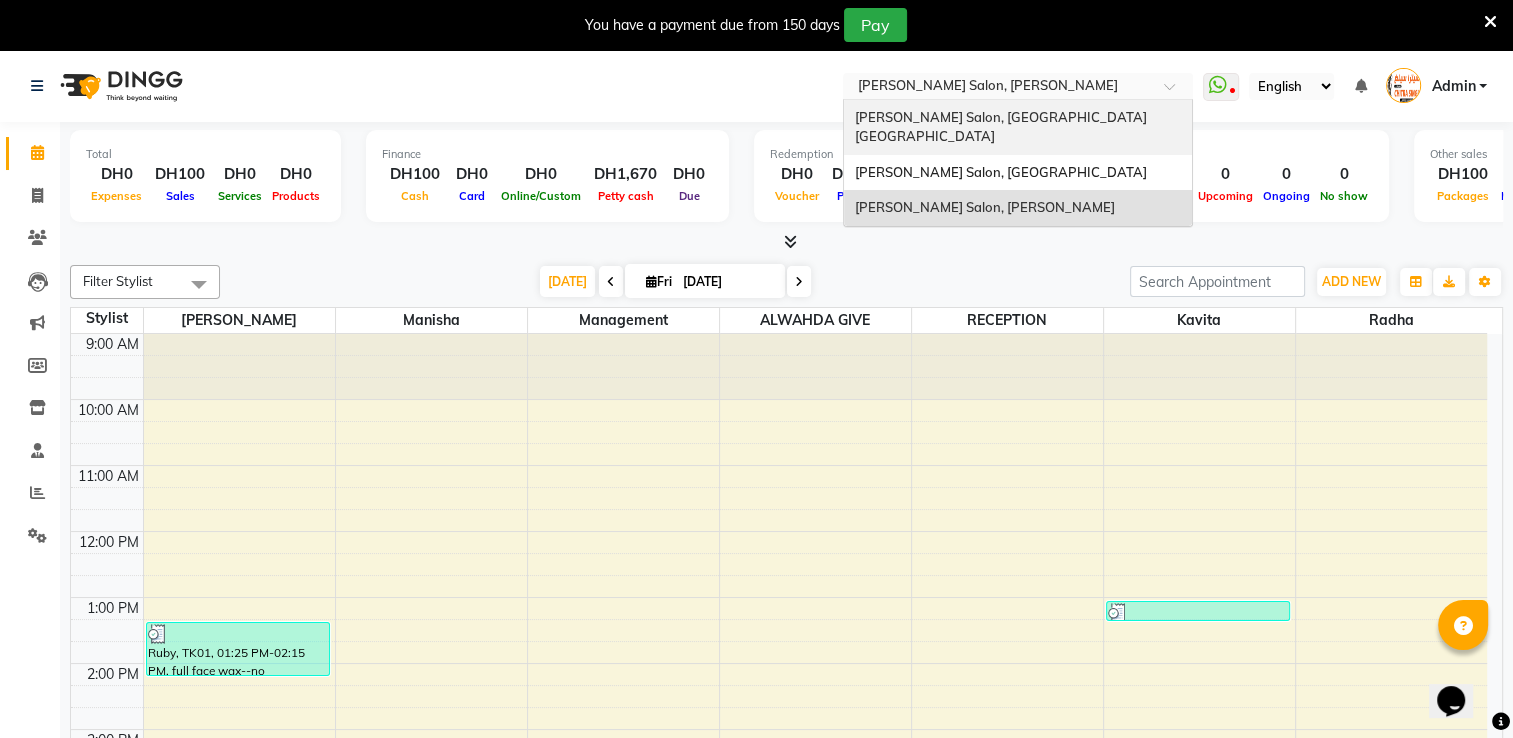 click on "Chitra Singh Salon, Al Jaddaf Dubai" at bounding box center (1001, 127) 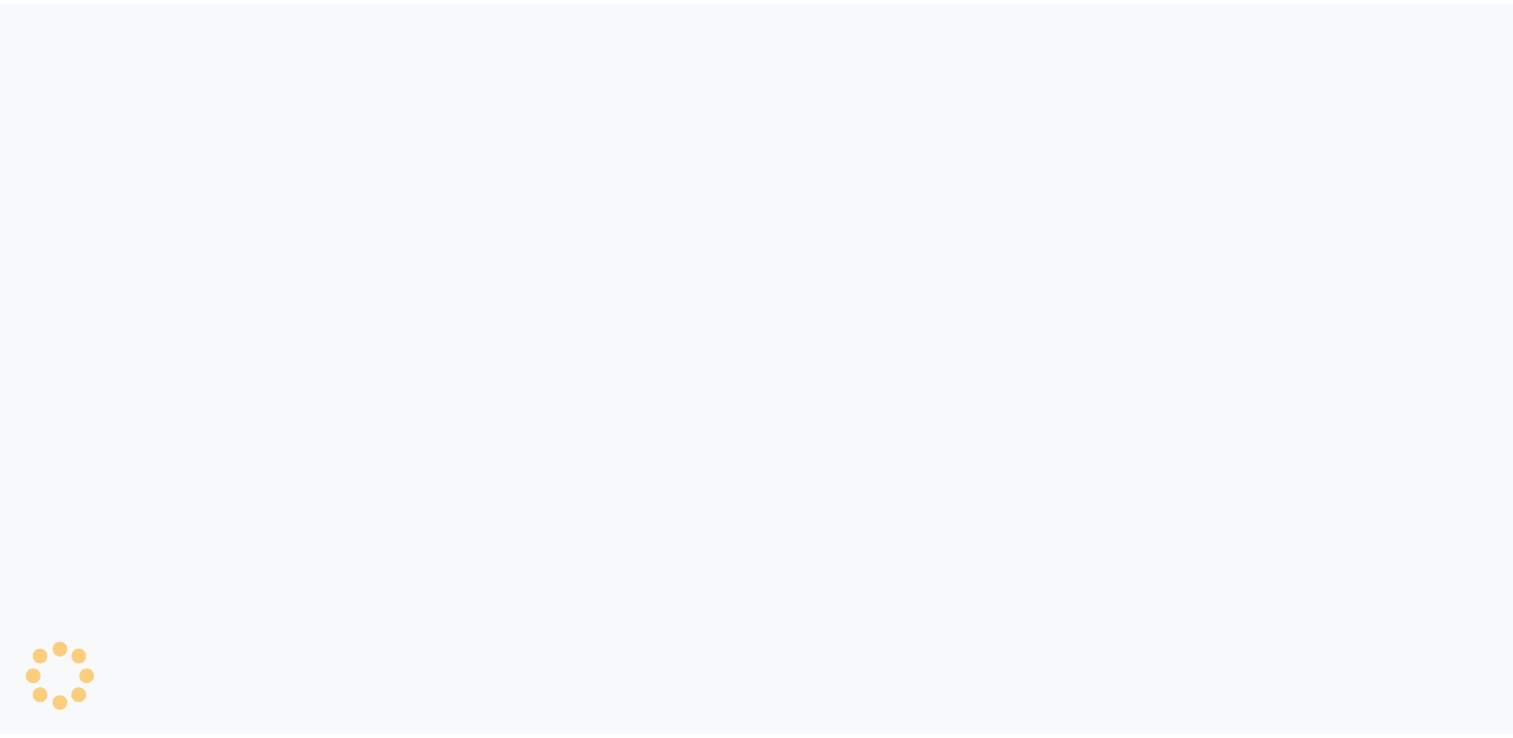 scroll, scrollTop: 0, scrollLeft: 0, axis: both 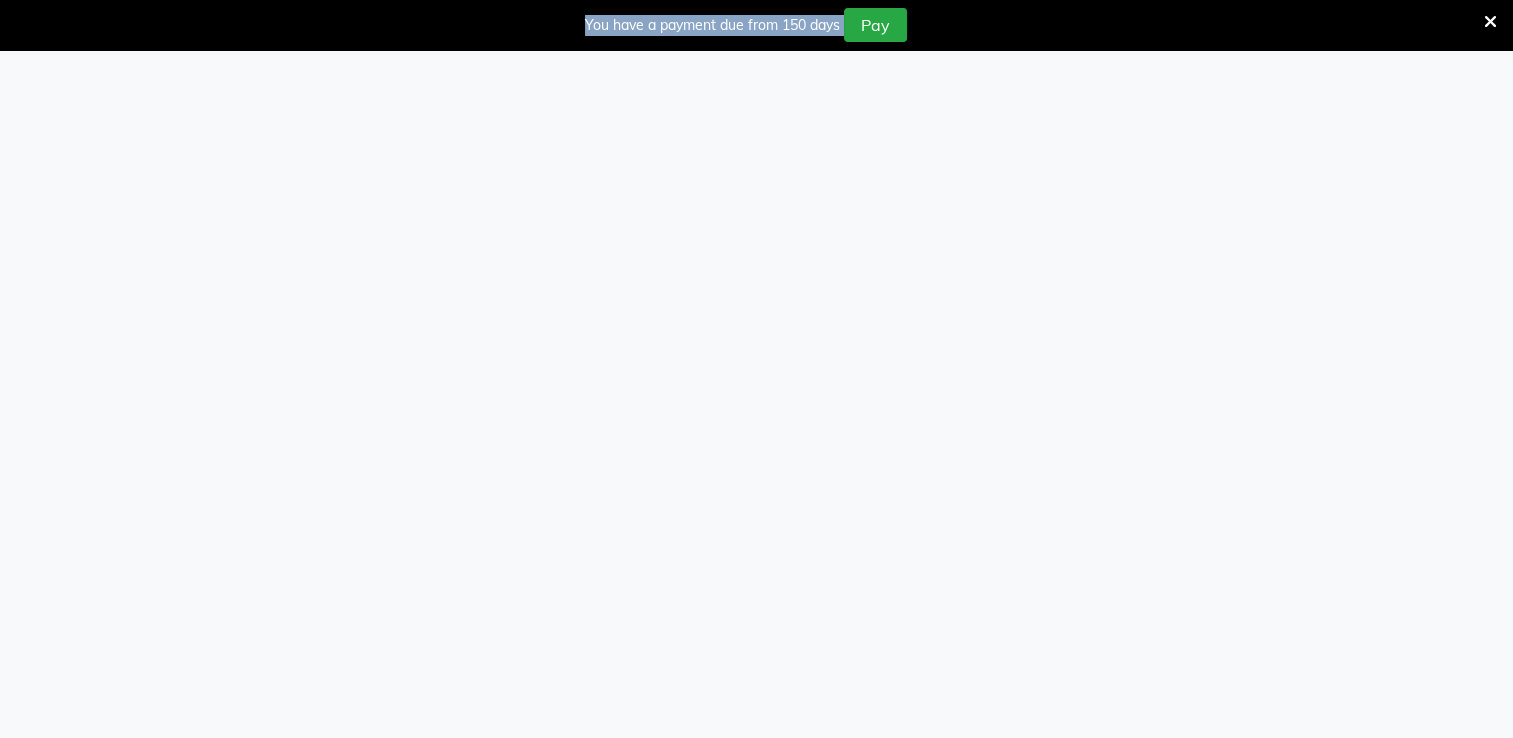 drag, startPoint x: 1353, startPoint y: 119, endPoint x: 1484, endPoint y: 22, distance: 163.00307 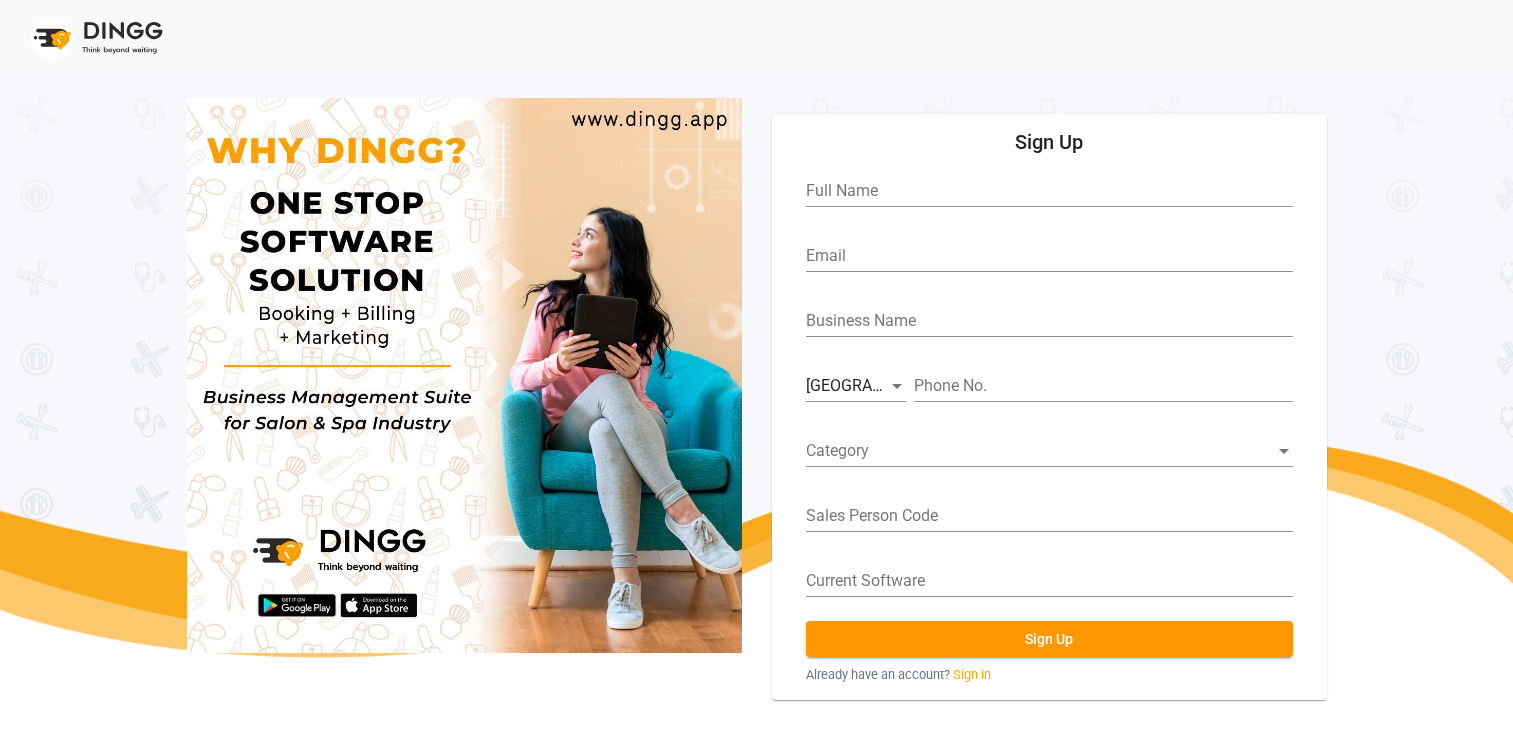 scroll, scrollTop: 0, scrollLeft: 0, axis: both 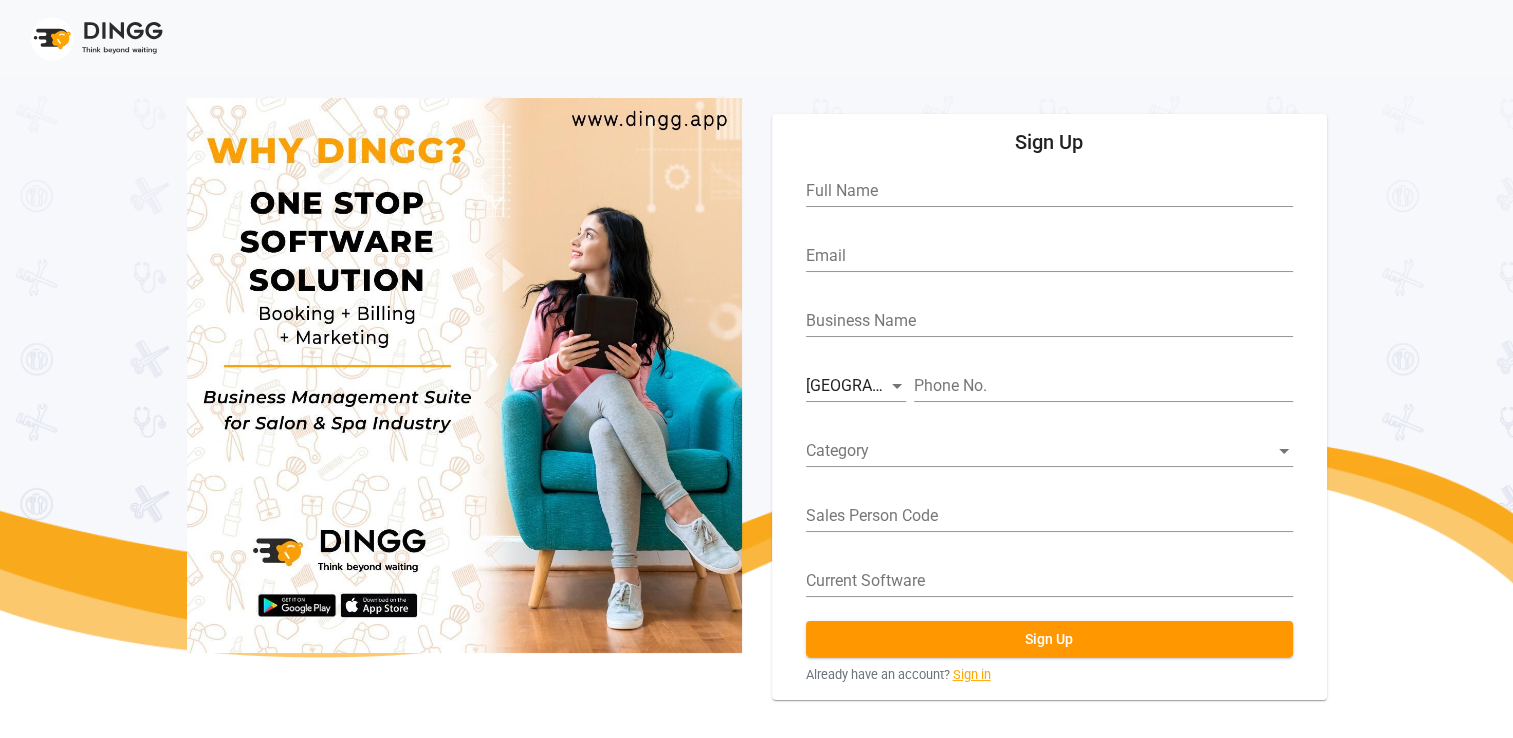 click on "Sign in" 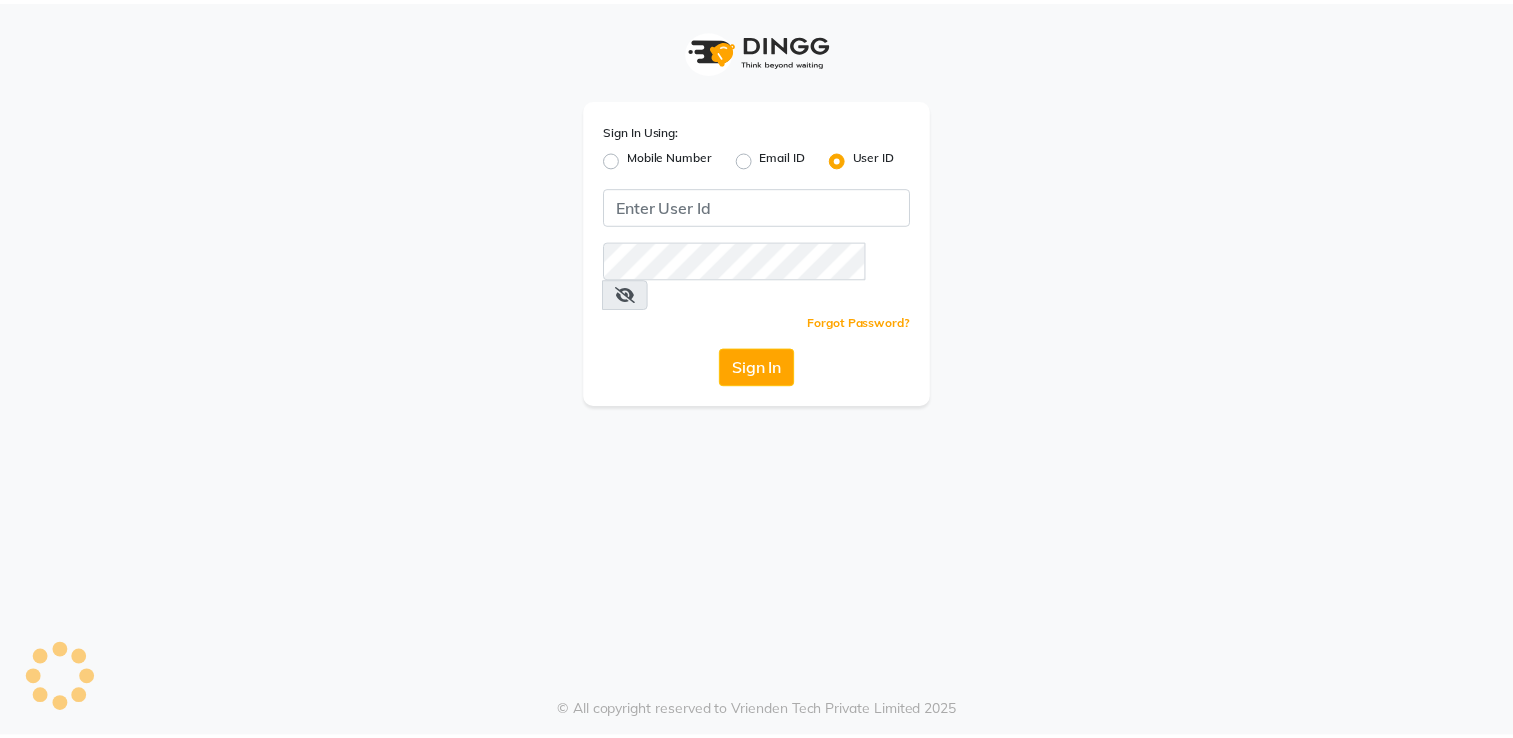 scroll, scrollTop: 0, scrollLeft: 0, axis: both 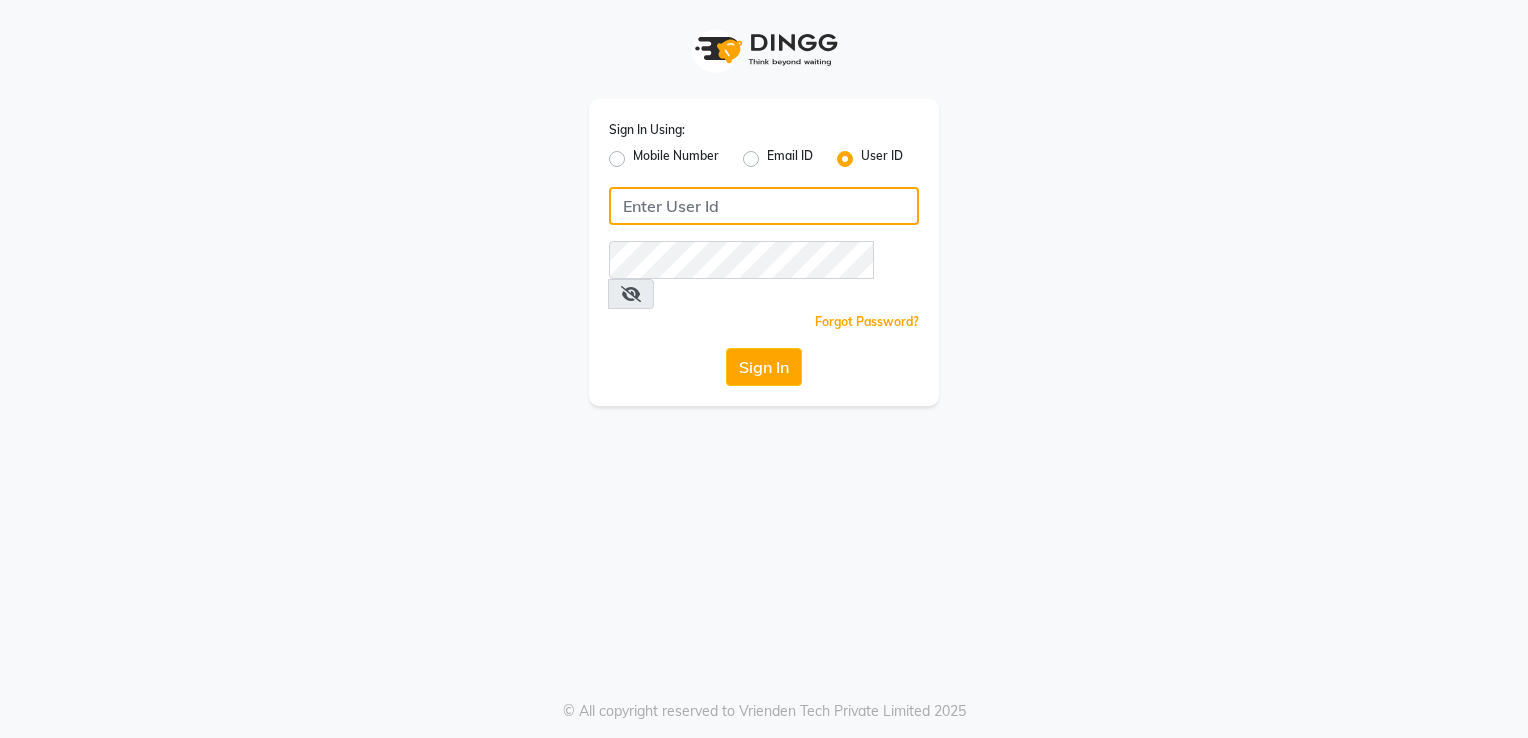 type on "chitra salon" 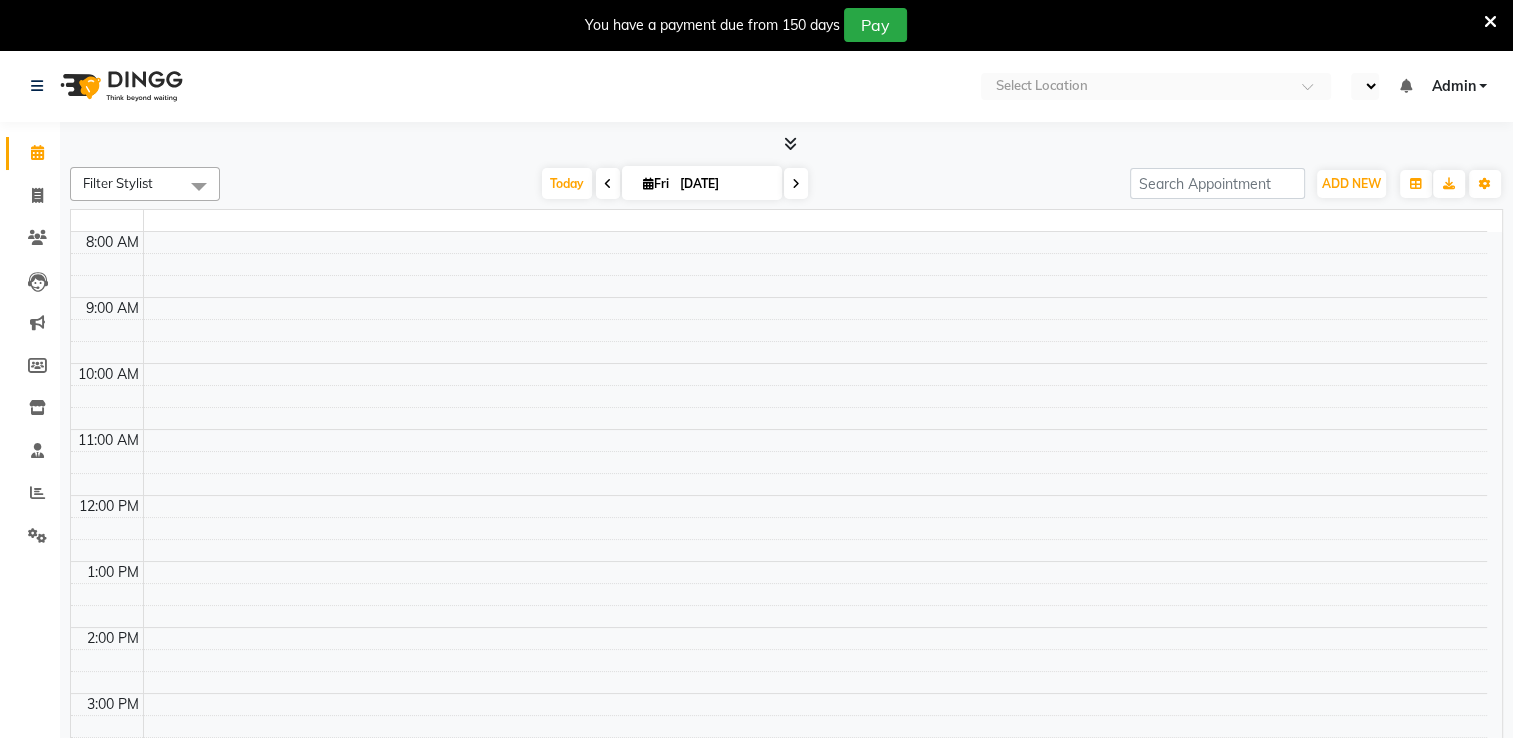 select on "en" 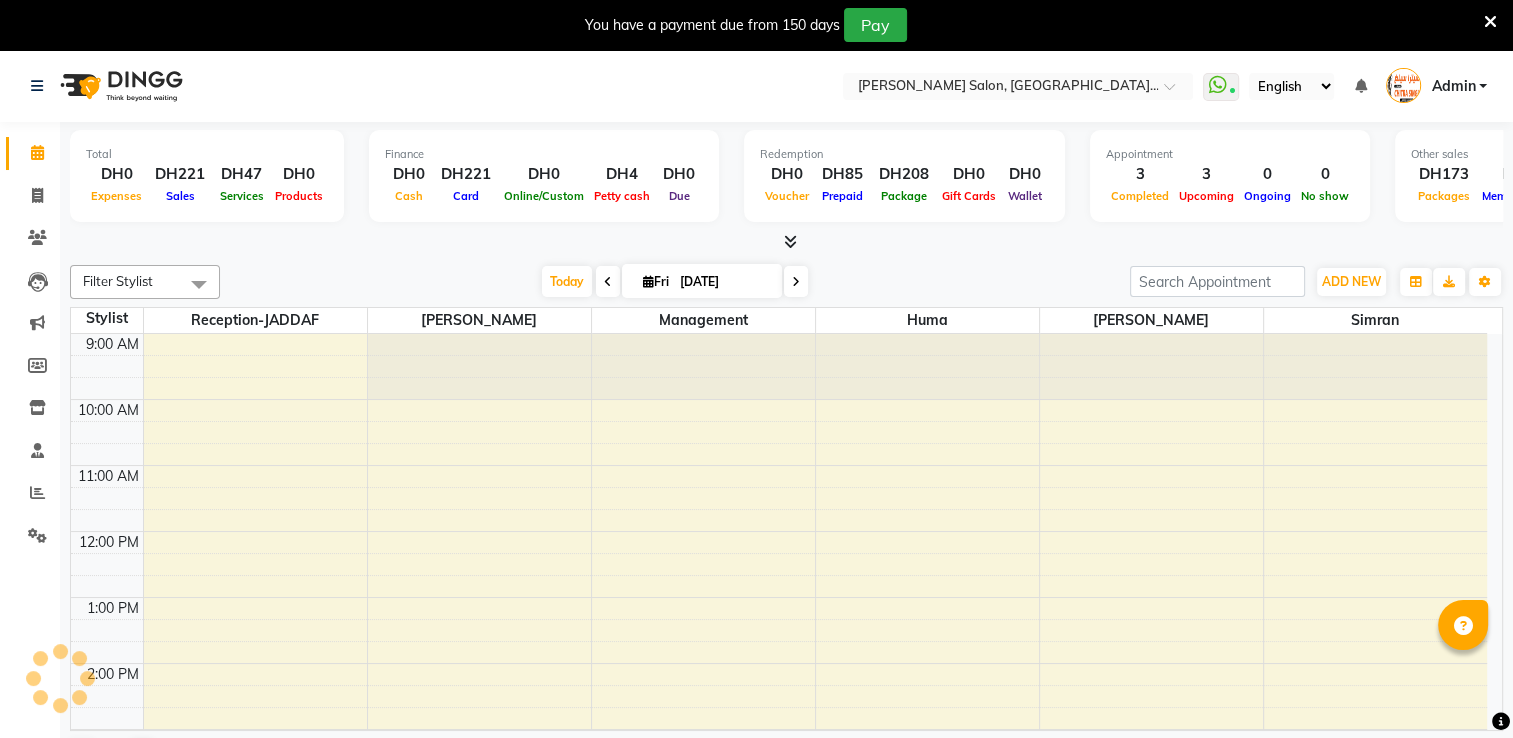 scroll, scrollTop: 0, scrollLeft: 0, axis: both 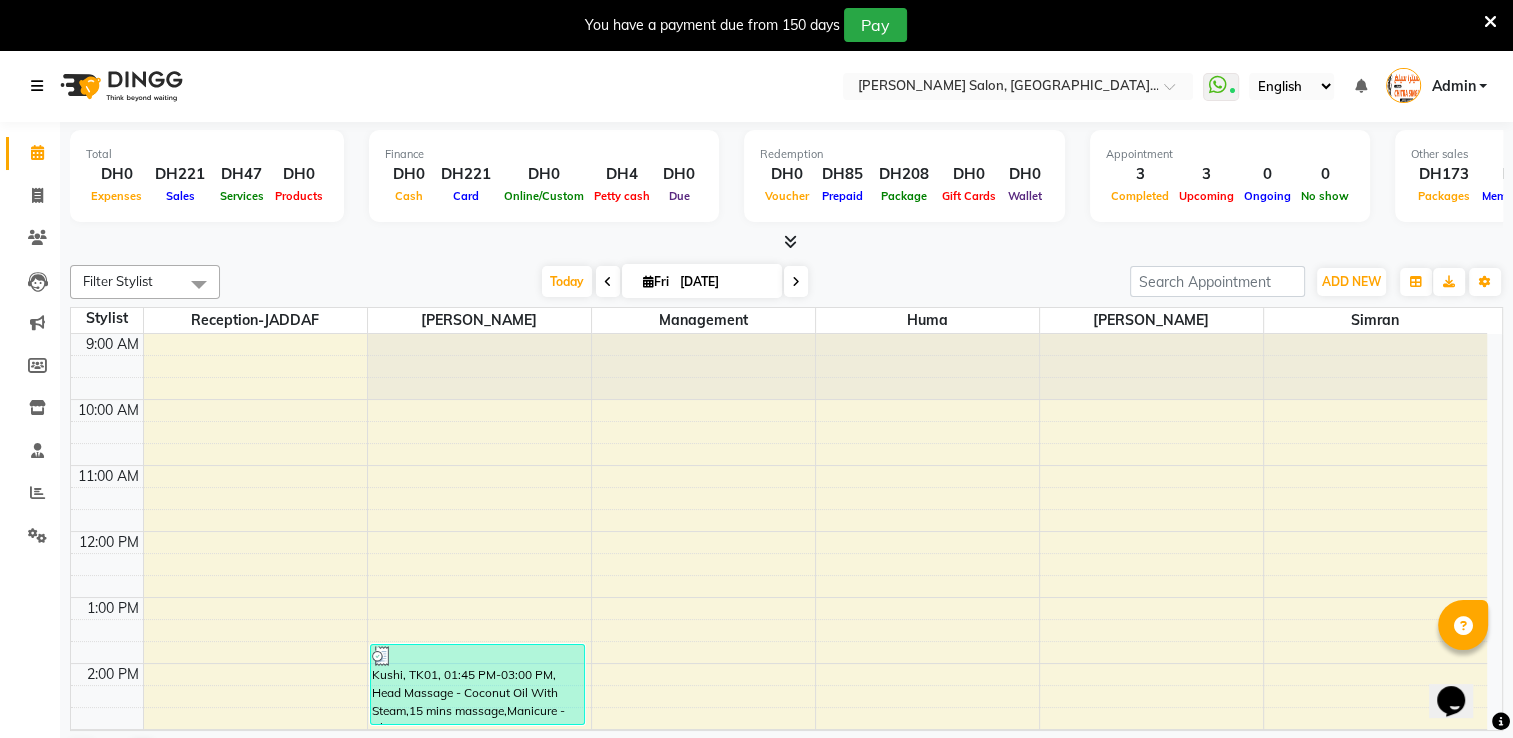 click at bounding box center [37, 86] 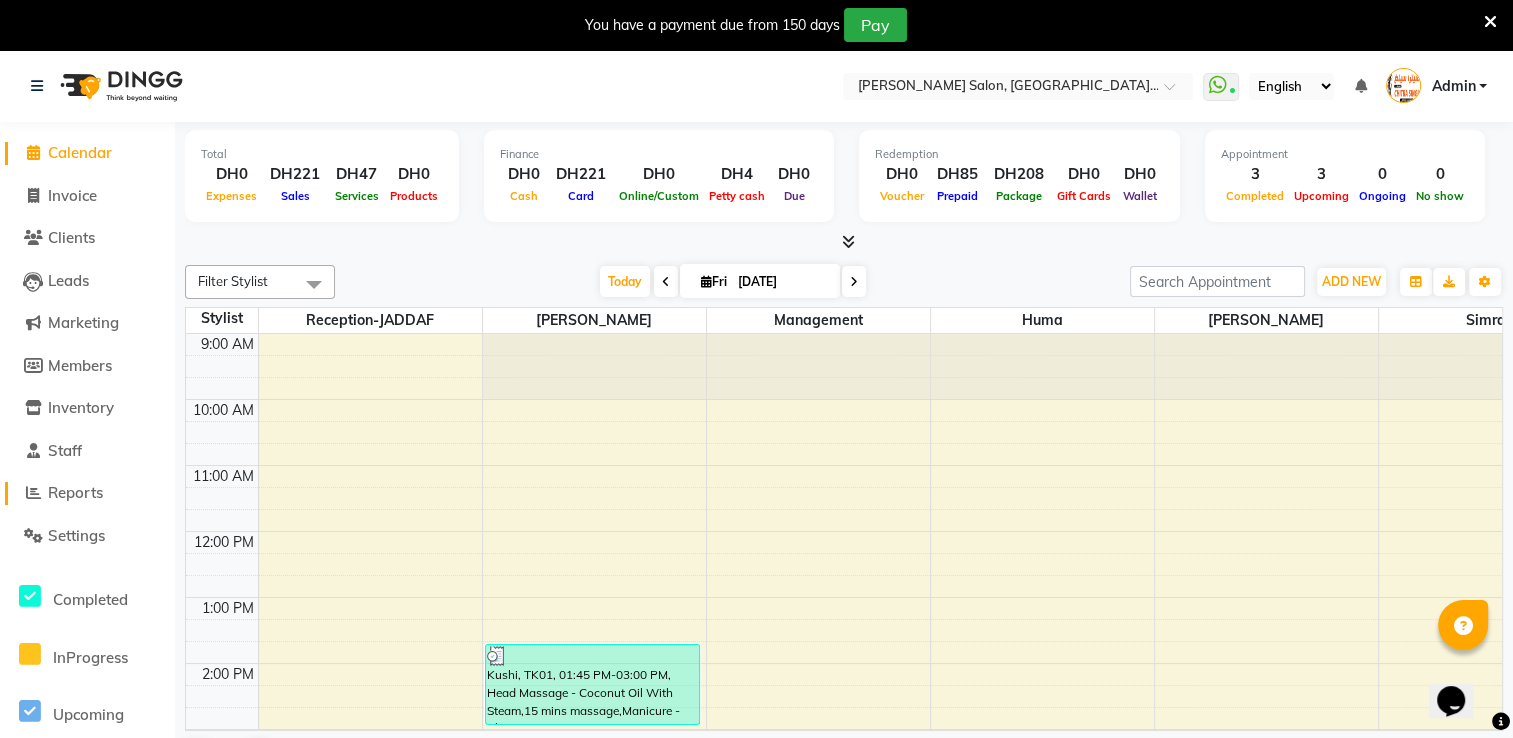 click on "Reports" 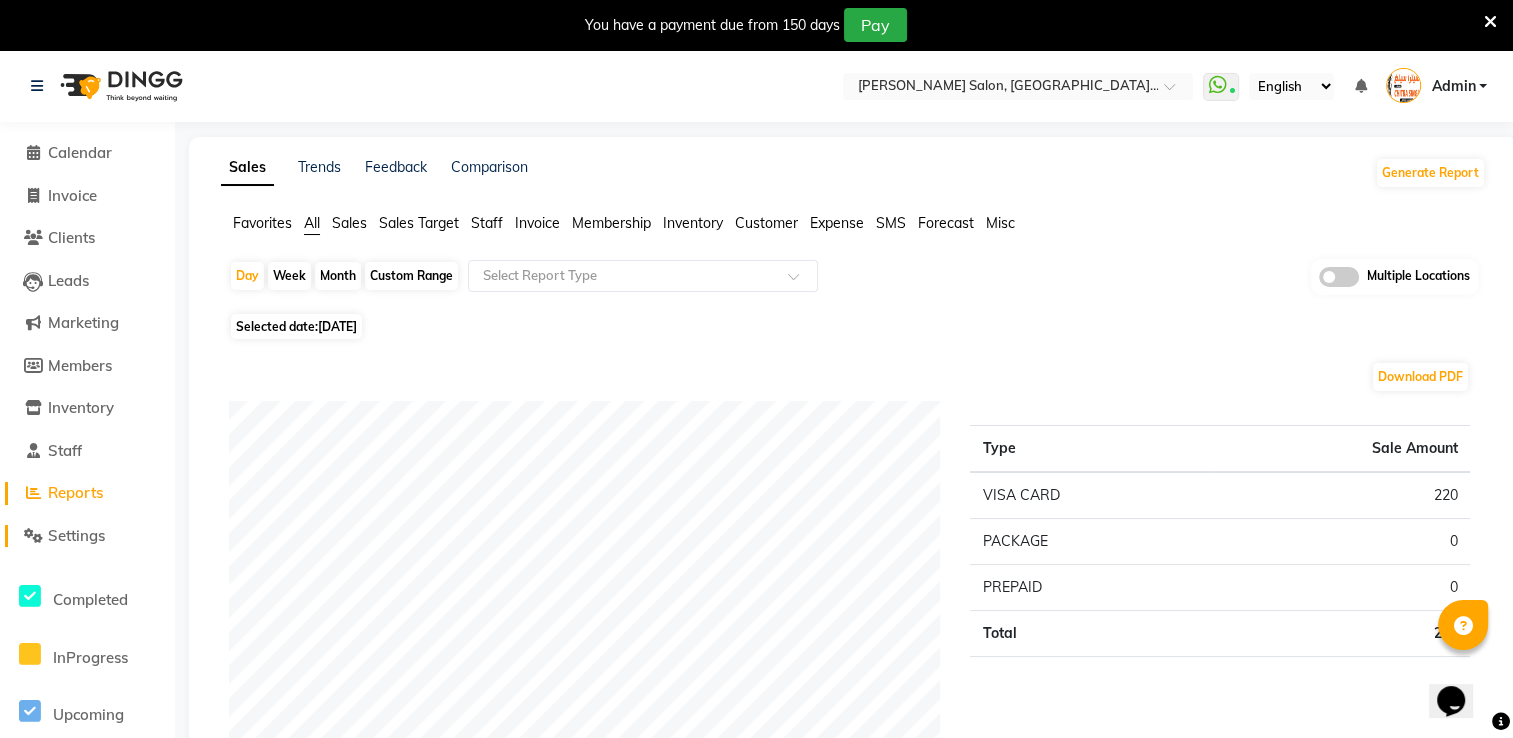 click on "Settings" 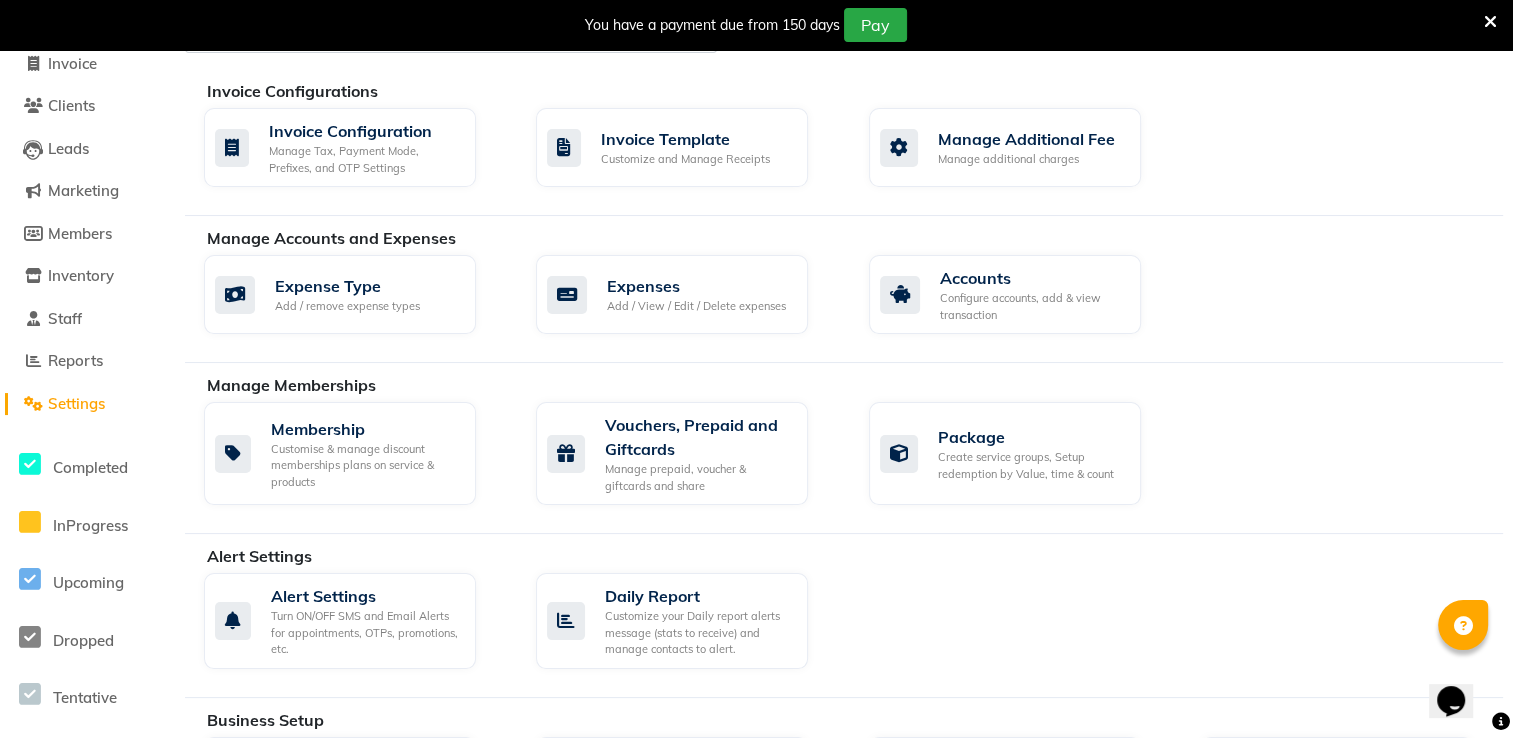 scroll, scrollTop: 160, scrollLeft: 0, axis: vertical 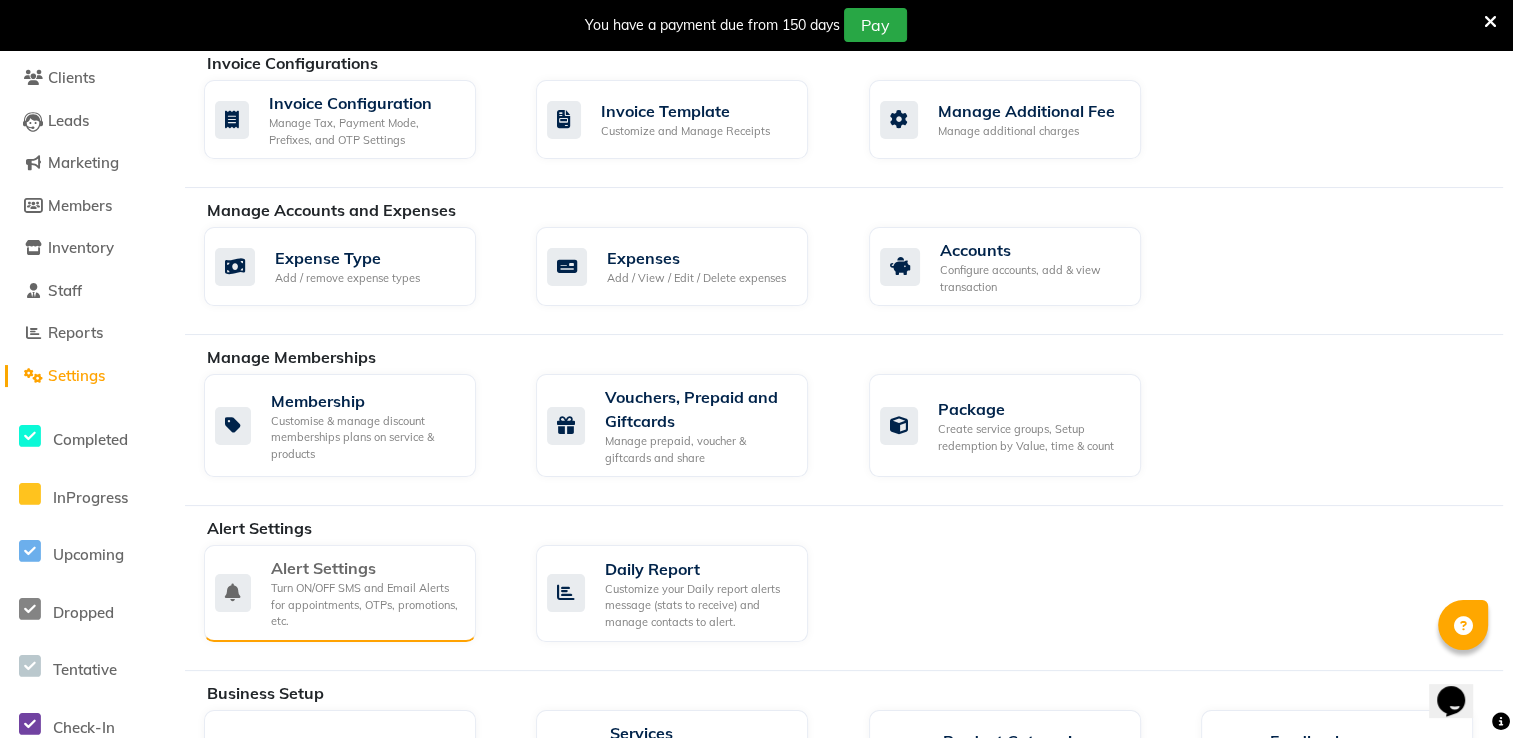 click on "Alert Settings" 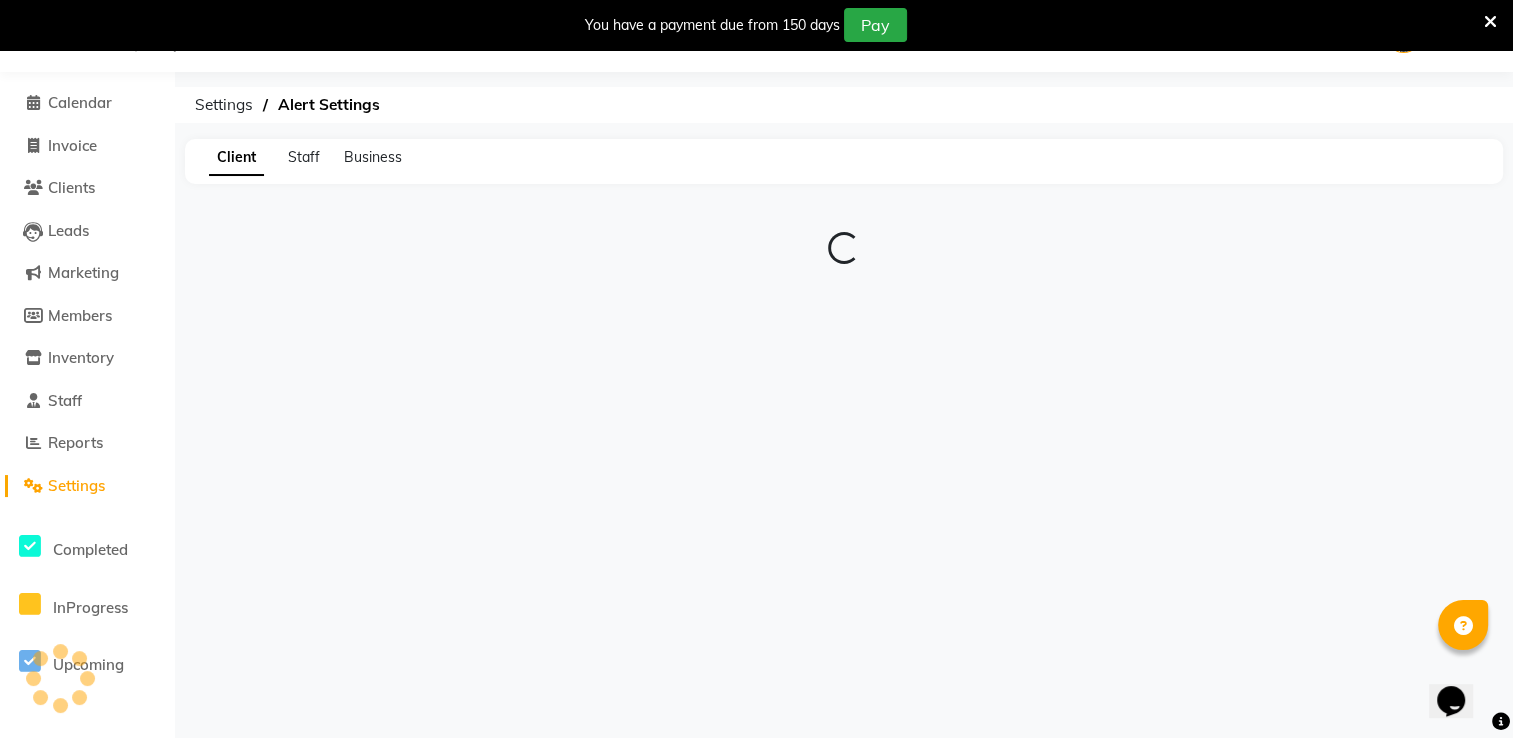 scroll, scrollTop: 50, scrollLeft: 0, axis: vertical 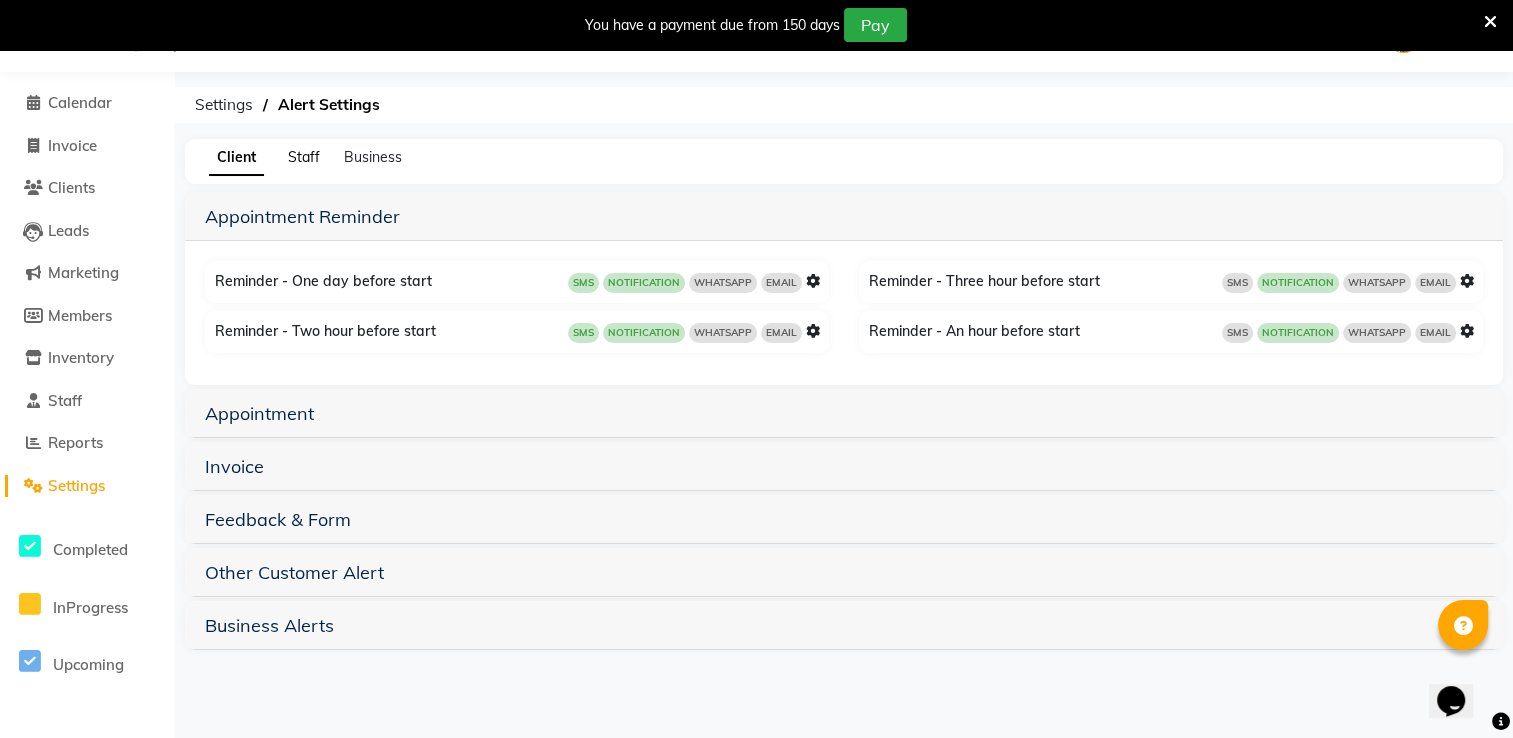 click on "Staff" 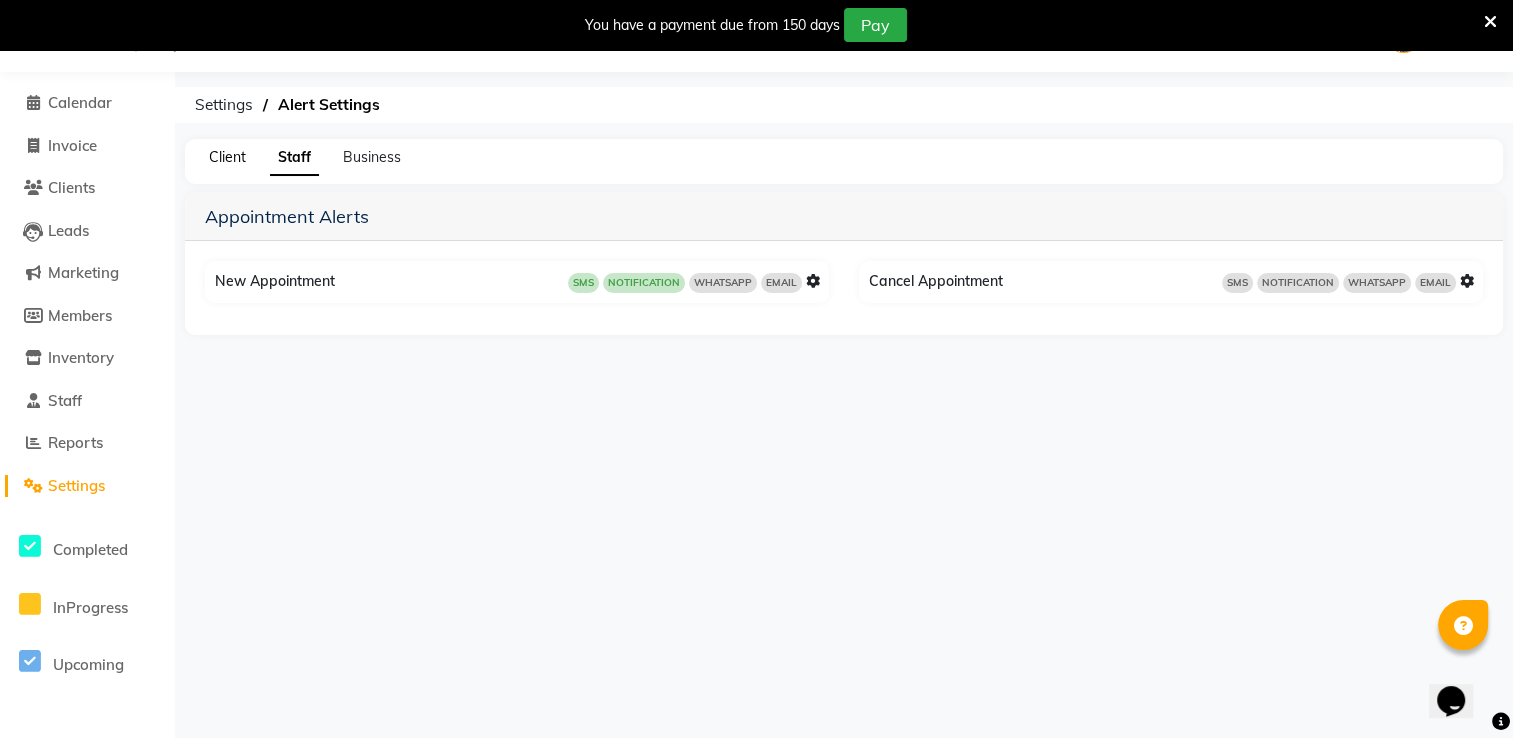 click on "Client" 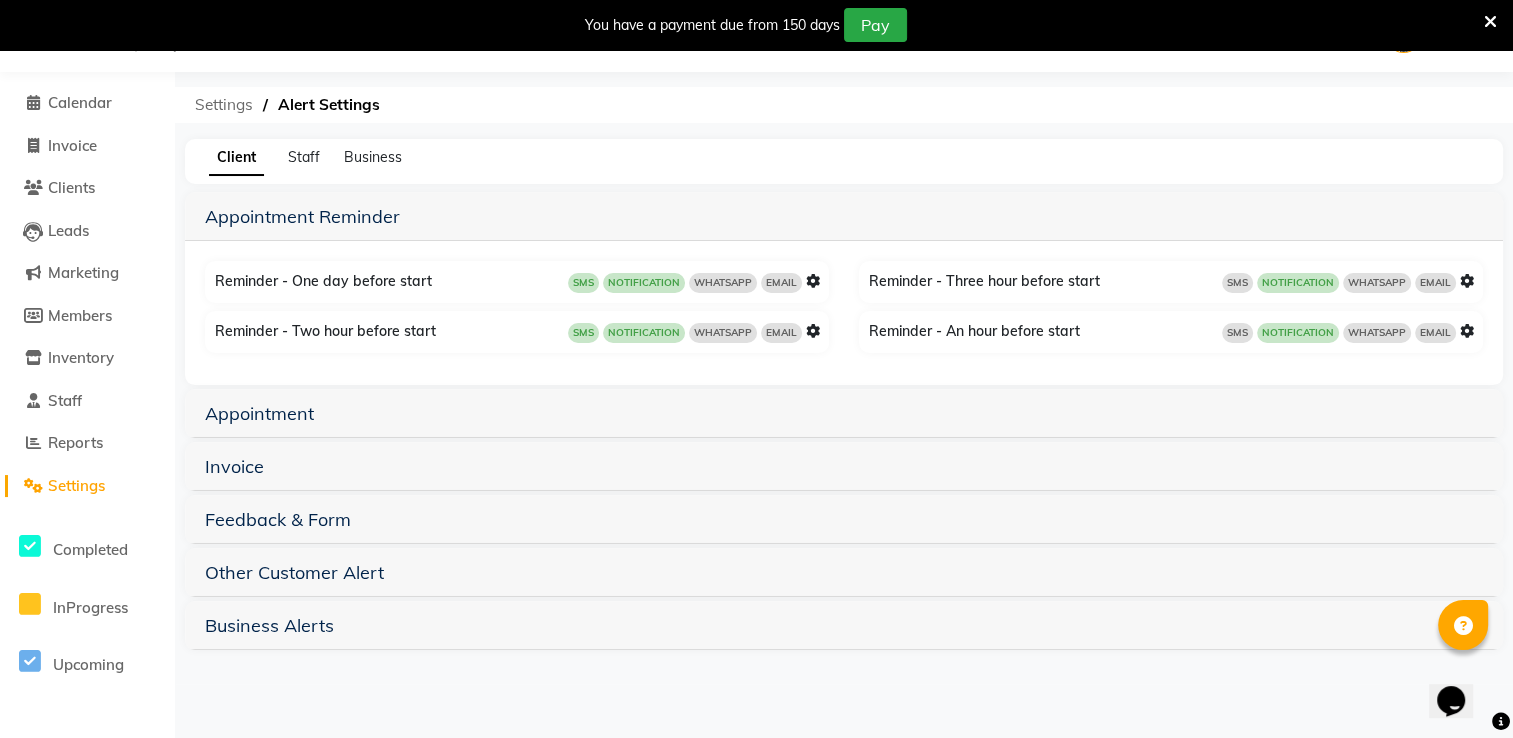 click on "Settings" 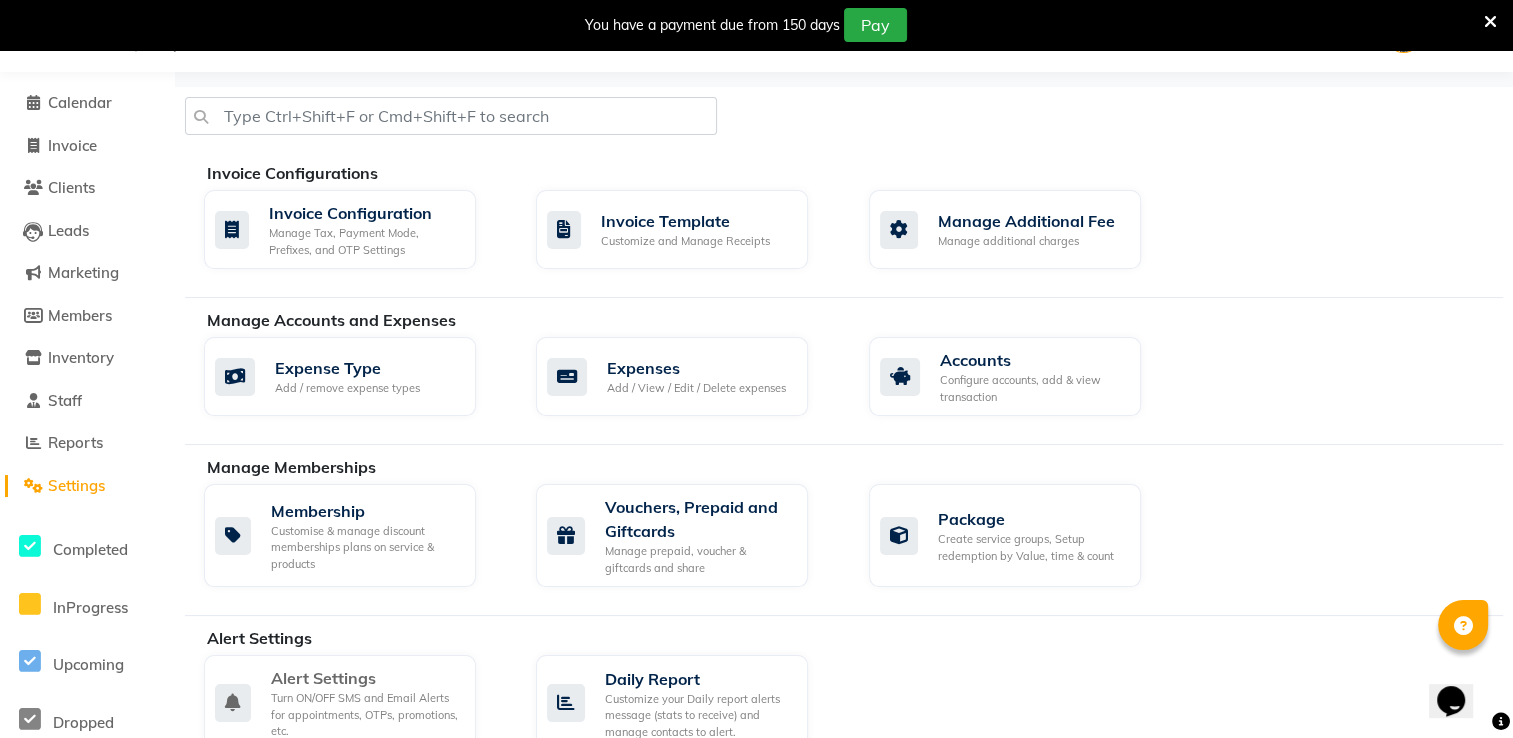click on "Turn ON/OFF SMS and Email Alerts for appointments, OTPs, promotions, etc." 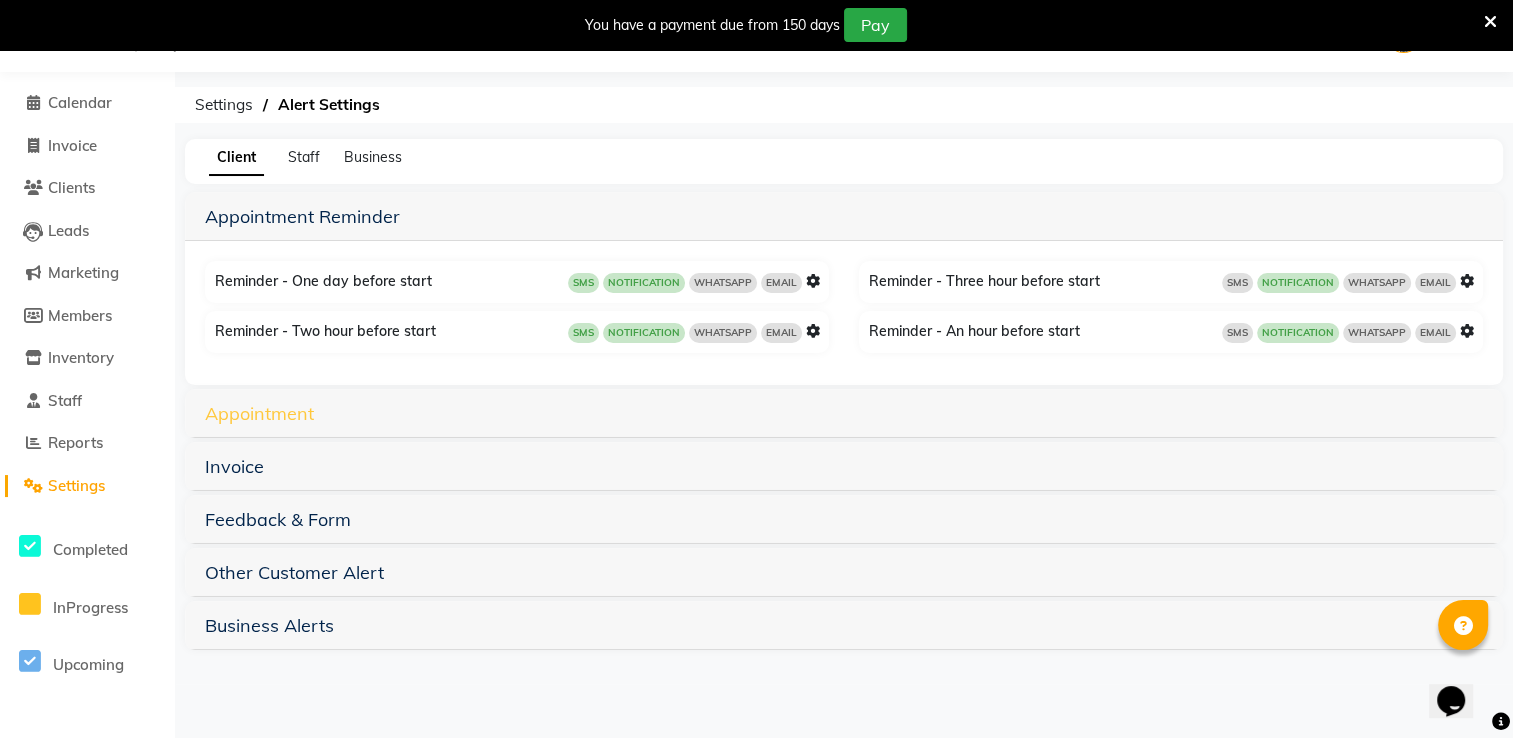 click on "Appointment" at bounding box center (259, 413) 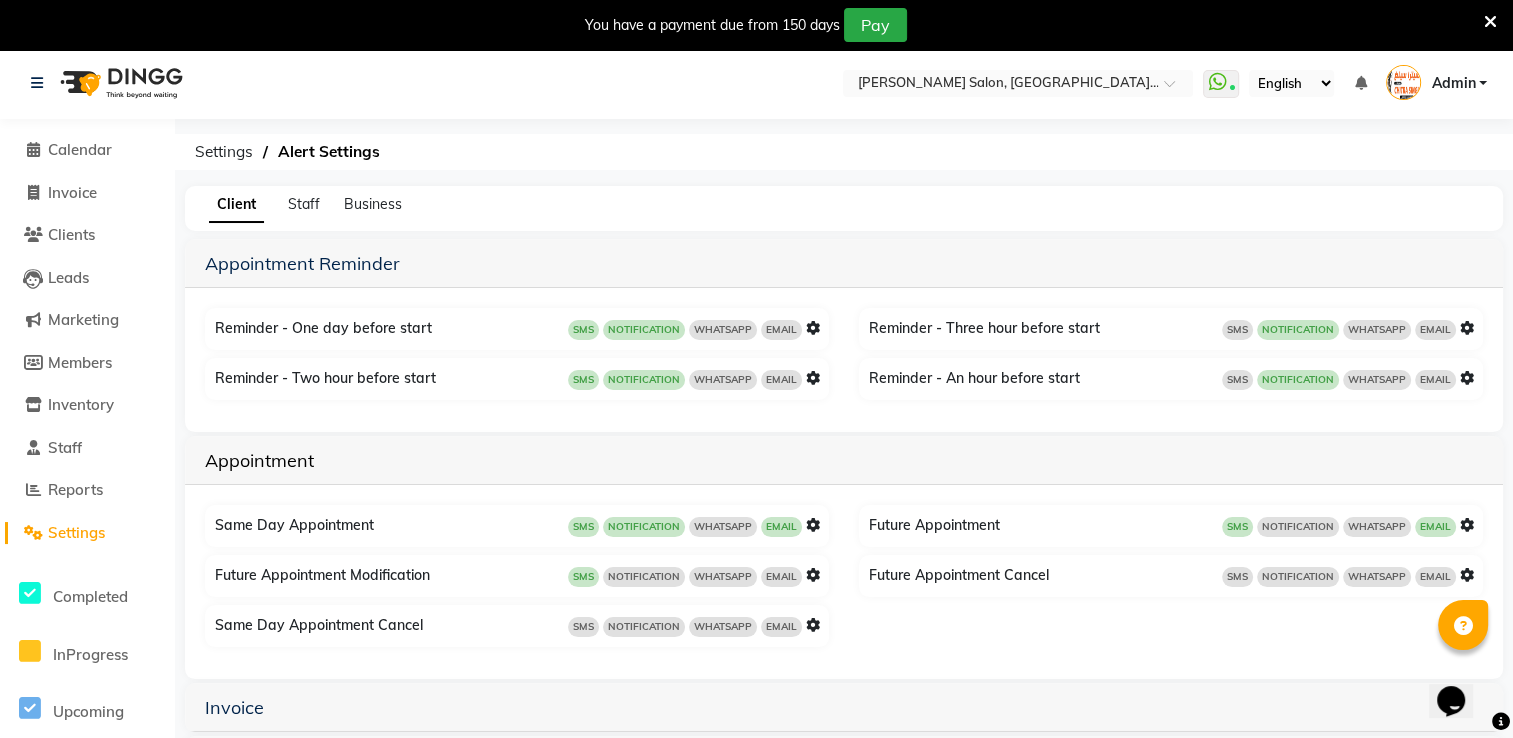 scroll, scrollTop: 0, scrollLeft: 0, axis: both 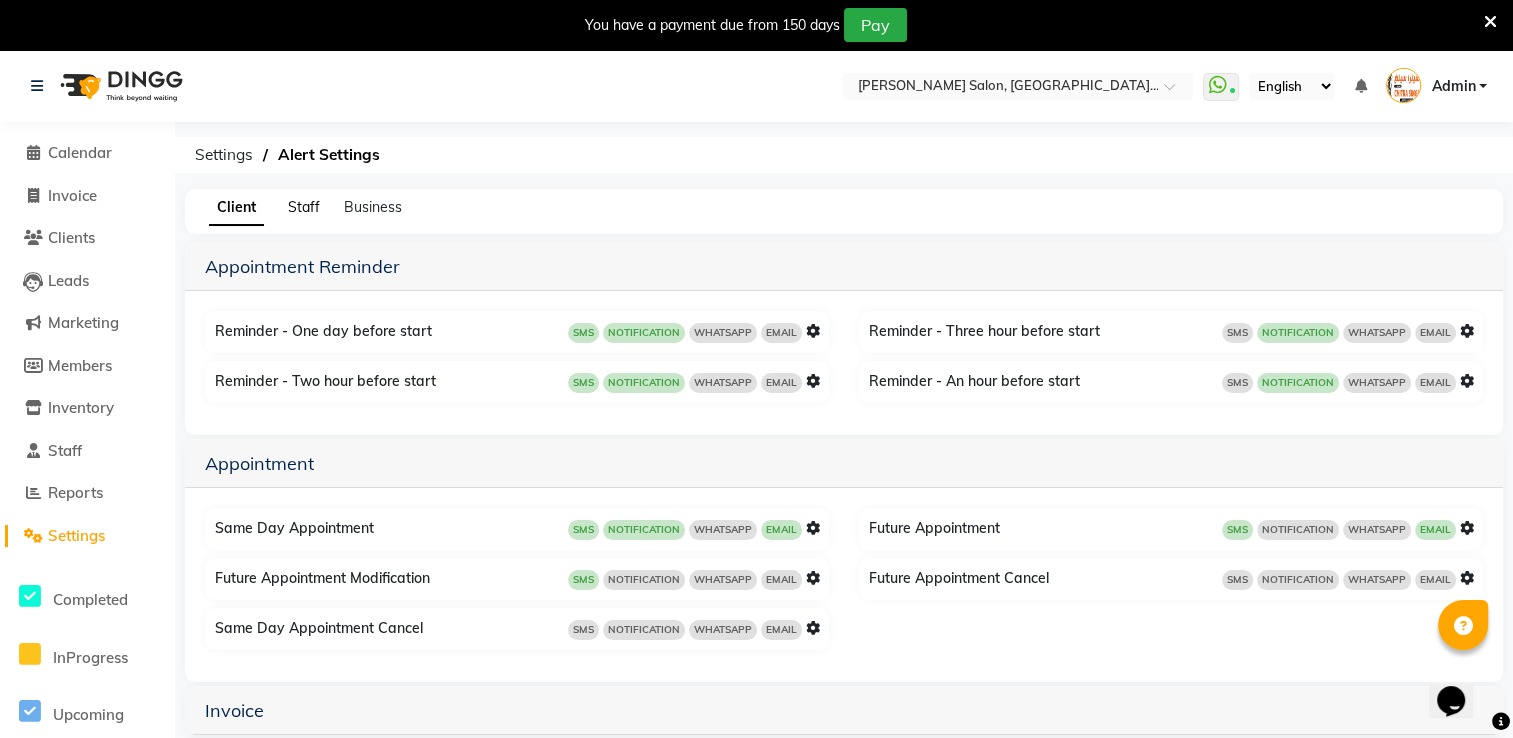 click on "Staff" 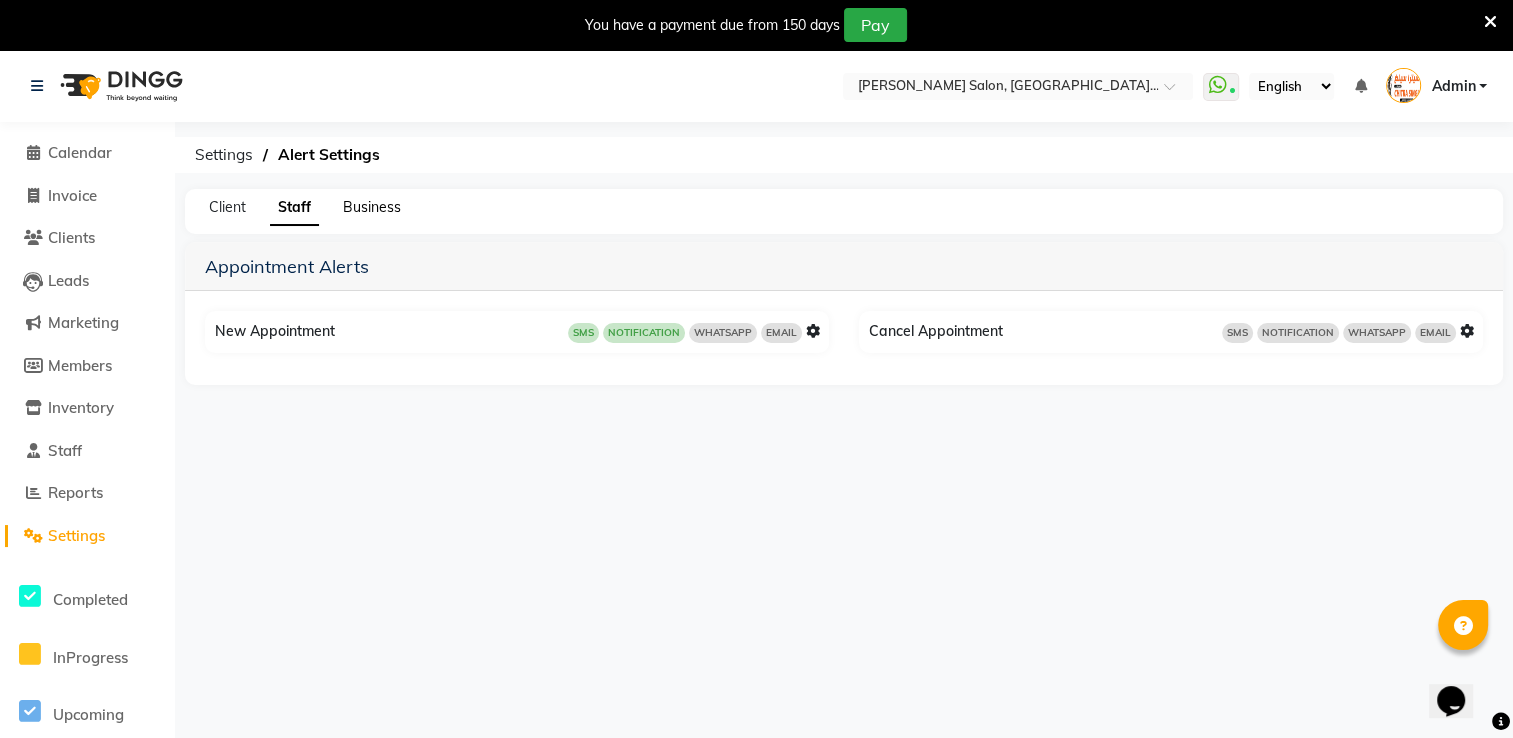 click on "Business" 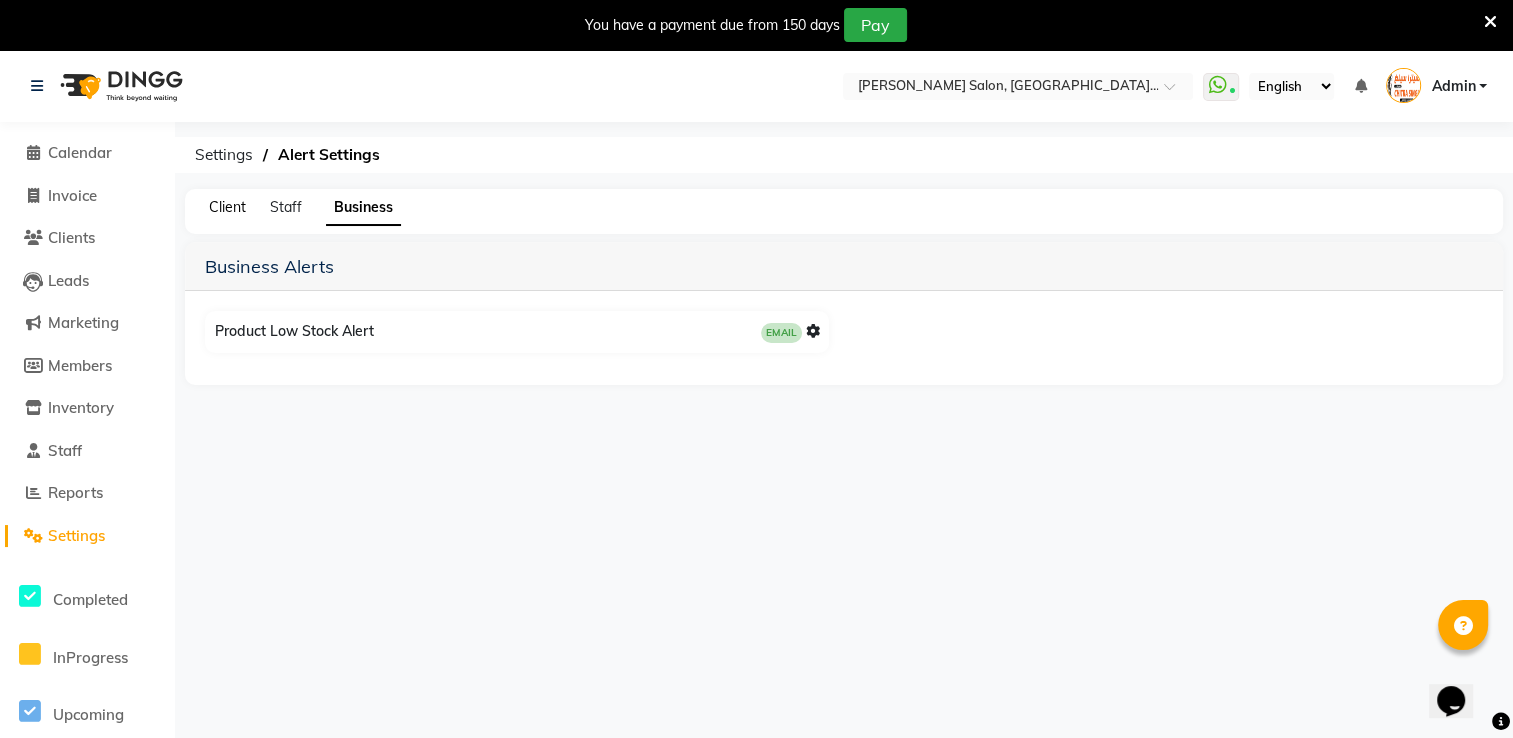 click on "Client" 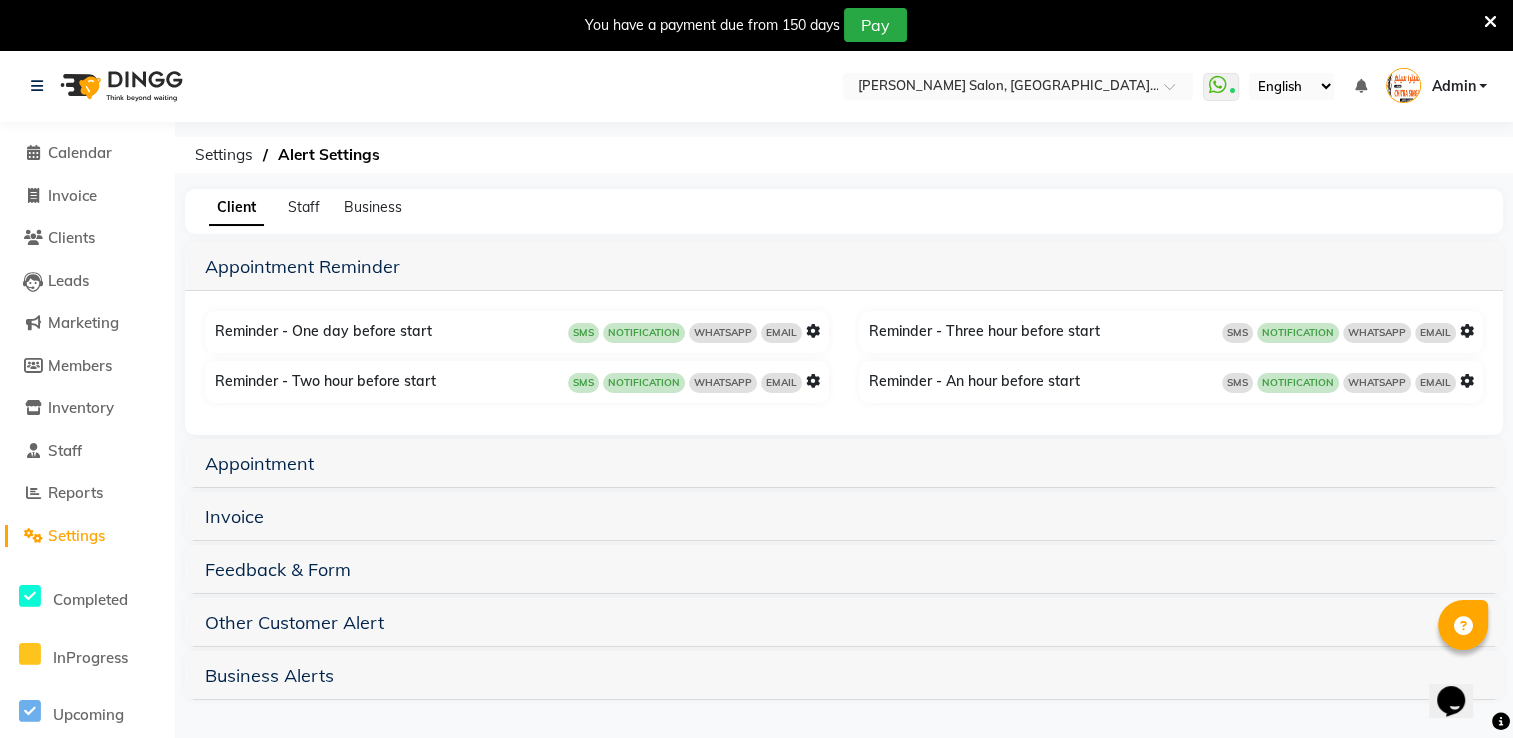 click at bounding box center (1467, 331) 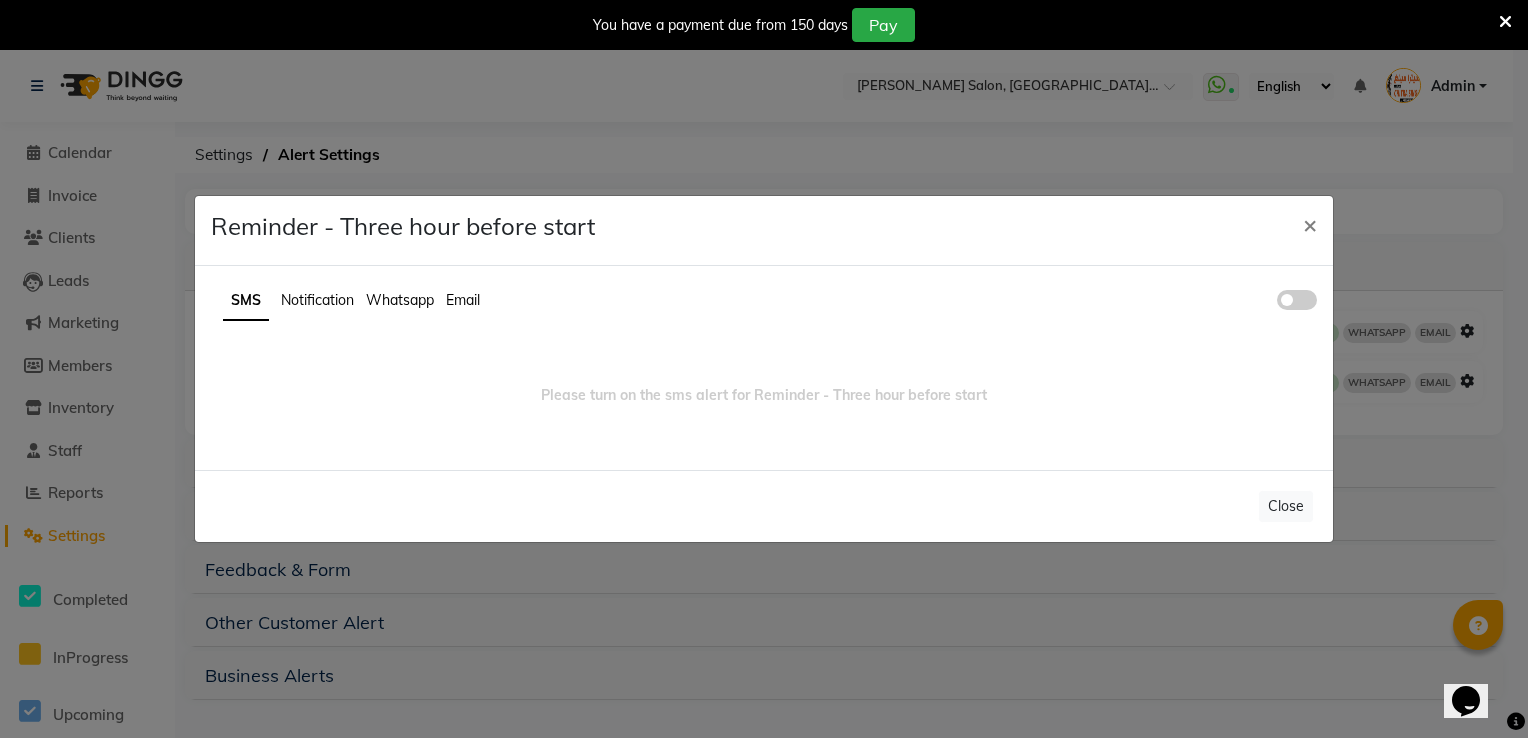 click on "Whatsapp" 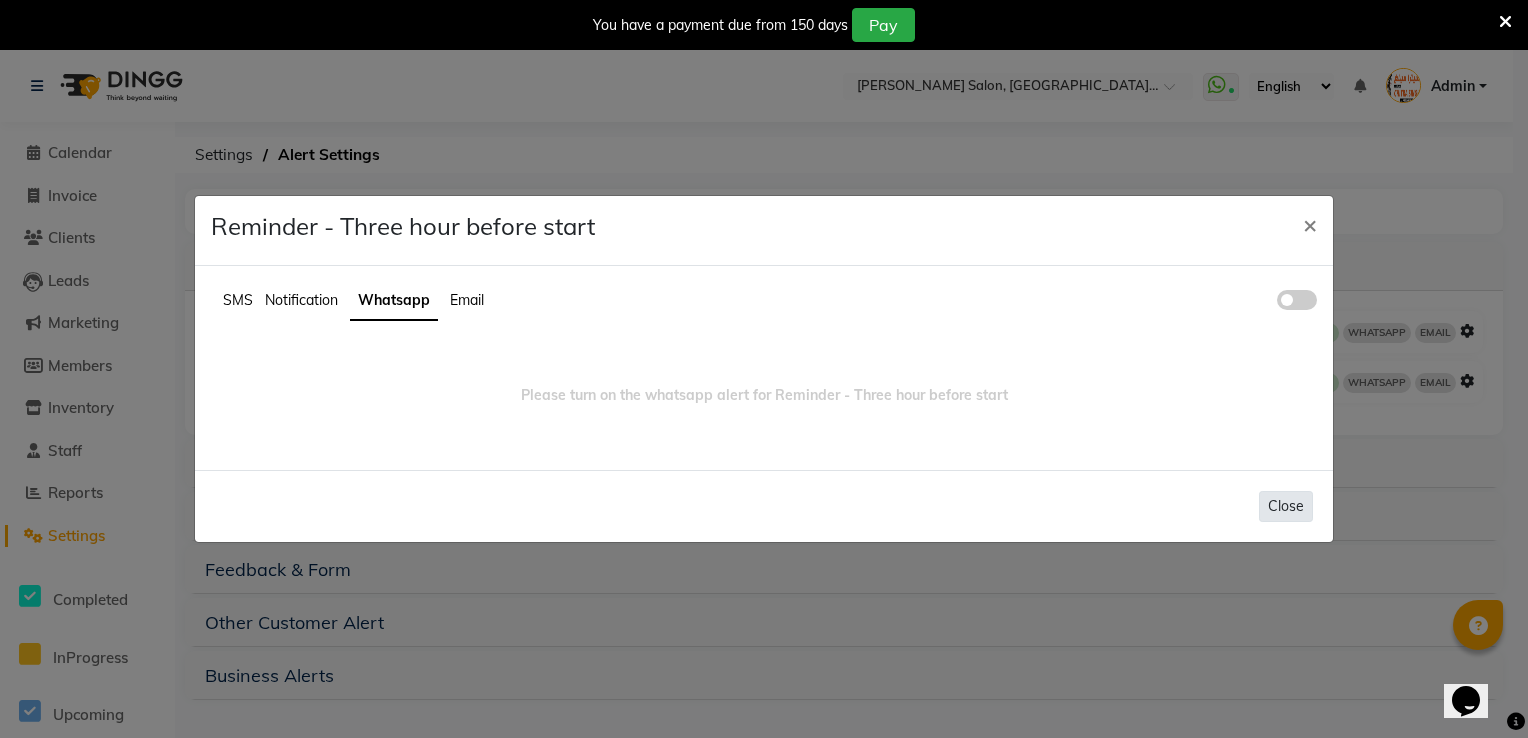 click on "Close" 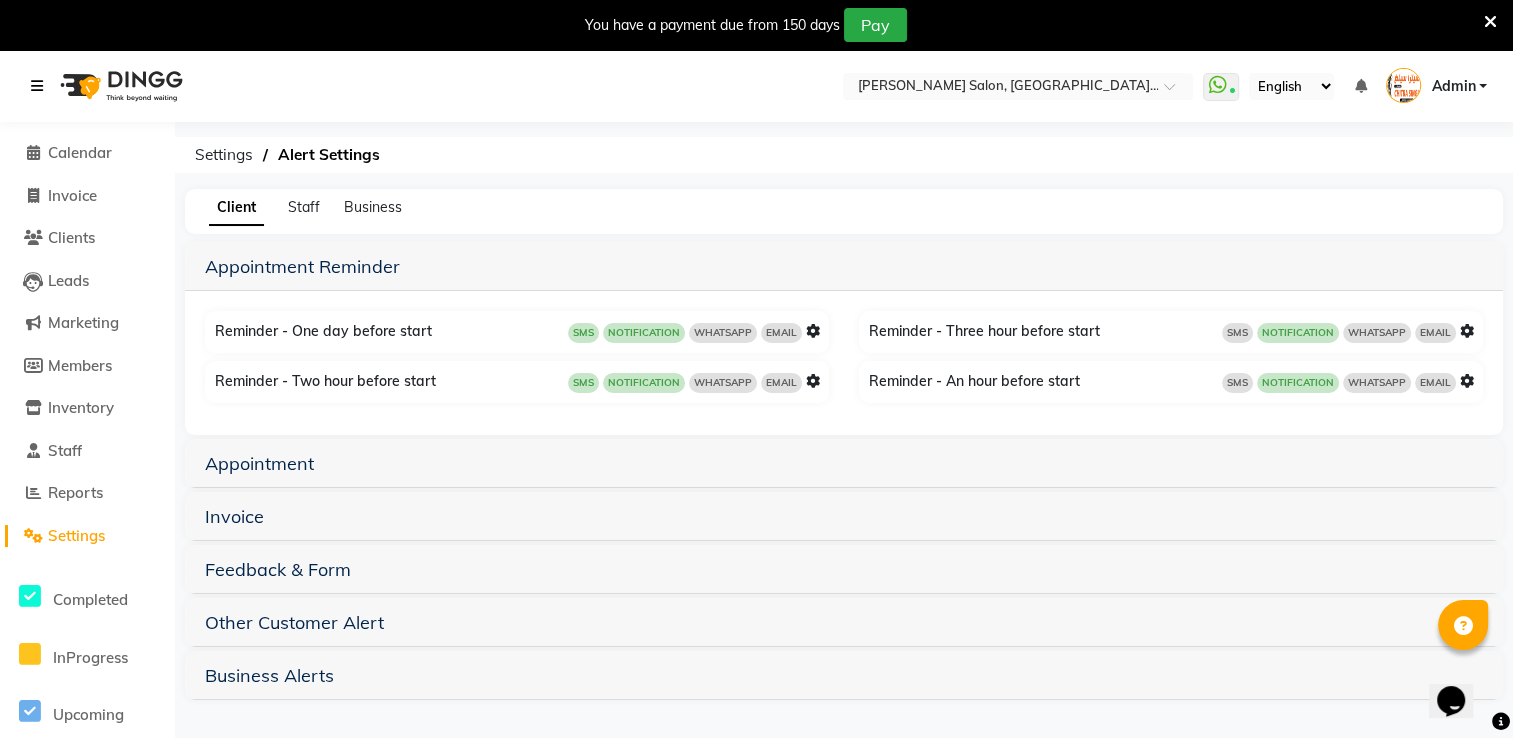 click at bounding box center (37, 86) 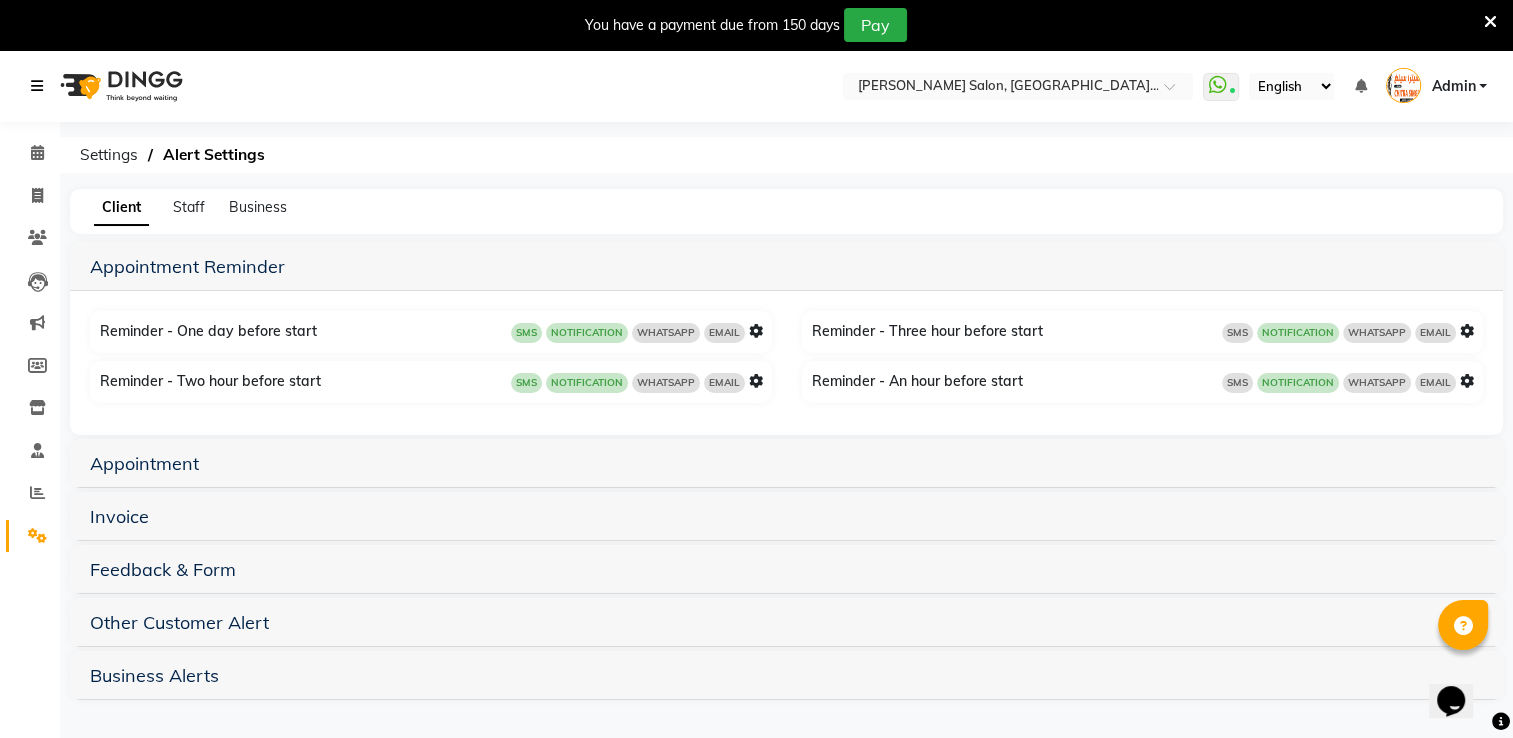 click at bounding box center [37, 86] 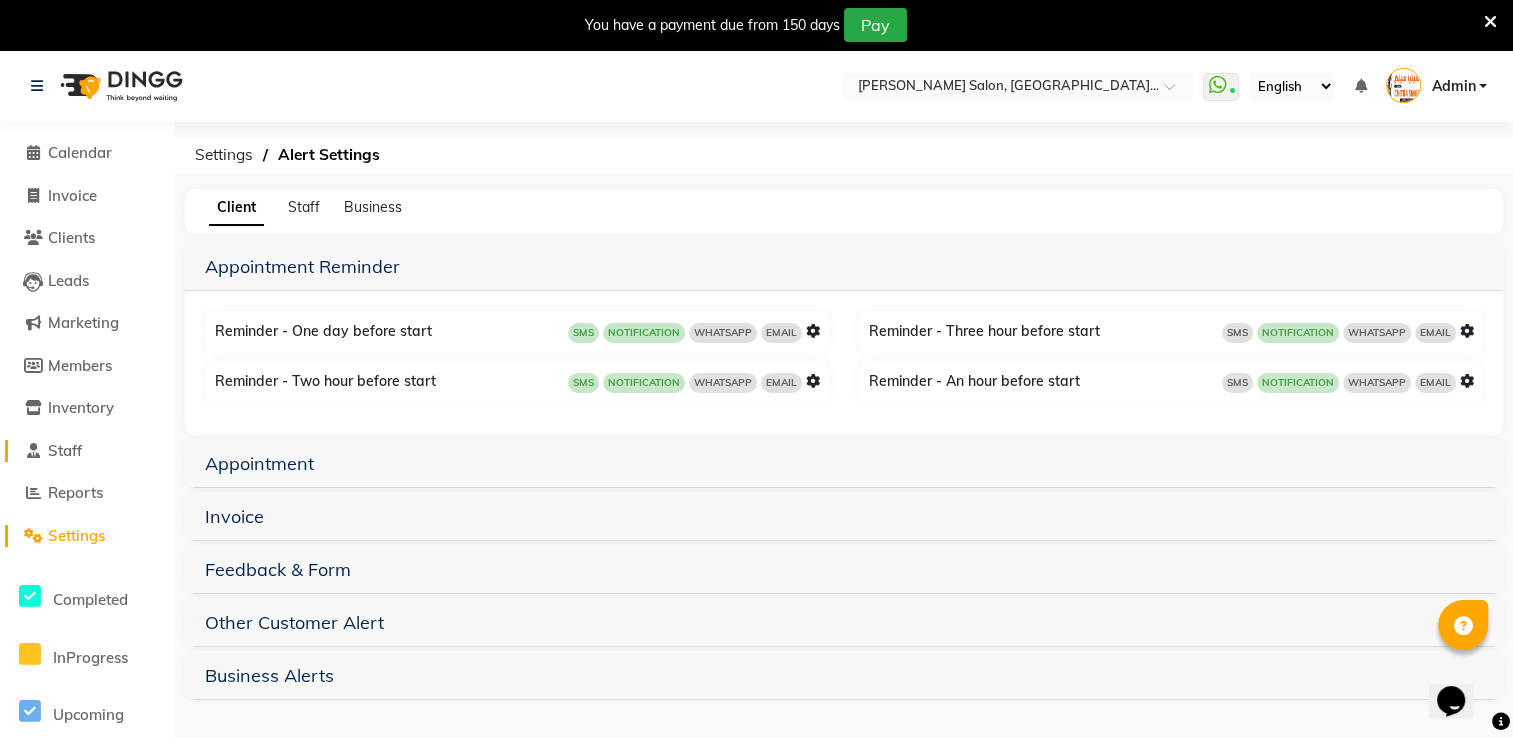 click on "Staff" 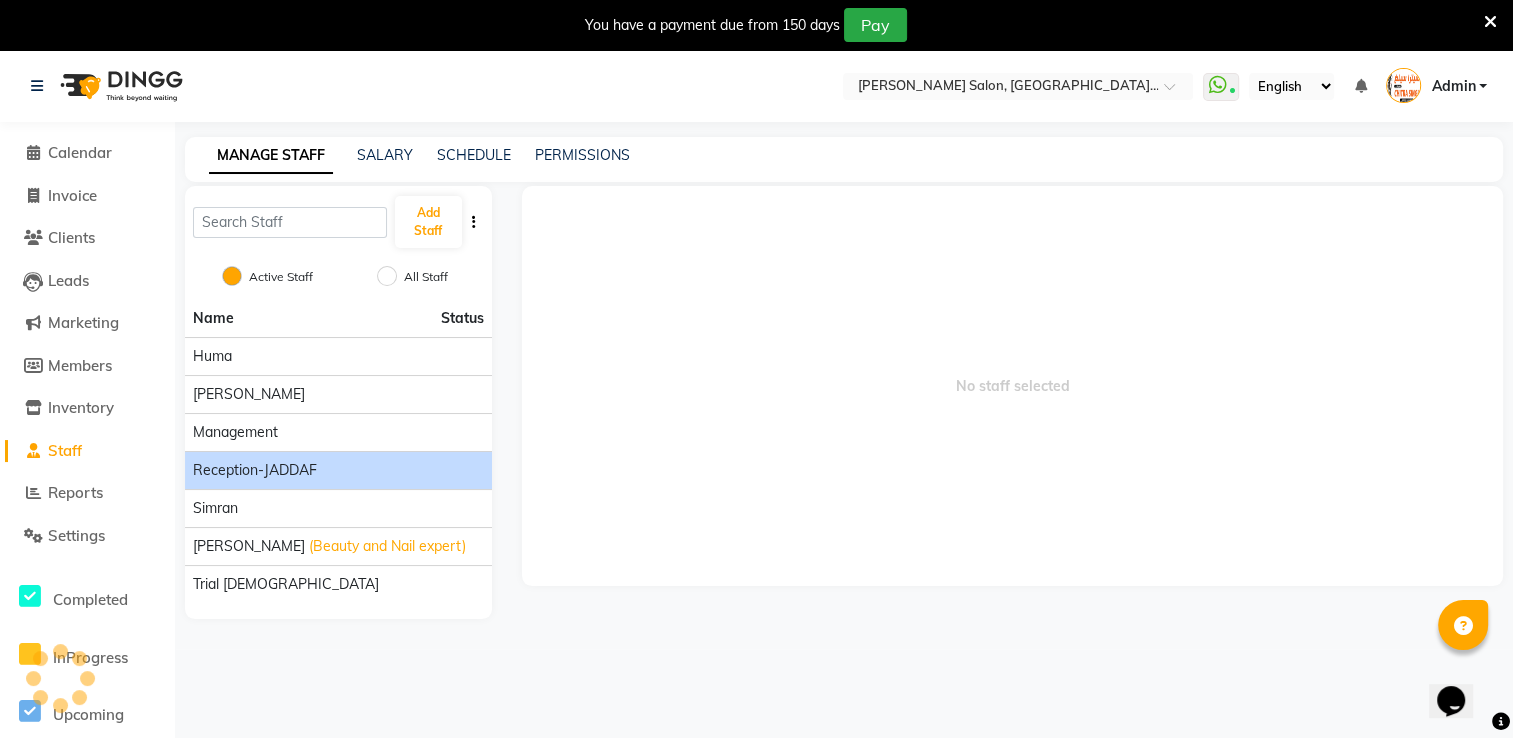 click on "Reception-JADDAF" 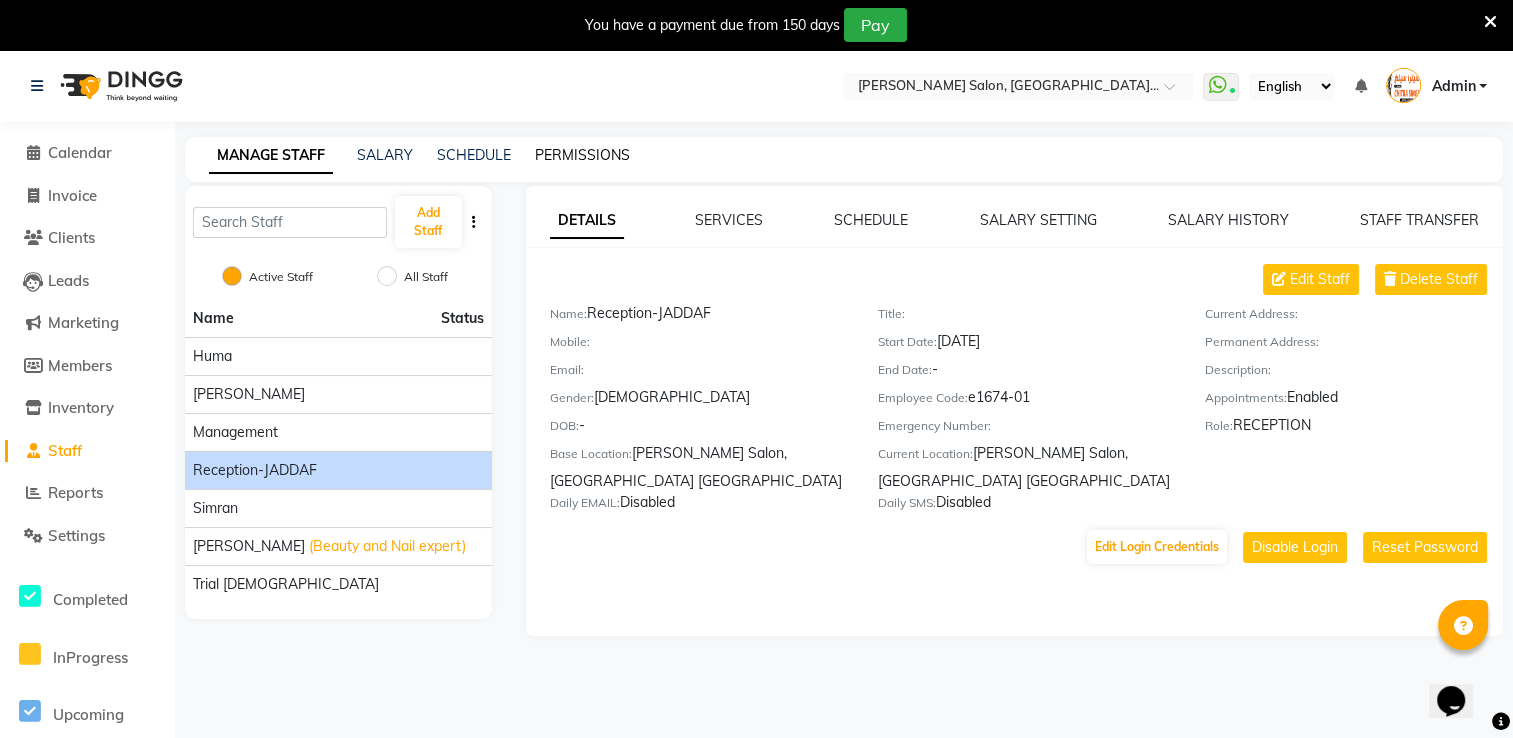 click on "PERMISSIONS" 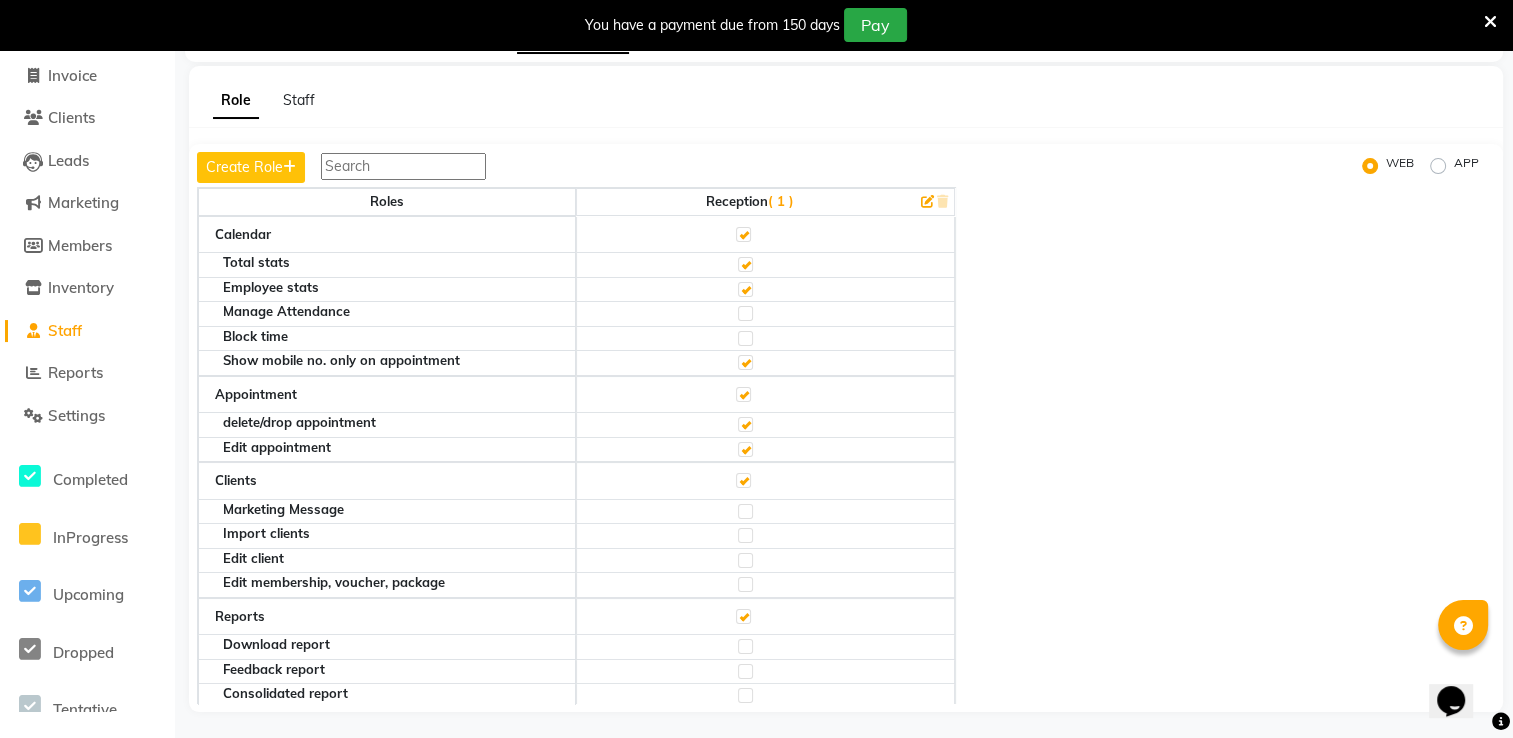 scroll, scrollTop: 123, scrollLeft: 0, axis: vertical 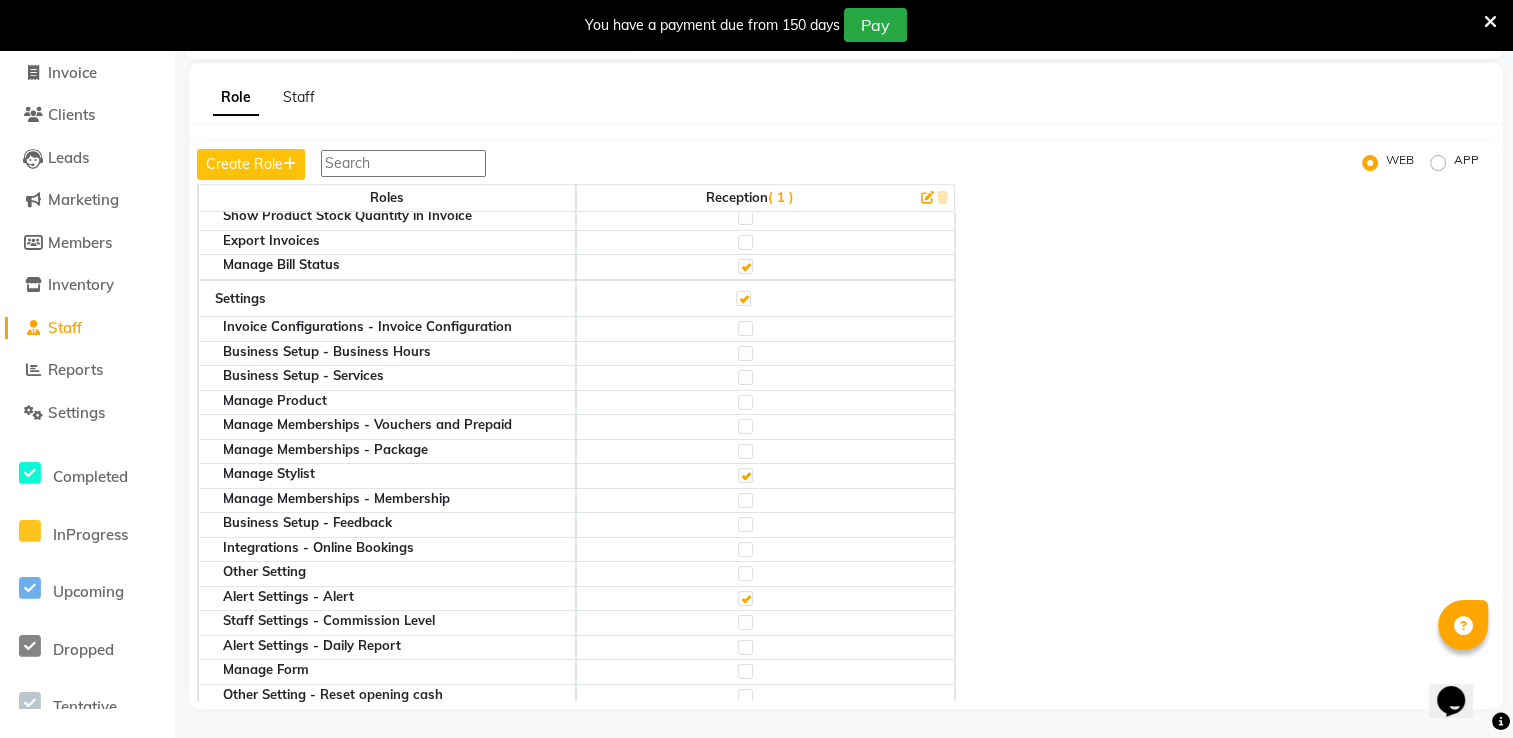click 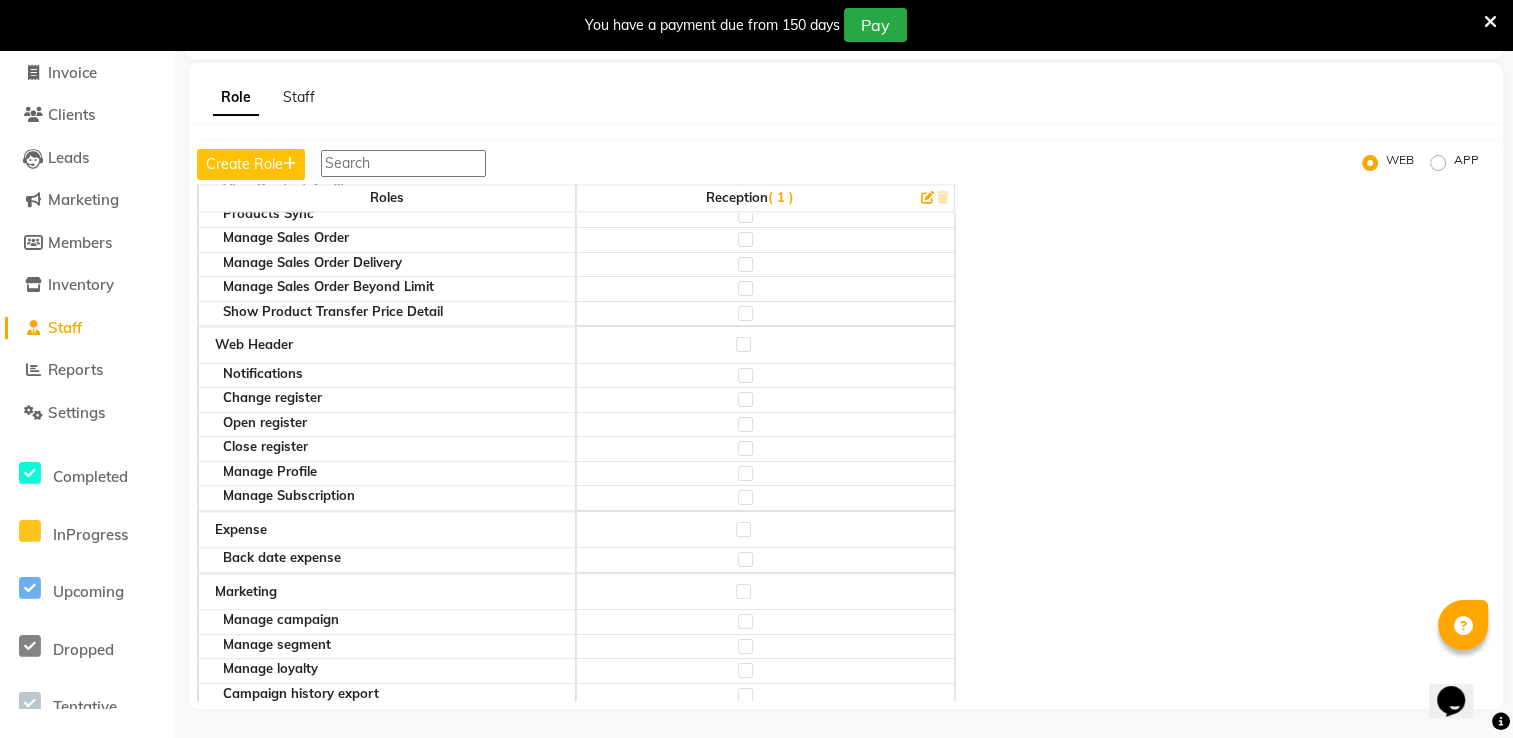 scroll, scrollTop: 2934, scrollLeft: 0, axis: vertical 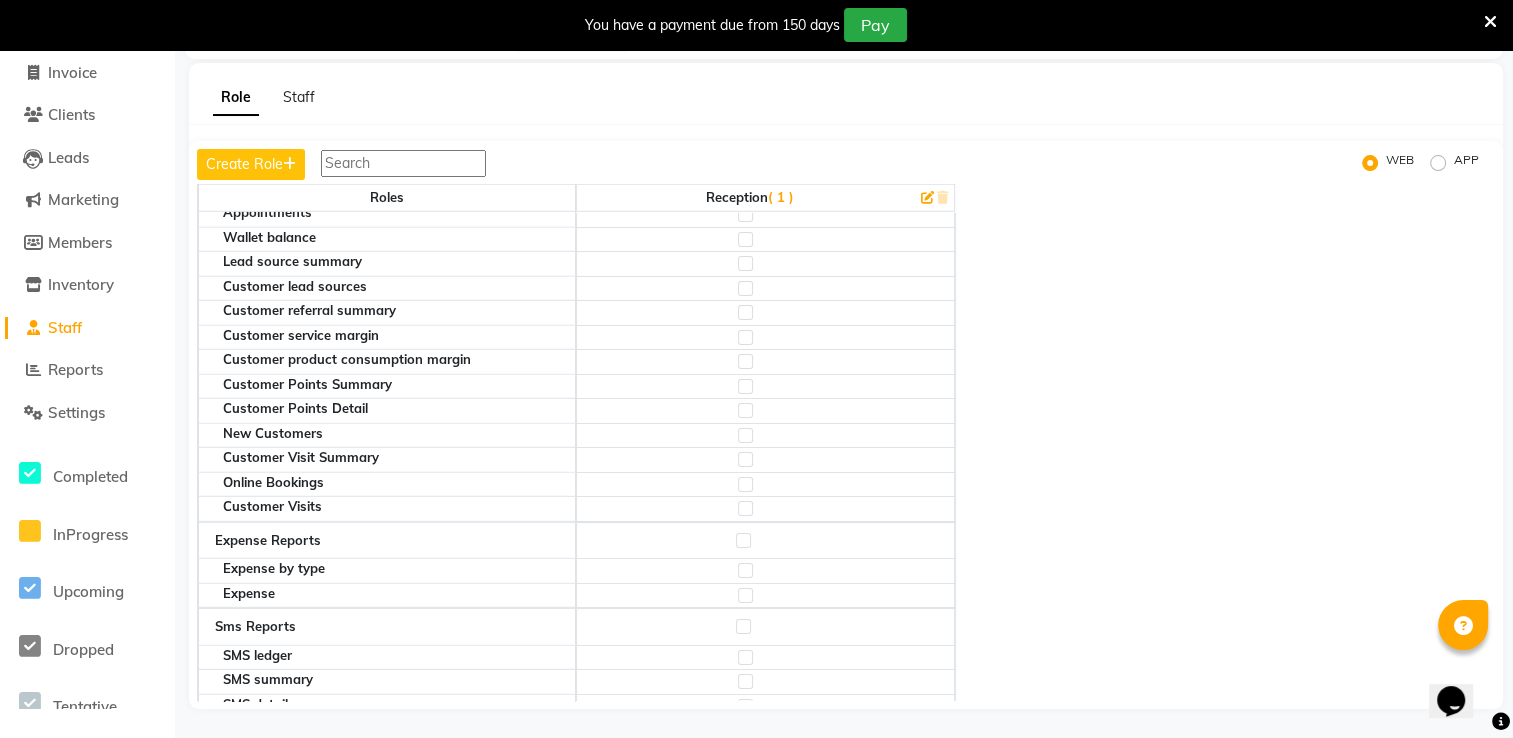 click on "Opens Chat This icon Opens the chat window." at bounding box center (1461, 666) 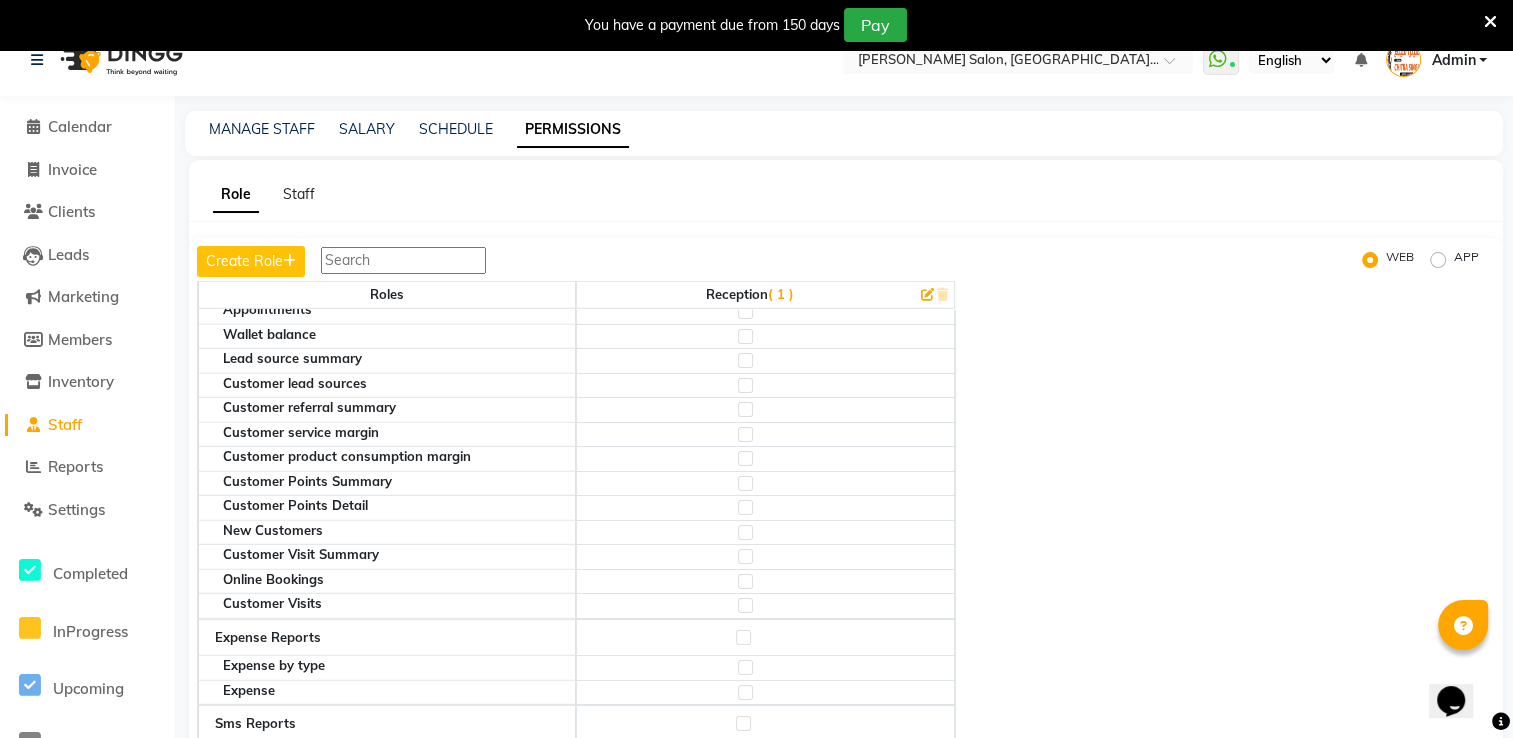 scroll, scrollTop: 3, scrollLeft: 0, axis: vertical 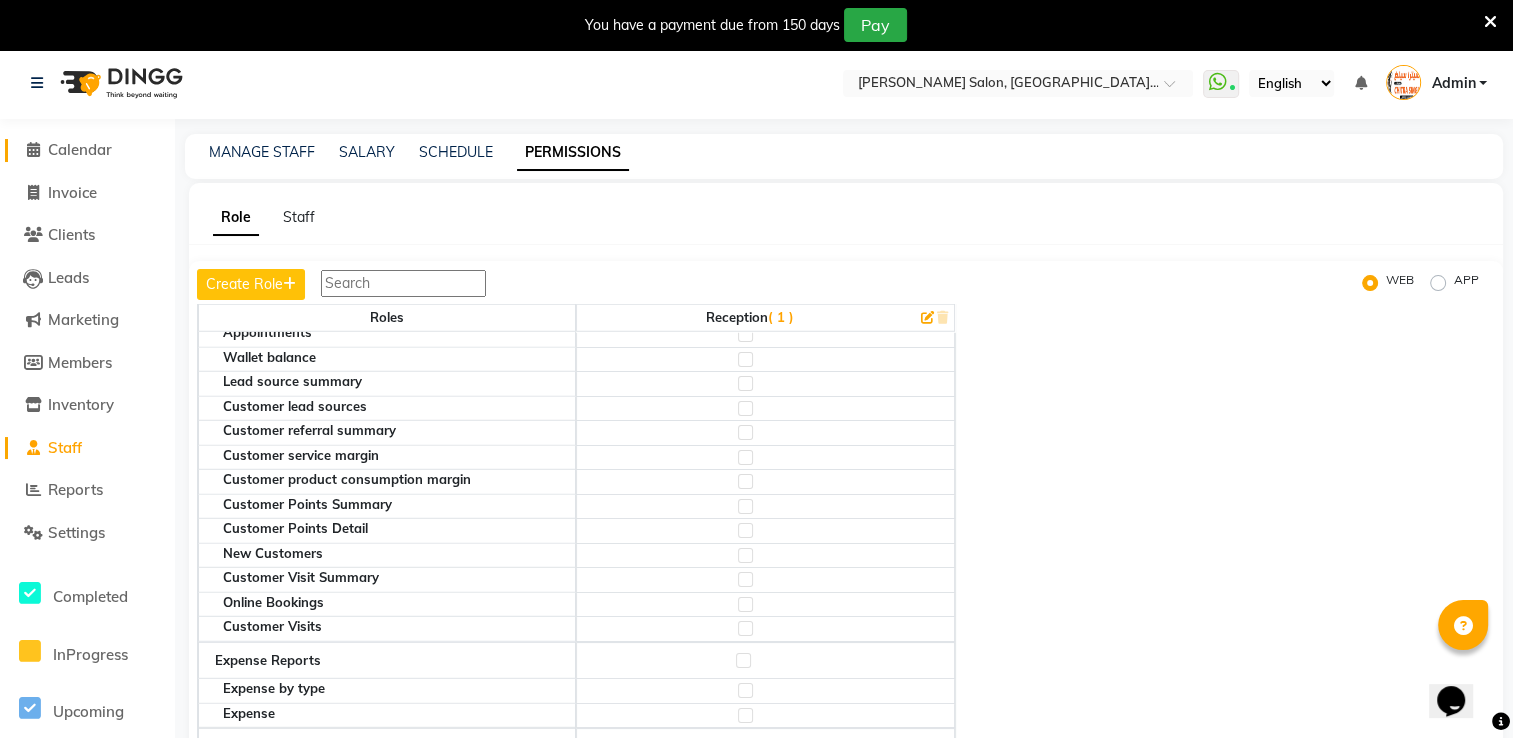 click 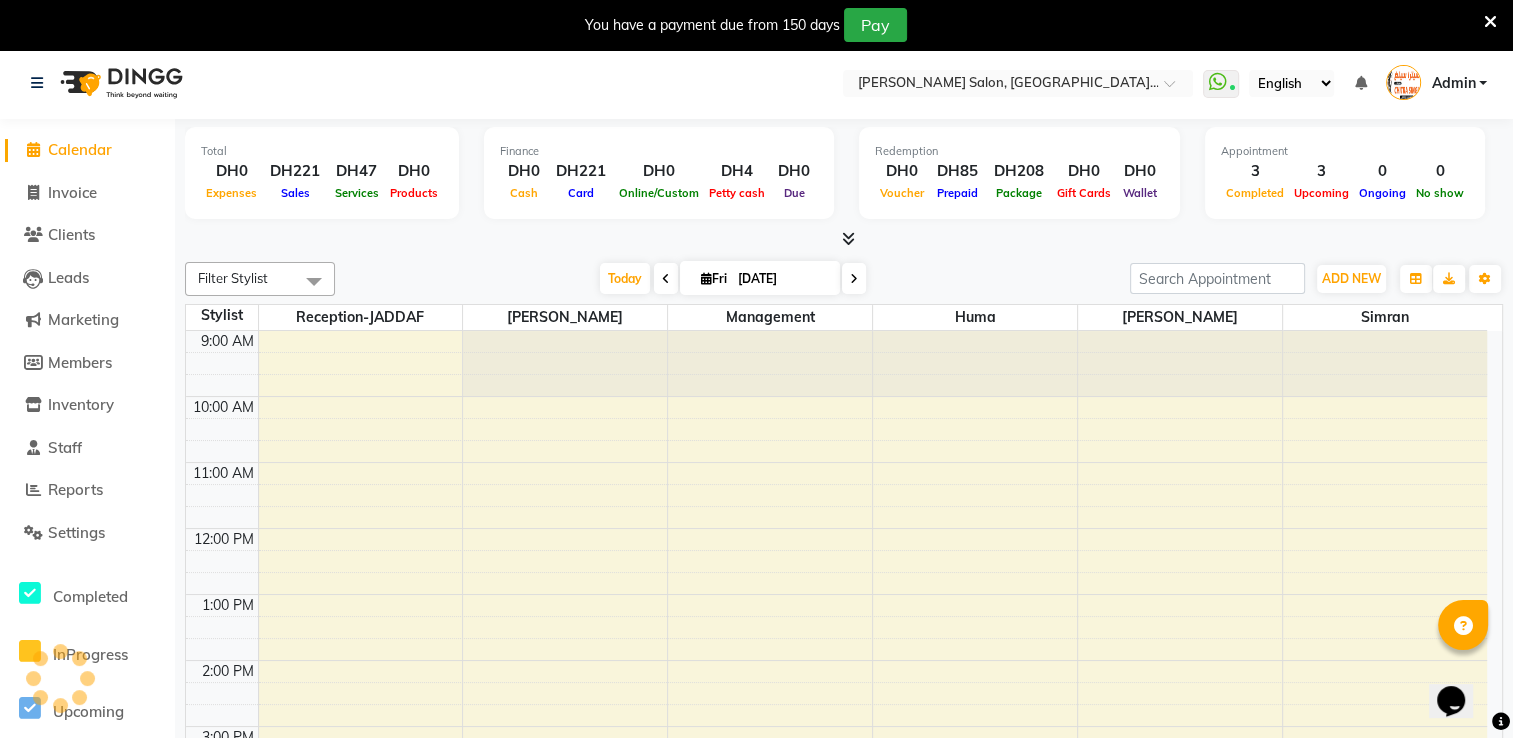 scroll, scrollTop: 480, scrollLeft: 0, axis: vertical 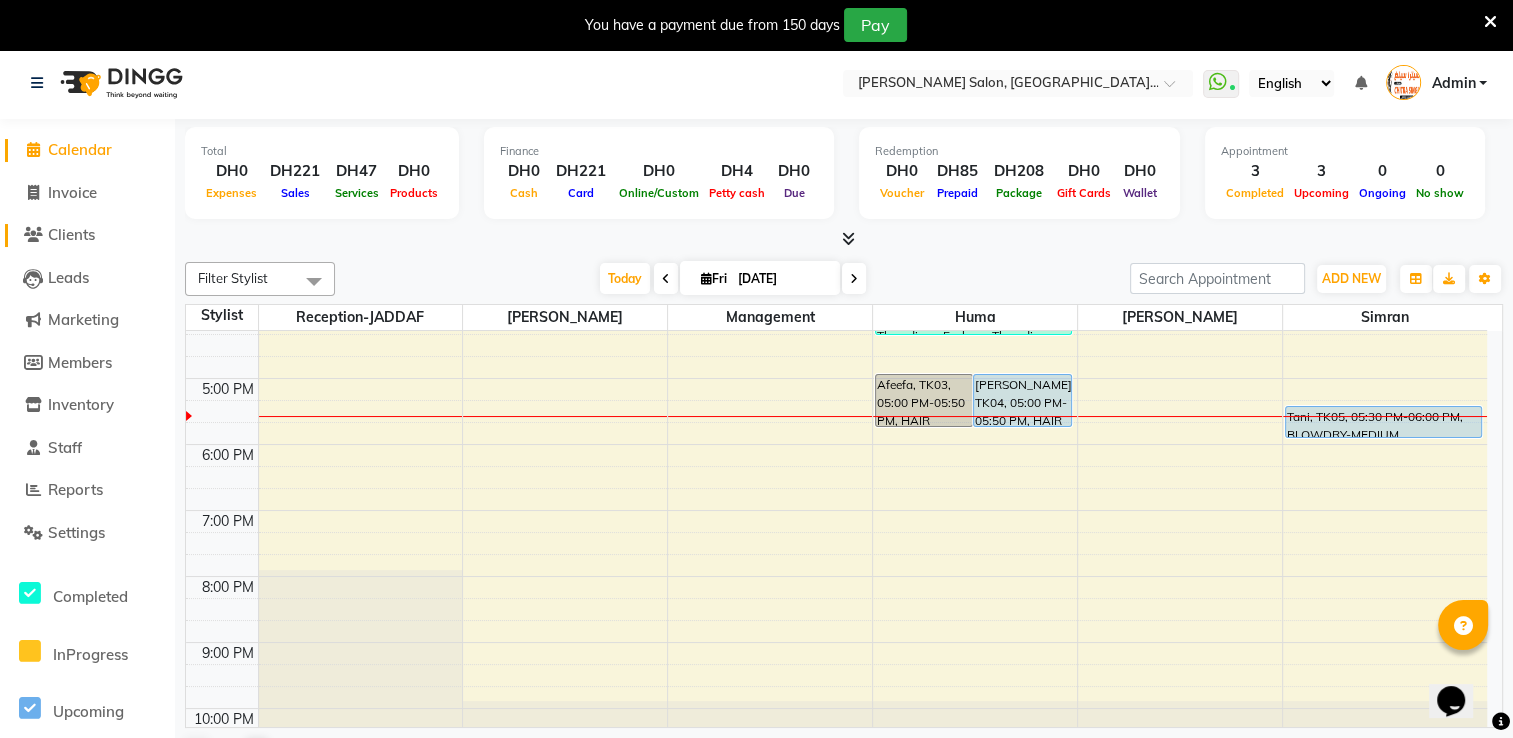 click on "Clients" 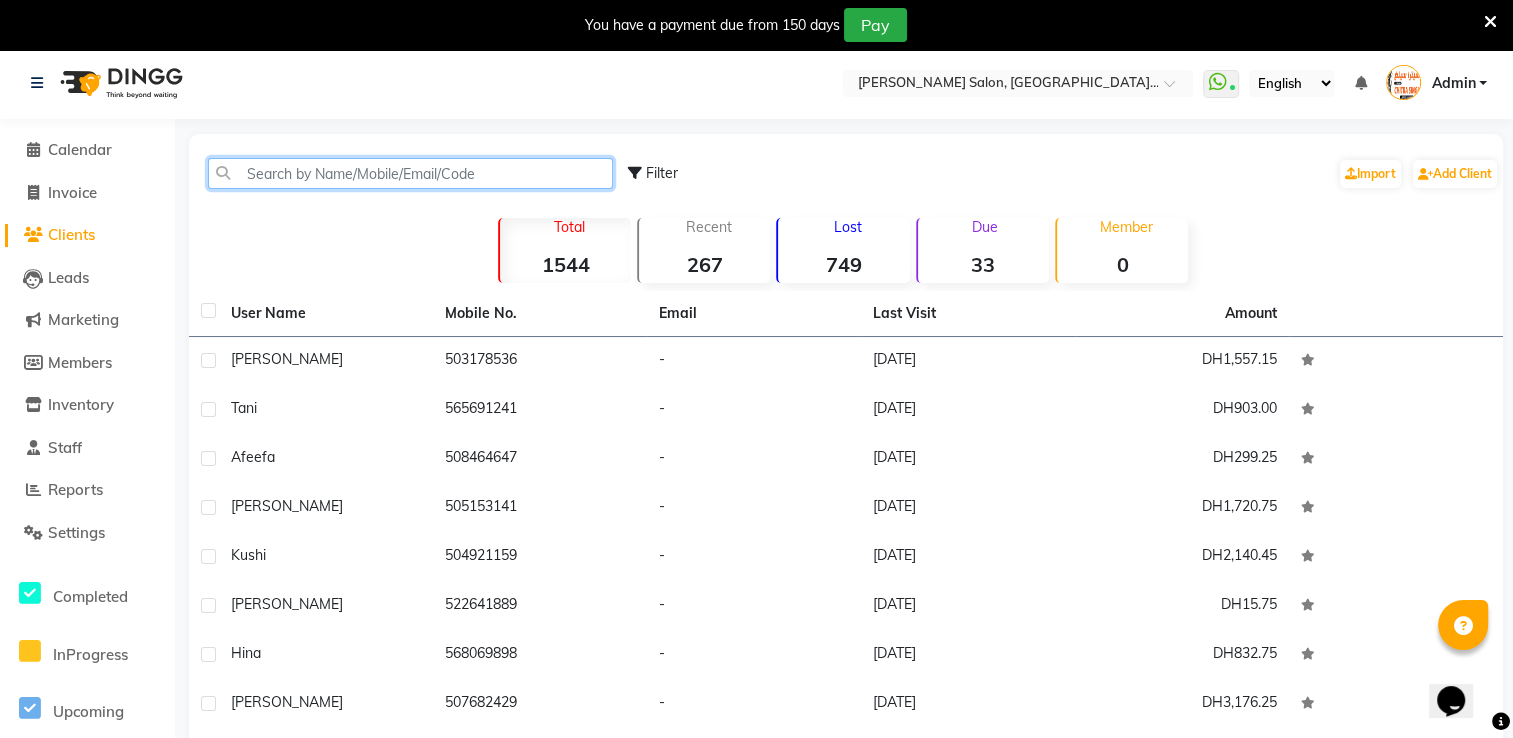 click 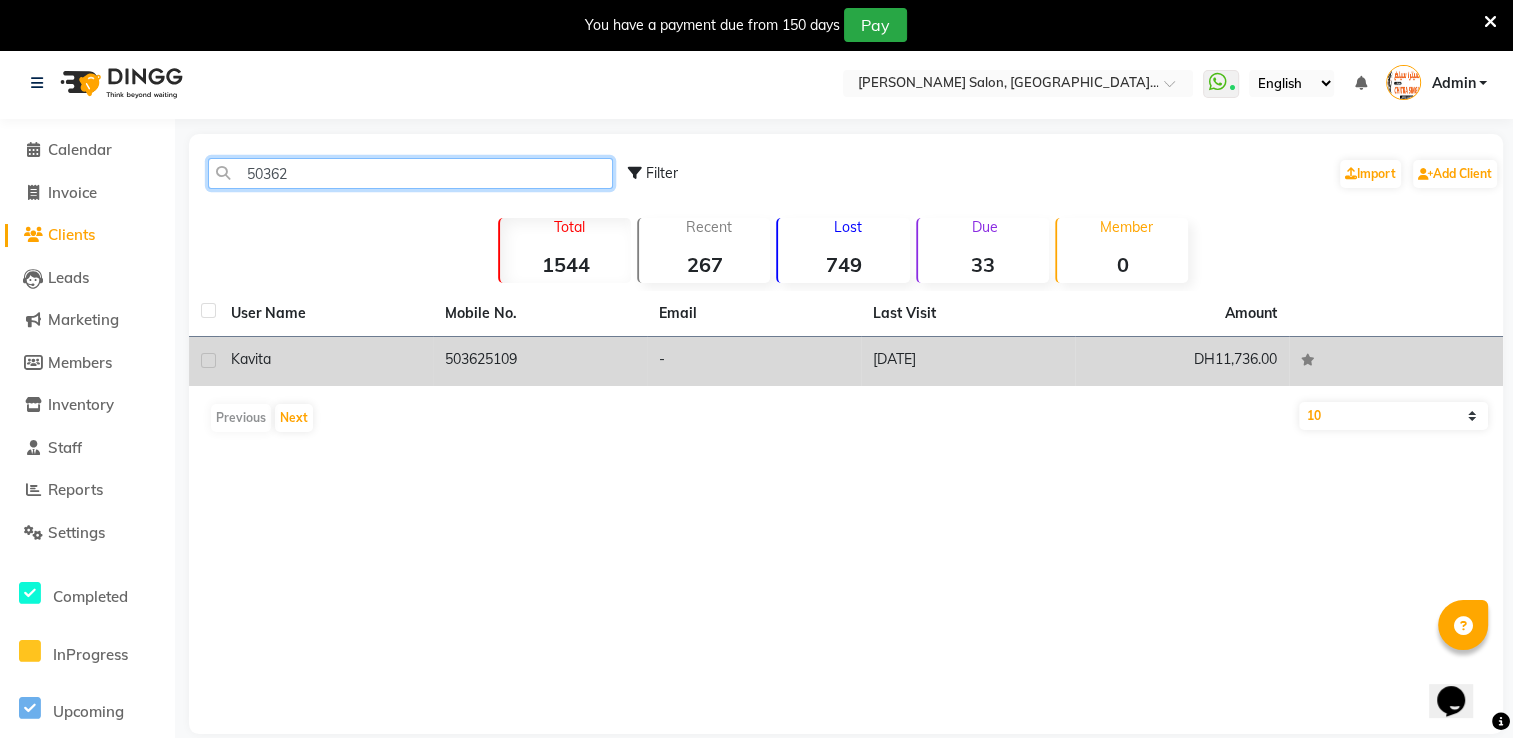type on "50362" 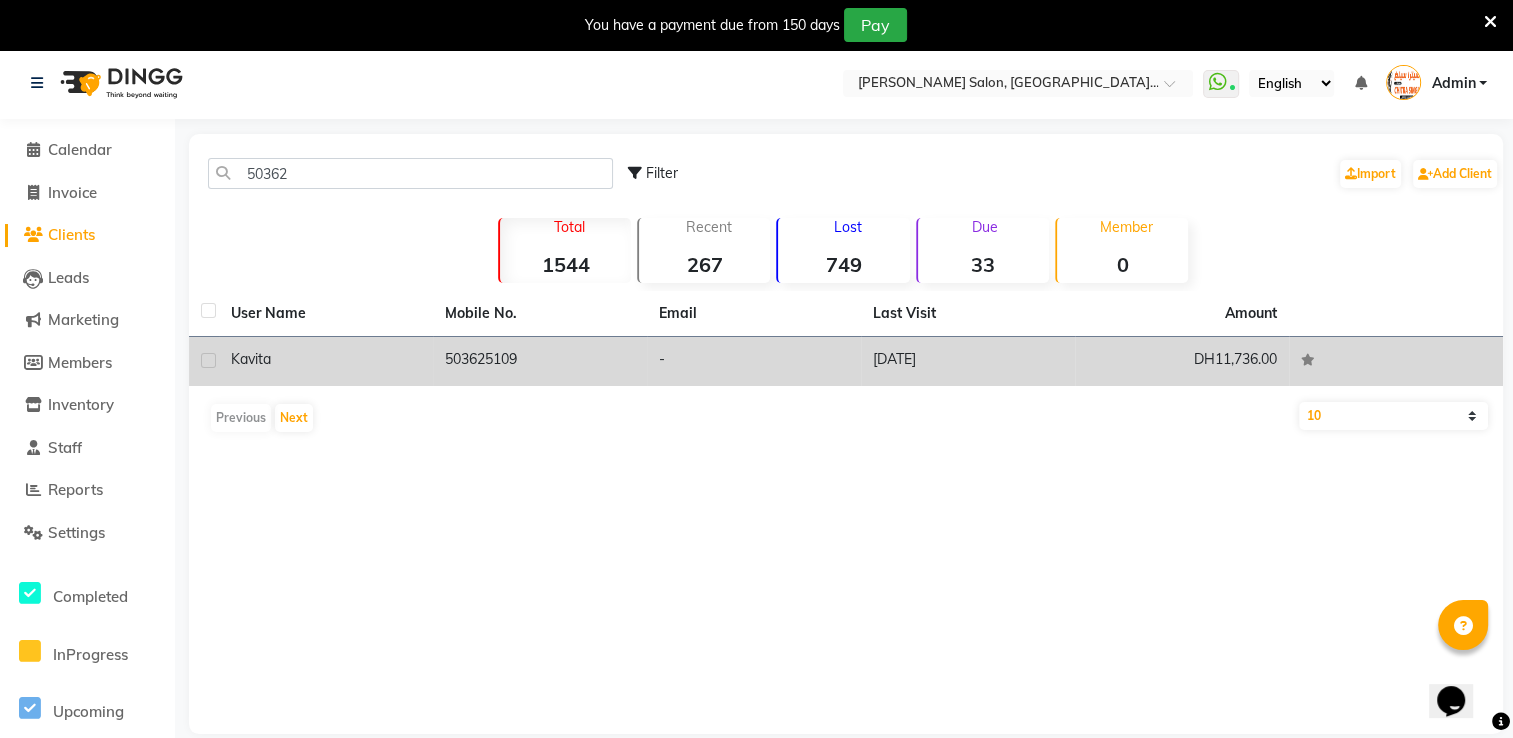 click on "503625109" 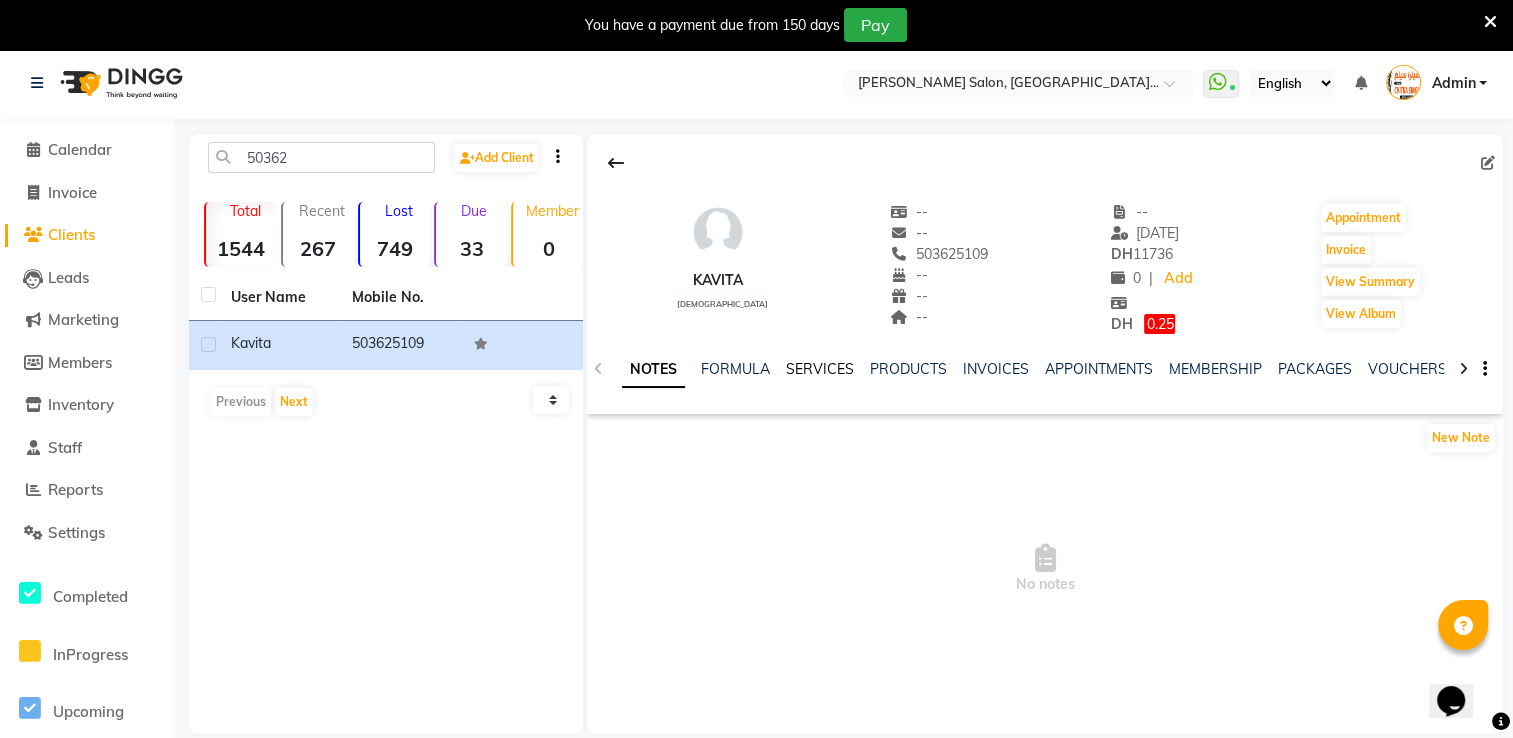 click on "SERVICES" 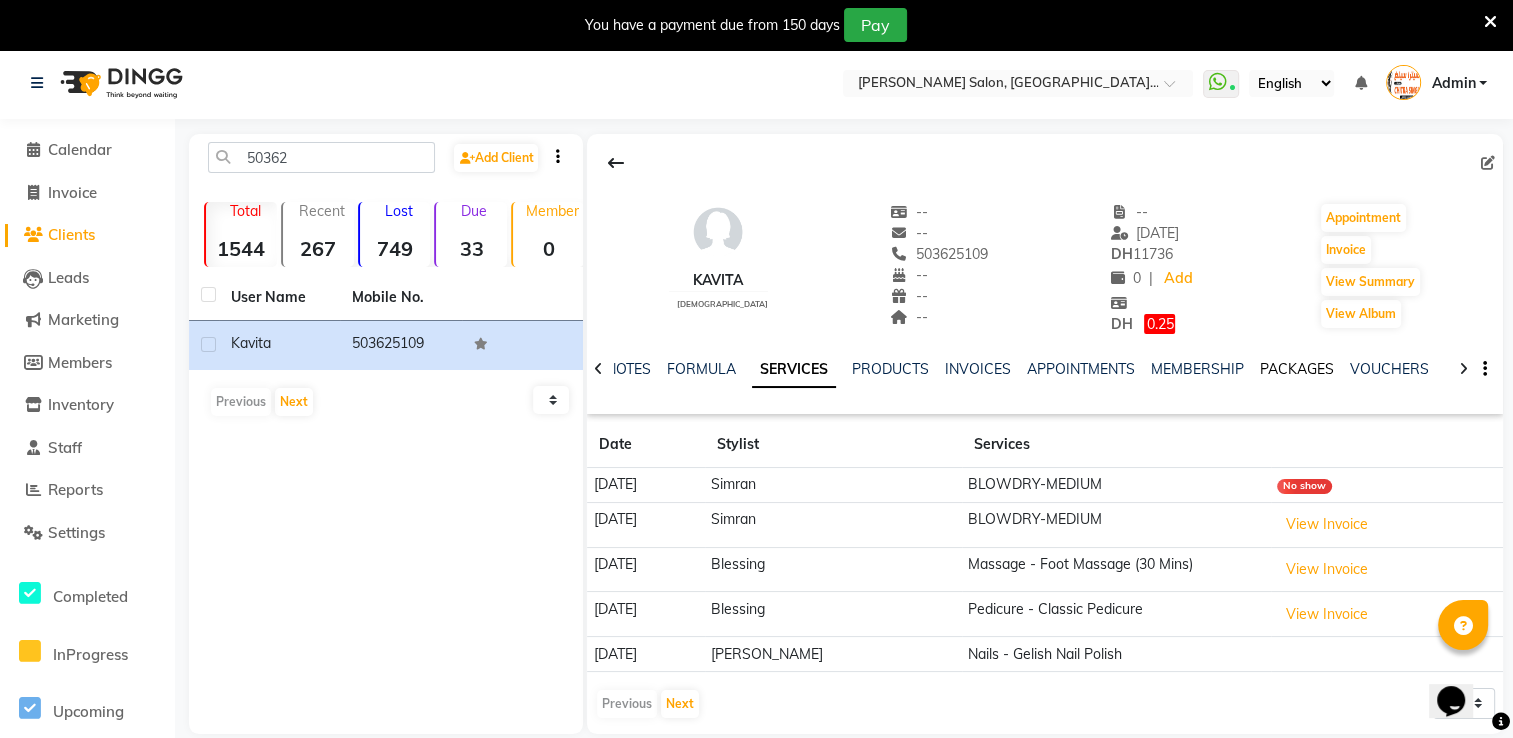 click on "PACKAGES" 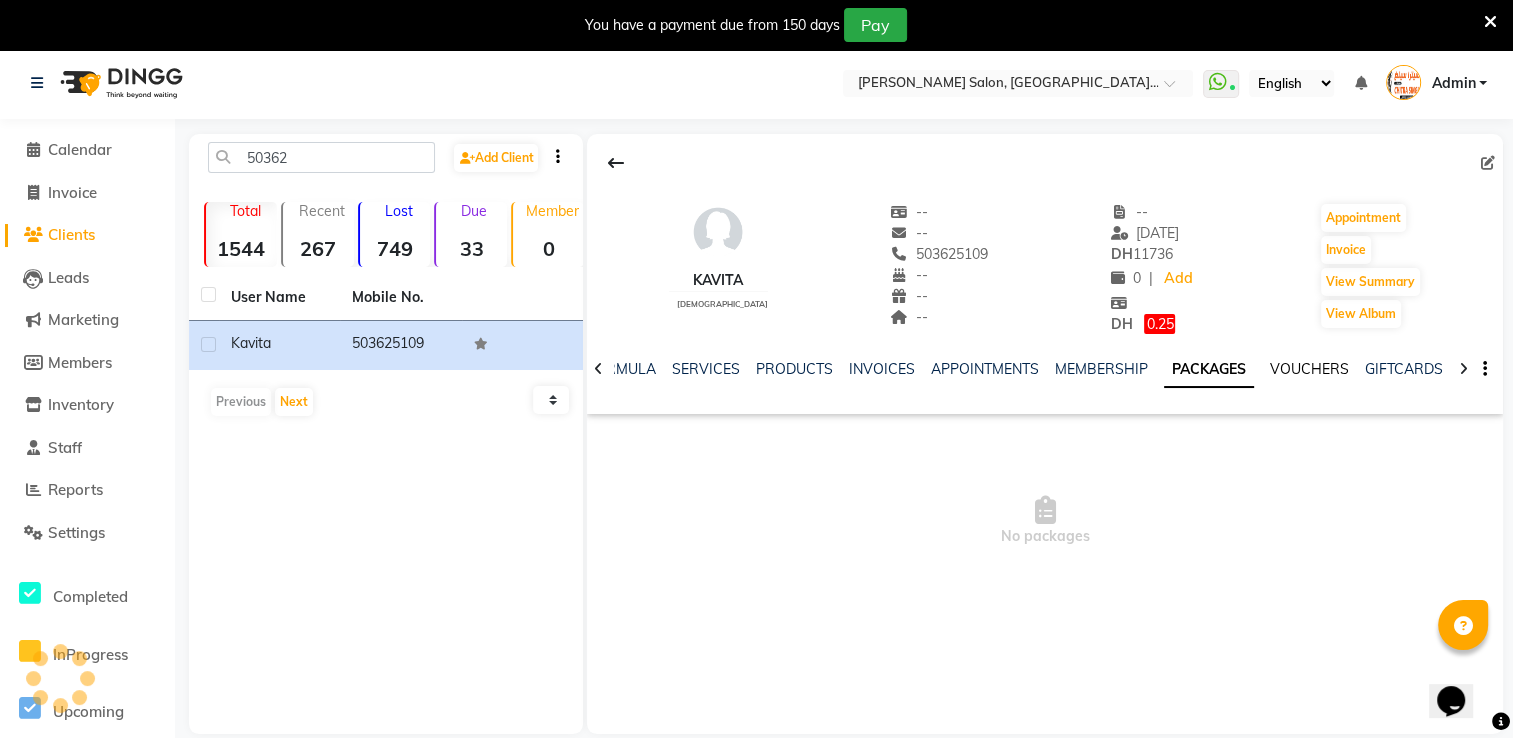 click on "VOUCHERS" 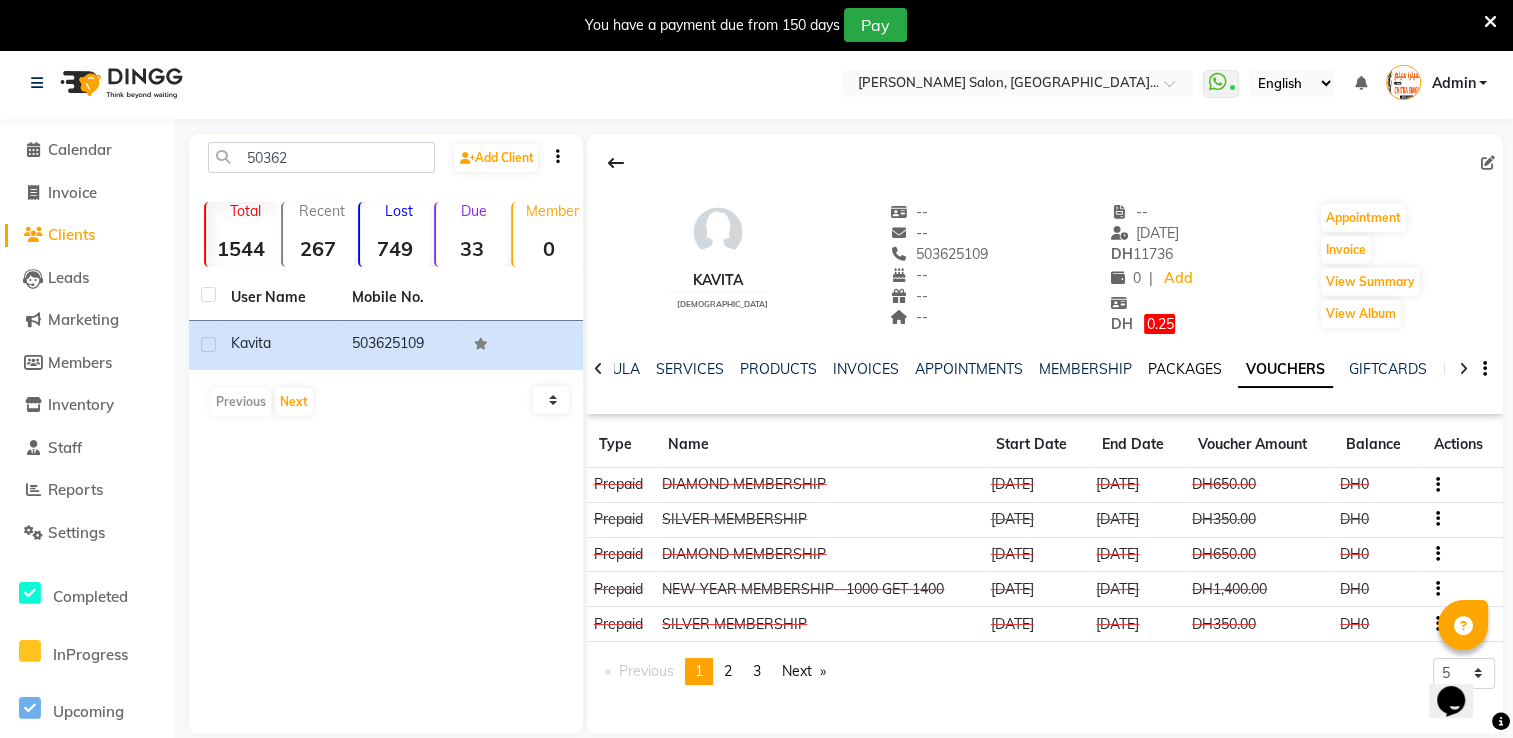 click on "PACKAGES" 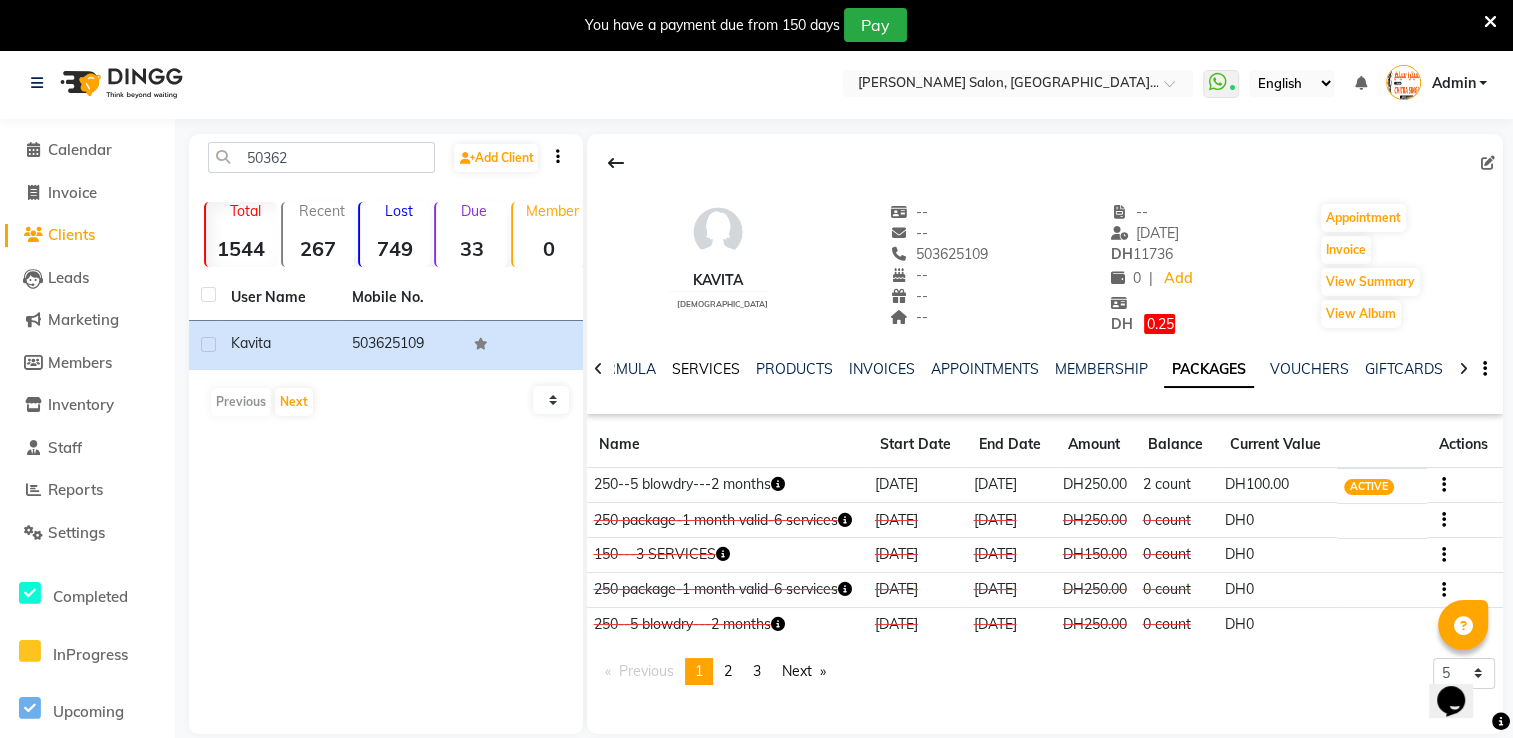 click on "SERVICES" 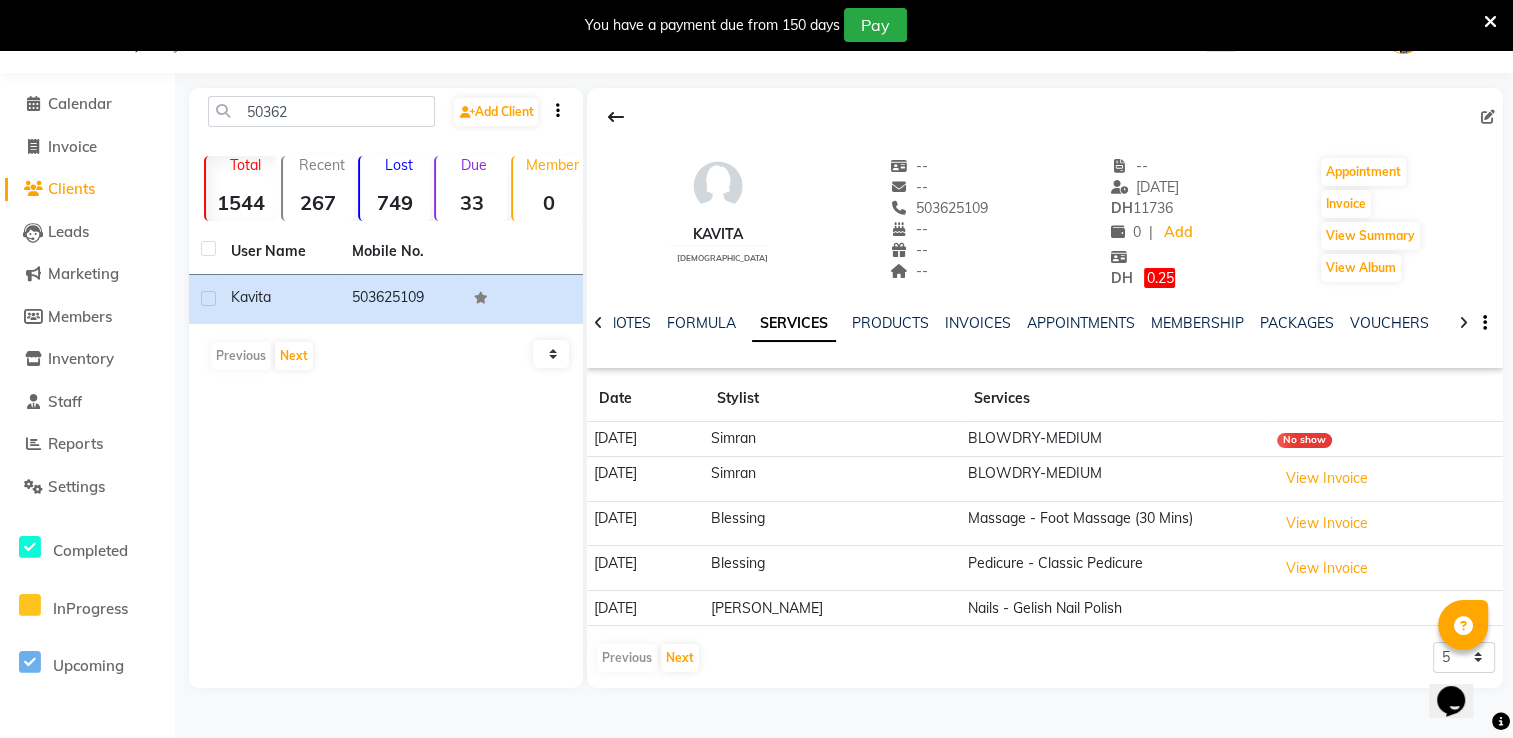 scroll, scrollTop: 50, scrollLeft: 0, axis: vertical 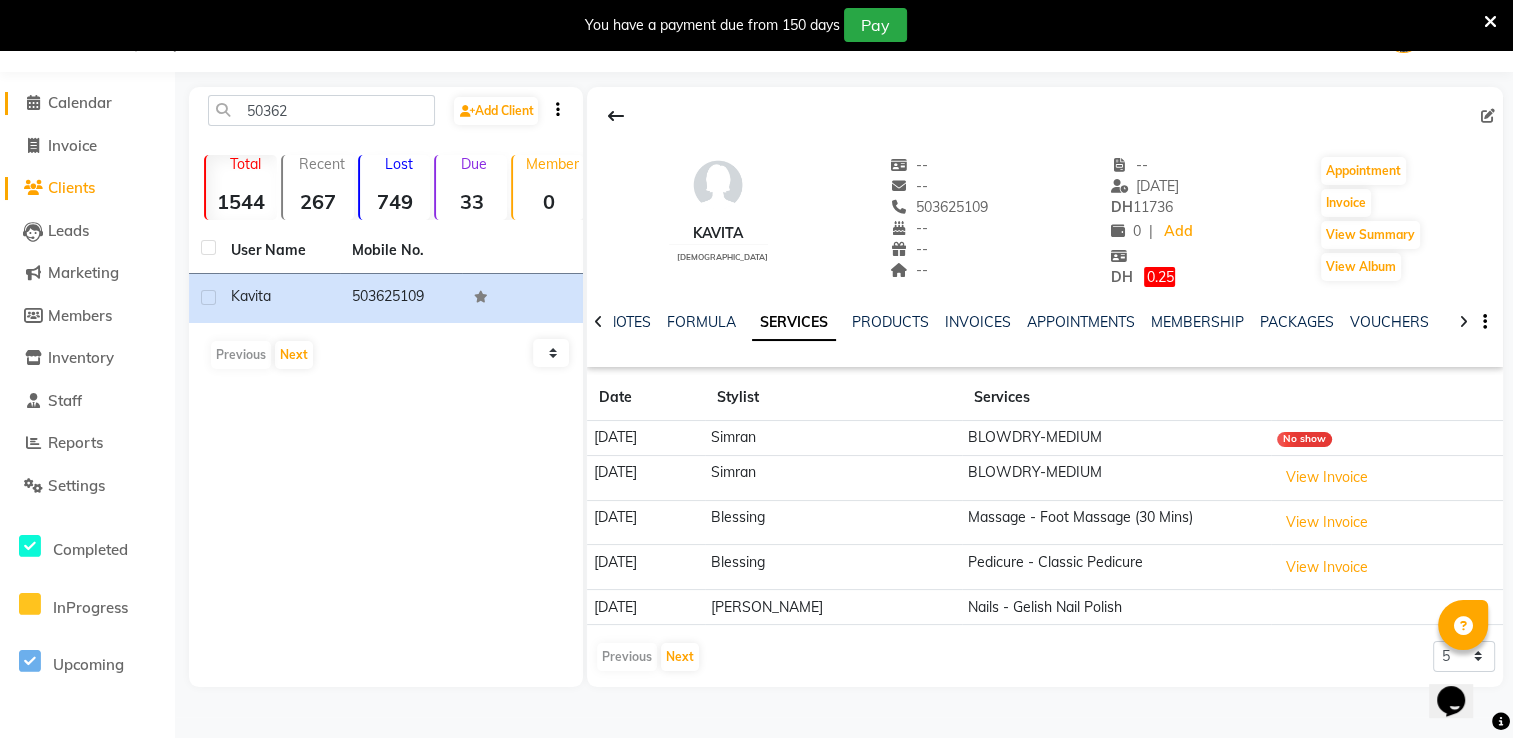 click 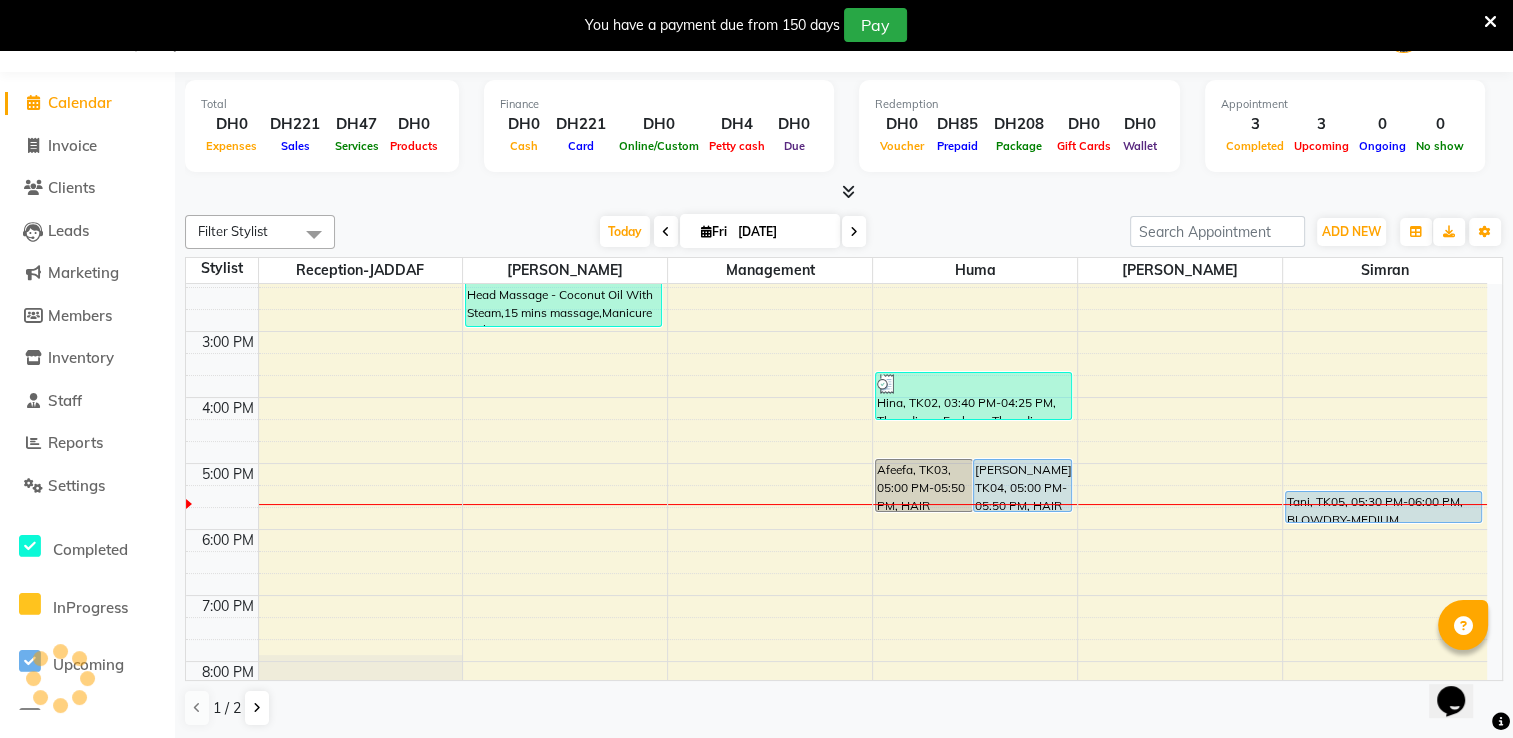 scroll, scrollTop: 0, scrollLeft: 0, axis: both 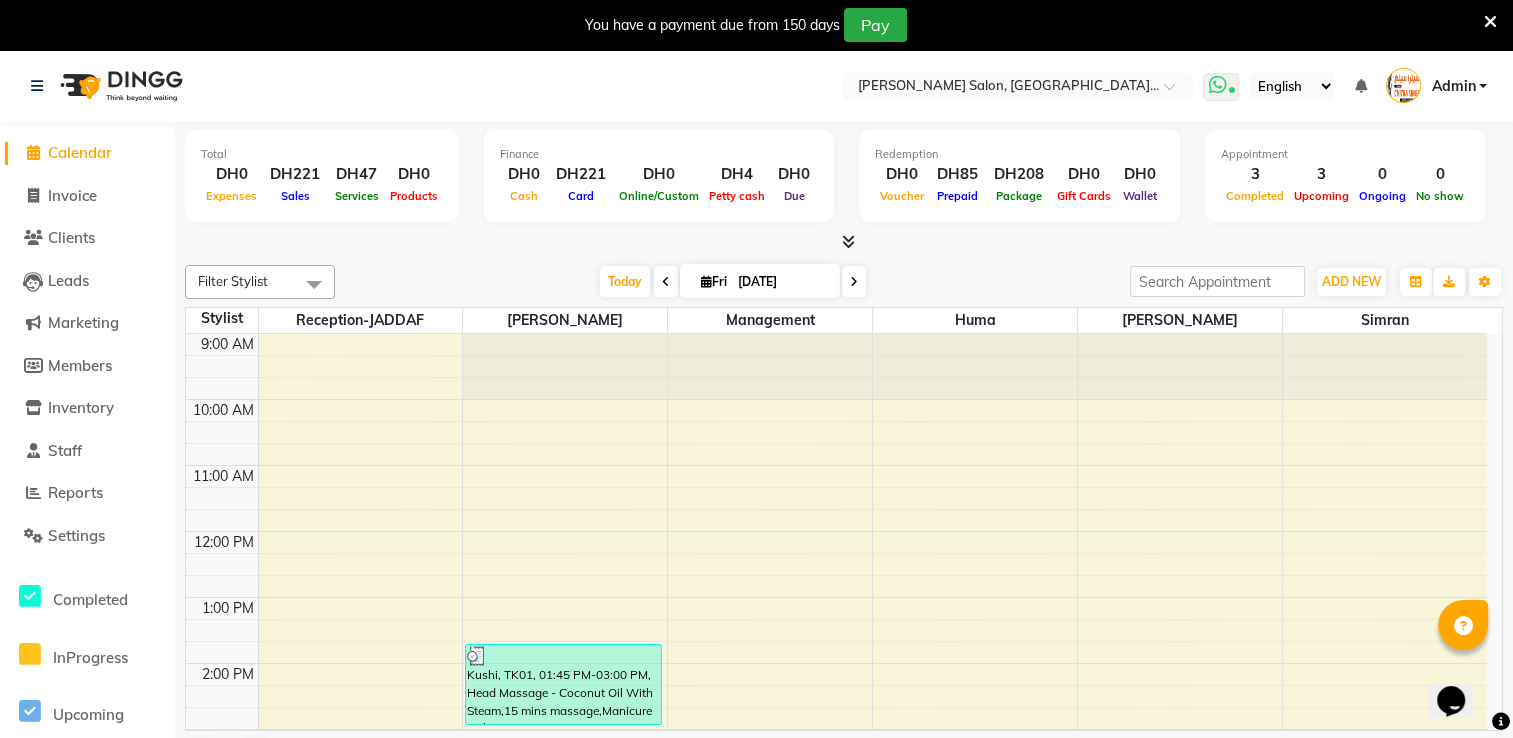 click at bounding box center (1217, 85) 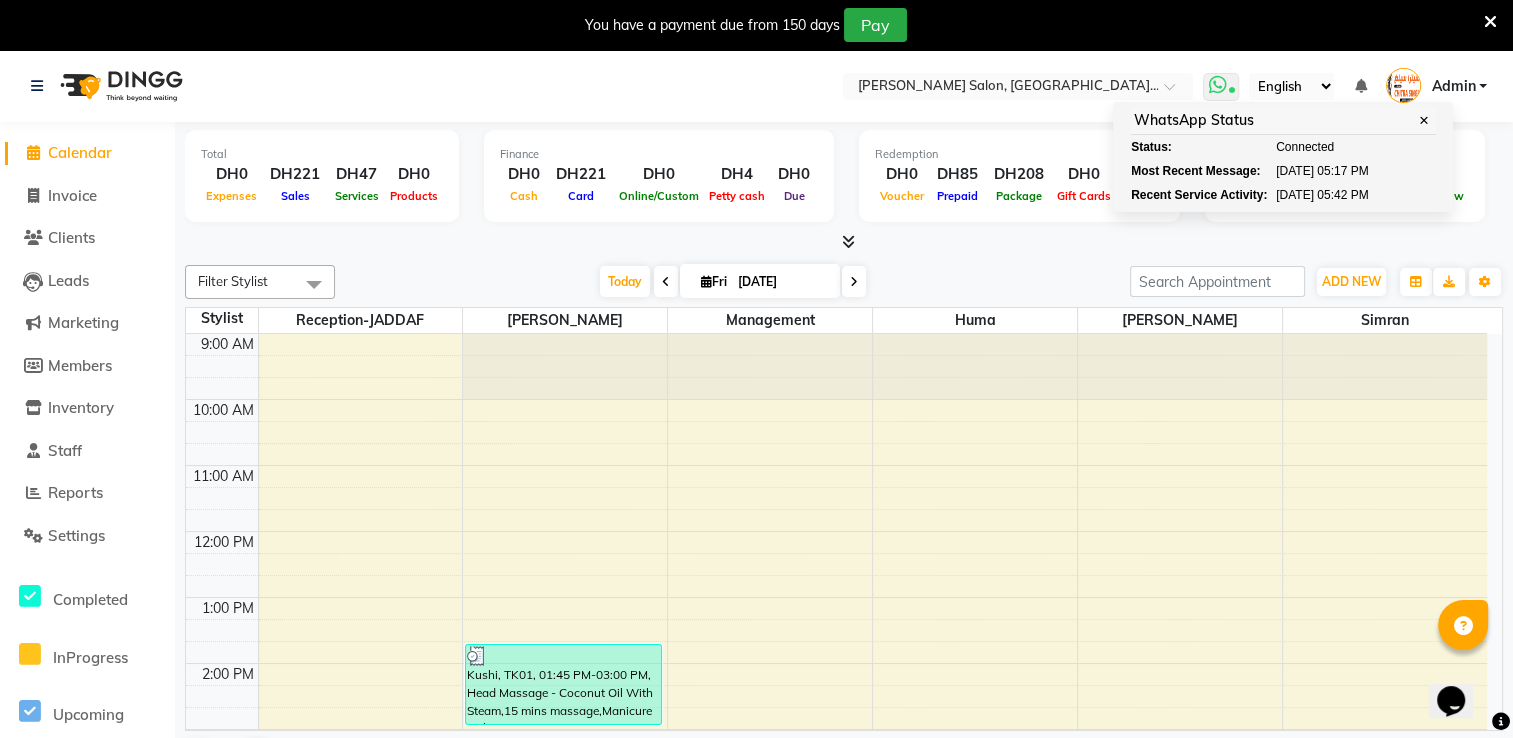 click at bounding box center (1217, 85) 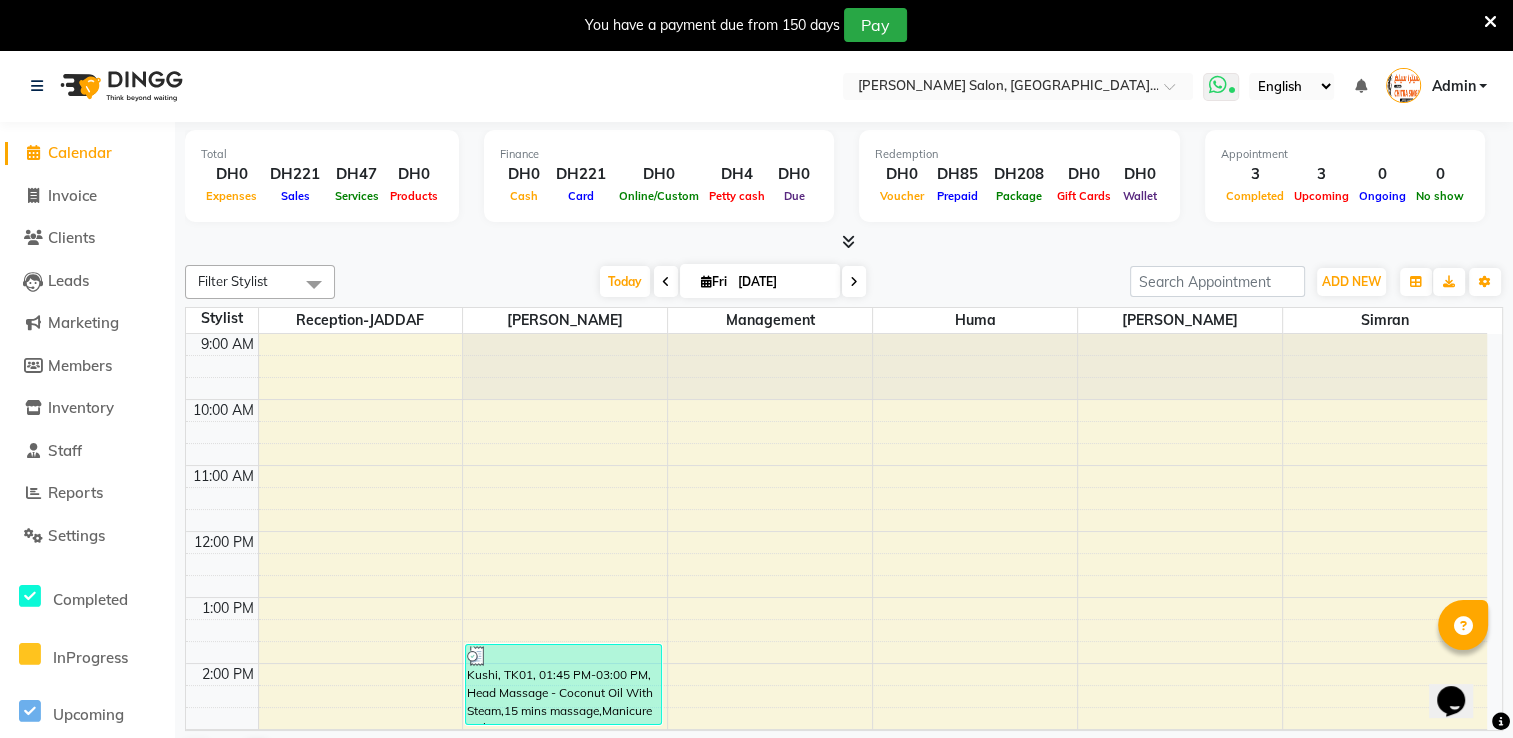 click at bounding box center (1217, 85) 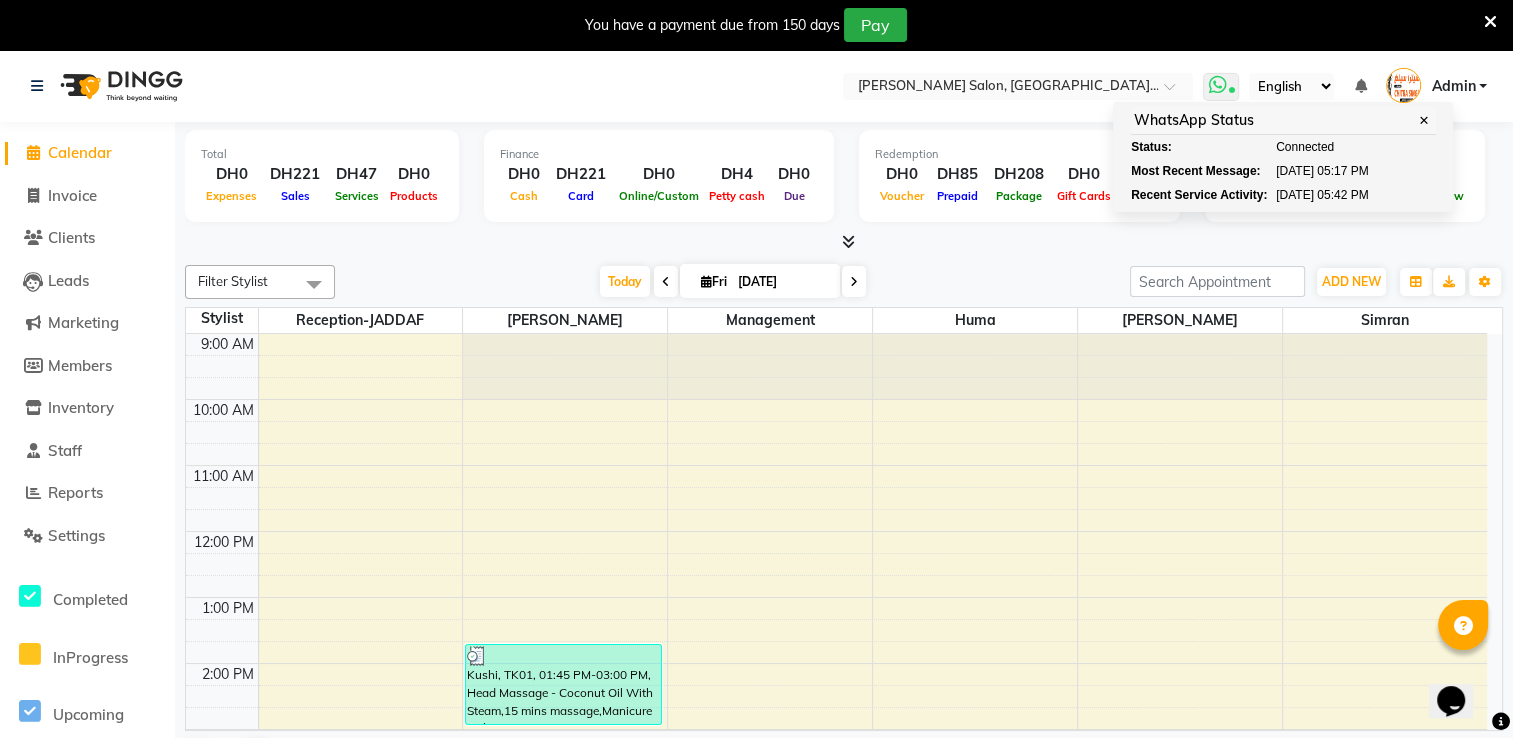click at bounding box center [1217, 85] 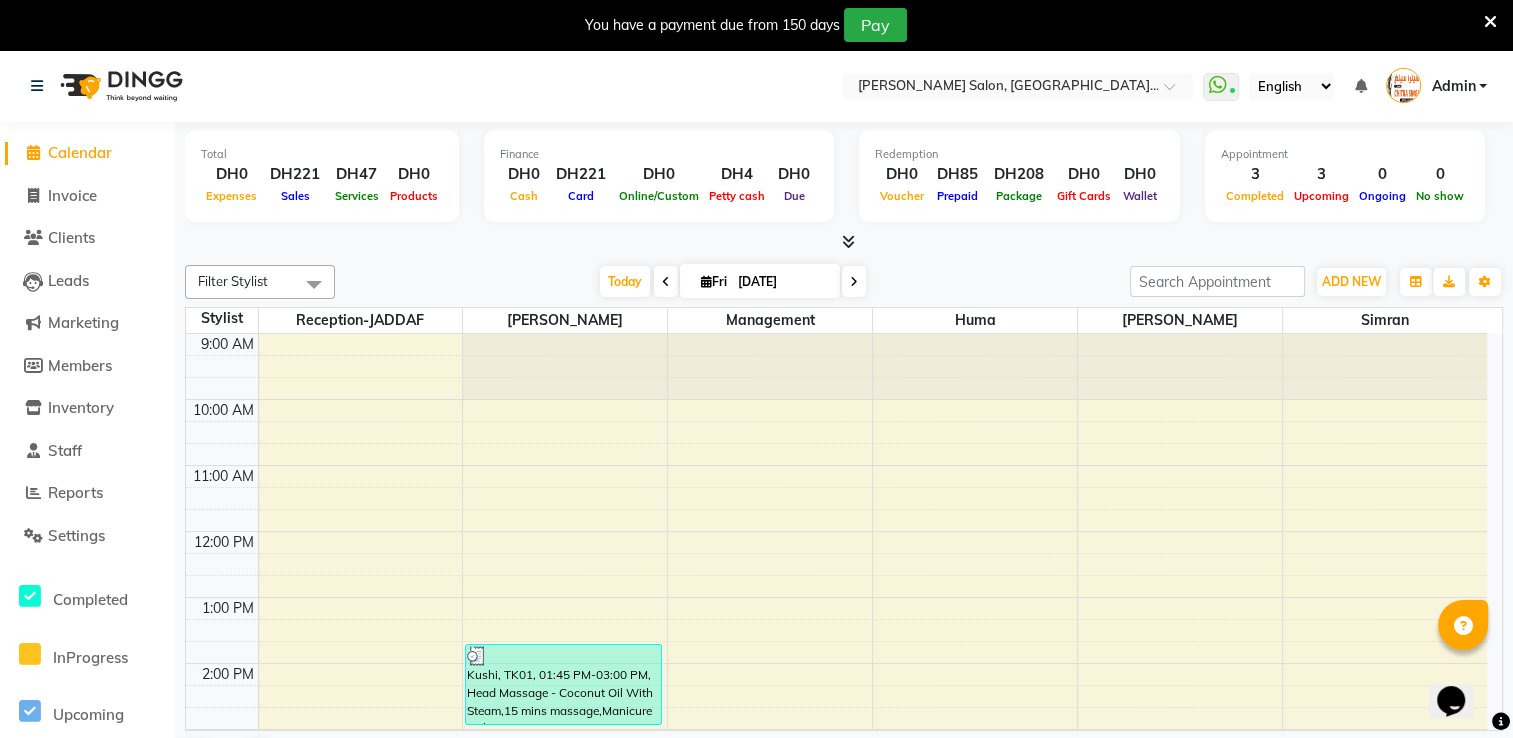 click at bounding box center [1403, 85] 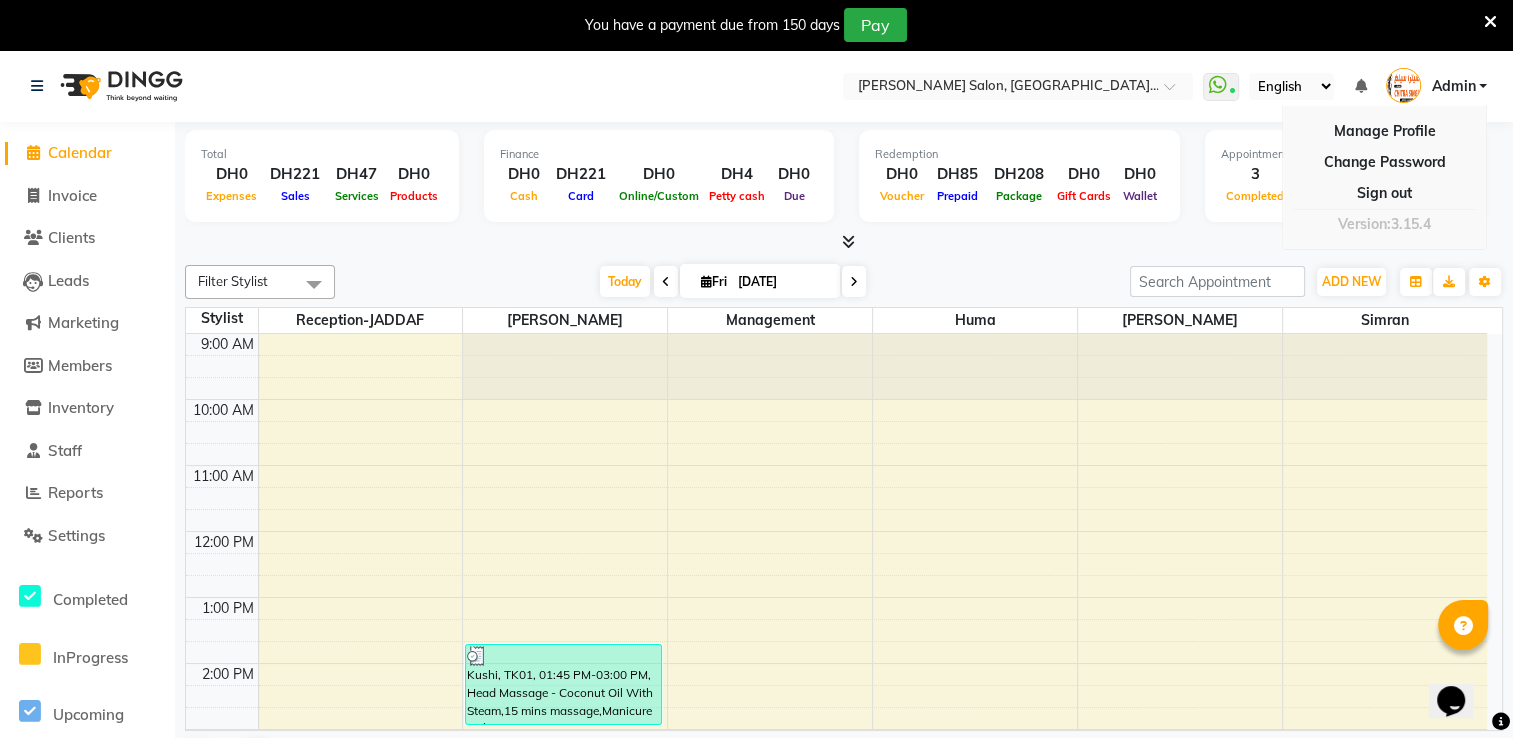 click at bounding box center [1385, 366] 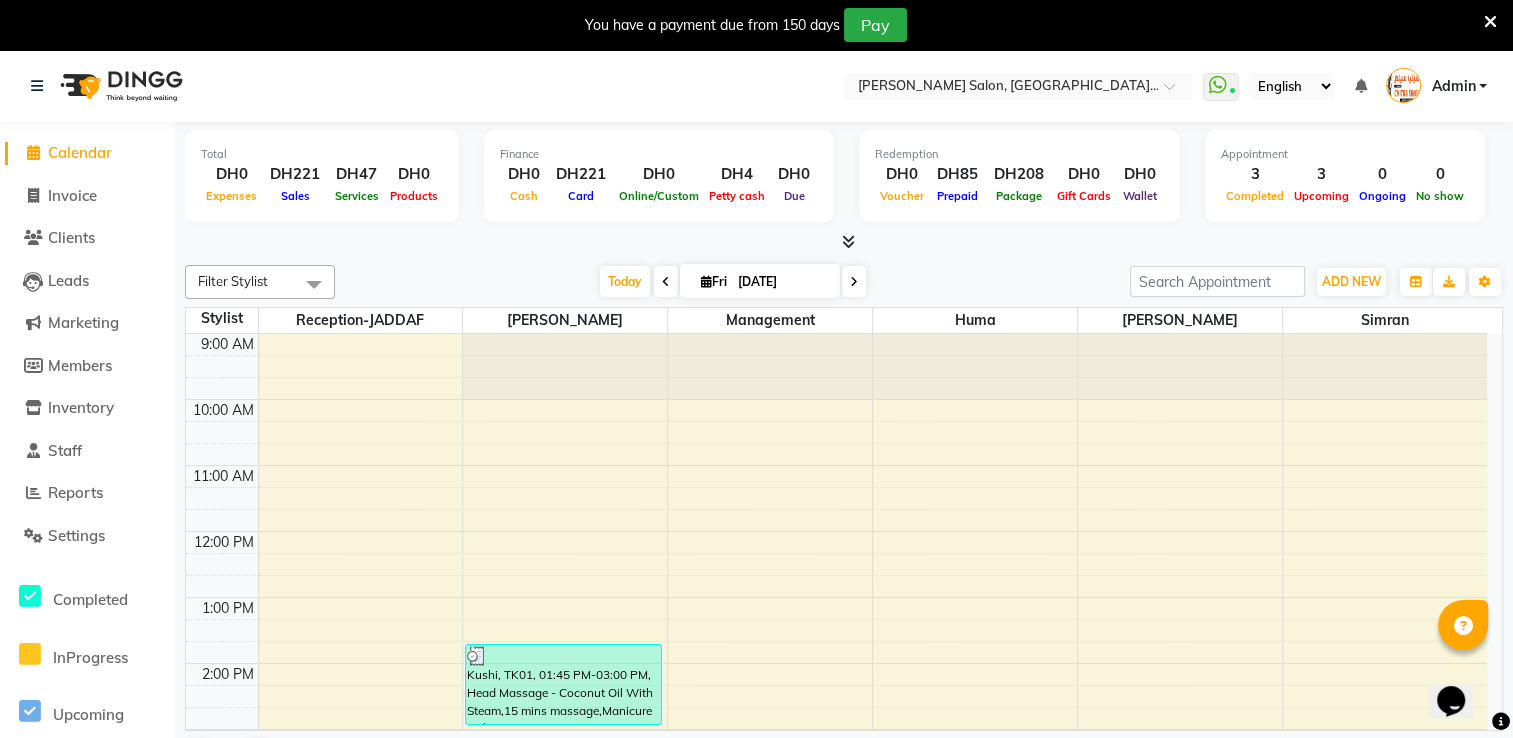 click at bounding box center (1385, 366) 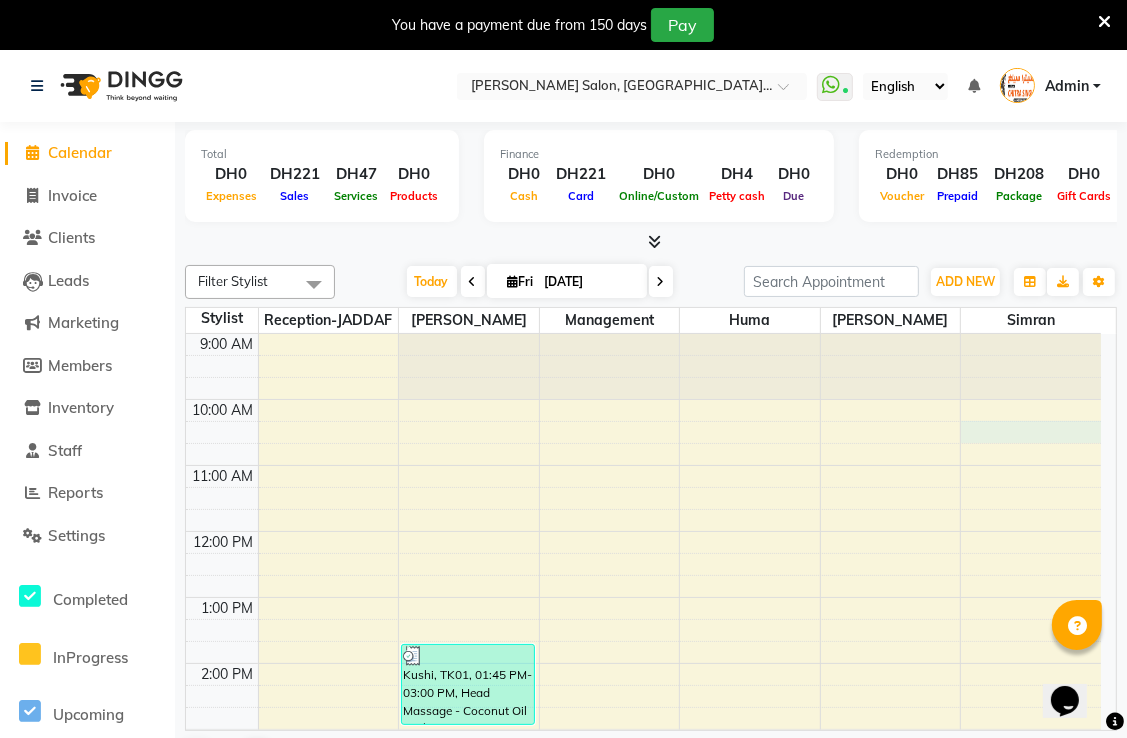 click on "9:00 AM 10:00 AM 11:00 AM 12:00 PM 1:00 PM 2:00 PM 3:00 PM 4:00 PM 5:00 PM 6:00 PM 7:00 PM 8:00 PM 9:00 PM 10:00 PM     Kushi, TK01, 01:45 PM-03:00 PM, Head Massage - Coconut Oil With Steam,15 mins  massage,Manicure - Classic Manicure    Afeefa, TK03, 05:00 PM-05:50 PM, HAIR COLOR-ITALY ROOTS COLOR    Anita, TK04, 05:00 PM-05:50 PM, HAIR COLOR-ITALY ROOTS COLOR     Hina, TK02, 03:40 PM-04:25 PM, Threading - Eyebrow,Threading - Upperlips,Threading - Chin    Tani, TK05, 05:30 PM-06:00 PM, BLOWDRY-MEDIUM" at bounding box center (643, 795) 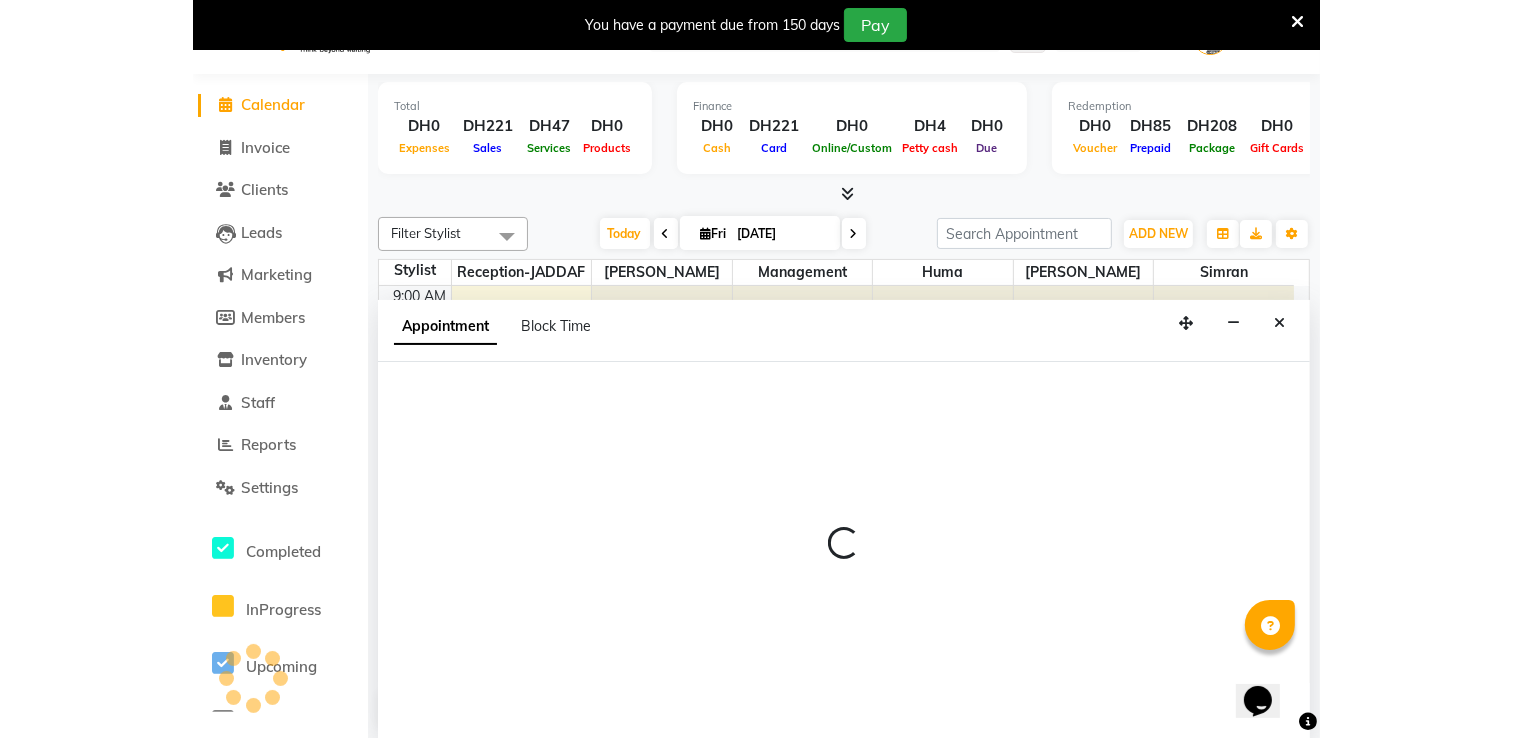scroll, scrollTop: 50, scrollLeft: 0, axis: vertical 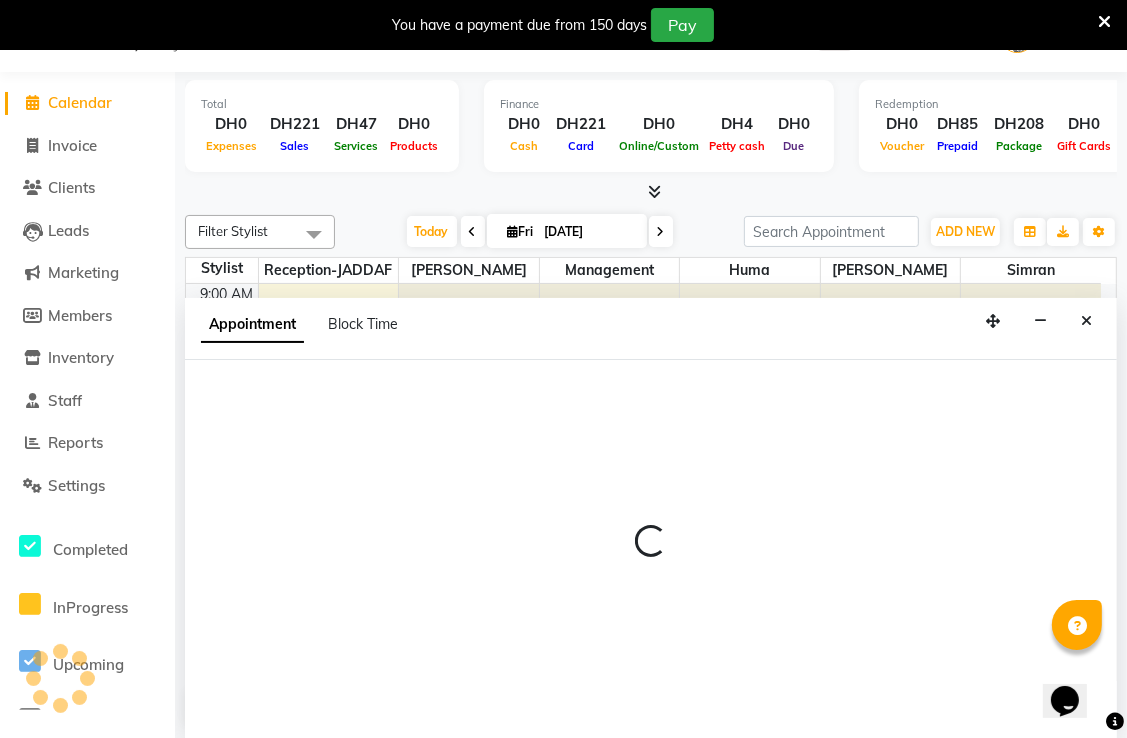 select on "68950" 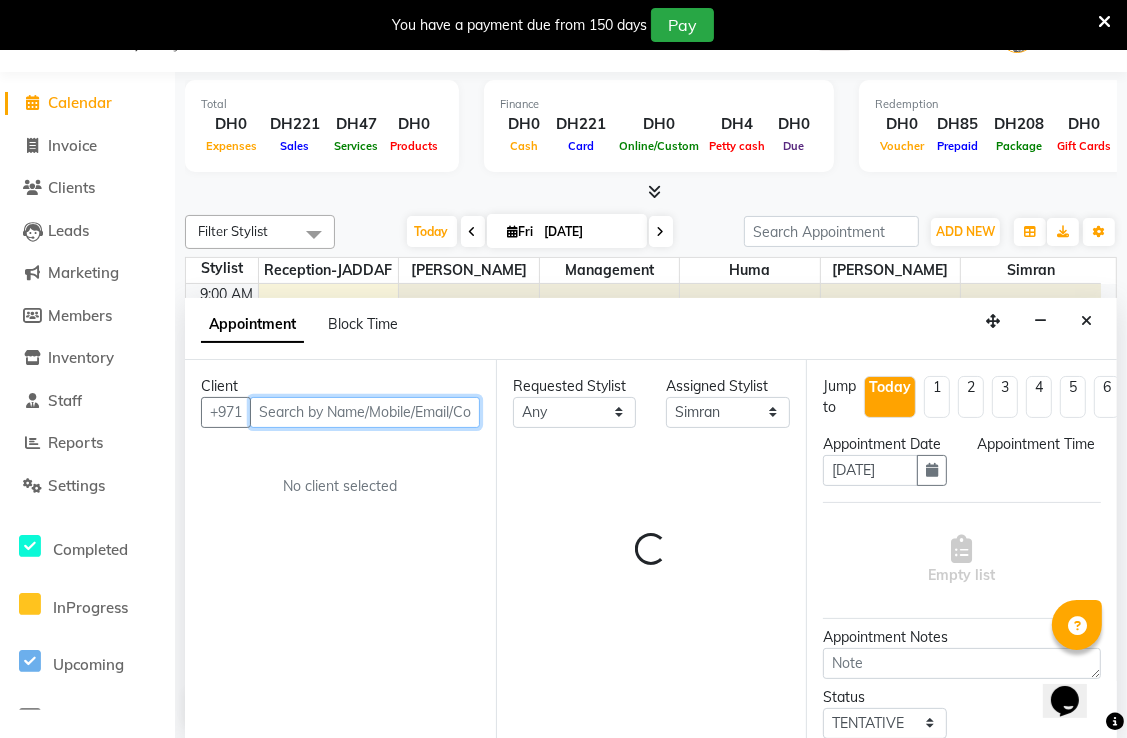 select on "615" 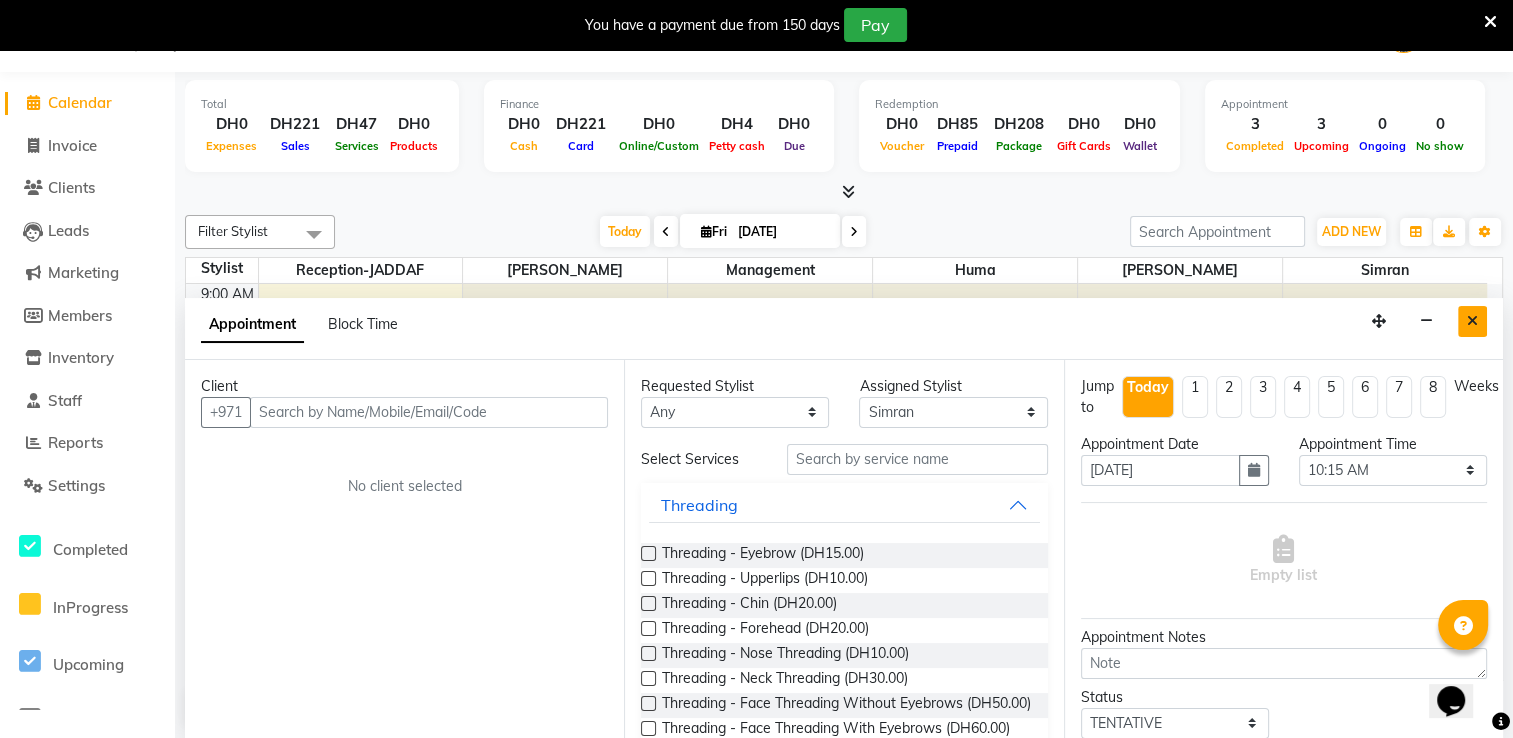 click at bounding box center (1472, 321) 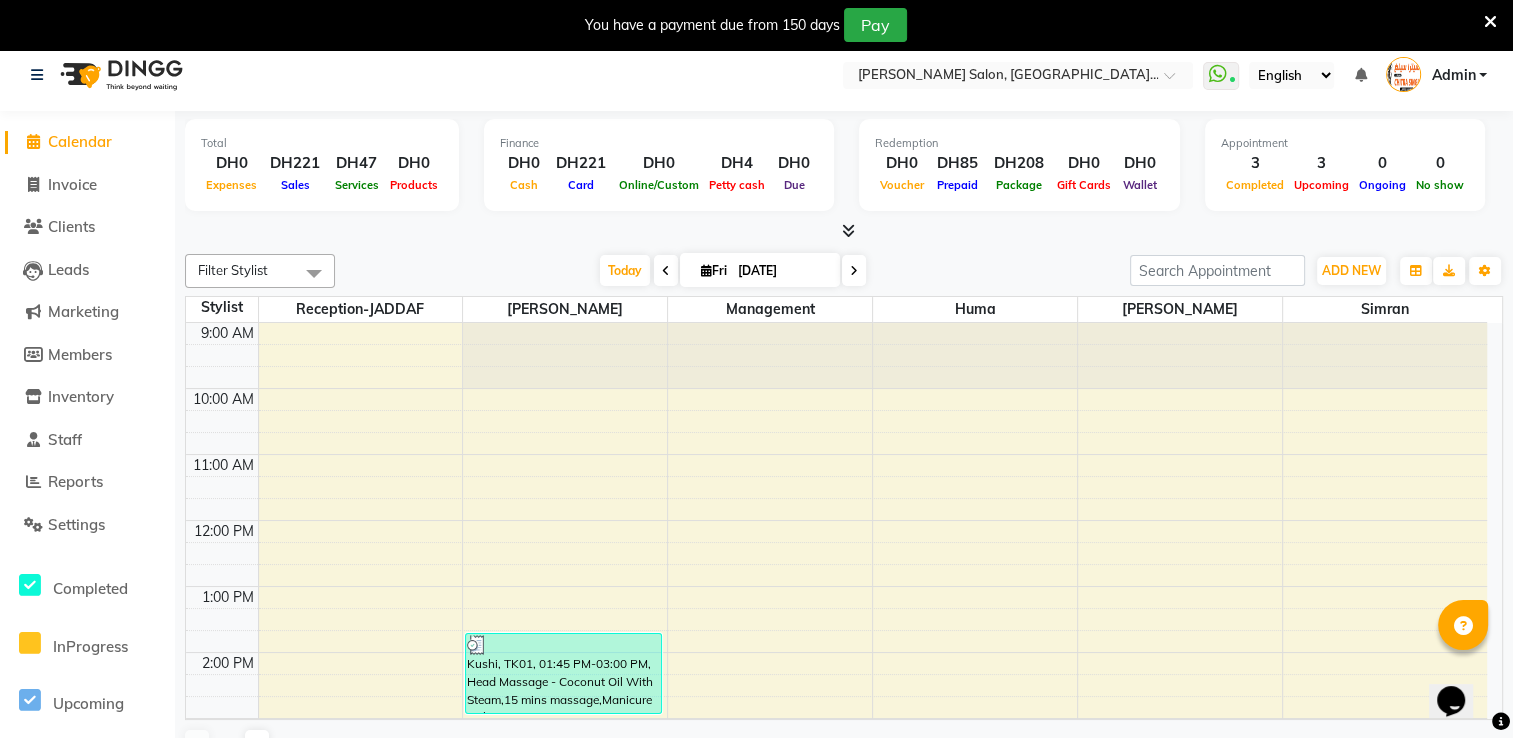 scroll, scrollTop: 10, scrollLeft: 0, axis: vertical 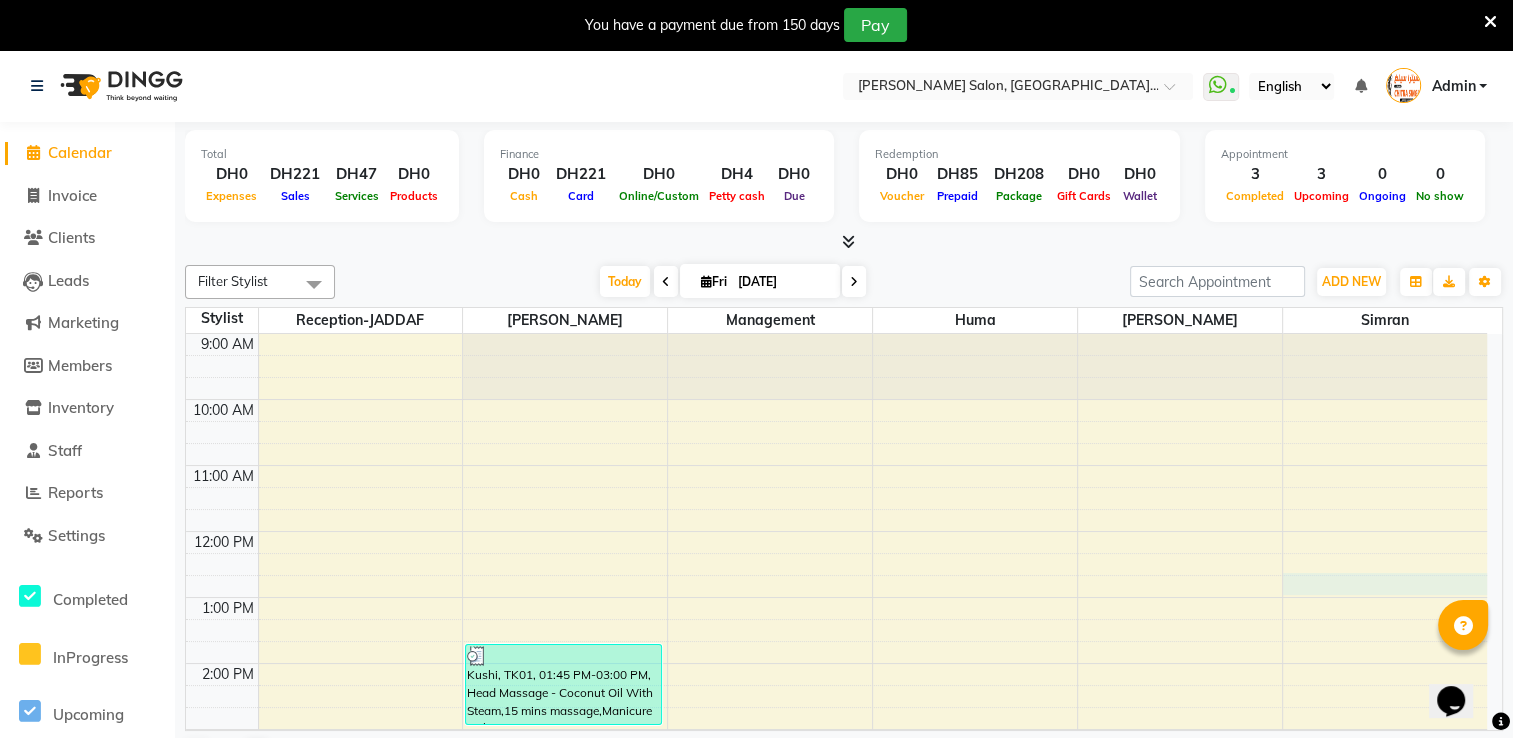 click on "9:00 AM 10:00 AM 11:00 AM 12:00 PM 1:00 PM 2:00 PM 3:00 PM 4:00 PM 5:00 PM 6:00 PM 7:00 PM 8:00 PM 9:00 PM 10:00 PM     Kushi, TK01, 01:45 PM-03:00 PM, Head Massage - Coconut Oil With Steam,15 mins  massage,Manicure - Classic Manicure    Afeefa, TK03, 05:00 PM-05:50 PM, HAIR COLOR-ITALY ROOTS COLOR    Anita, TK04, 05:00 PM-05:50 PM, HAIR COLOR-ITALY ROOTS COLOR     Hina, TK02, 03:40 PM-04:25 PM, Threading - Eyebrow,Threading - Upperlips,Threading - Chin    Tani, TK05, 05:30 PM-06:00 PM, BLOWDRY-MEDIUM" at bounding box center (836, 795) 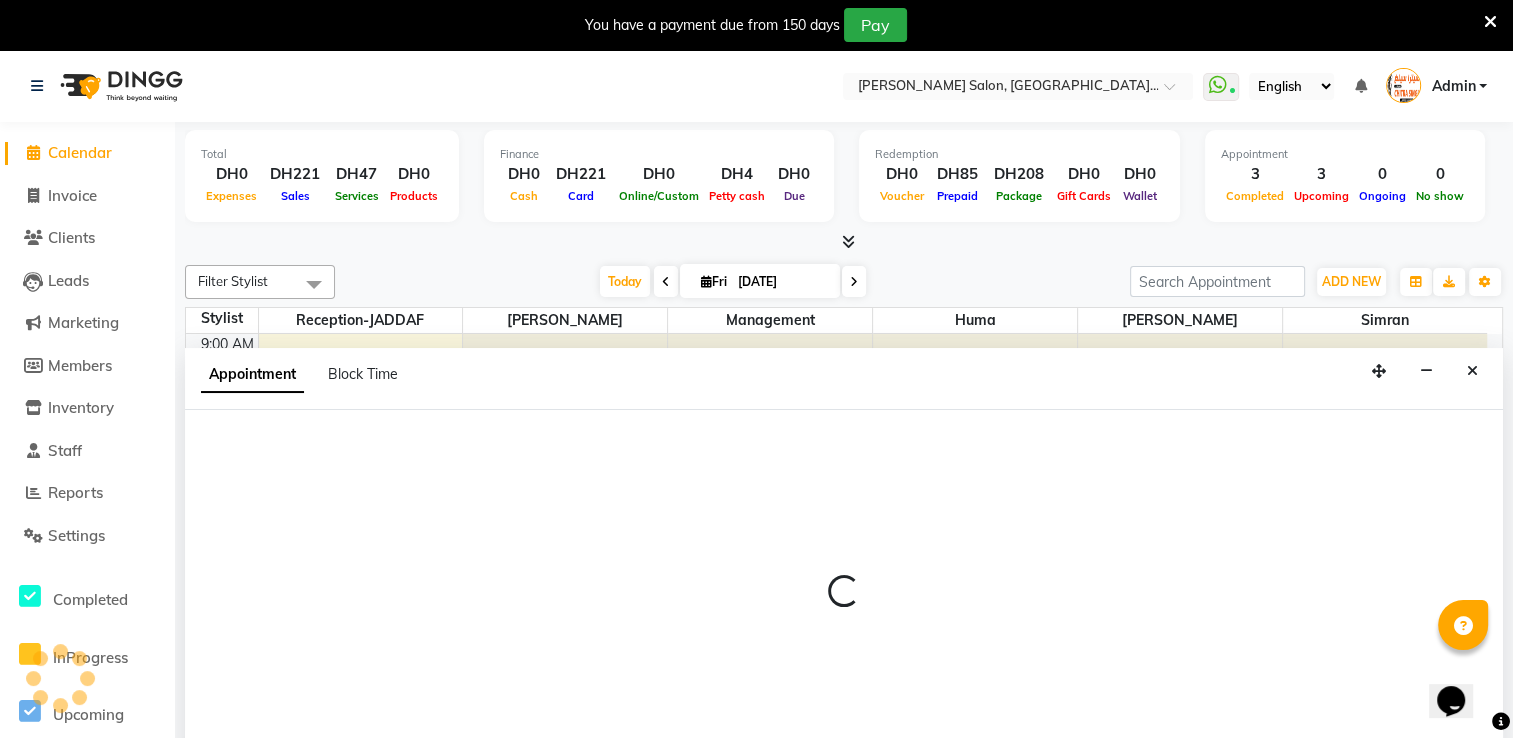 scroll, scrollTop: 50, scrollLeft: 0, axis: vertical 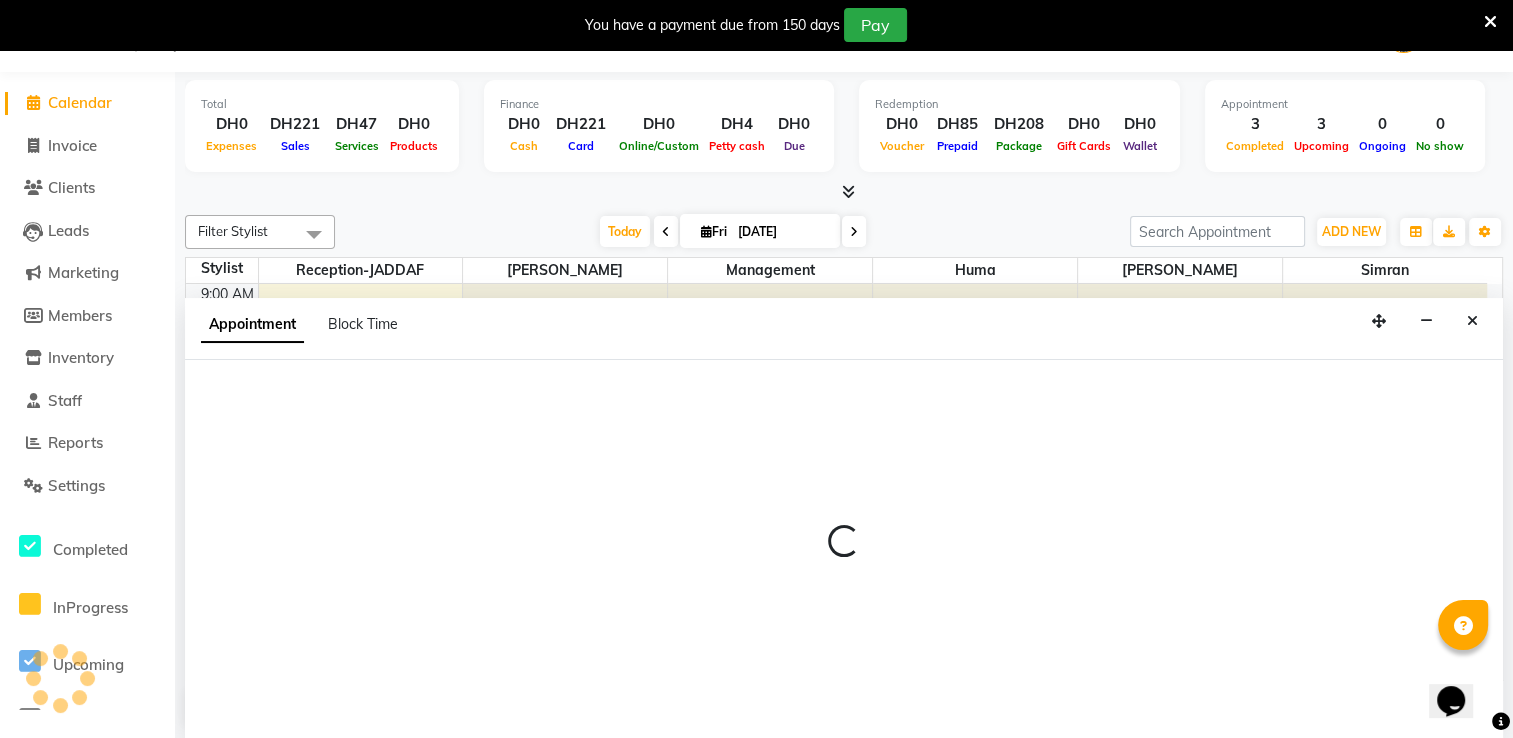 select on "68950" 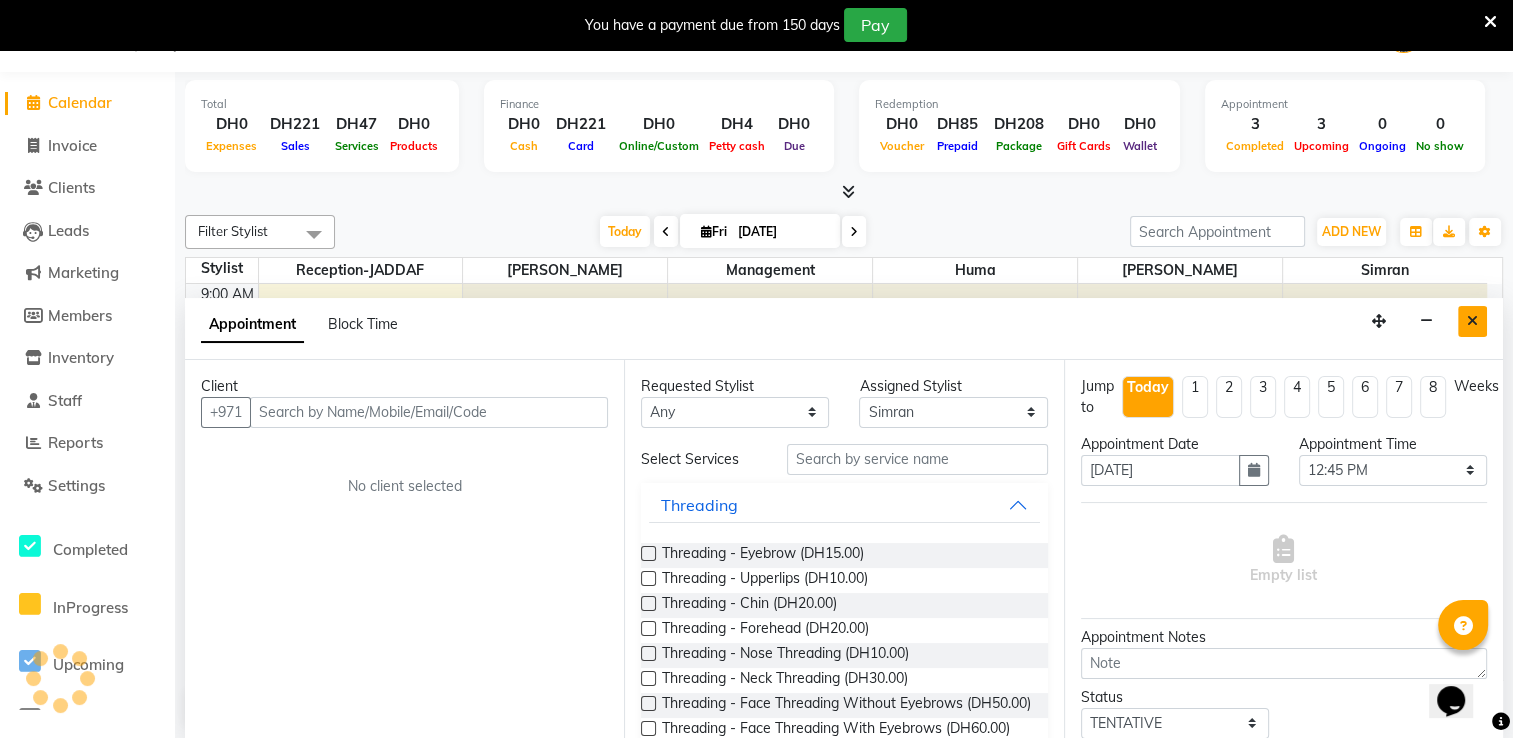 click at bounding box center (1472, 321) 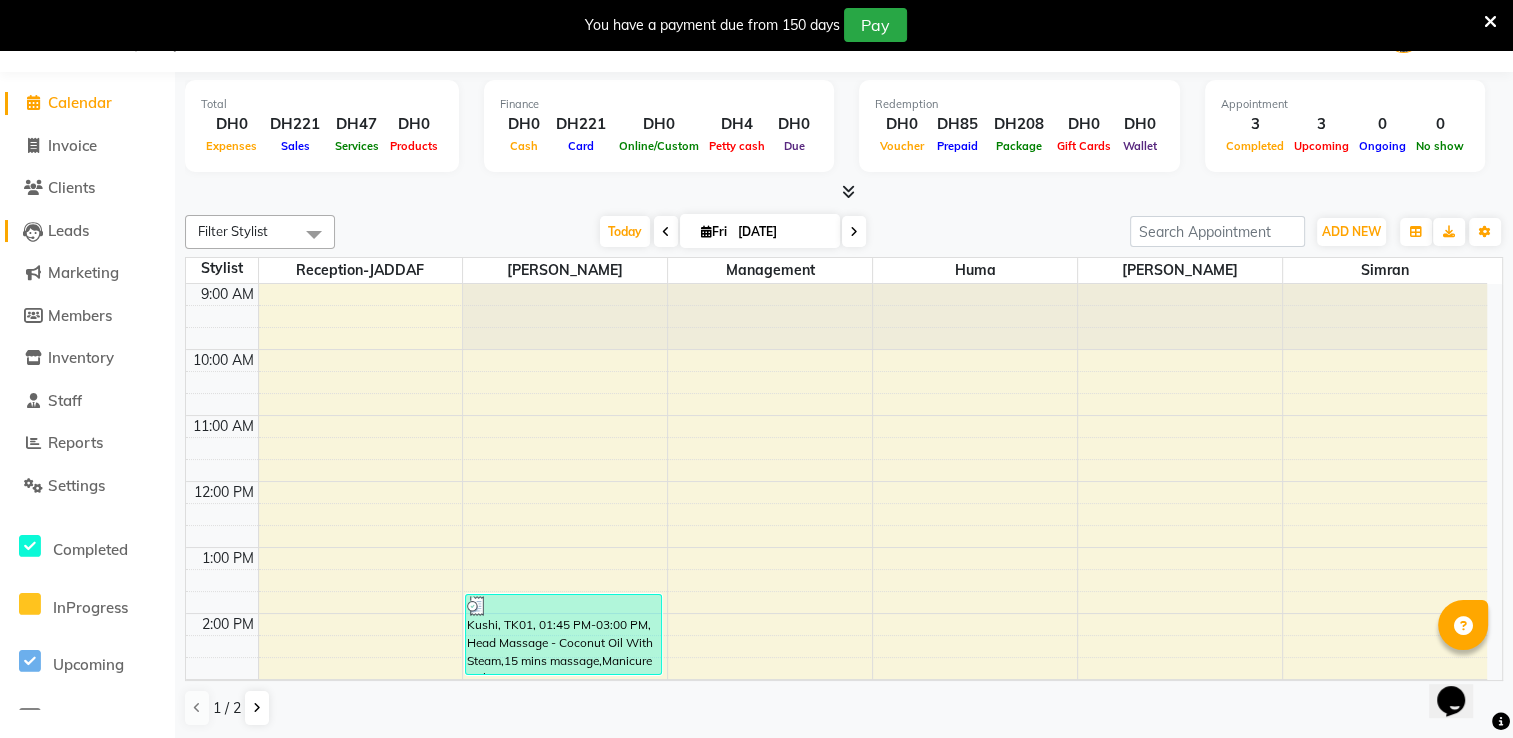 click on "Leads" 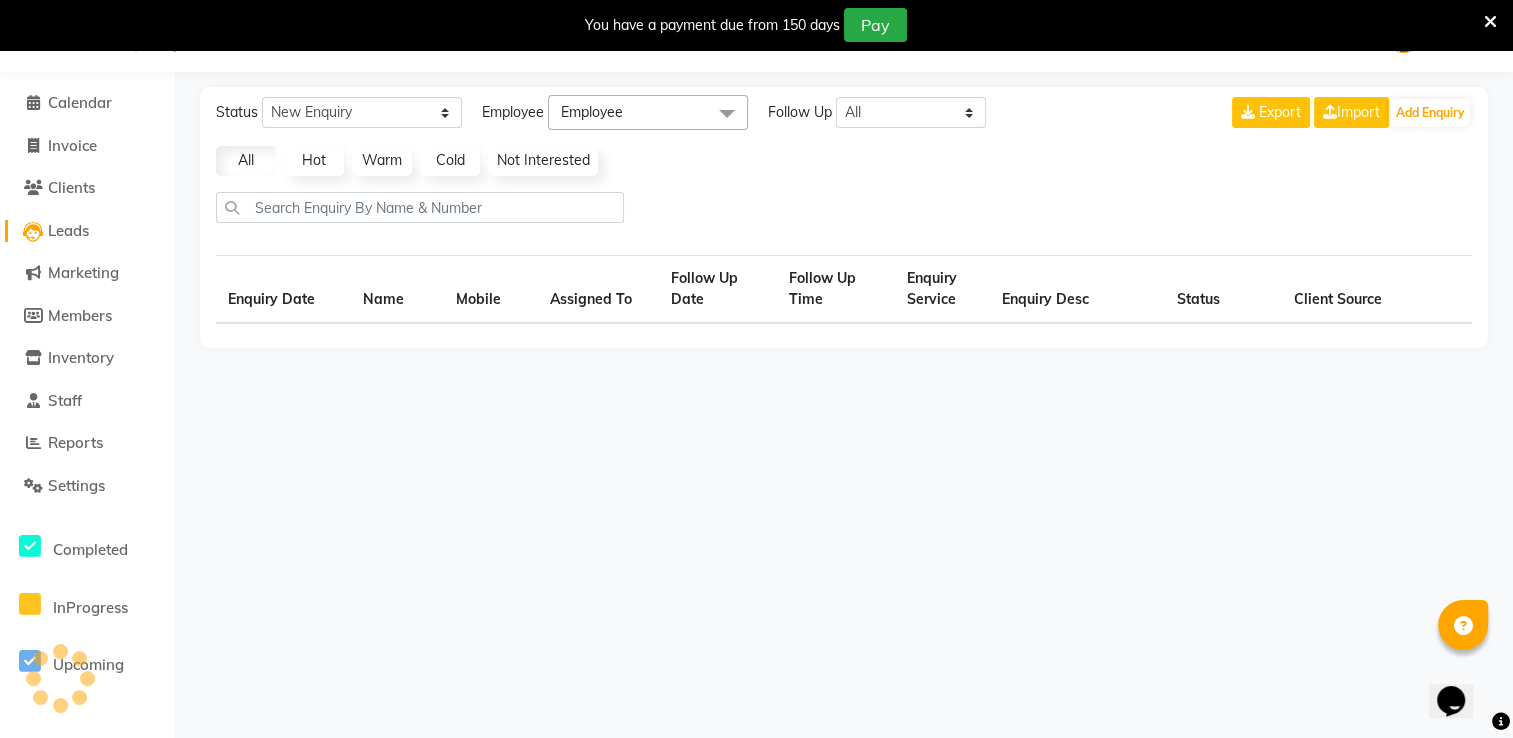 select on "10" 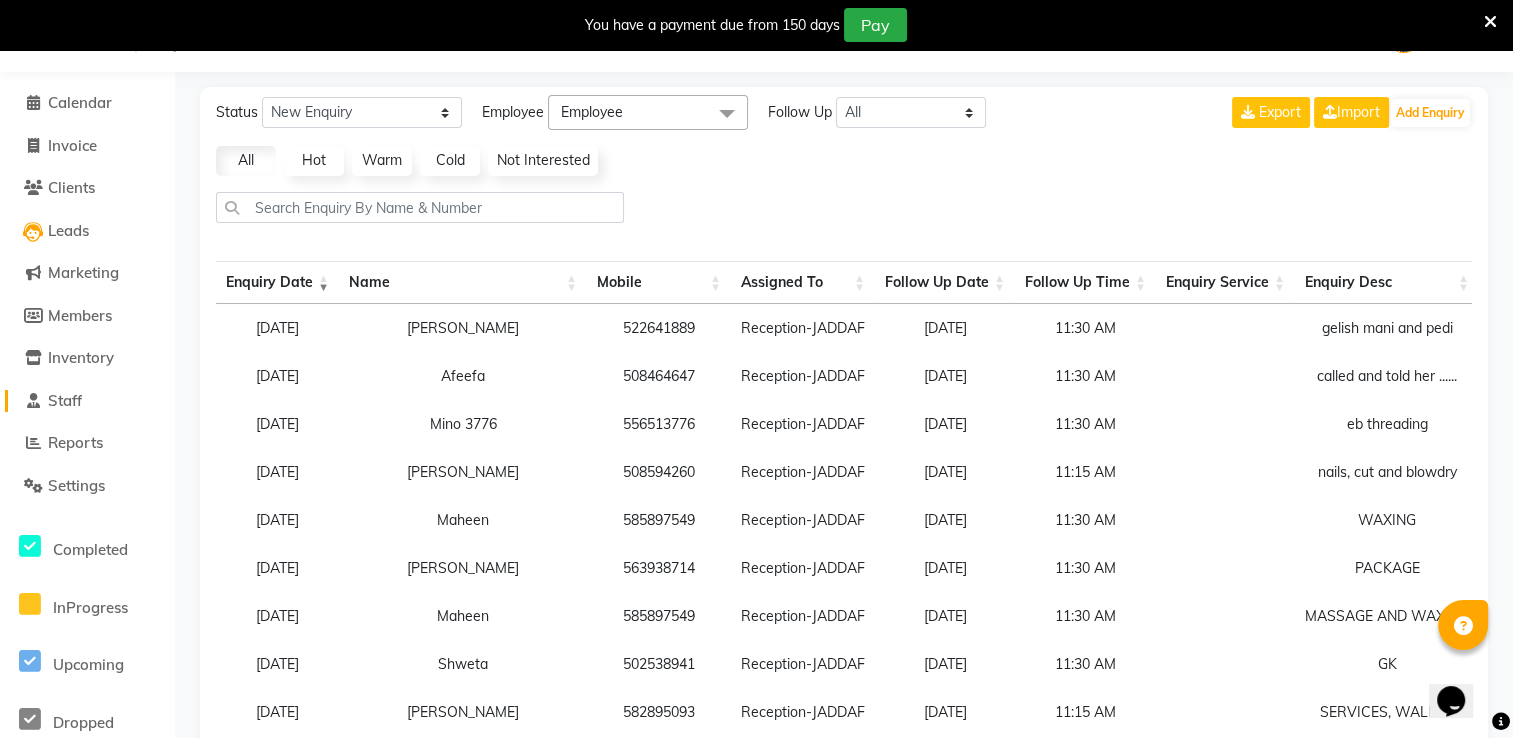 click on "Staff" 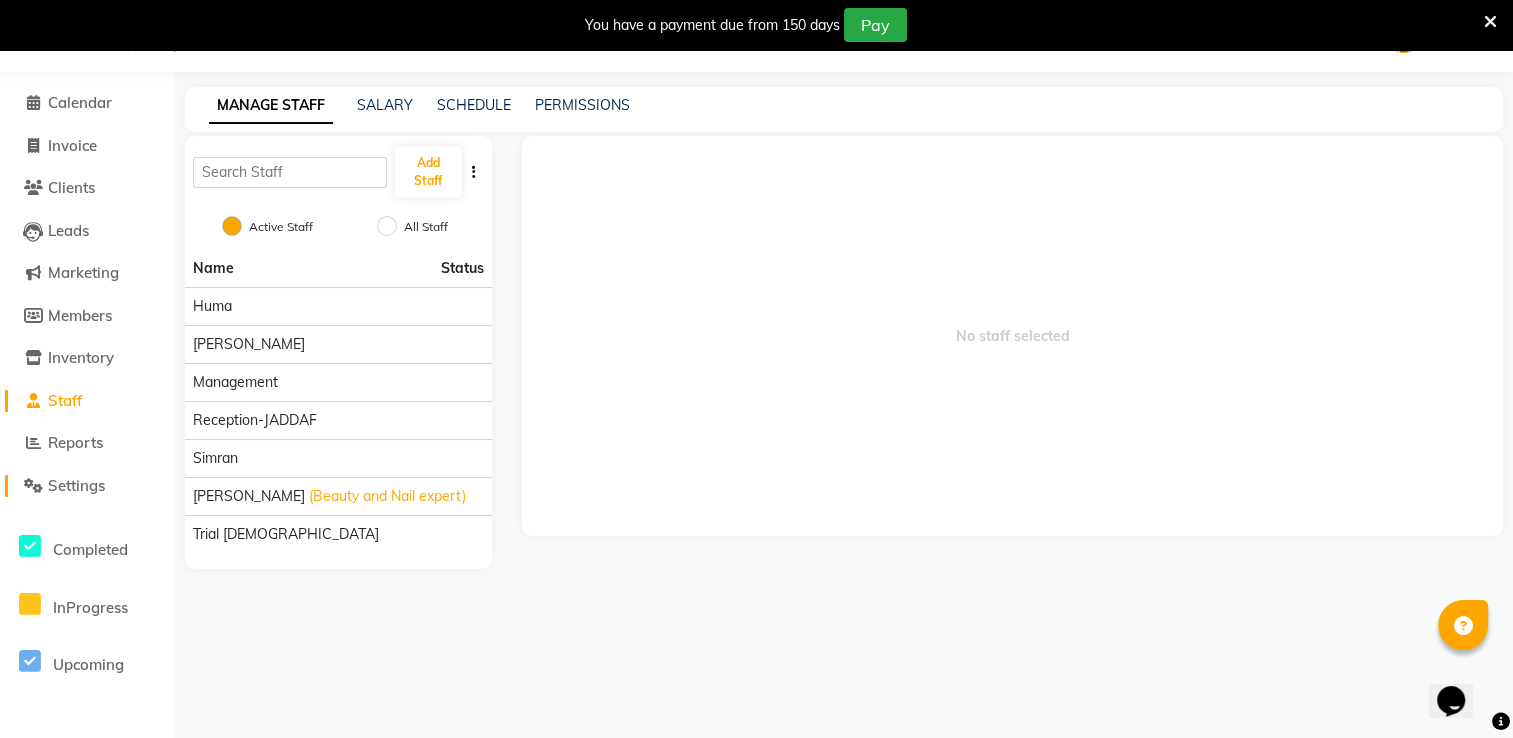 click on "Settings" 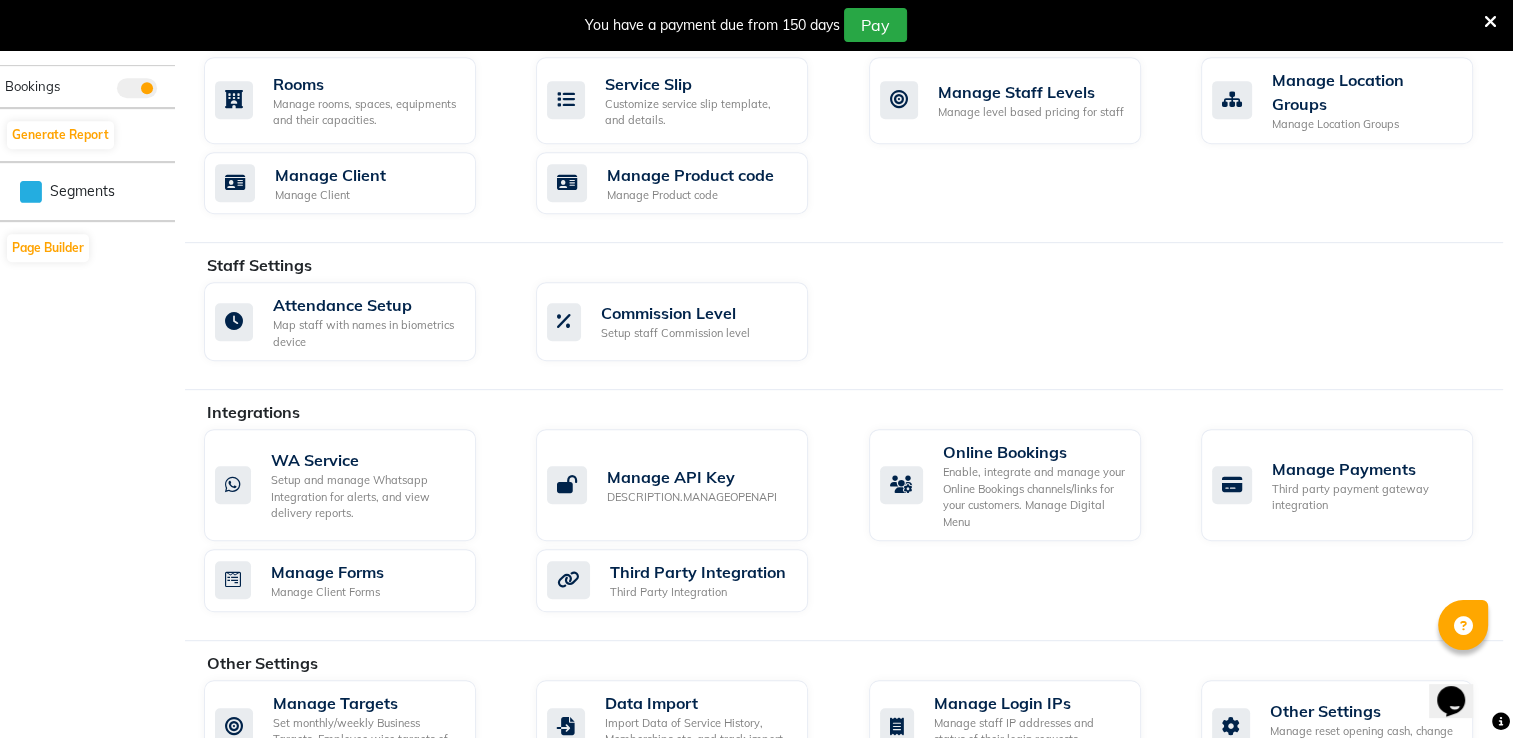 scroll, scrollTop: 973, scrollLeft: 0, axis: vertical 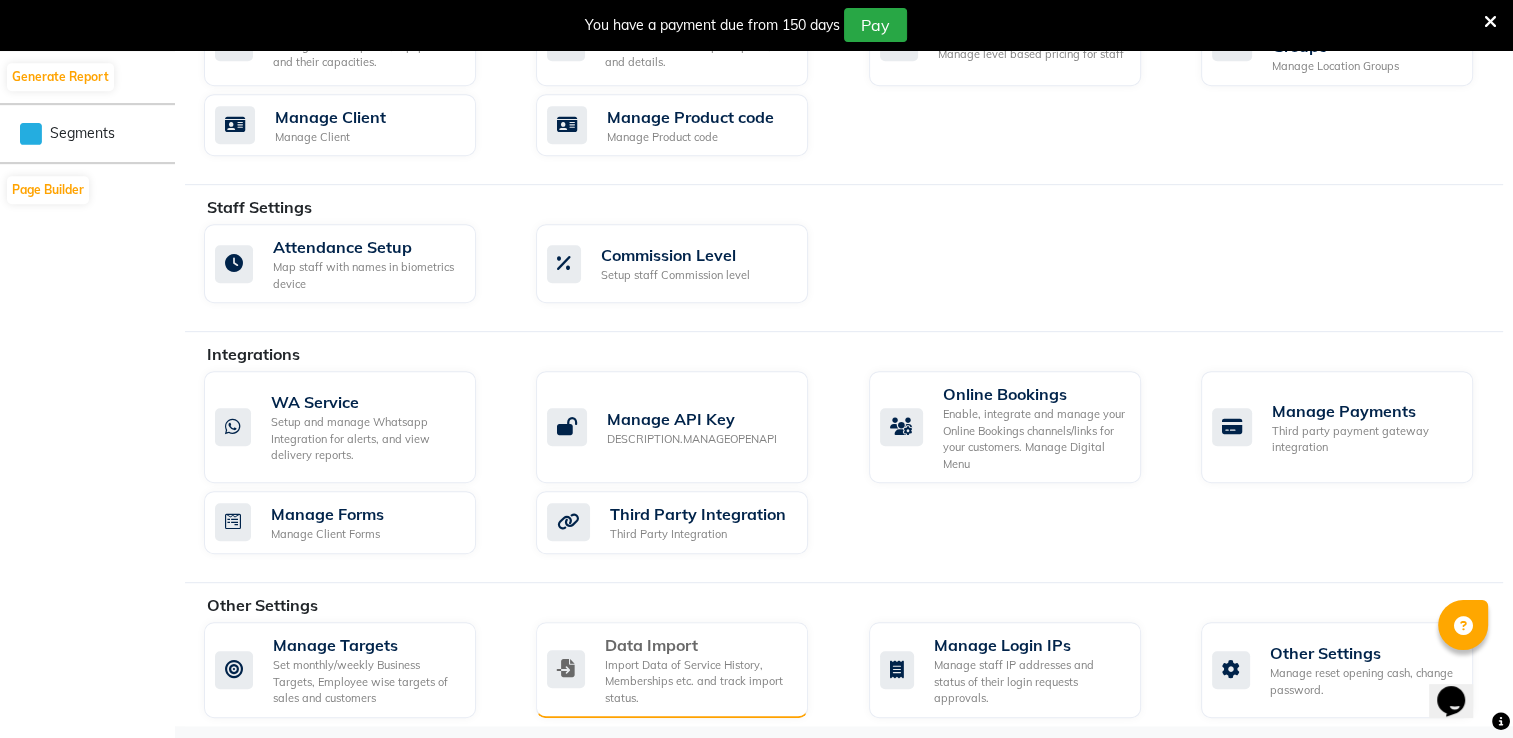 click on "Import Data of Service History, Memberships etc. and track import status." 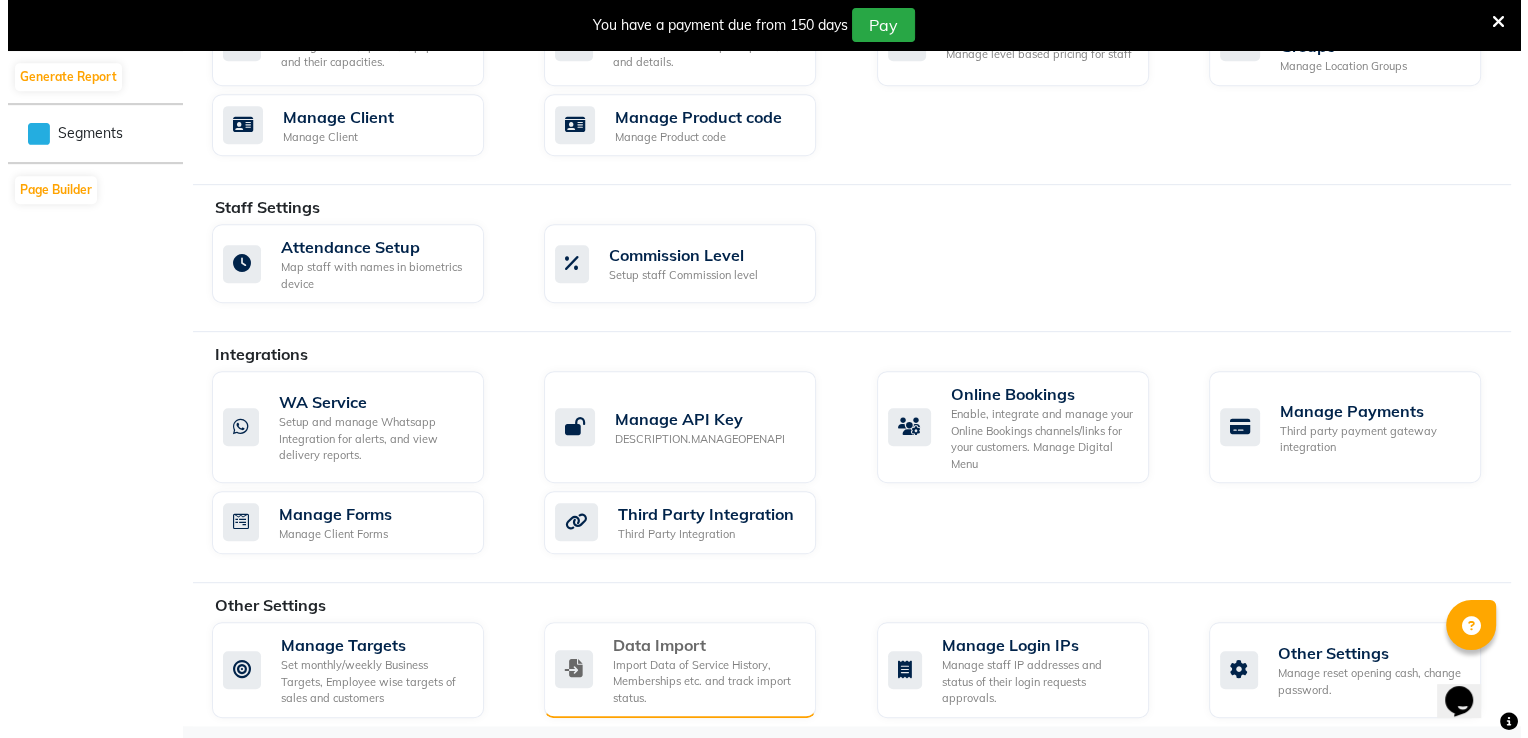 scroll, scrollTop: 50, scrollLeft: 0, axis: vertical 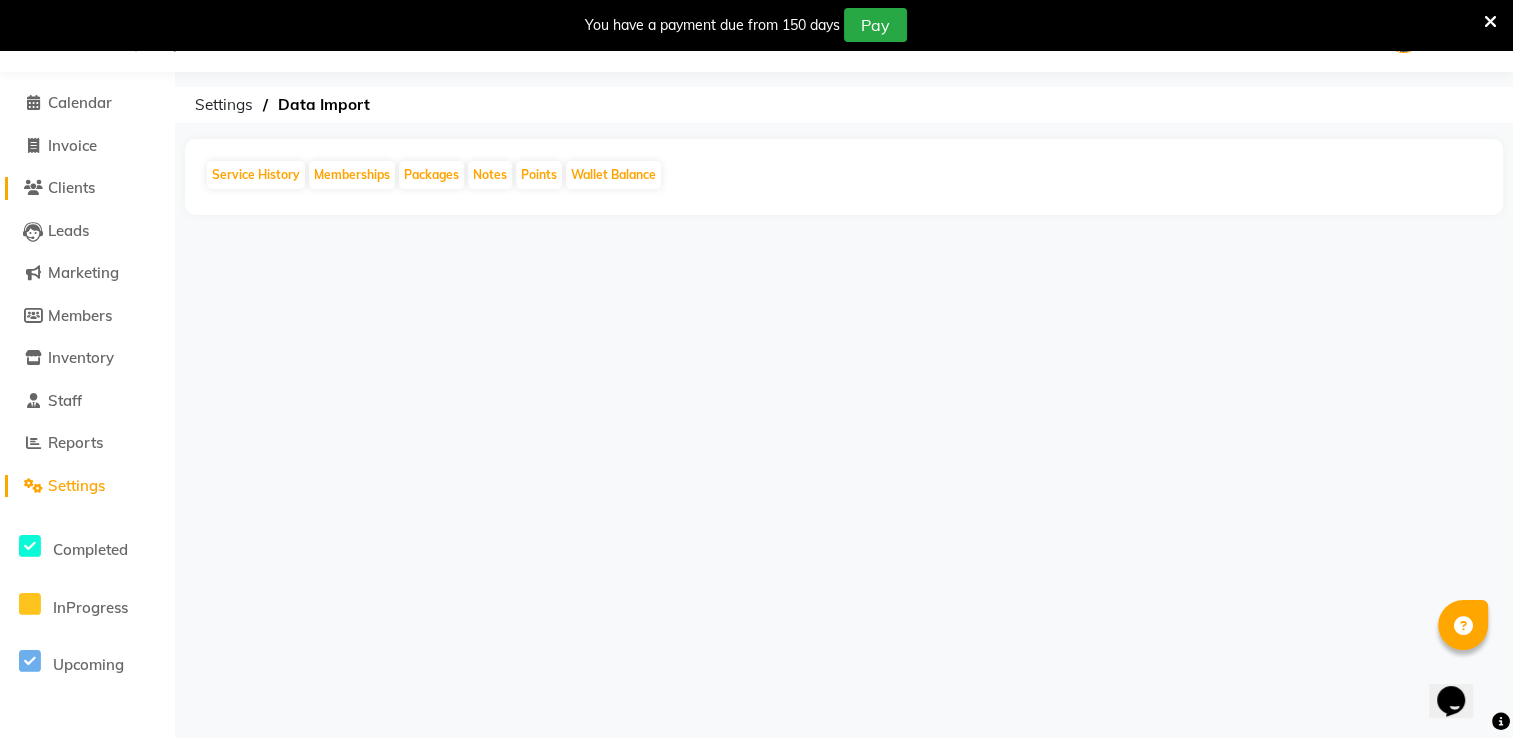 click on "Clients" 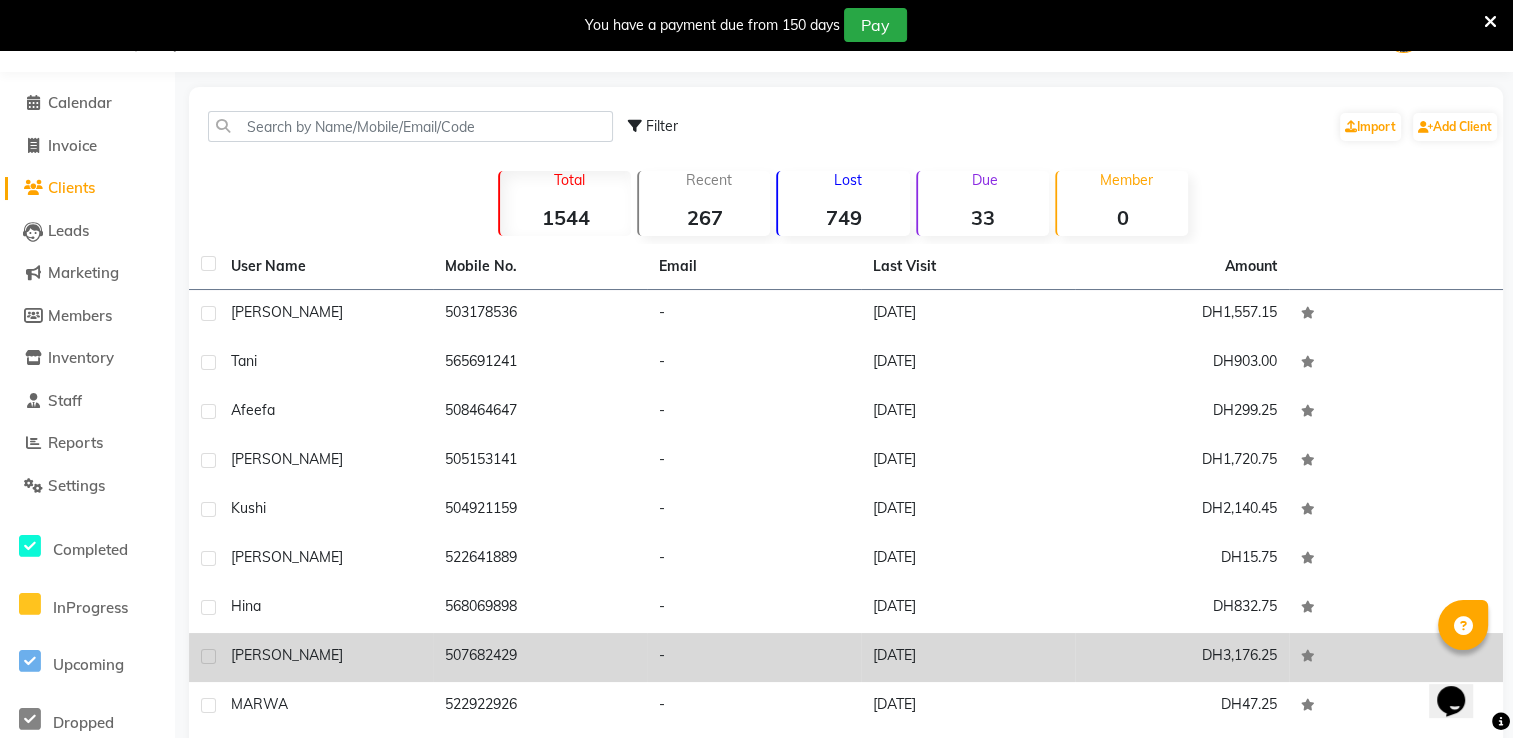 click on "[PERSON_NAME]" 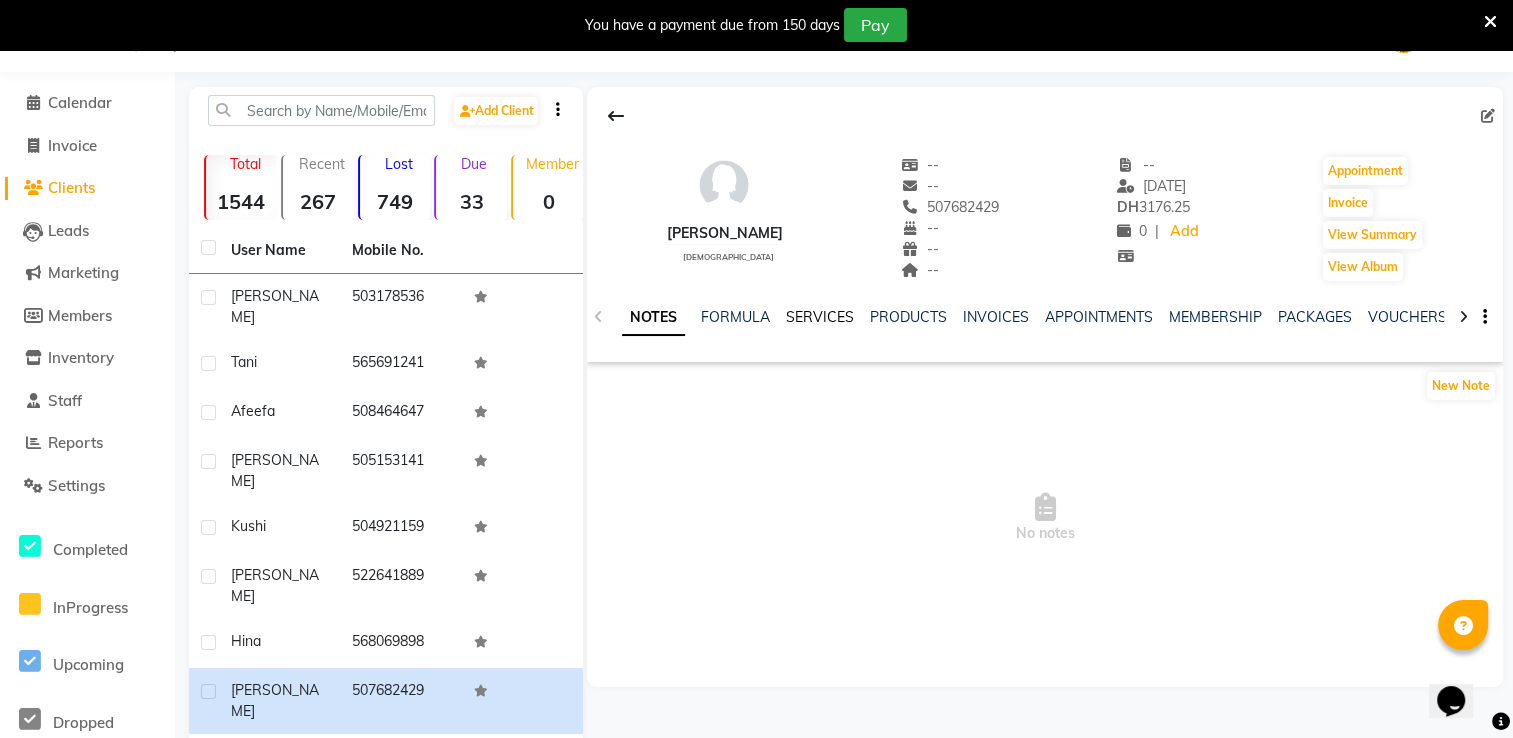 click on "SERVICES" 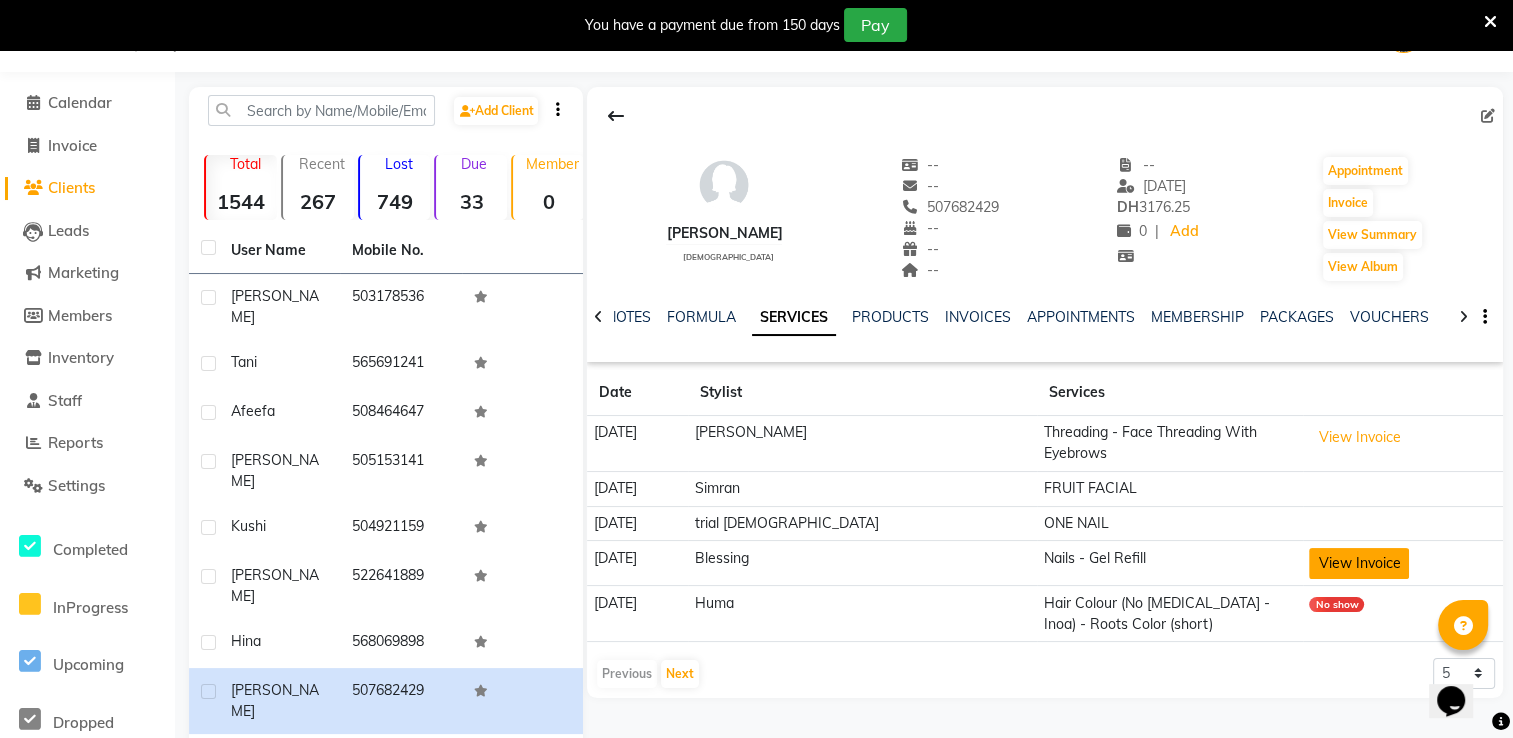 click on "View Invoice" 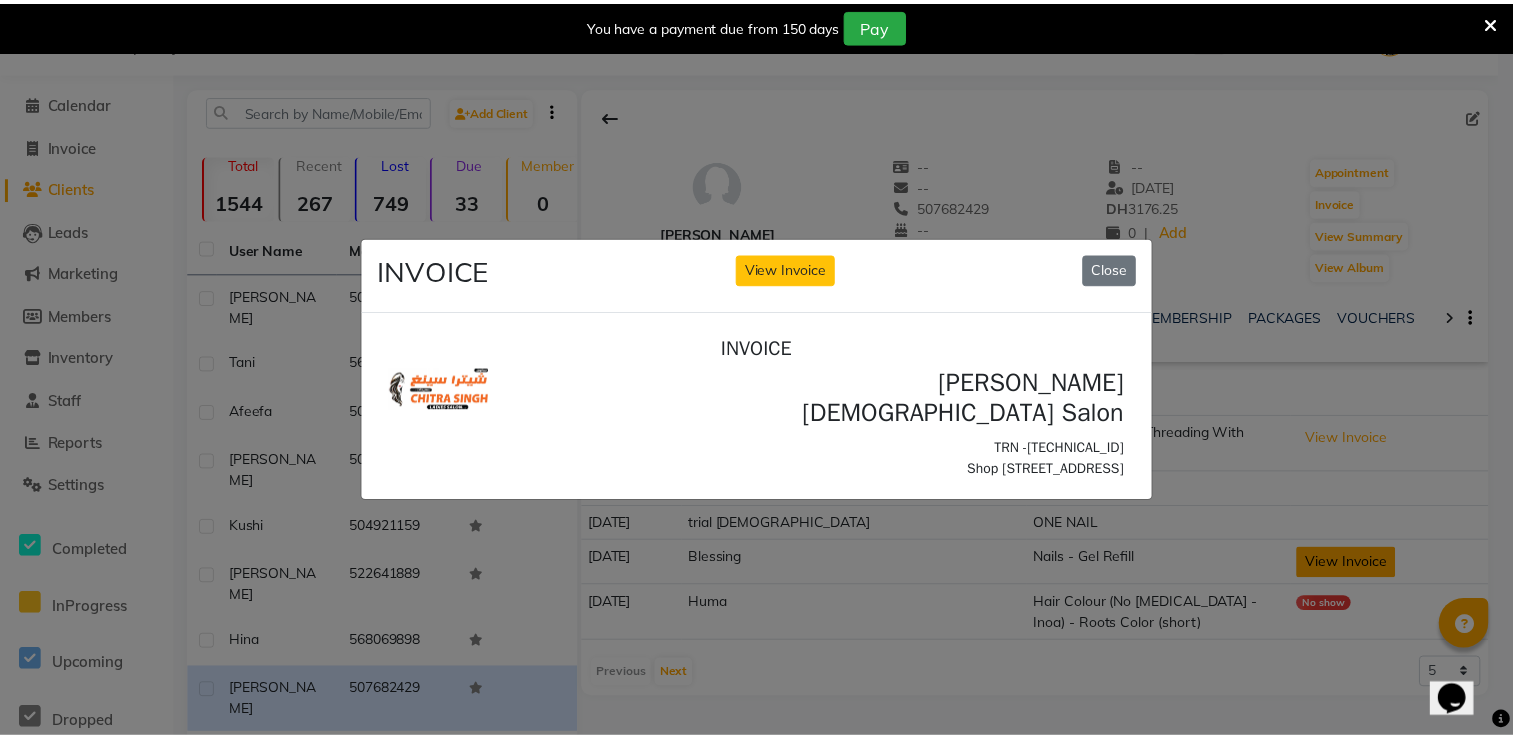 scroll, scrollTop: 0, scrollLeft: 0, axis: both 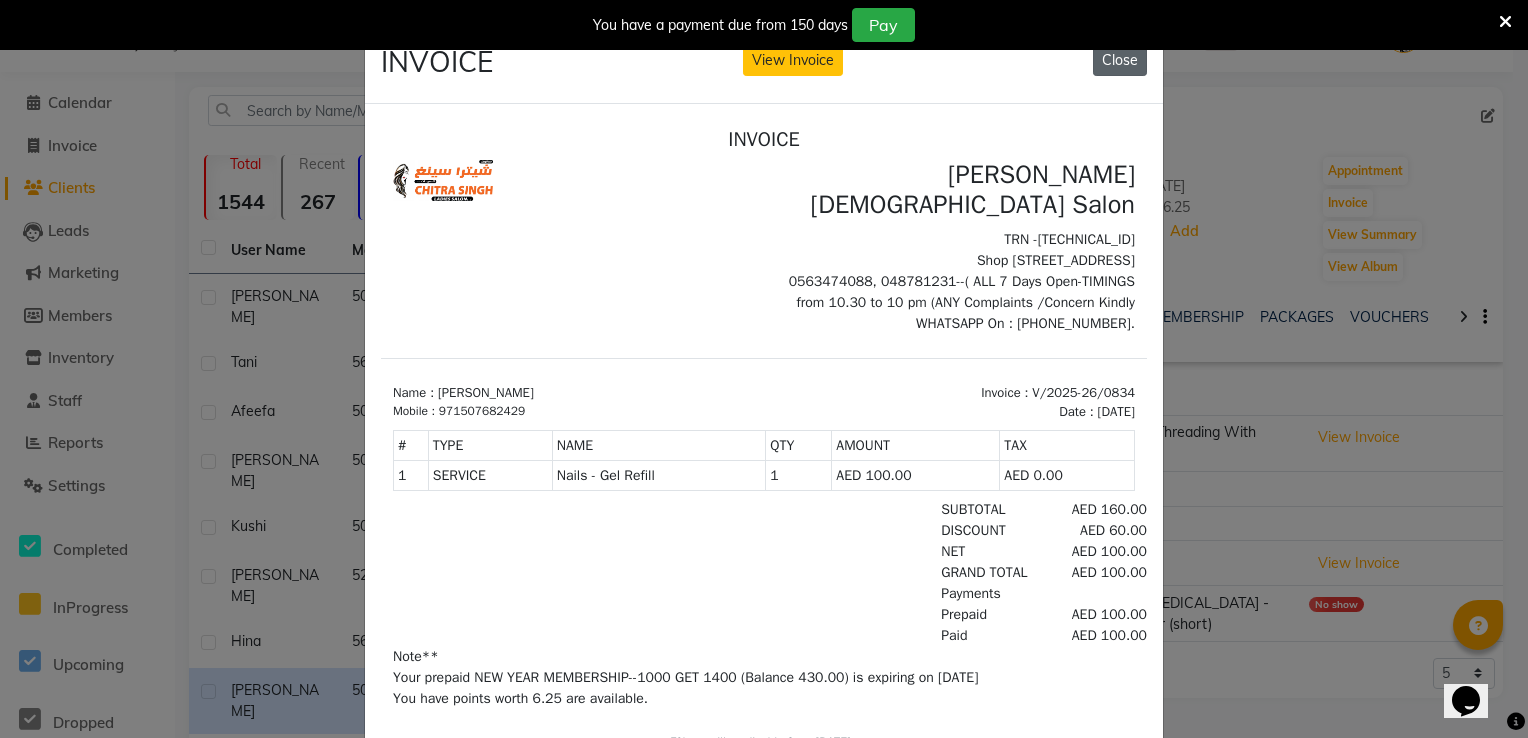 click on "Close" 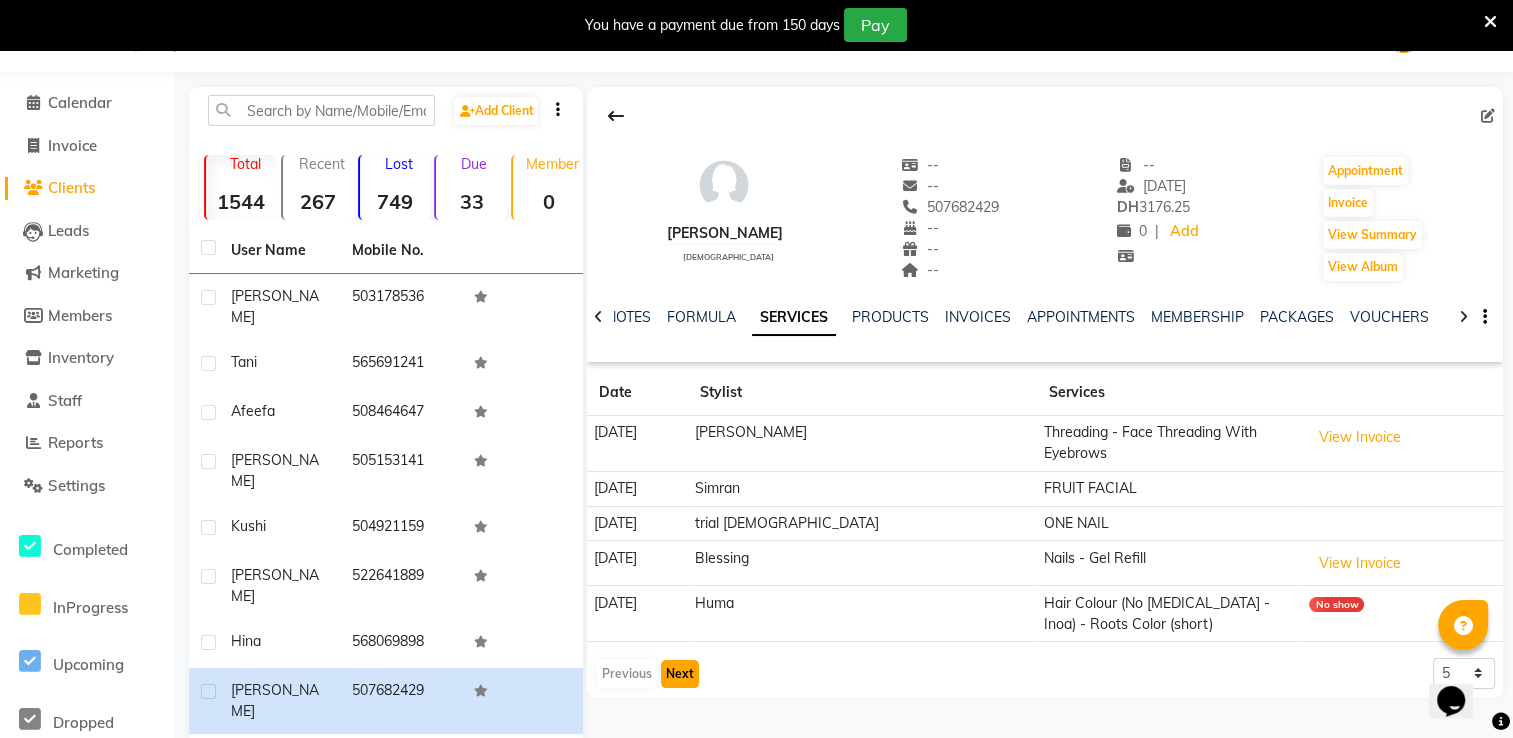 click on "Next" 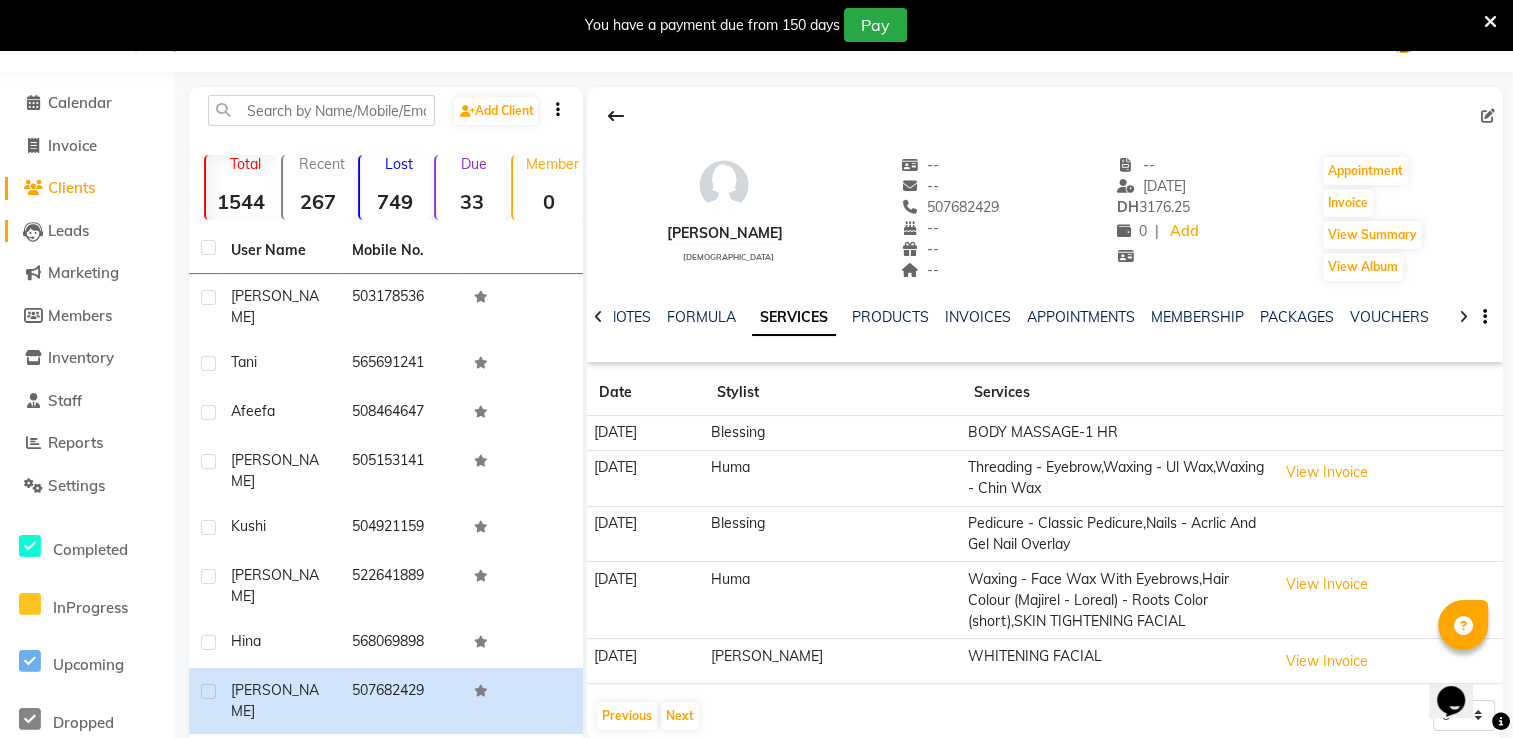 click on "Leads" 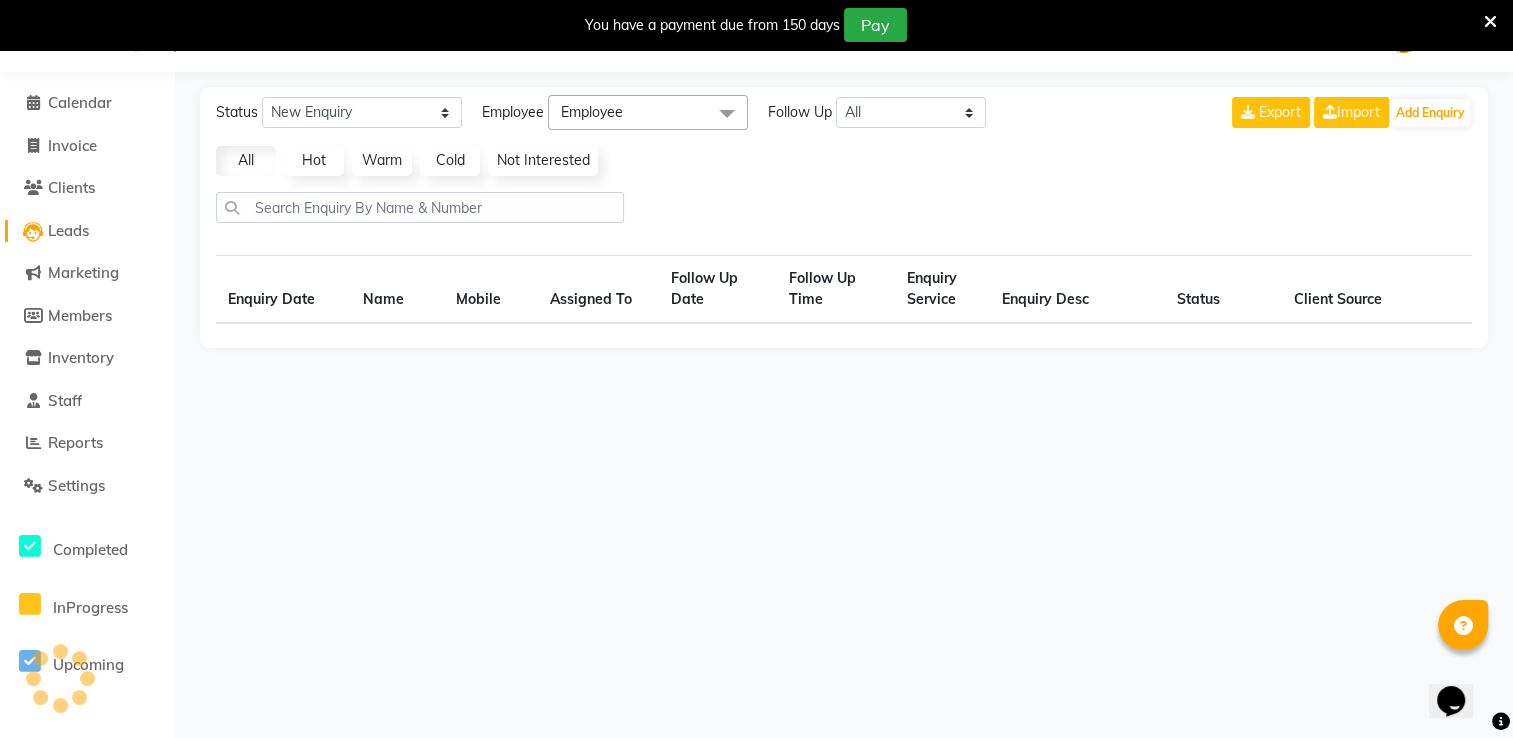 select on "10" 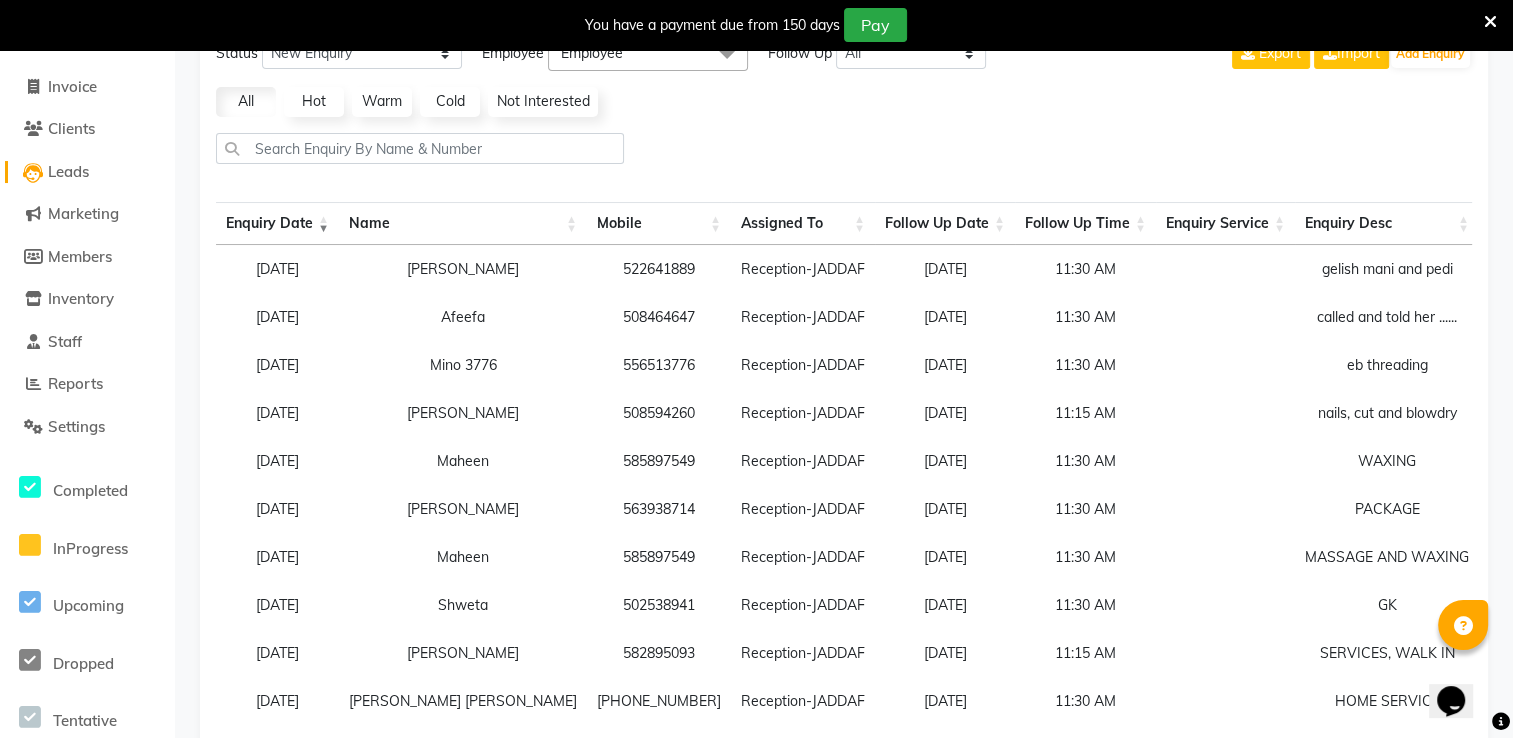 scroll, scrollTop: 130, scrollLeft: 0, axis: vertical 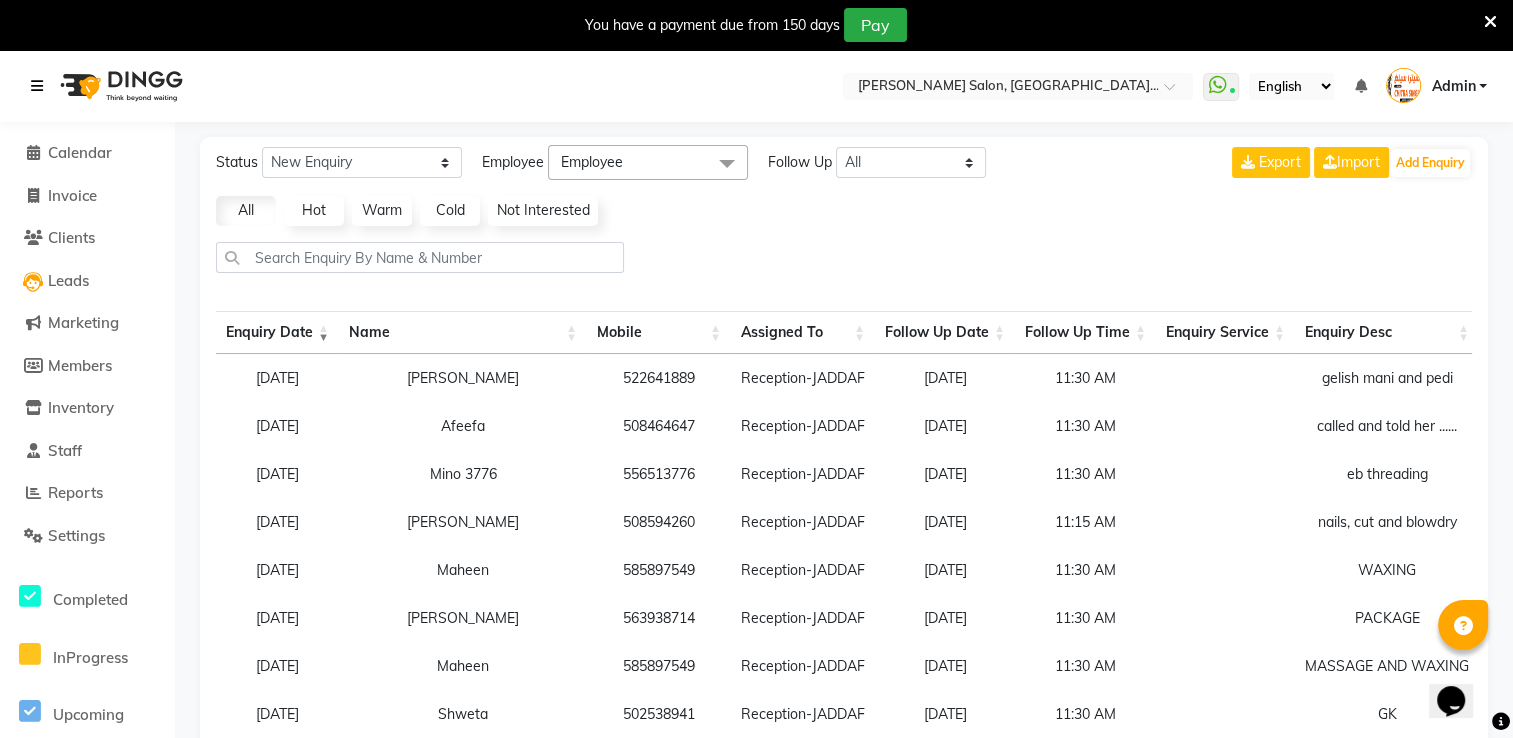 click at bounding box center [37, 86] 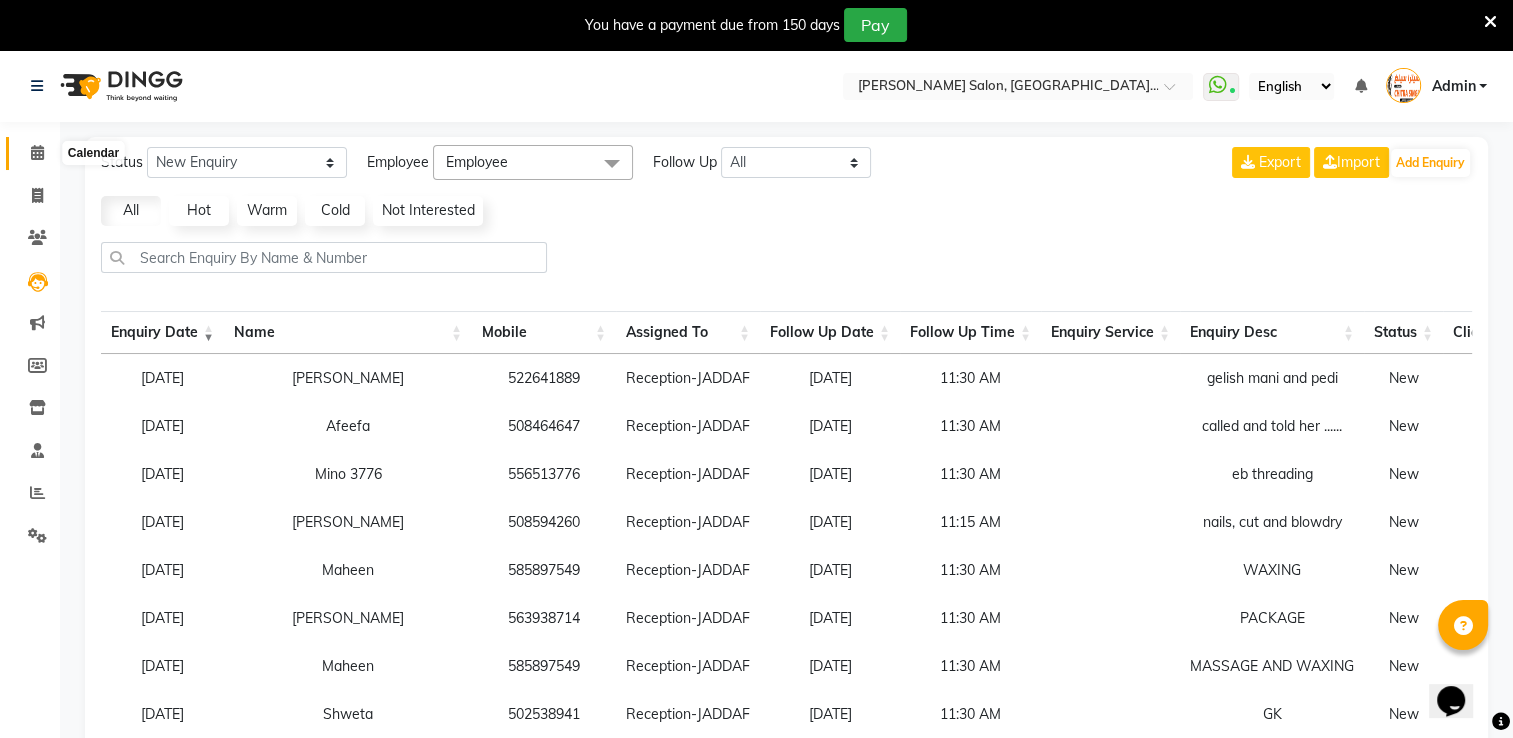 click 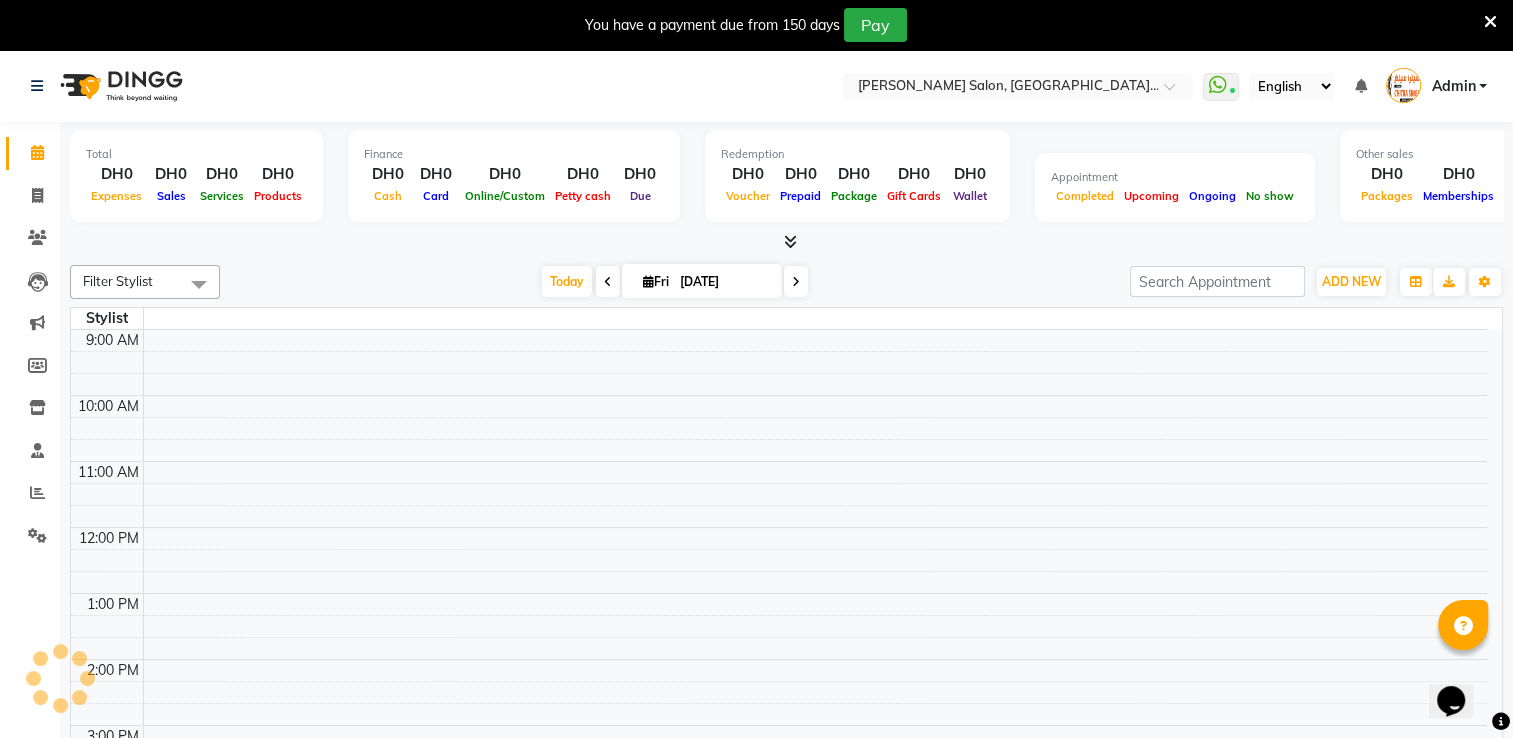 scroll, scrollTop: 0, scrollLeft: 0, axis: both 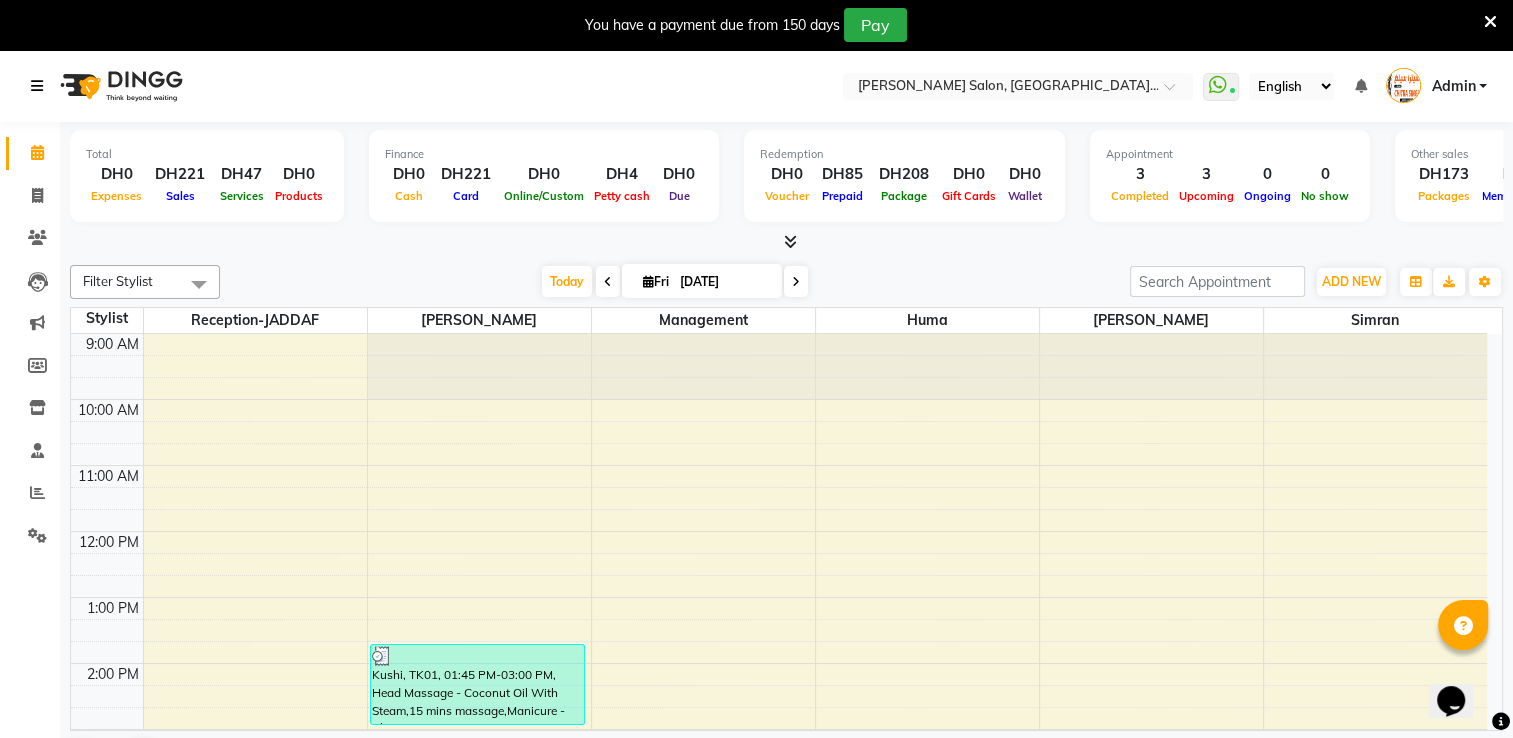 click at bounding box center [37, 86] 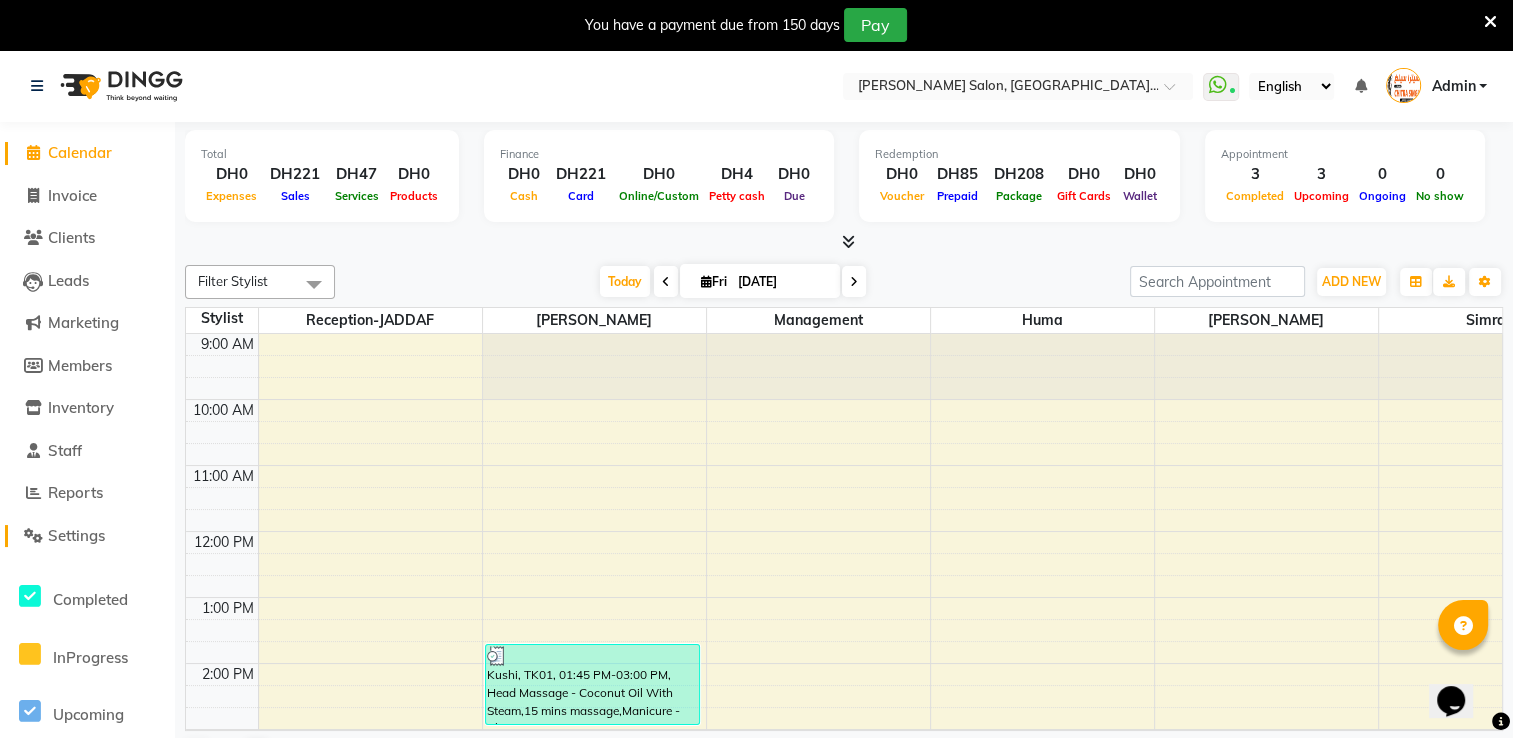 click on "Settings" 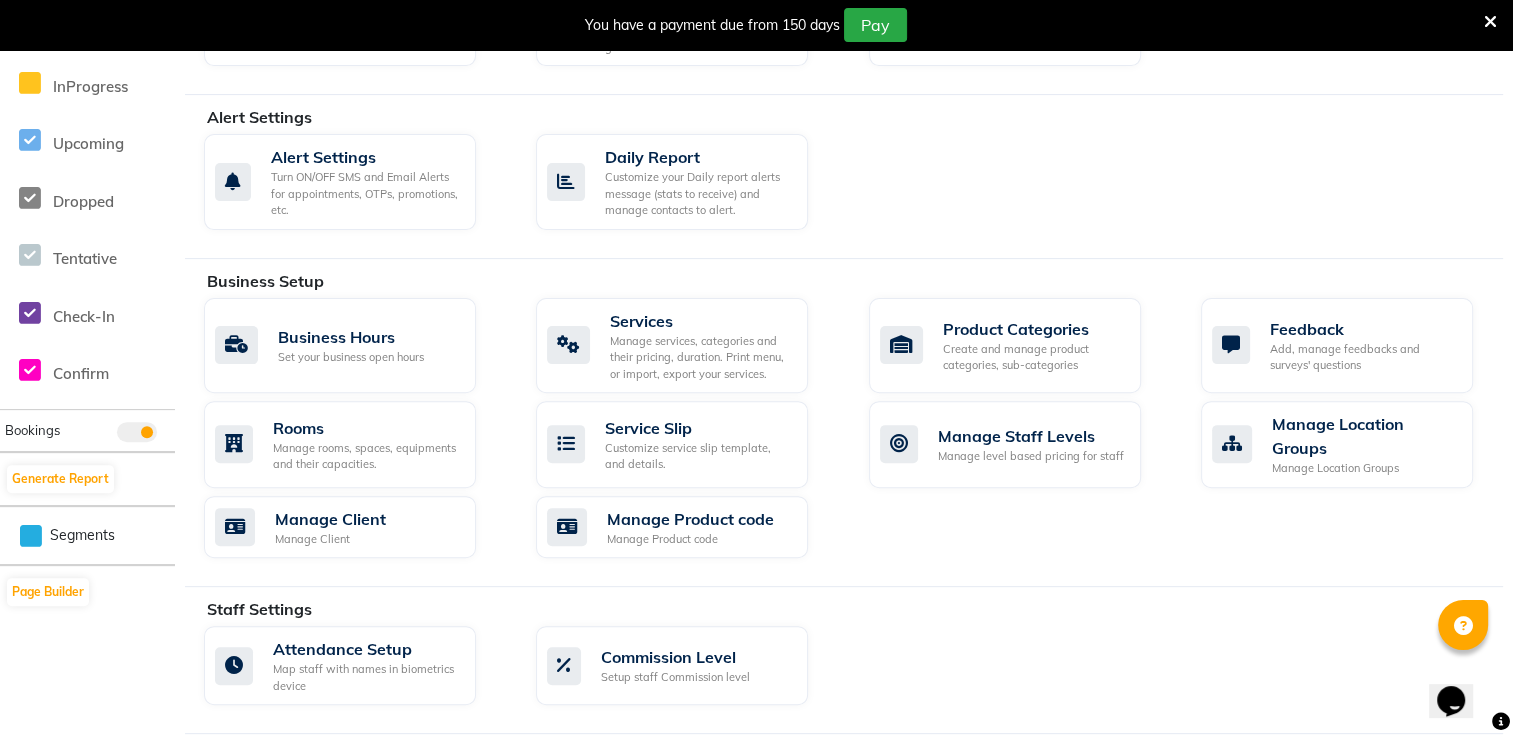 scroll, scrollTop: 507, scrollLeft: 0, axis: vertical 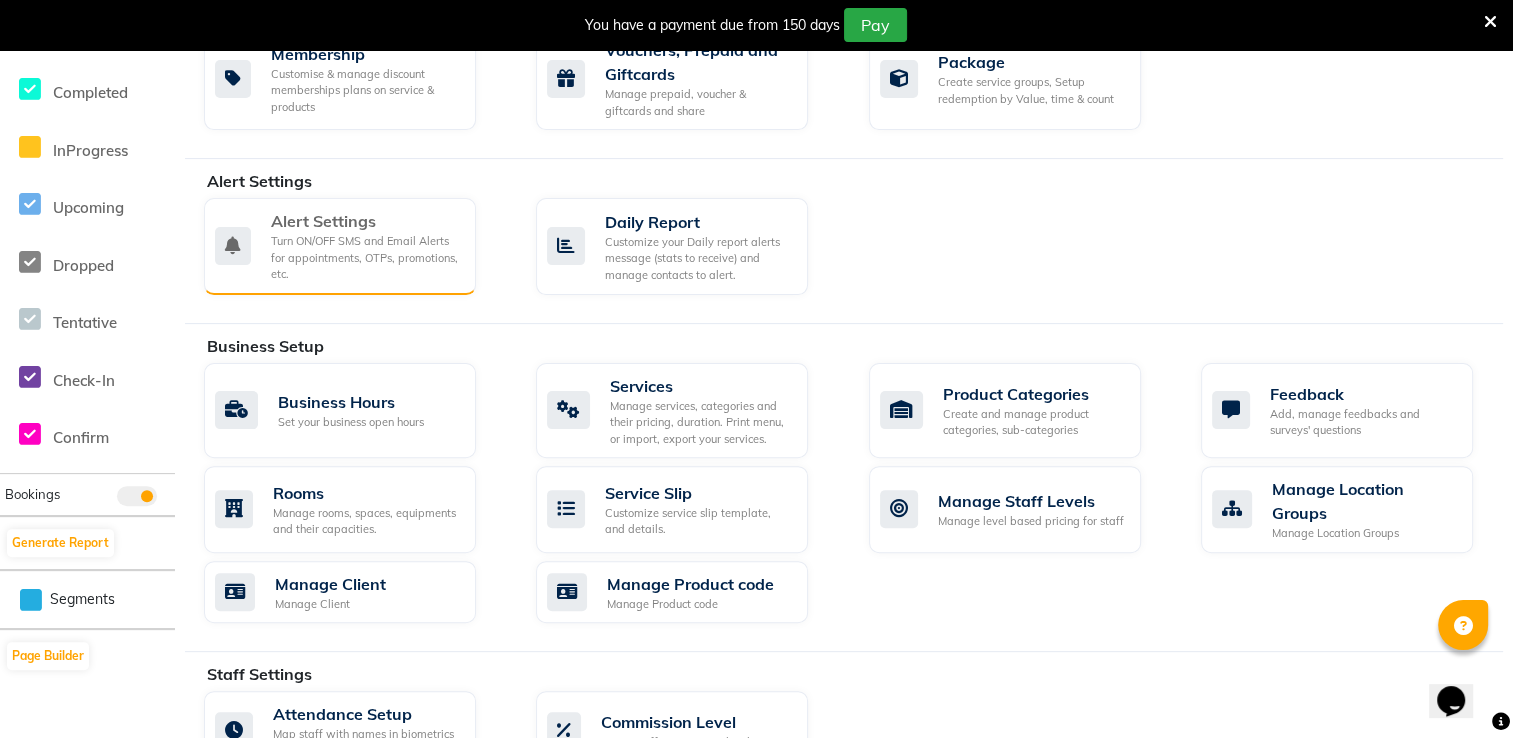 click on "Turn ON/OFF SMS and Email Alerts for appointments, OTPs, promotions, etc." 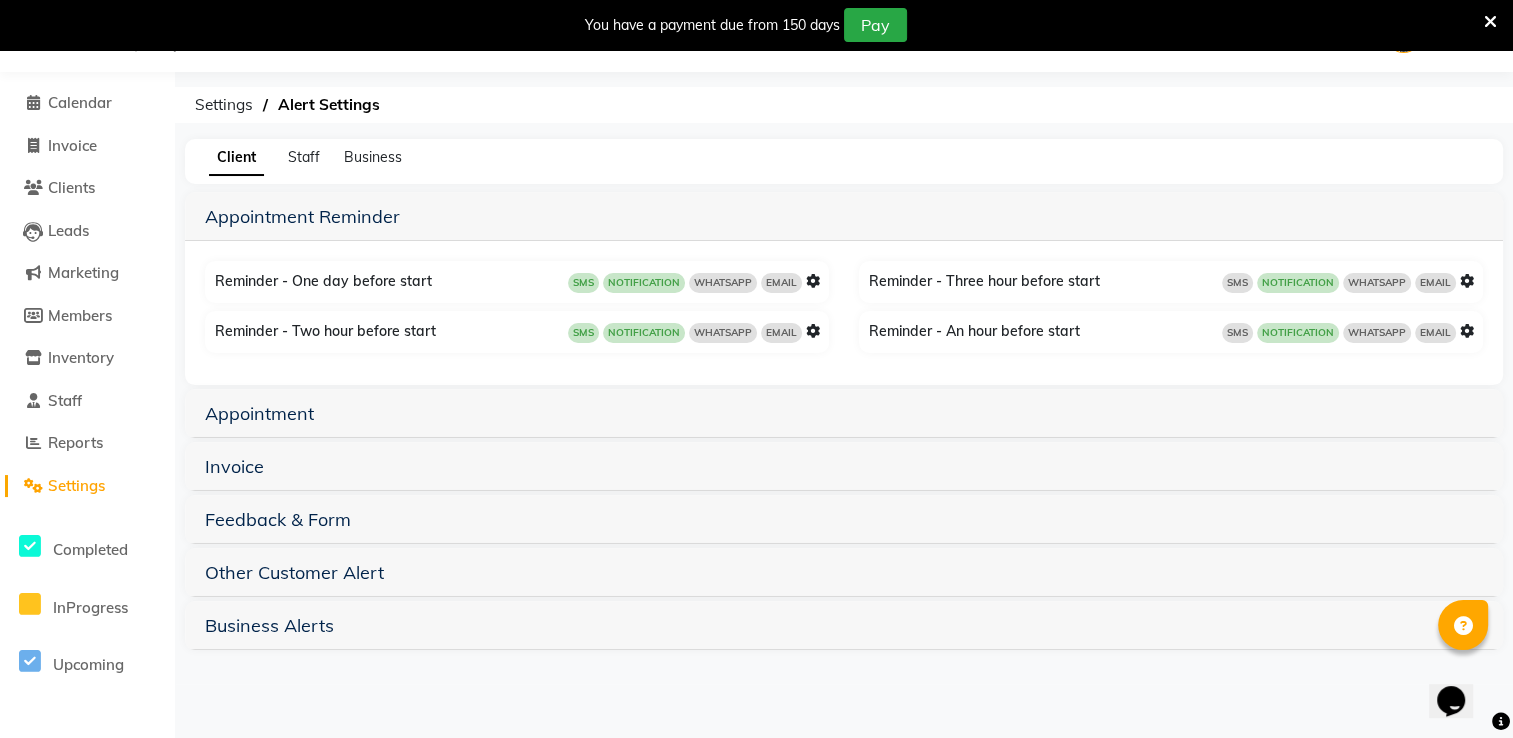 click at bounding box center (1467, 281) 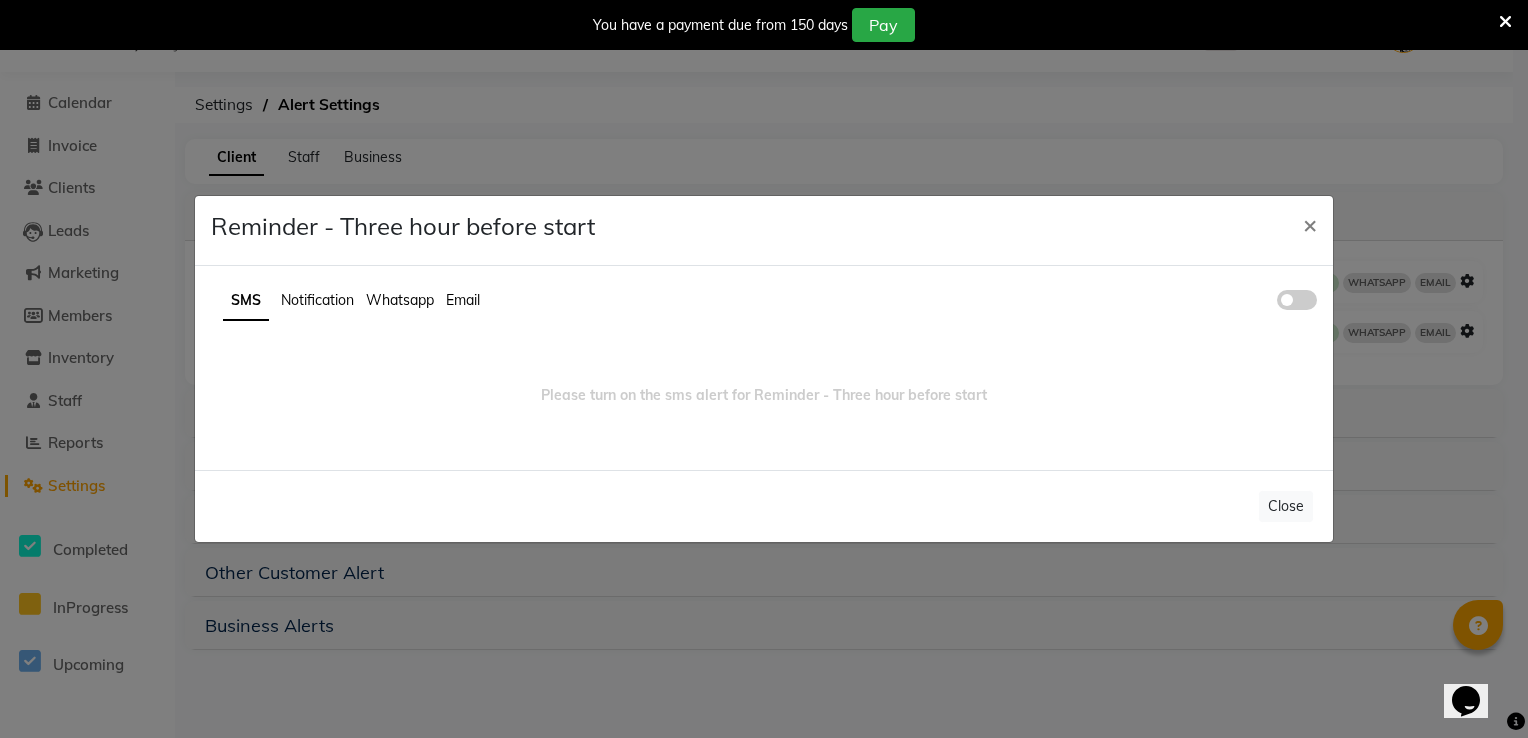 click on "Whatsapp" 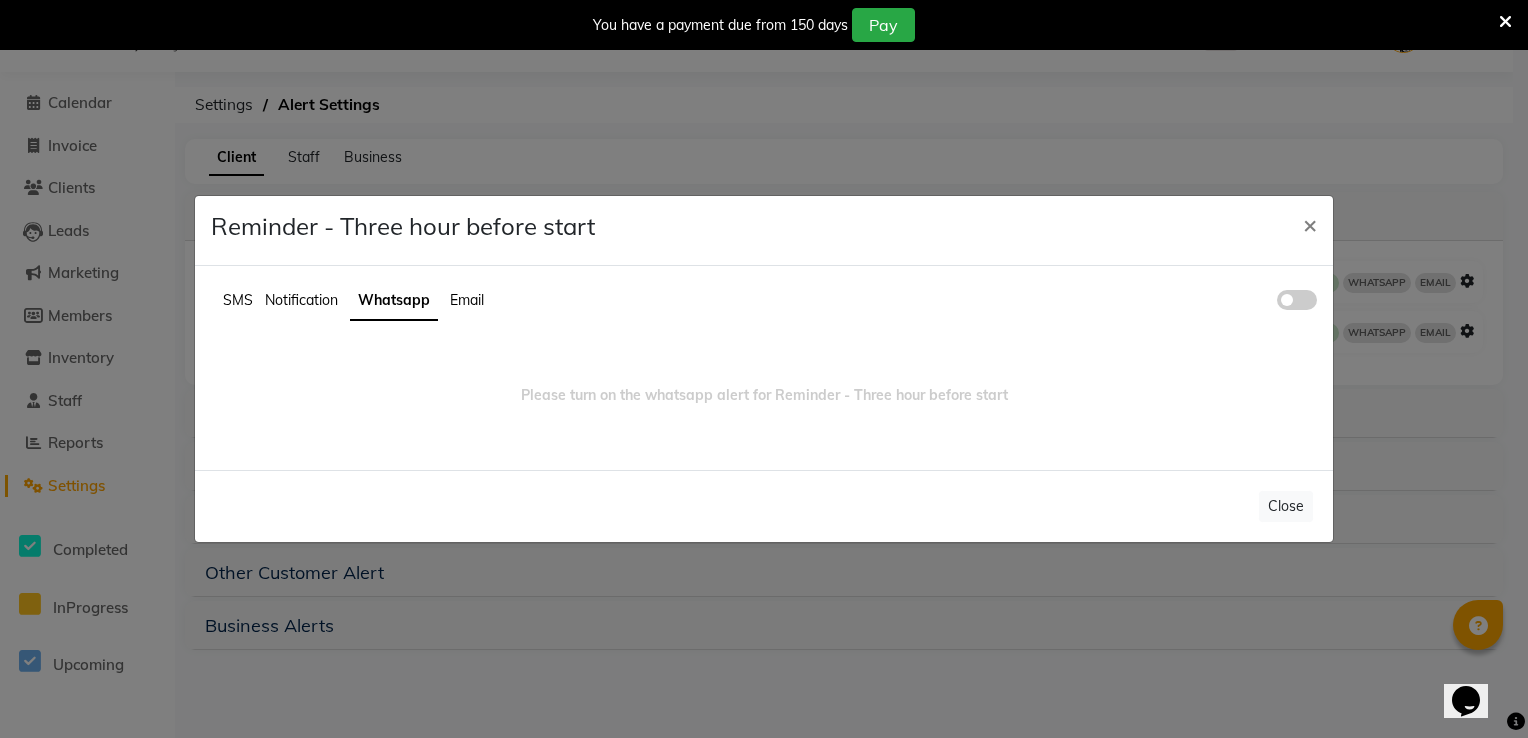 click on "SMS" 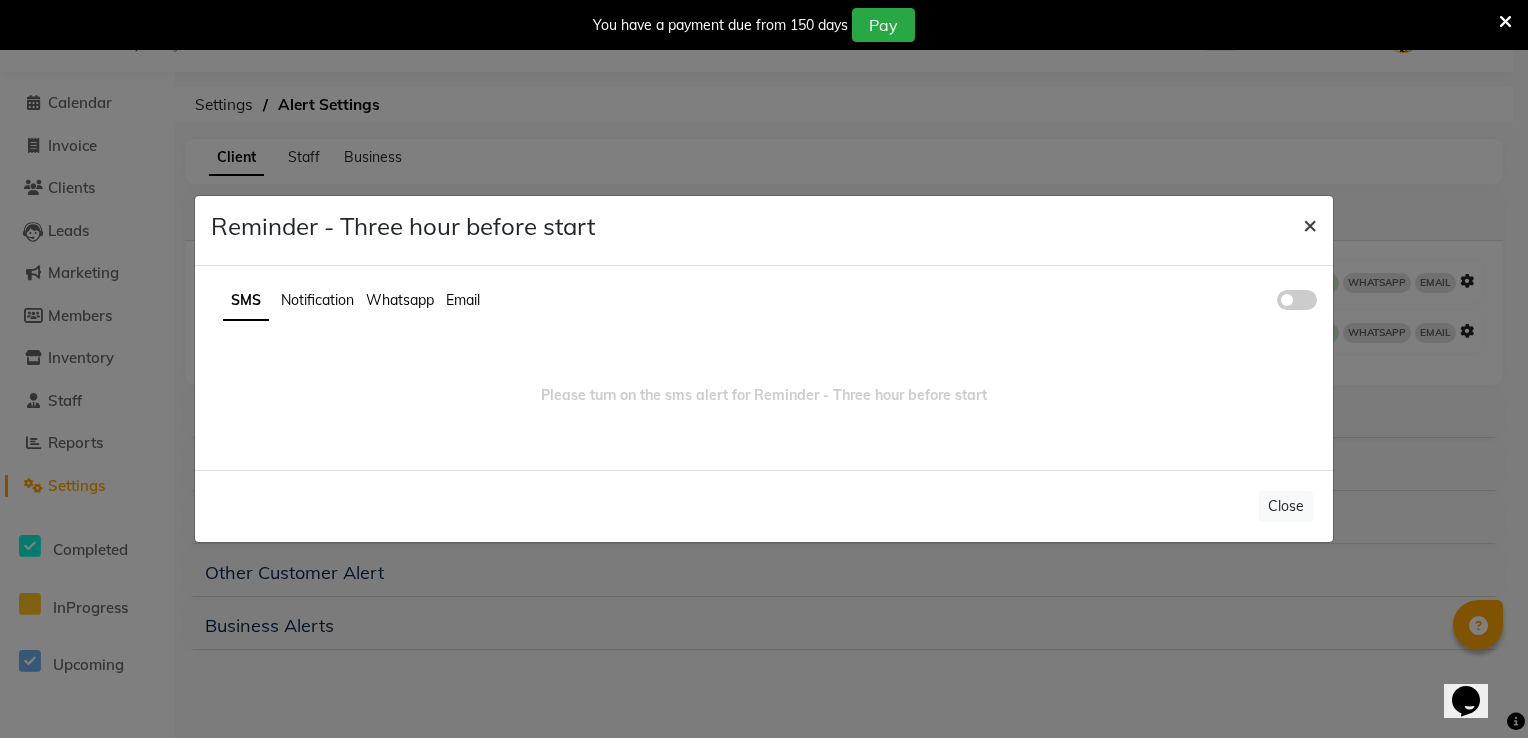 click on "×" 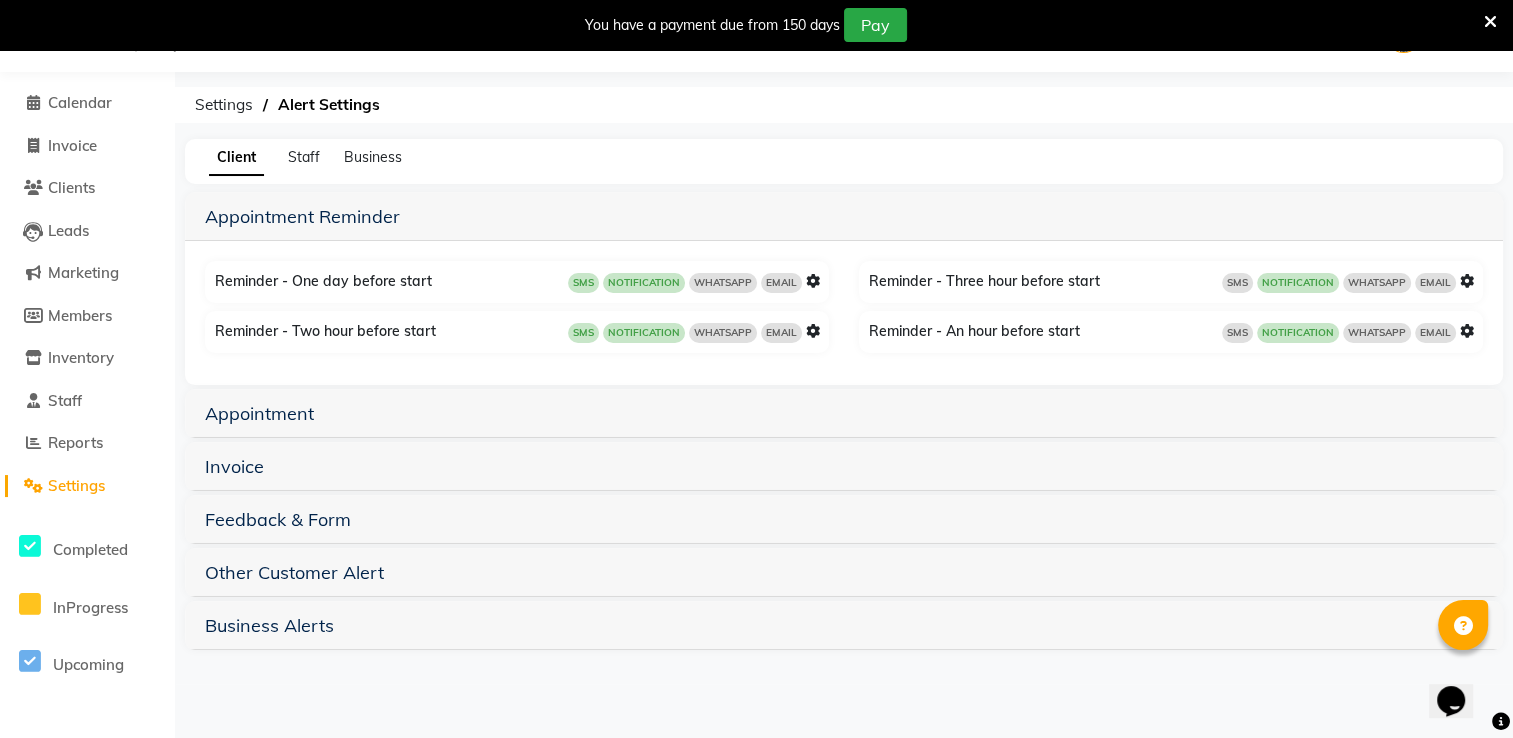 click at bounding box center [1467, 281] 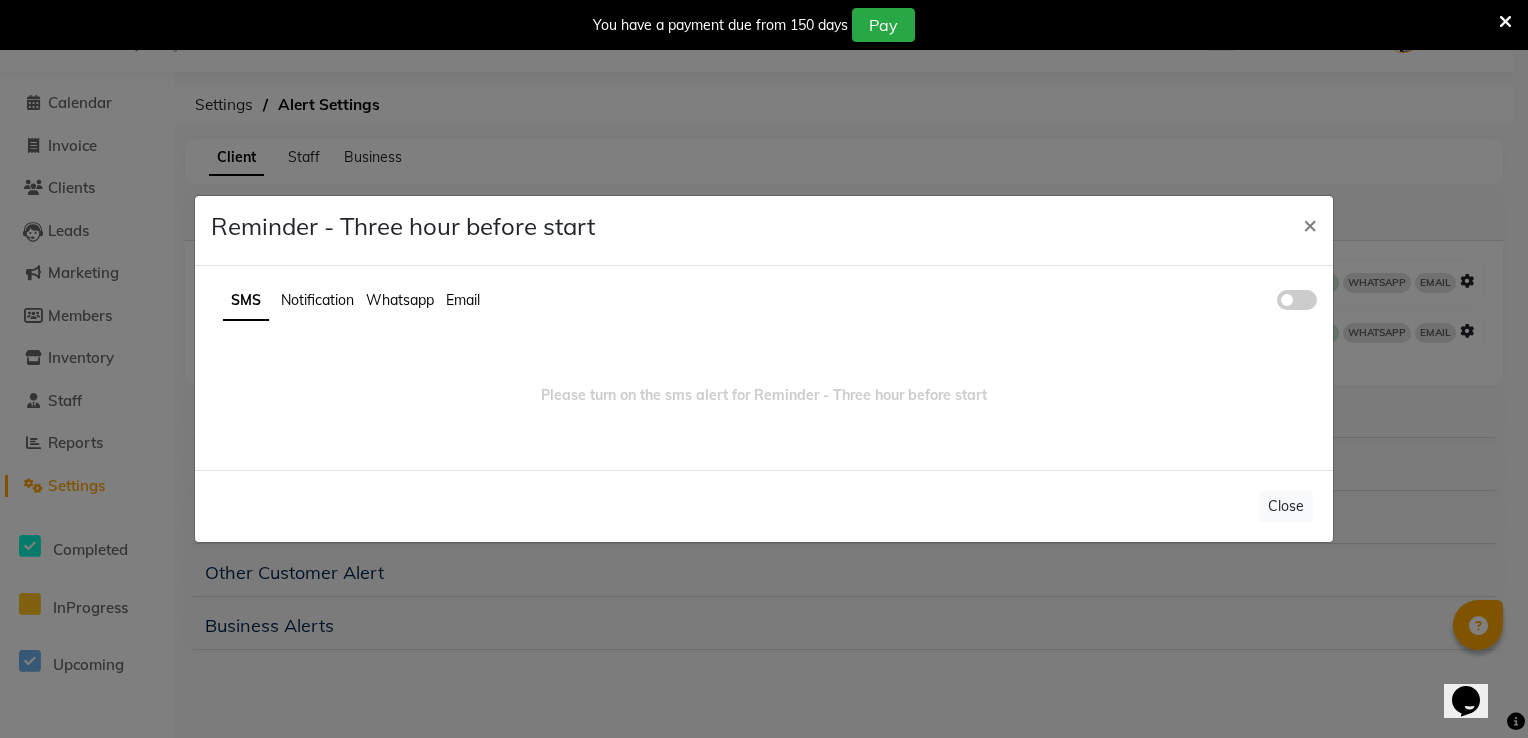 click on "Whatsapp" 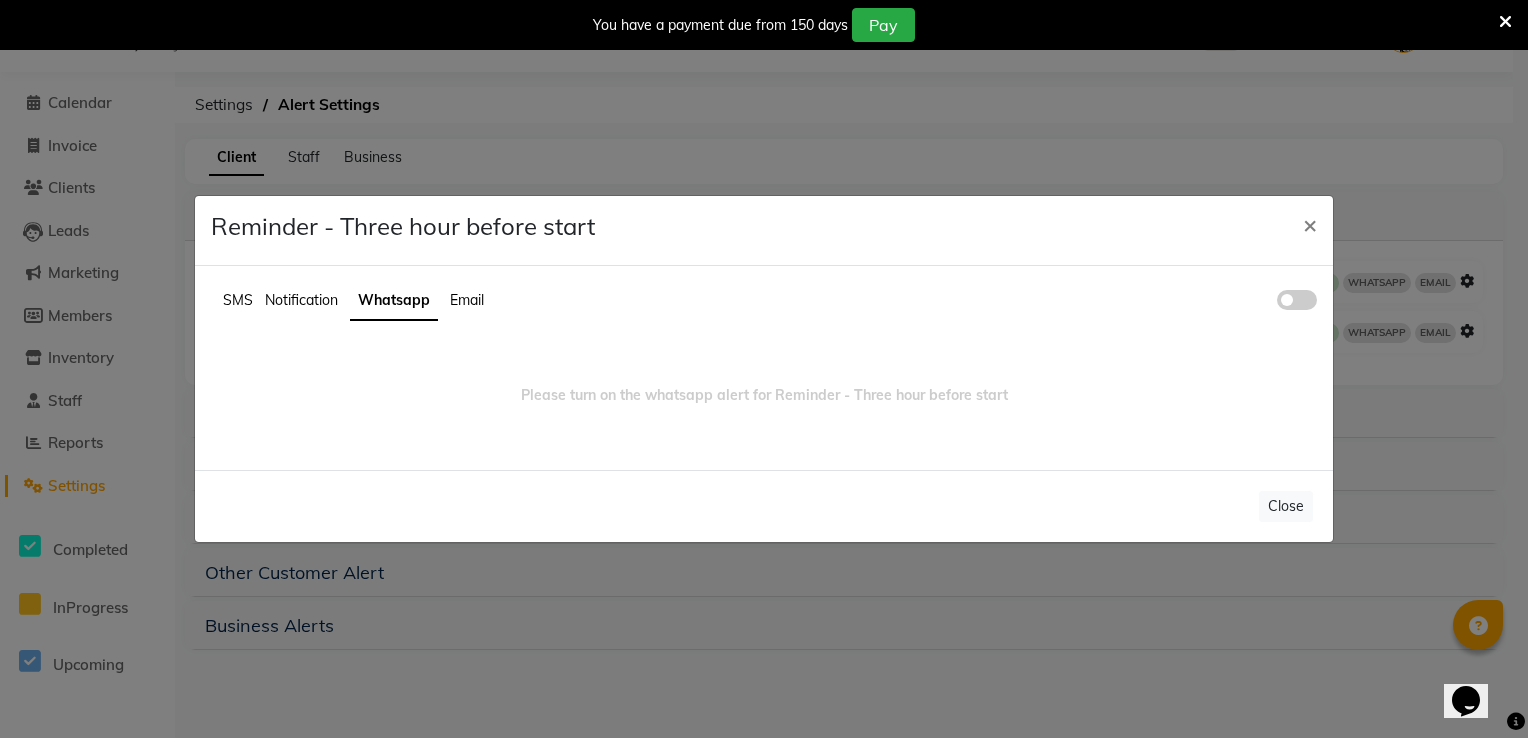 click 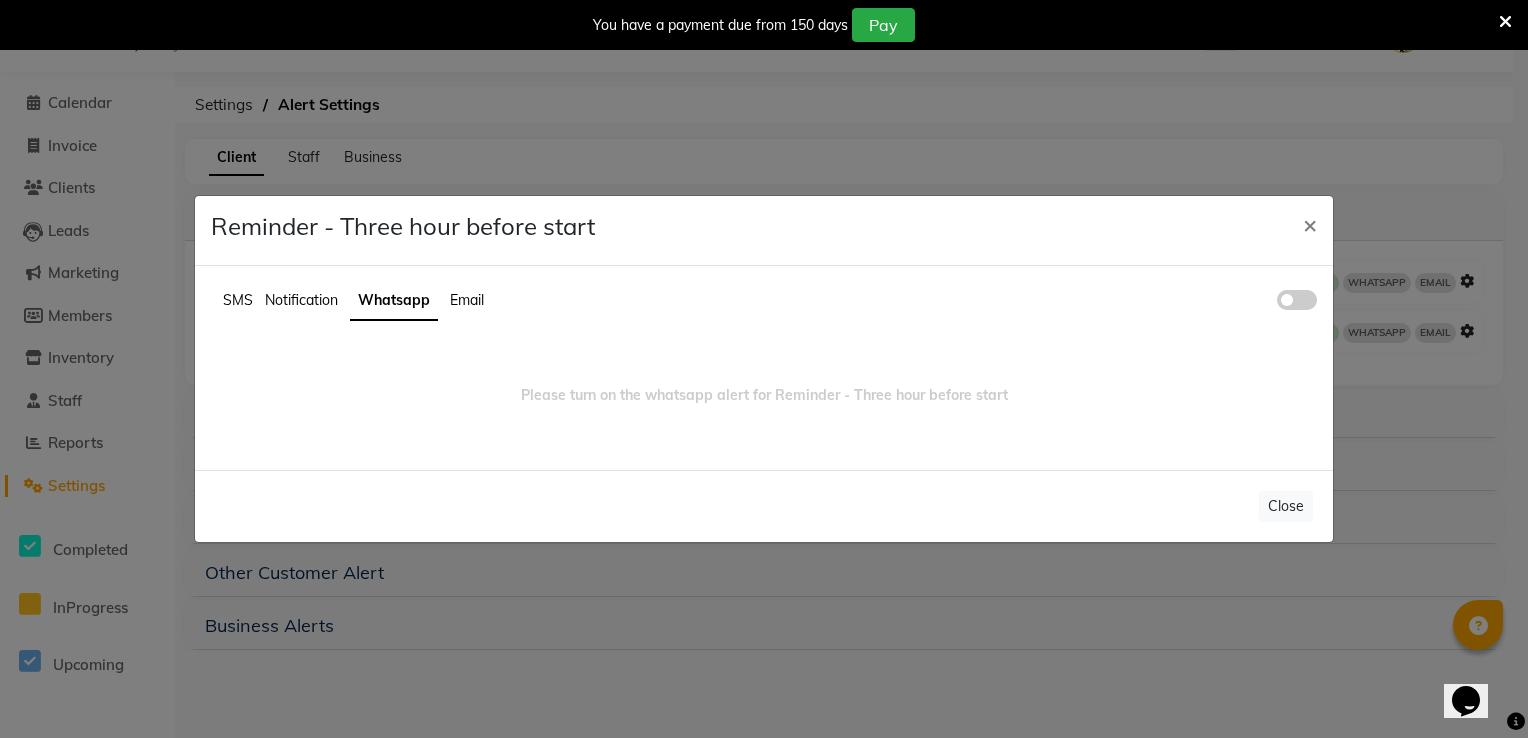 click 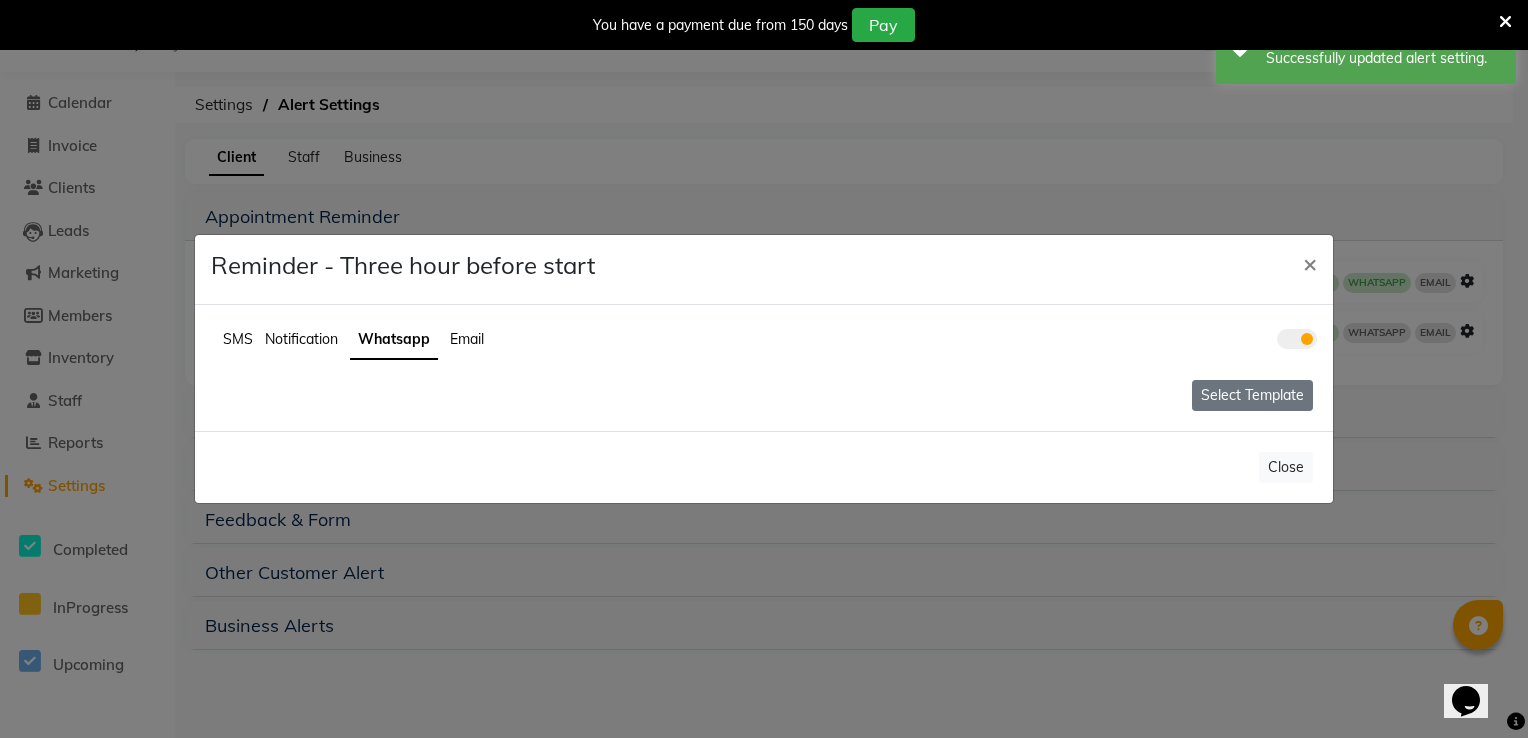 click on "Select Template" 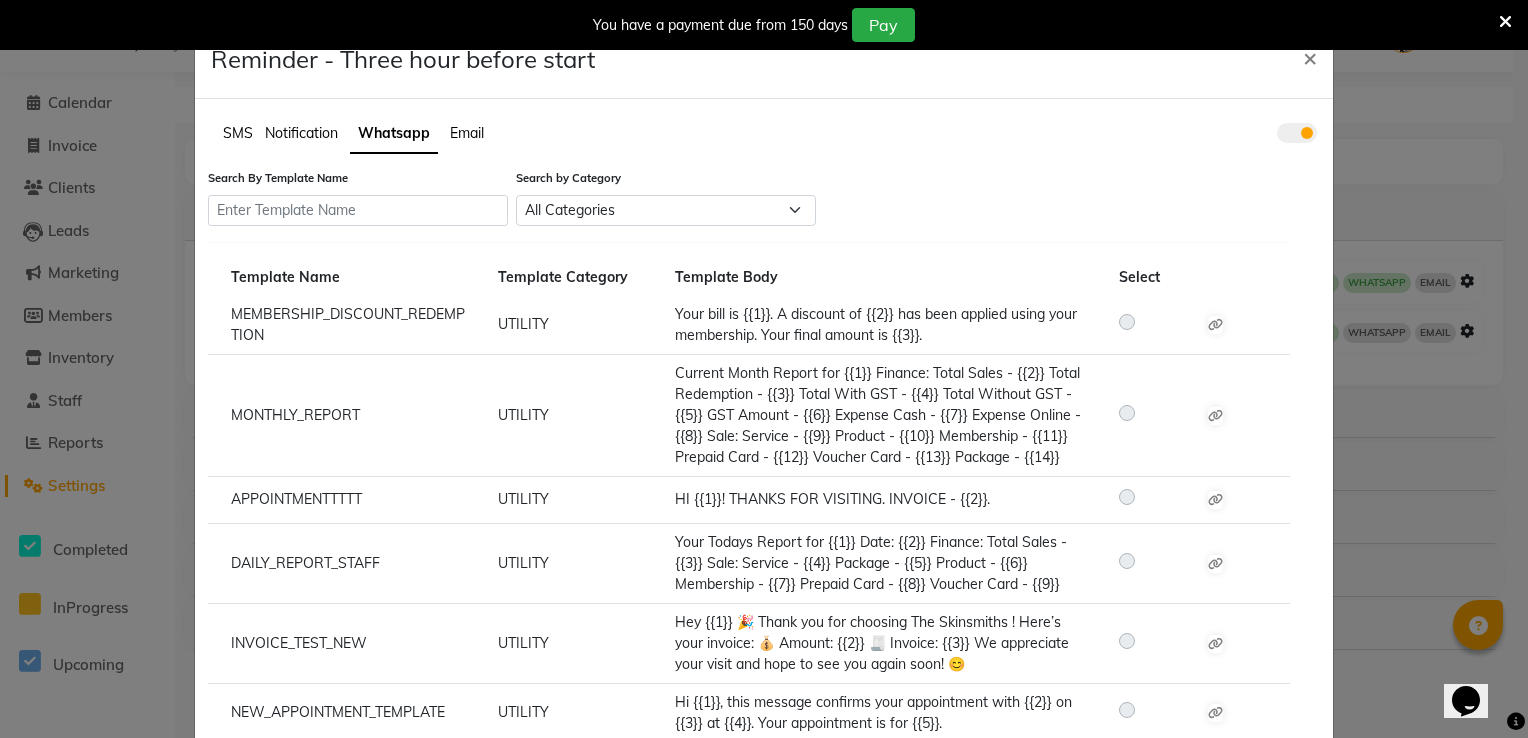 click on "Notification" 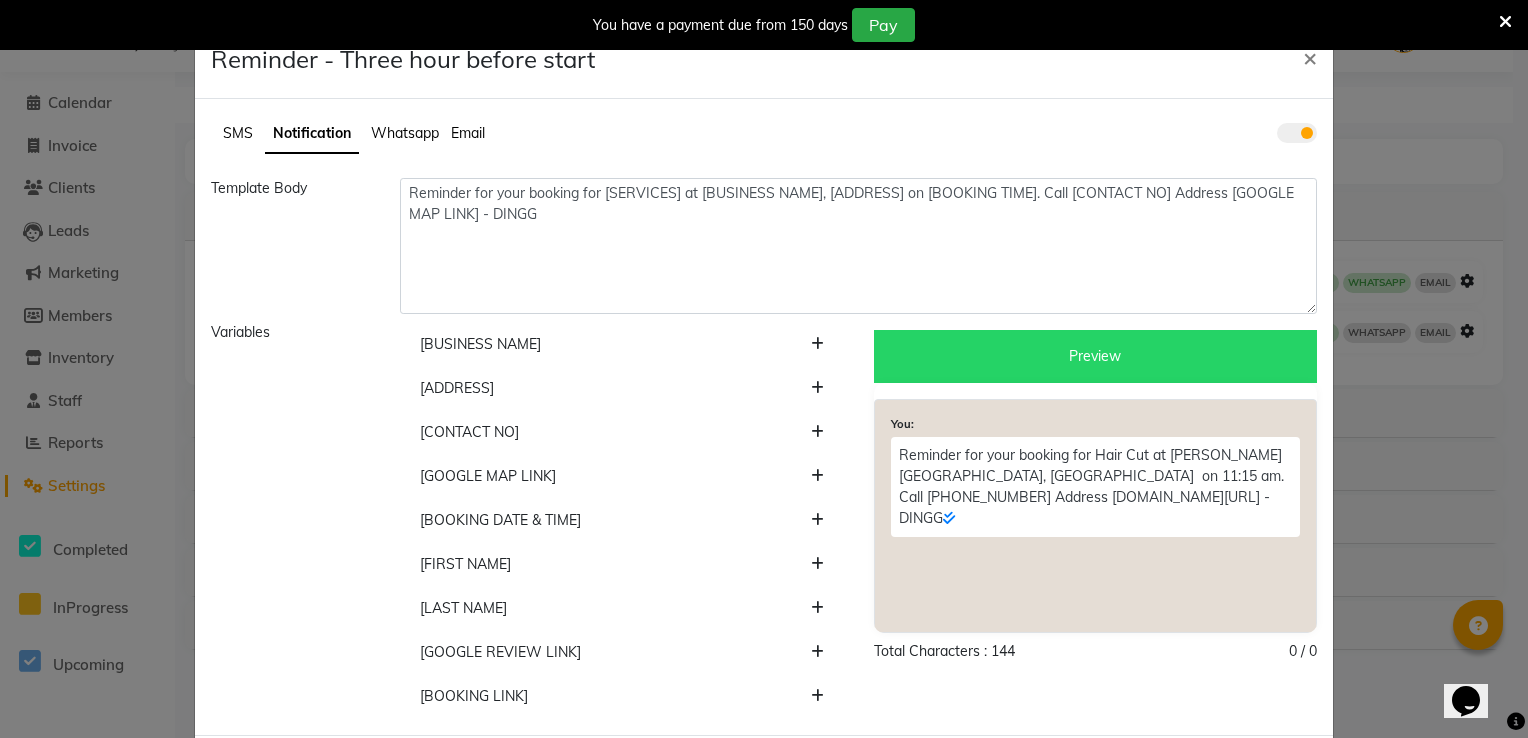 click on "Reminder for your booking for Hair Cut at Chitra Singh Salon, Al Jaddaf Dubai  on 11:15 am. Call +971543817040 Address ww4.in/a?c=PiMJn8 - DINGG" 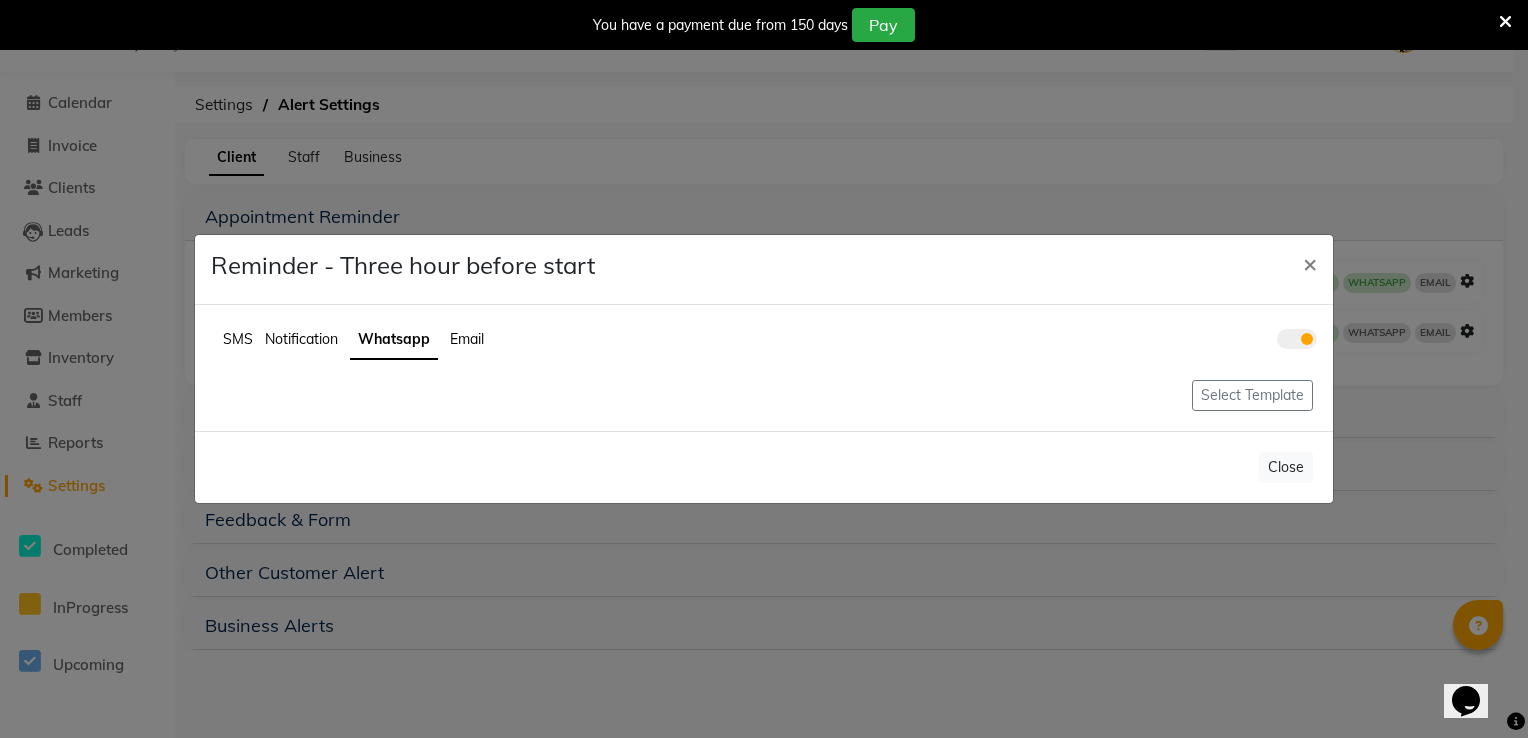 click on "Notification" 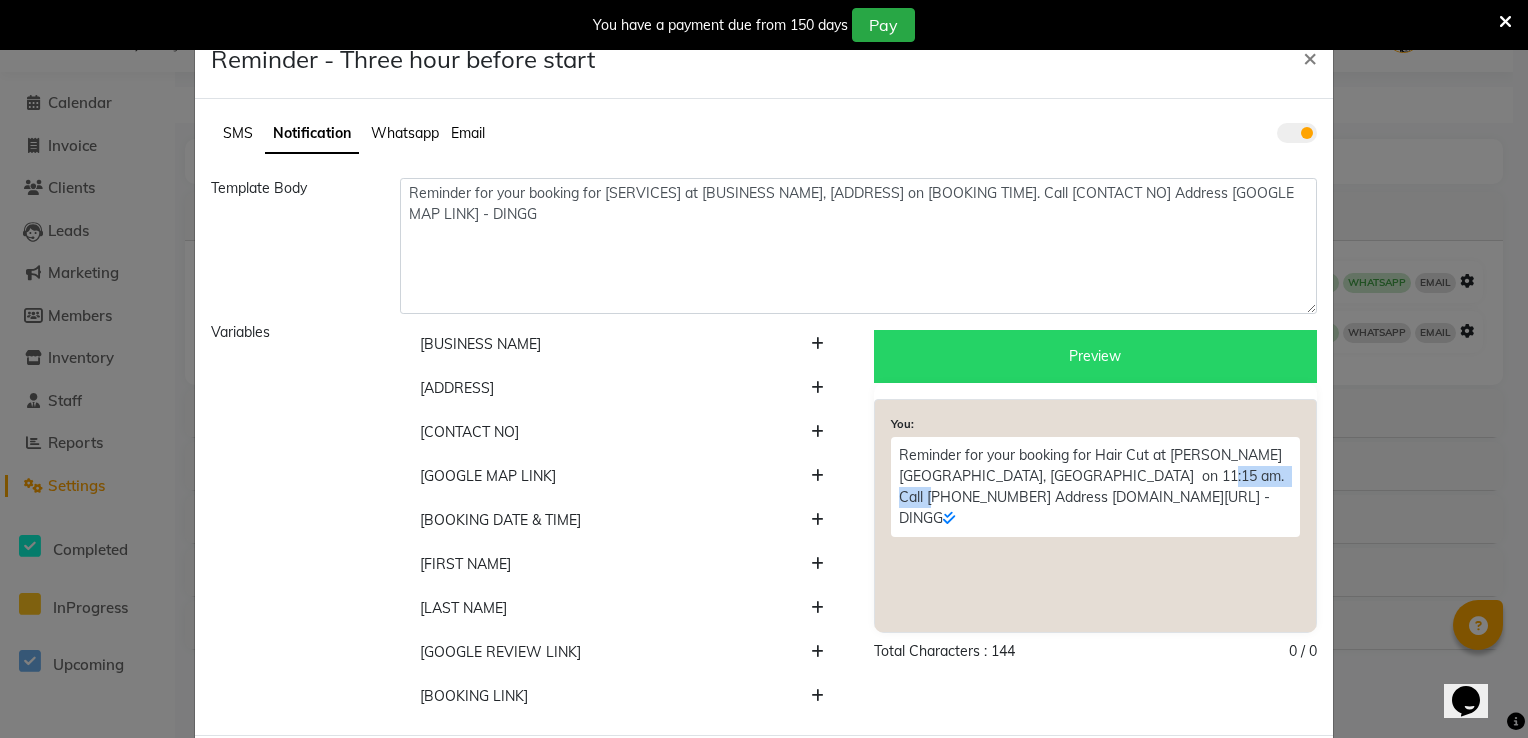 drag, startPoint x: 1162, startPoint y: 477, endPoint x: 1274, endPoint y: 479, distance: 112.01785 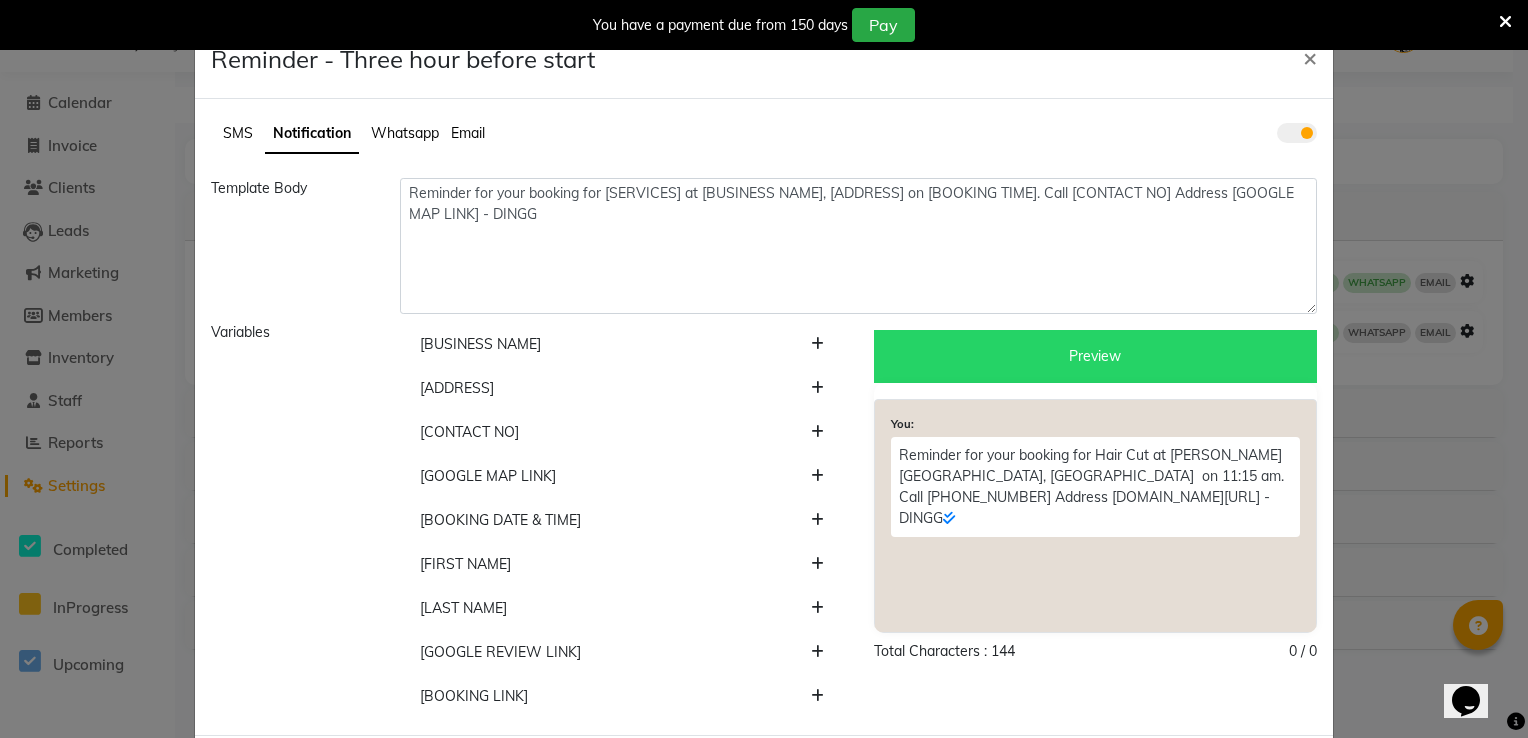 click 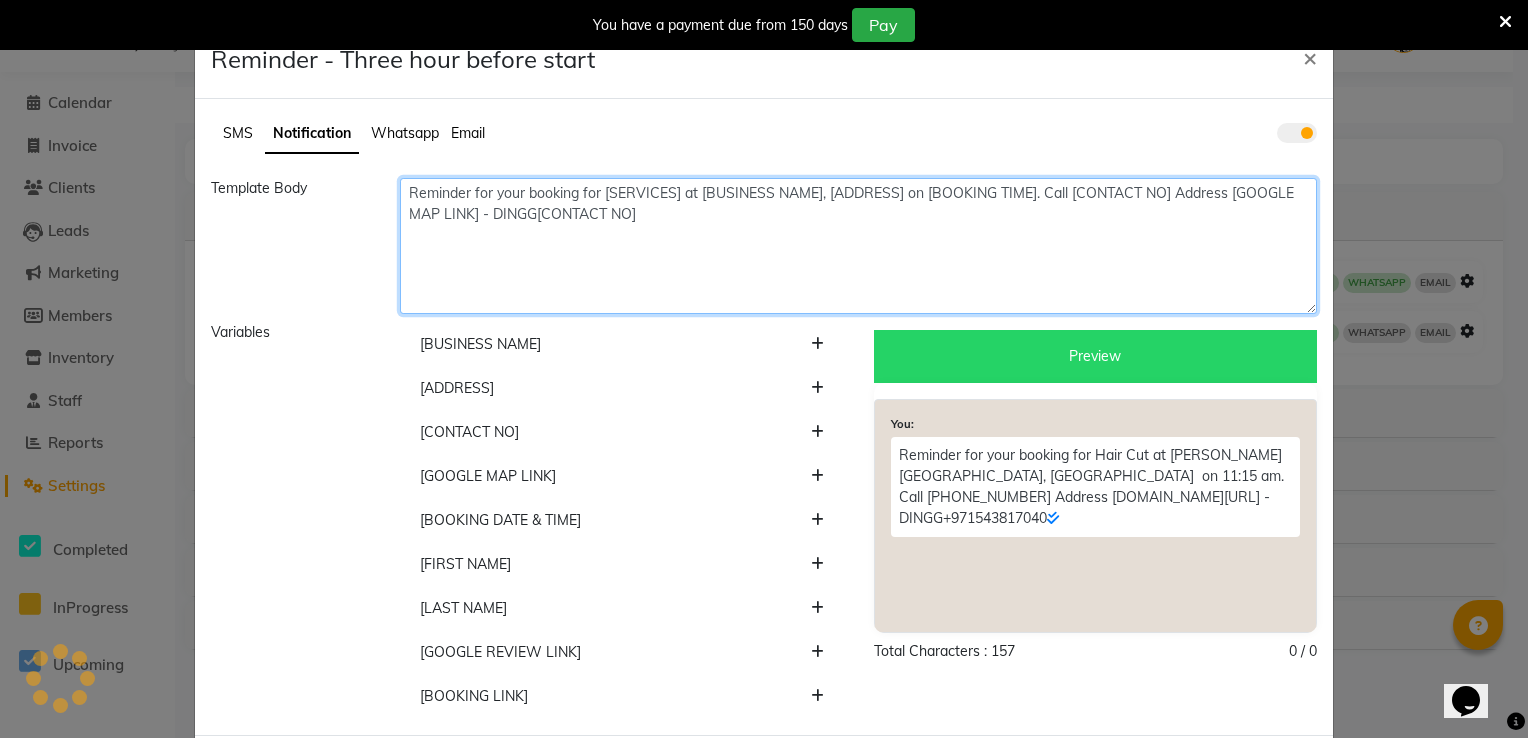 click on "Reminder for your booking for [SERVICES] at [BUSINESS NAME], [ADDRESS] on [BOOKING TIME]. Call [CONTACT NO] Address [GOOGLE MAP LINK] - DINGG[CONTACT NO]" 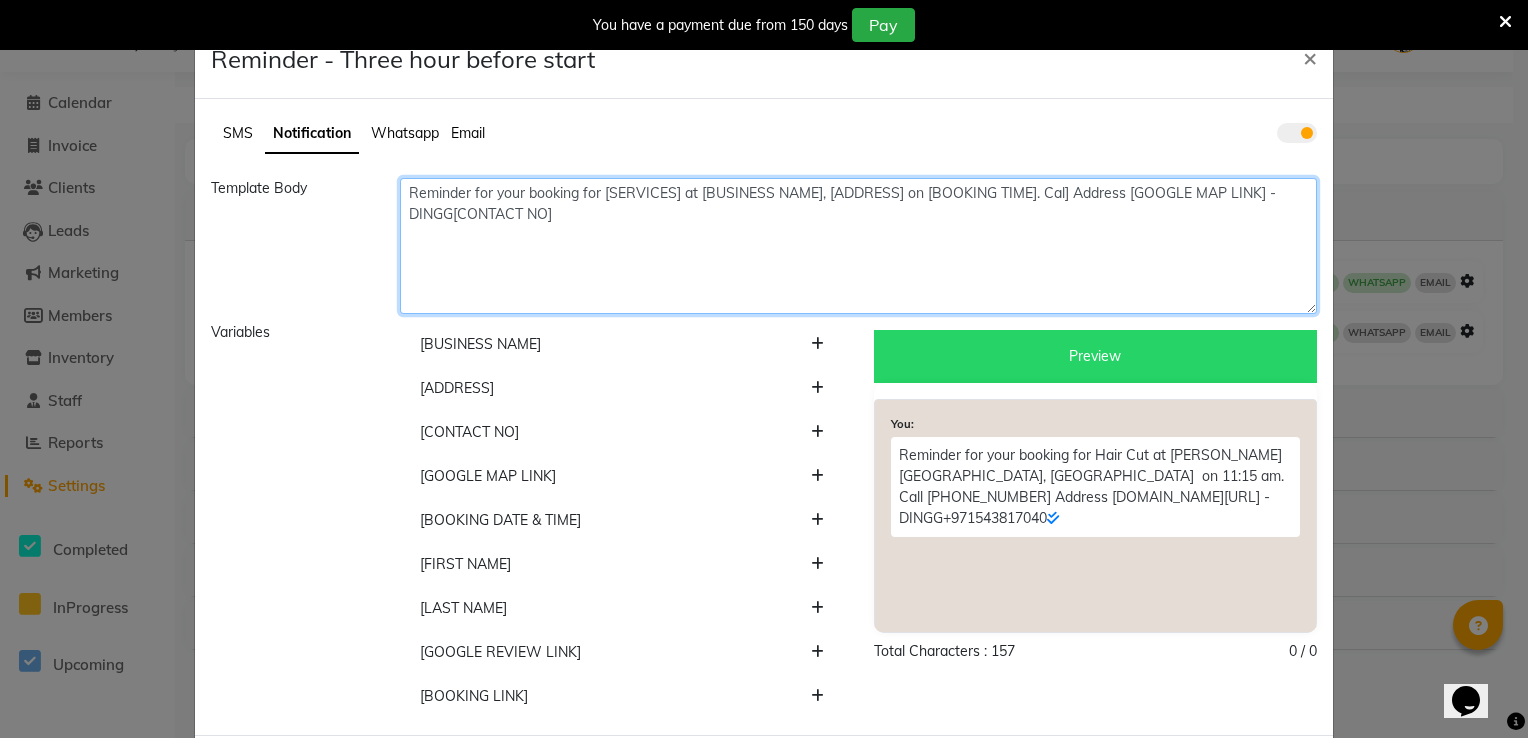click on "Reminder for your booking for [SERVICES] at [BUSINESS NAME], [ADDRESS] on [BOOKING TIME]. Cal] Address [GOOGLE MAP LINK] - DINGG[CONTACT NO]" 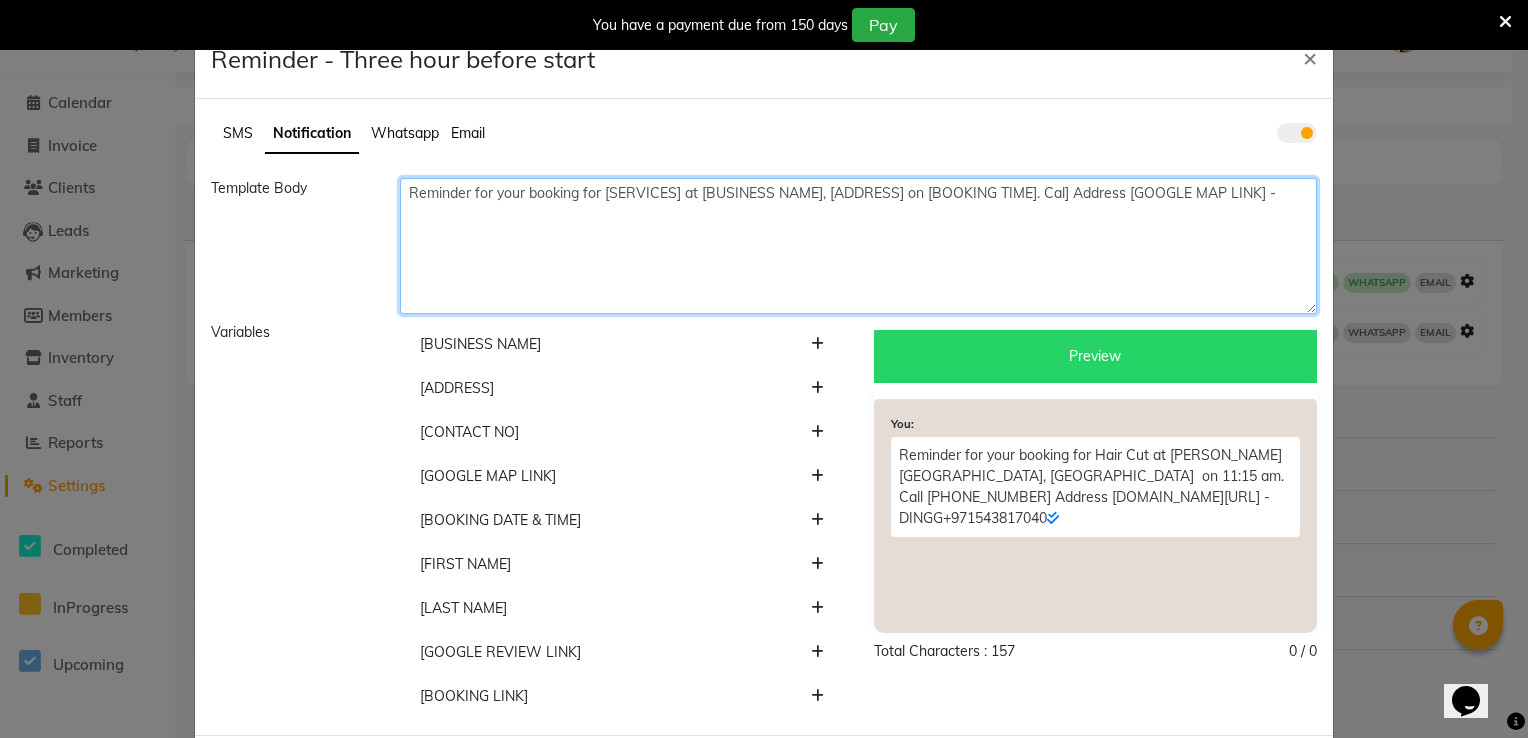 click on "Reminder for your booking for [SERVICES] at [BUSINESS NAME], [ADDRESS] on [BOOKING TIME]. Cal] Address [GOOGLE MAP LINK] -" 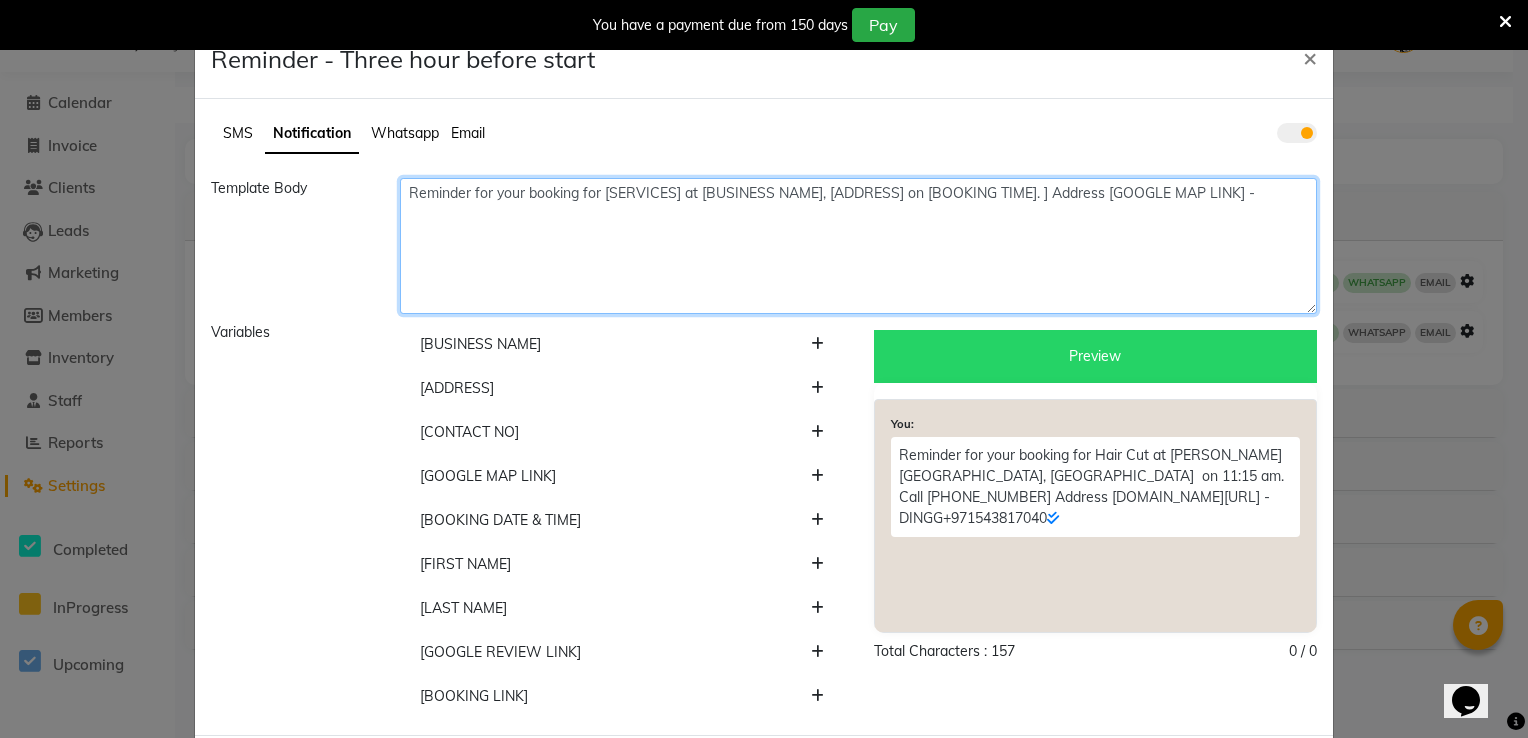 type on "Reminder for your booking for [SERVICES] at [BUSINESS NAME], [ADDRESS] on [BOOKING TIME]. ] Address [GOOGLE MAP LINK] -" 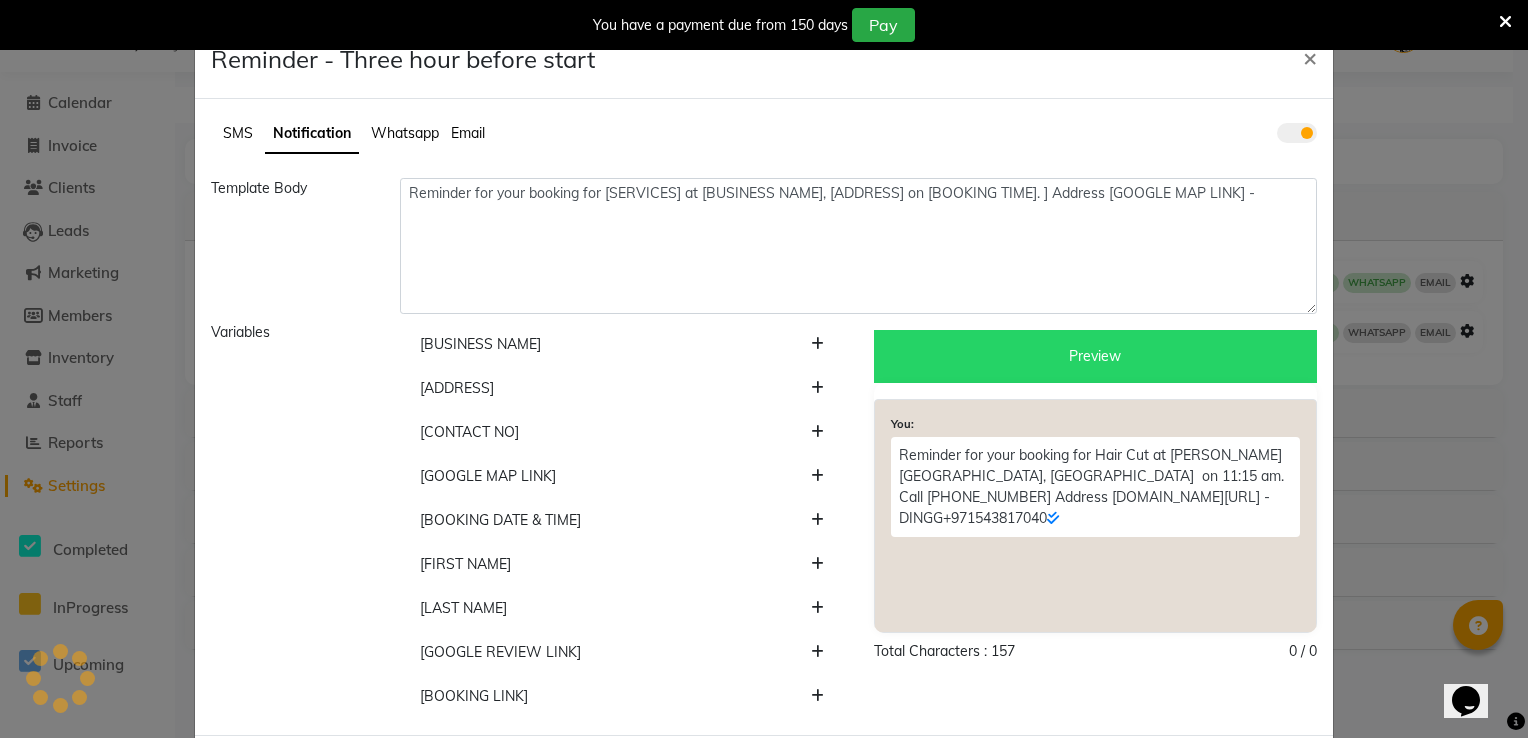 click on "Preview" 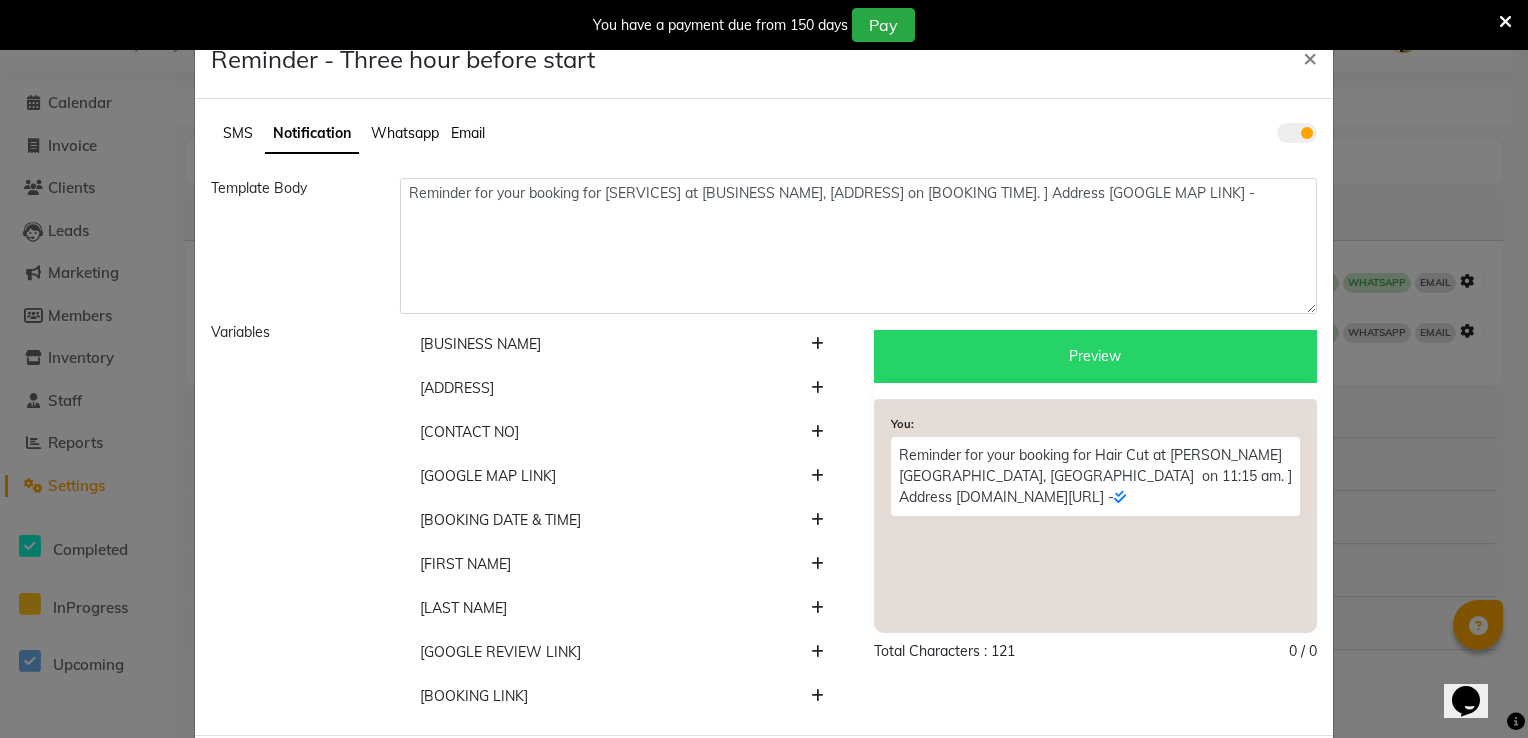 click on "Preview" 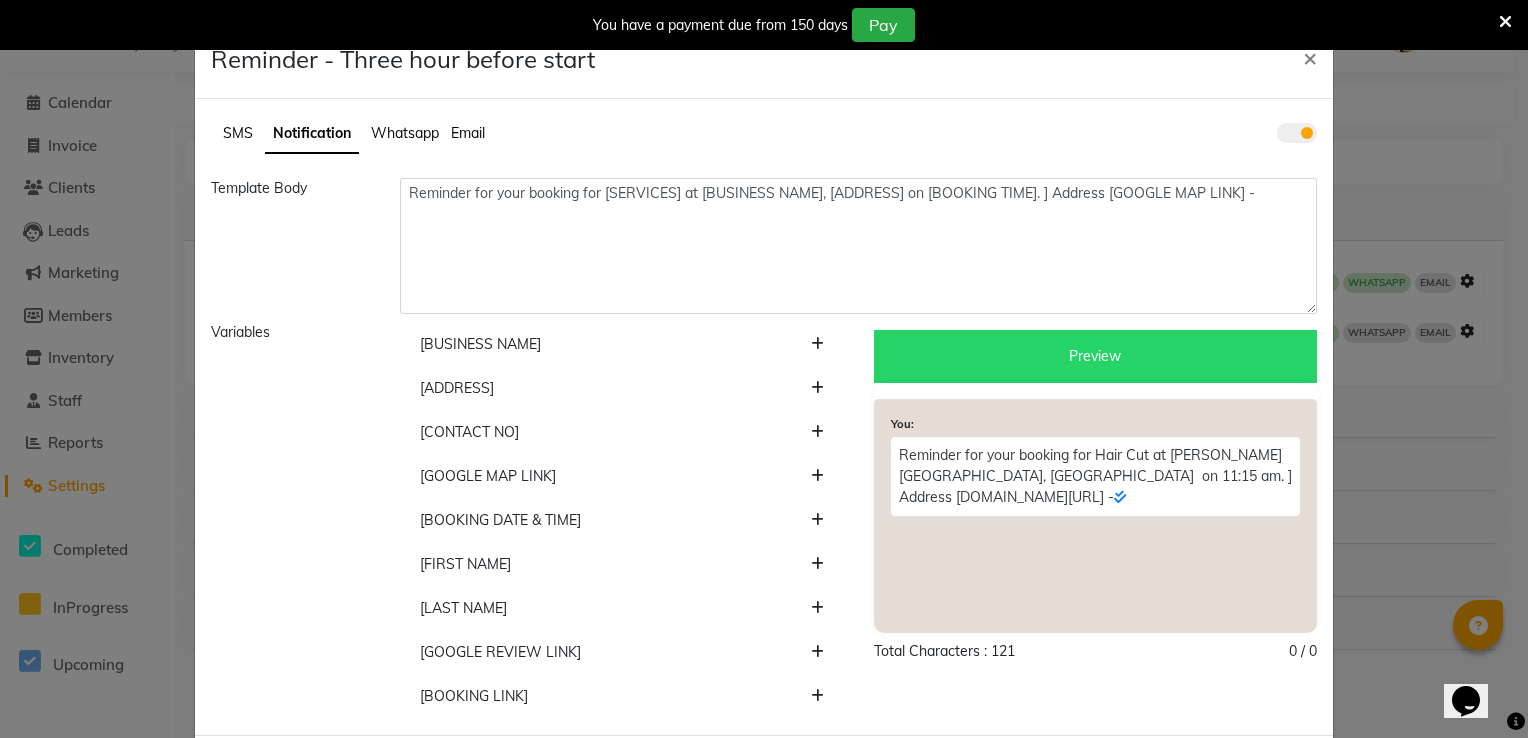 click 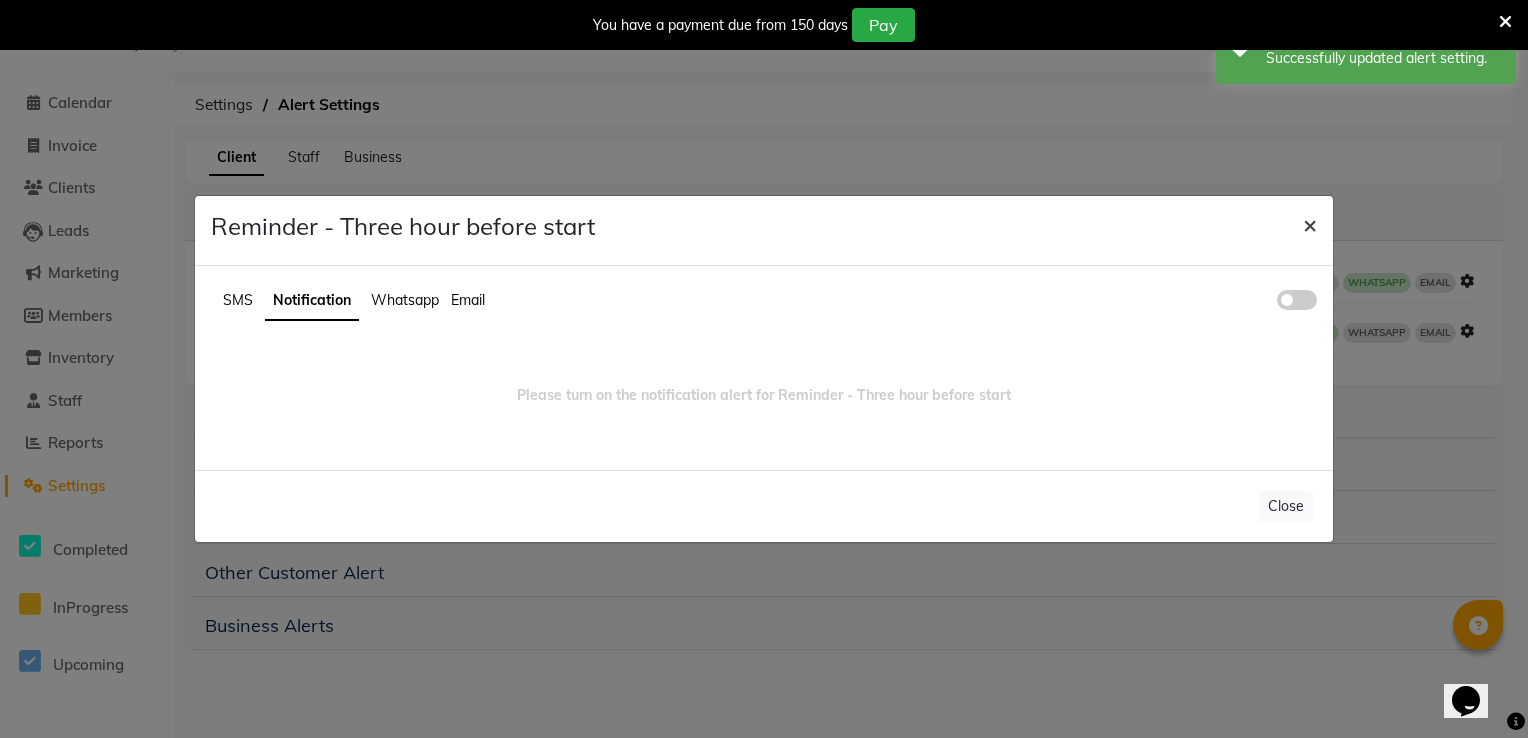 click on "×" 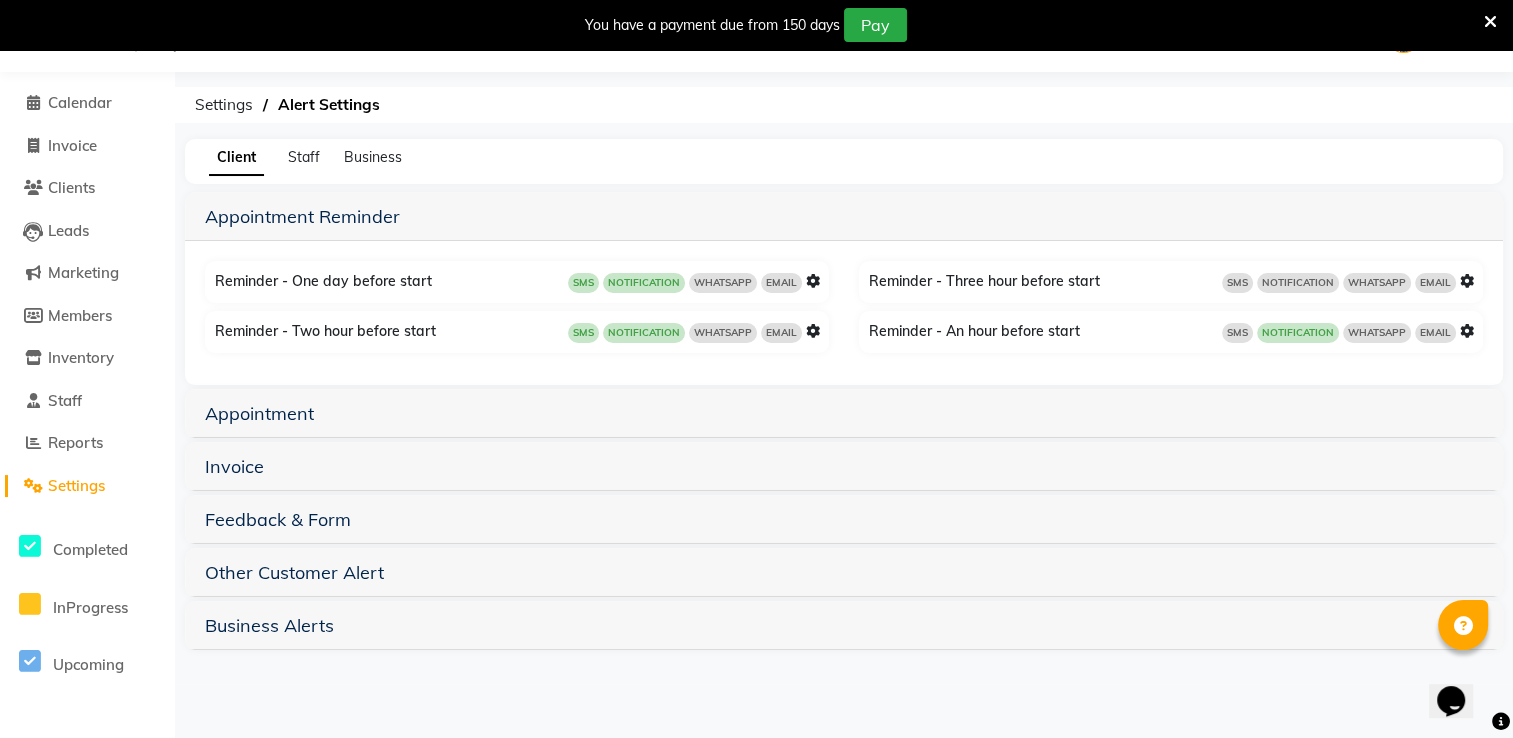 click at bounding box center [1467, 331] 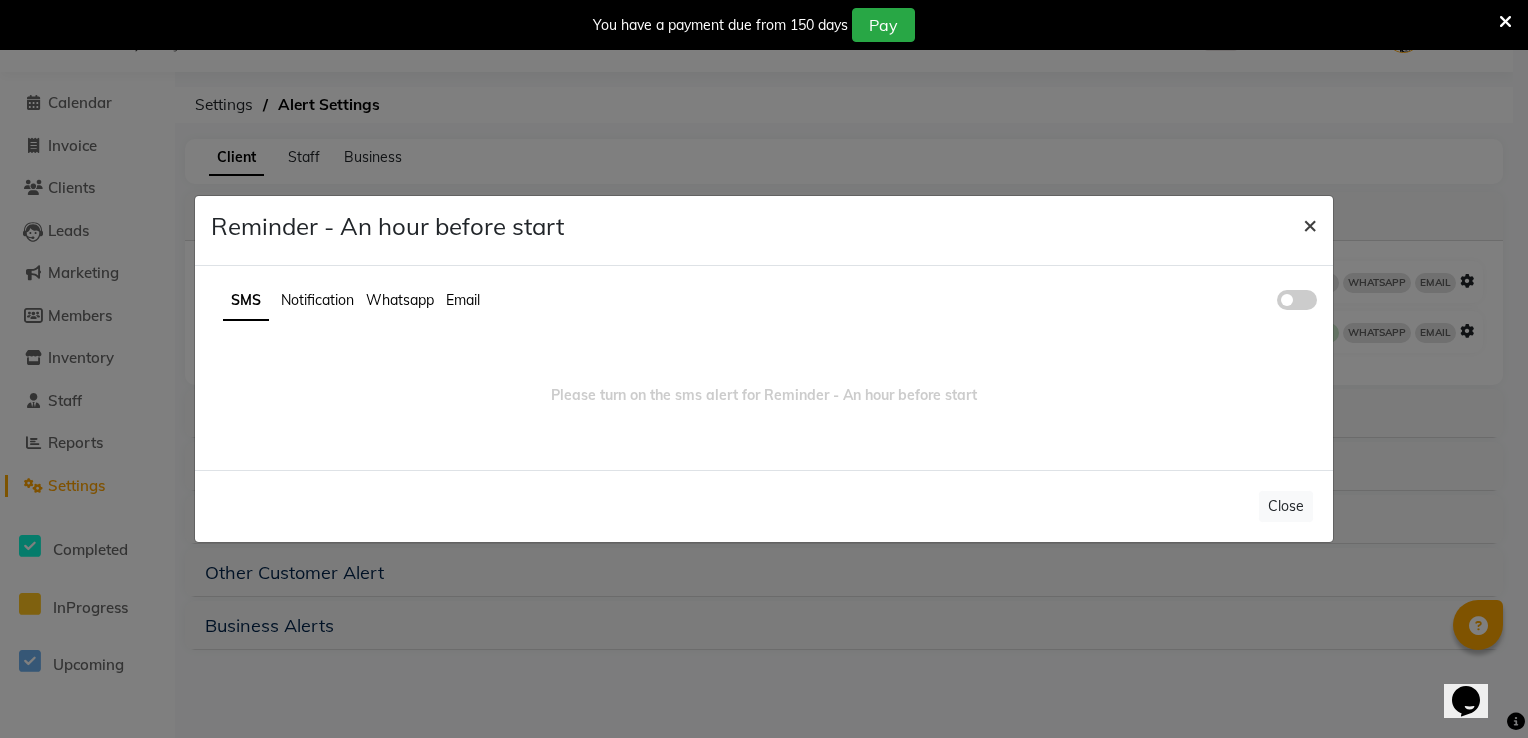 click on "×" 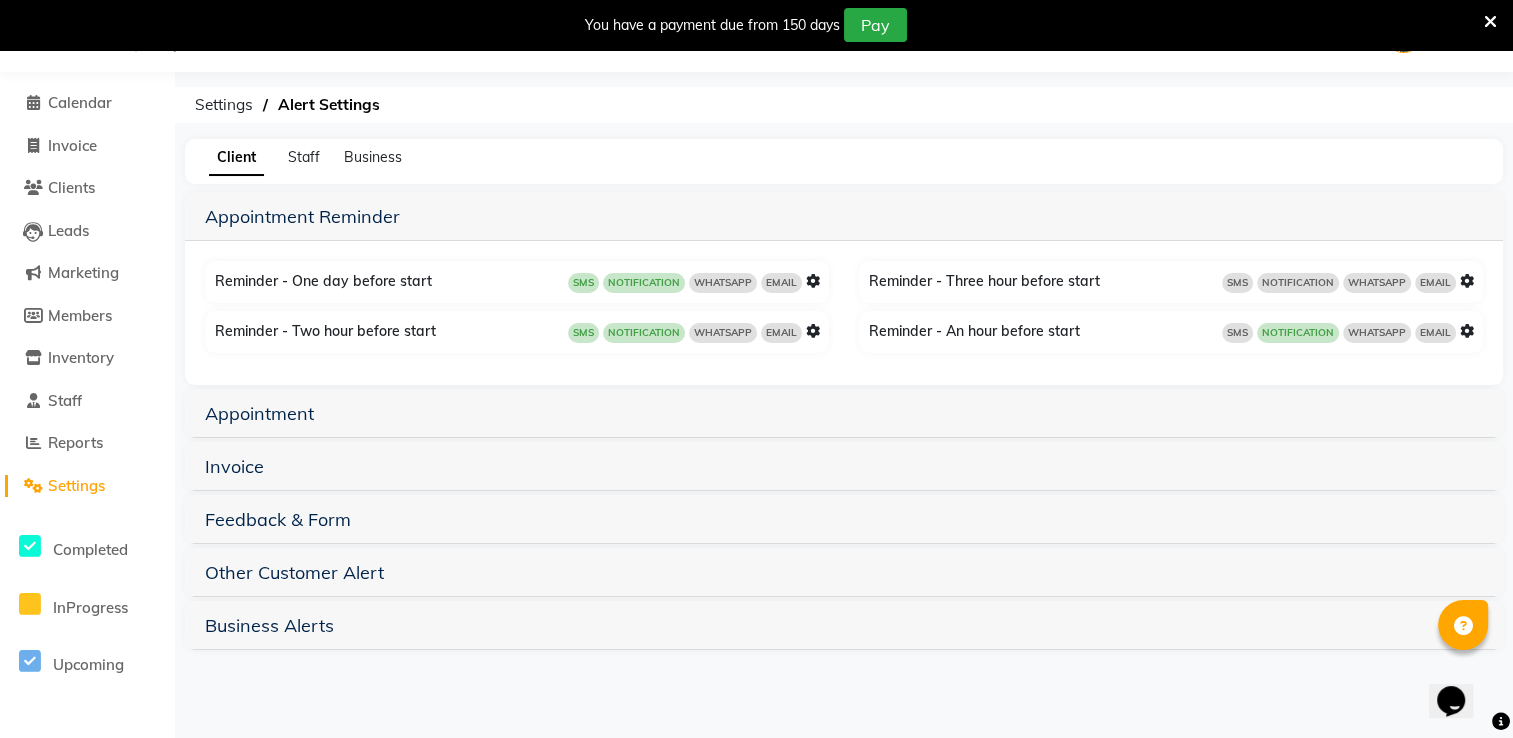 click at bounding box center (1467, 281) 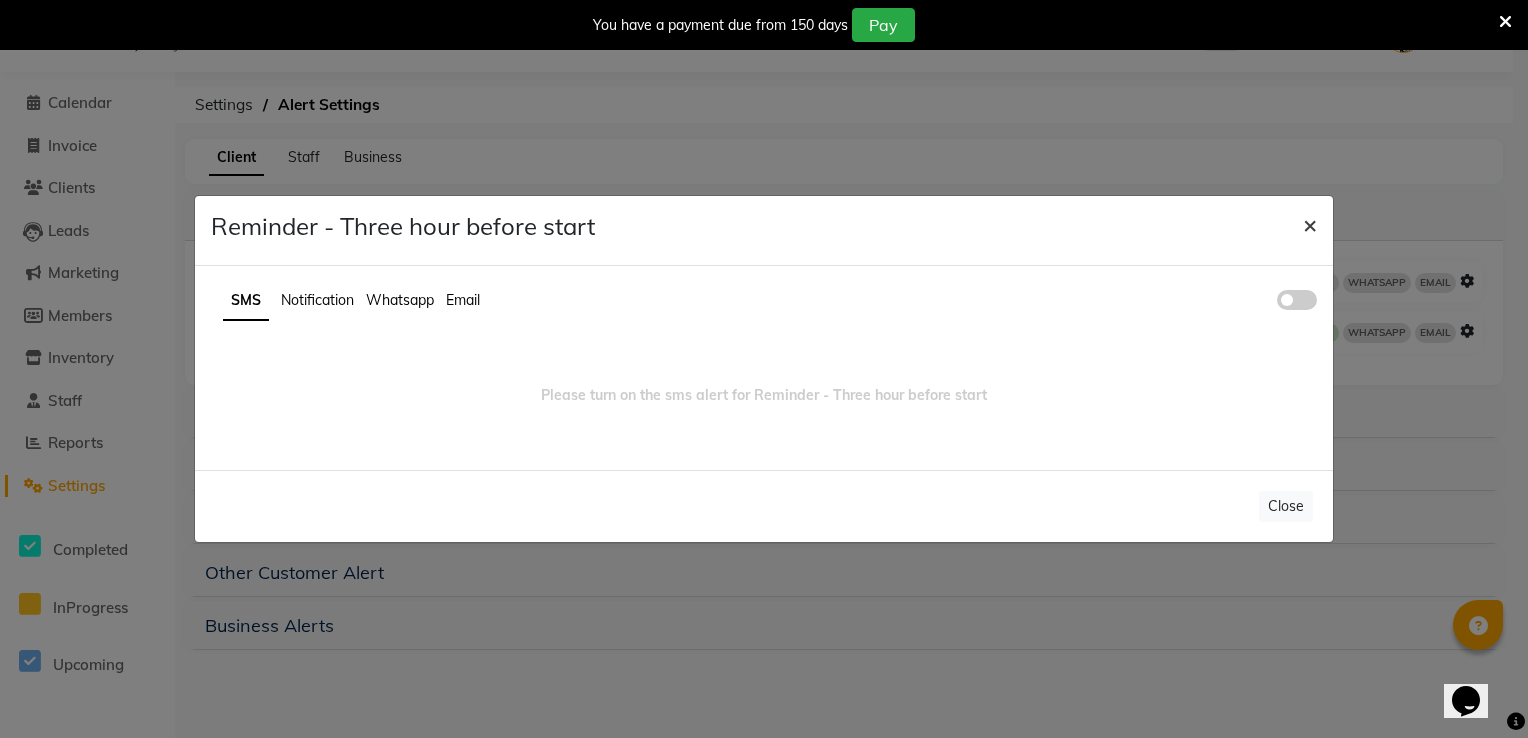 click on "×" 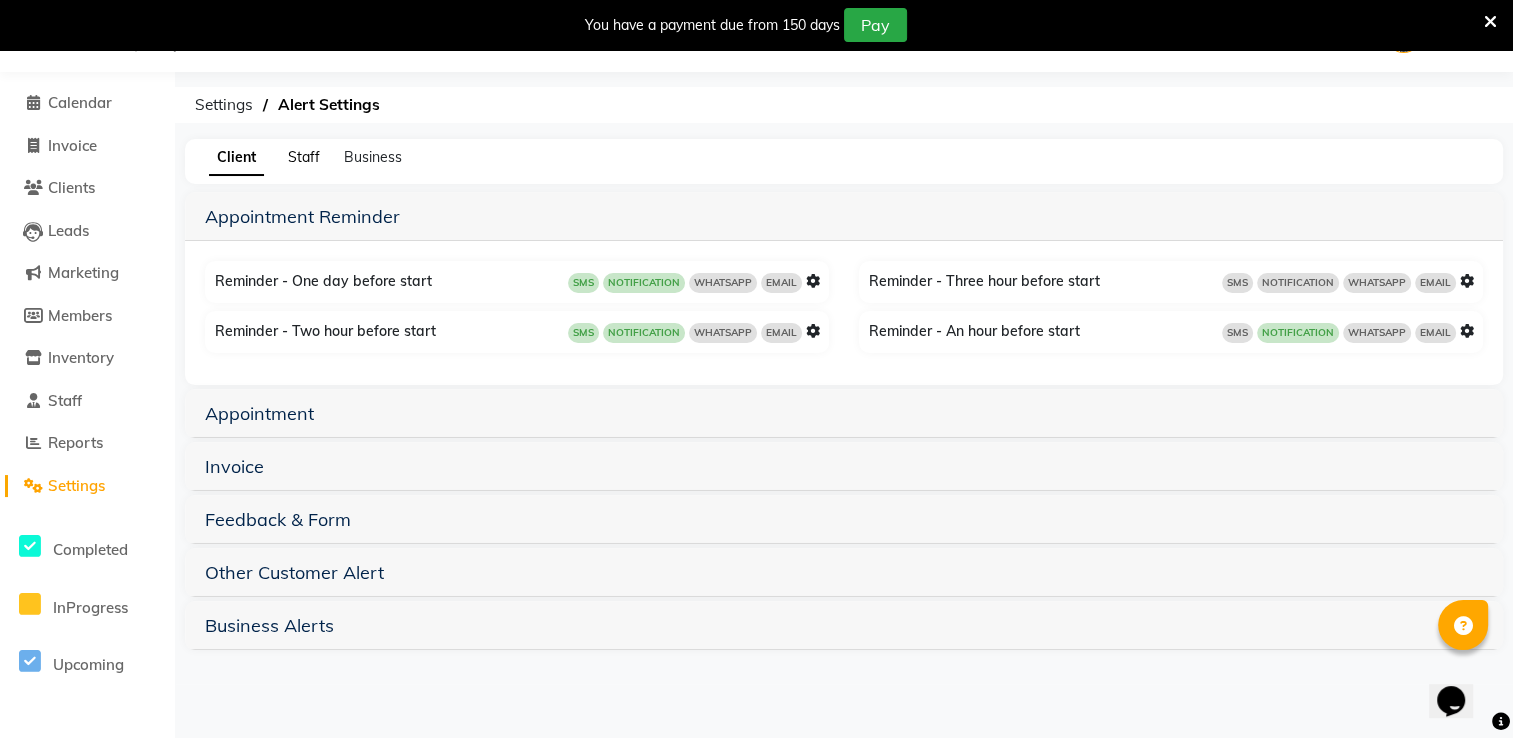 click on "Staff" 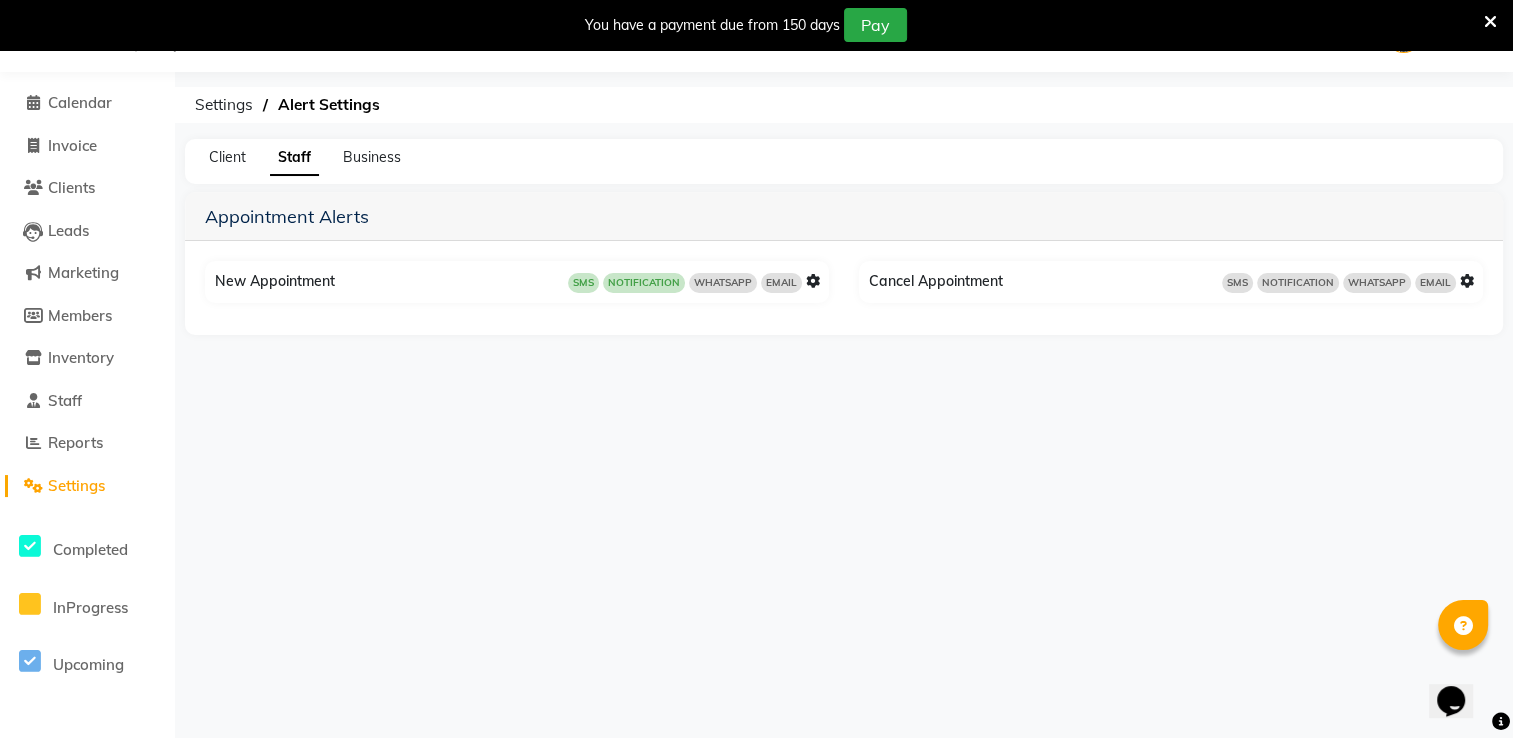 click at bounding box center [1467, 281] 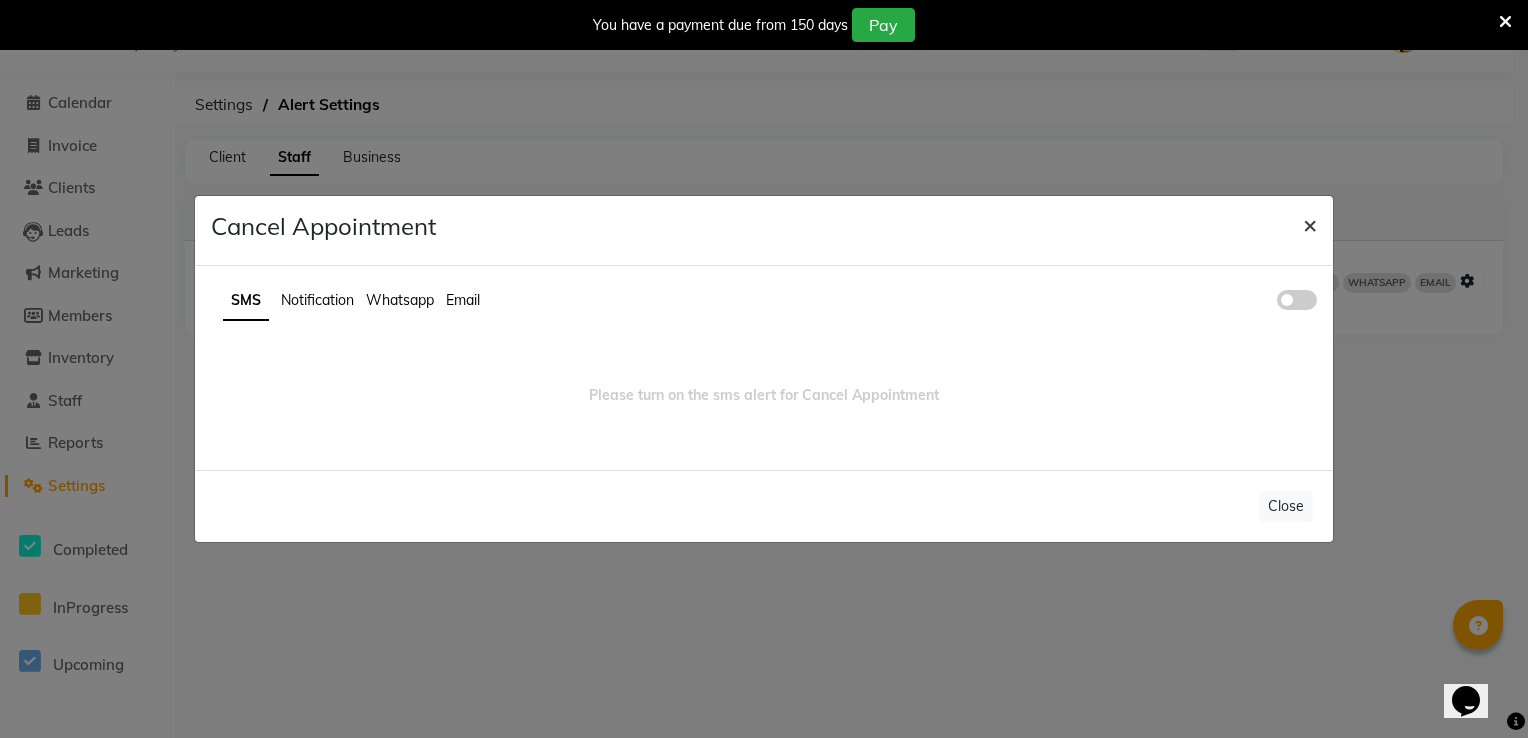 click on "×" 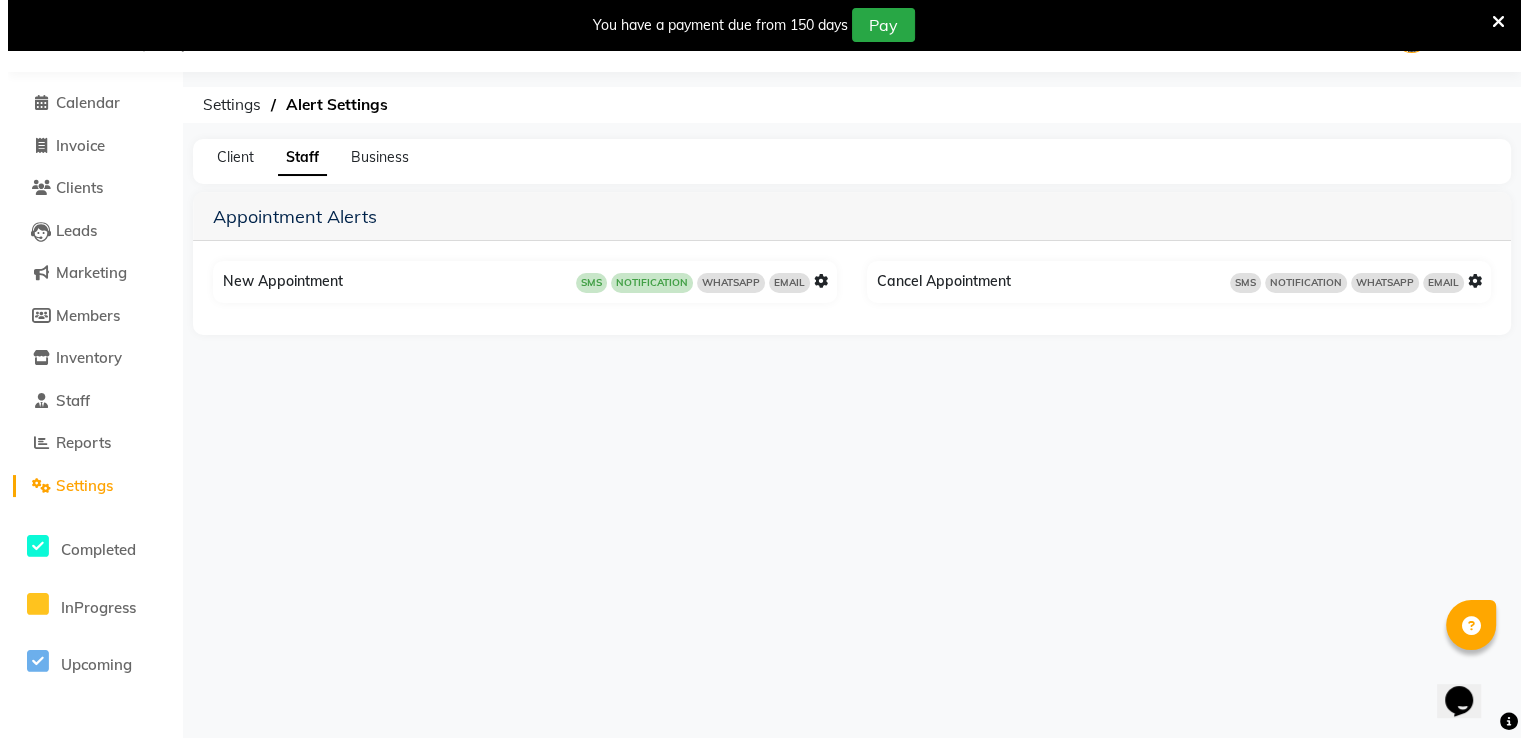 scroll, scrollTop: 0, scrollLeft: 0, axis: both 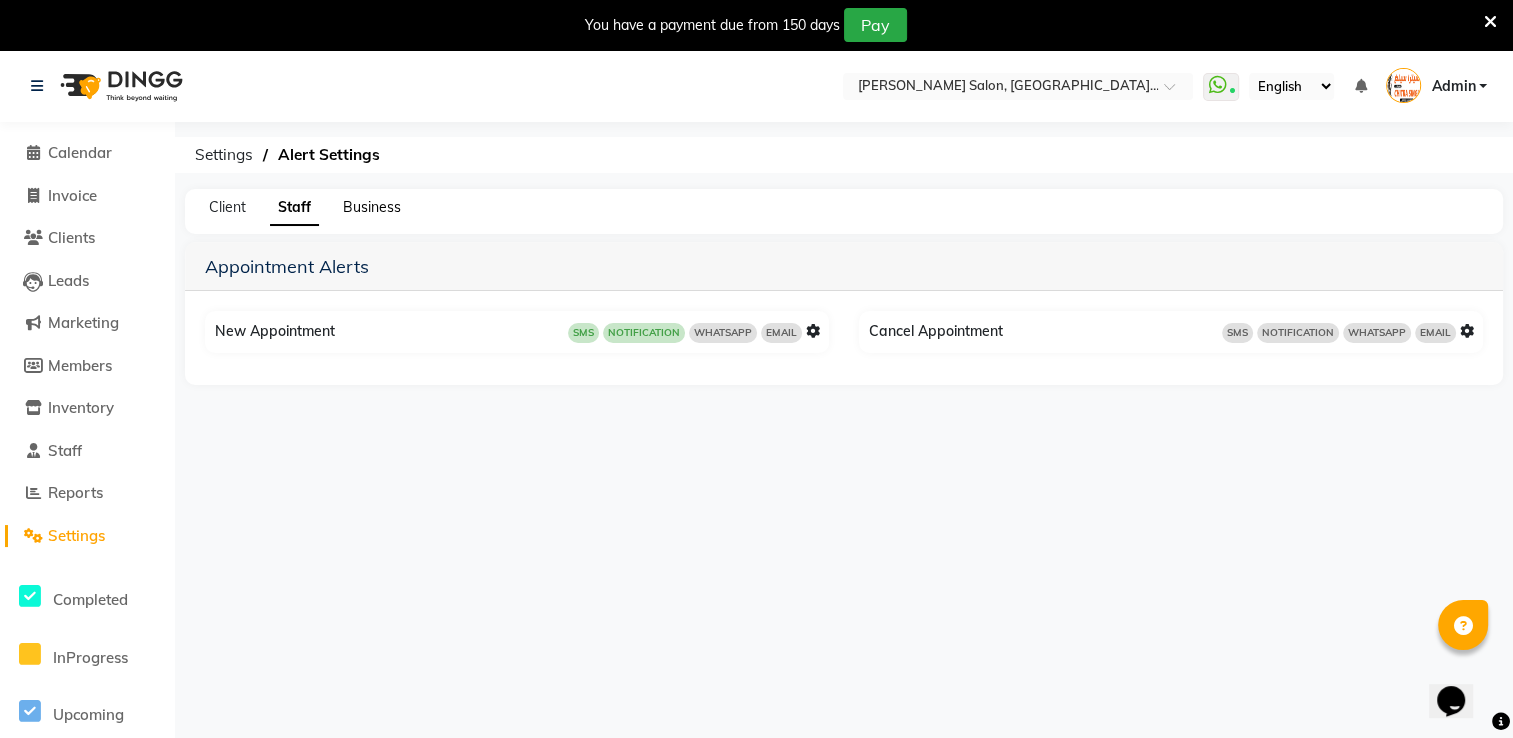 click on "Business" 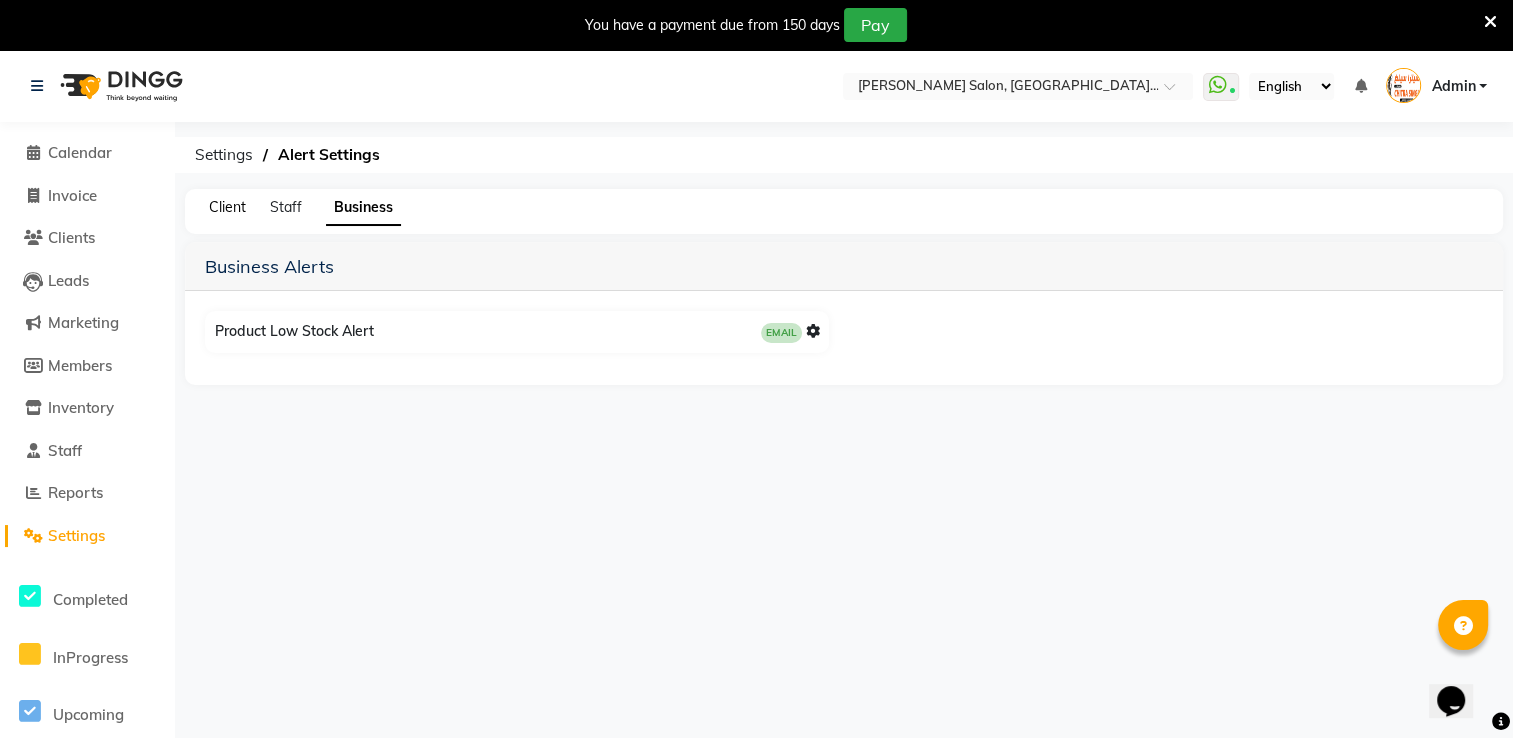 click on "Client" 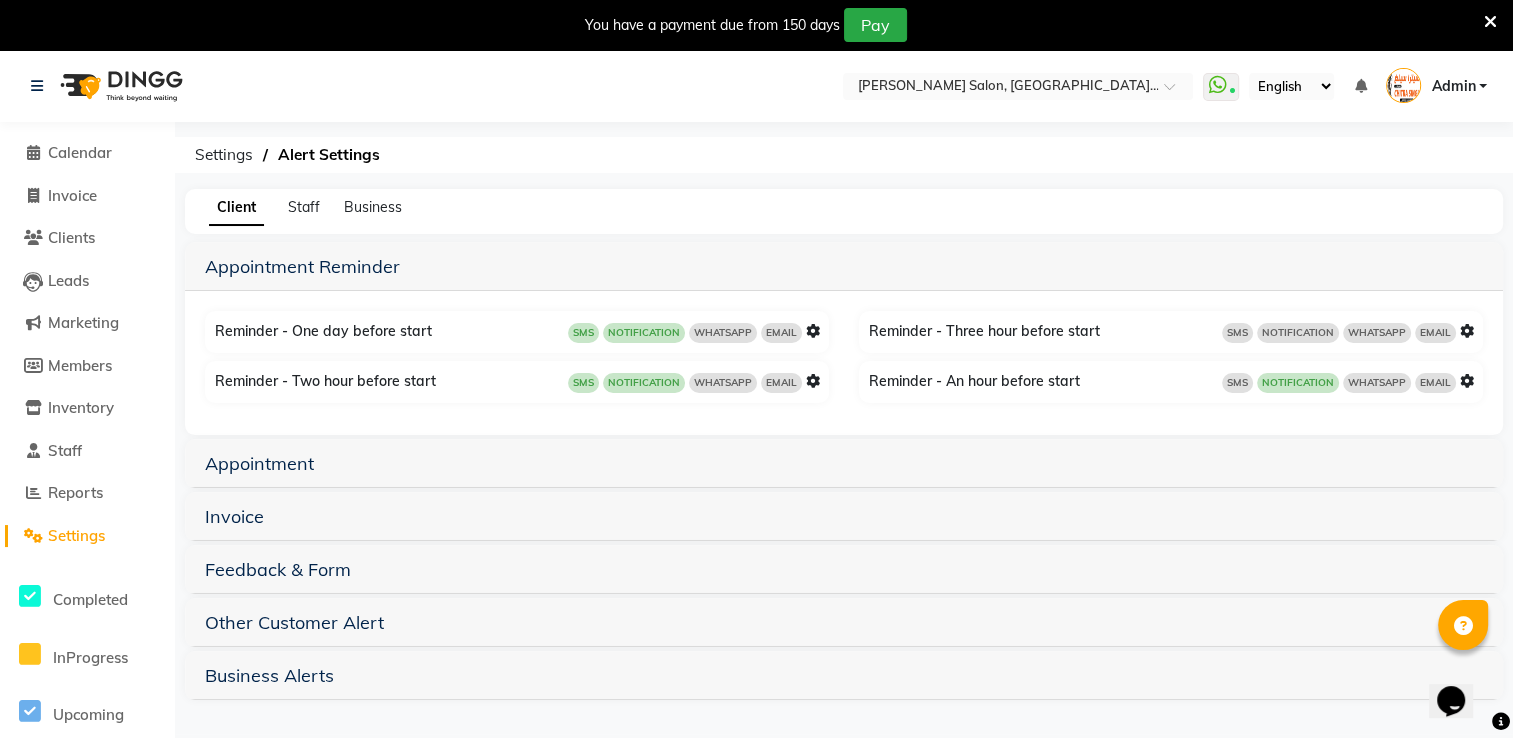 click at bounding box center (813, 331) 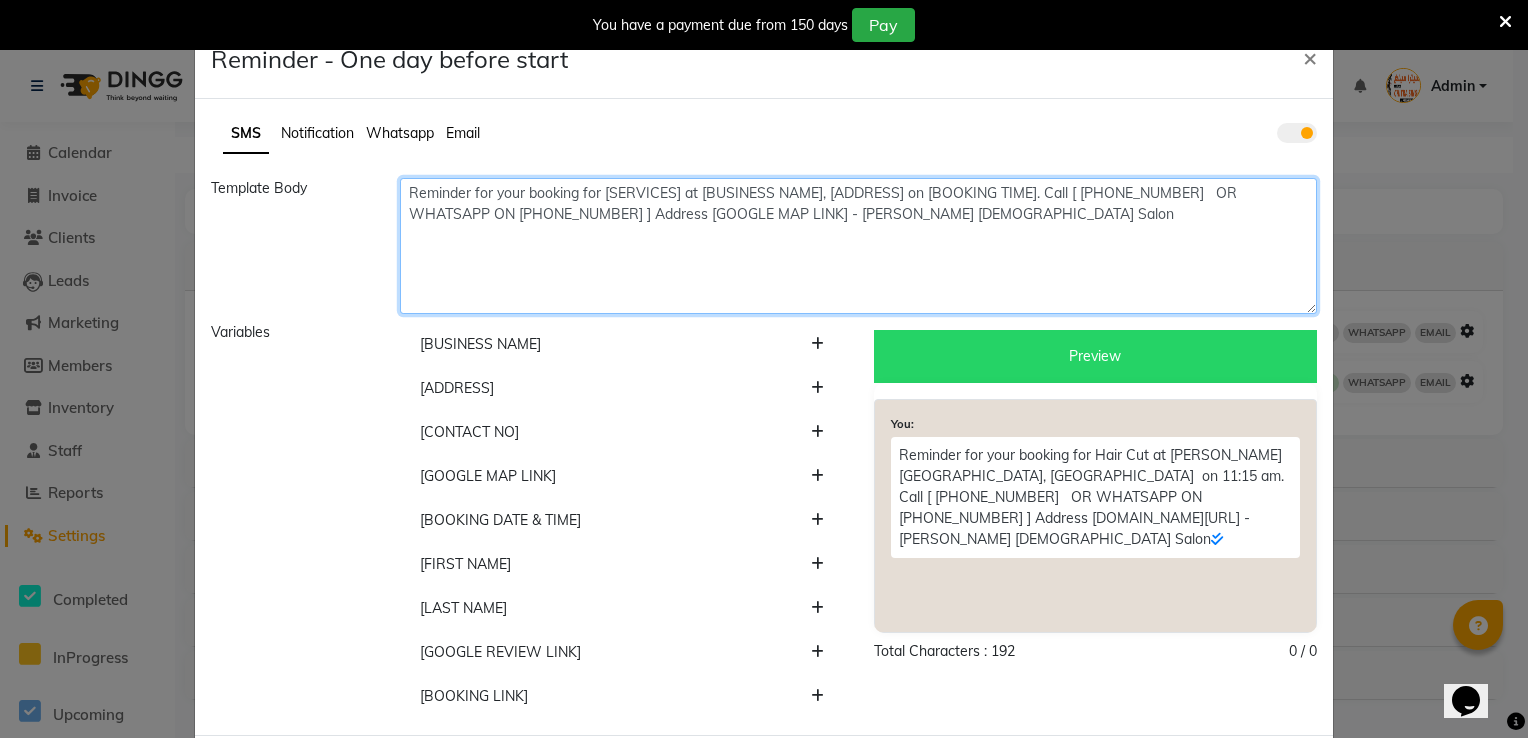 click on "Reminder for your booking for [SERVICES] at [BUSINESS NAME], [ADDRESS] on [BOOKING TIME]. Call [ 048781231   OR WHATSAPP ON 0543817040 ] Address [GOOGLE MAP LINK] - Chitra Singh Ladies Salon" 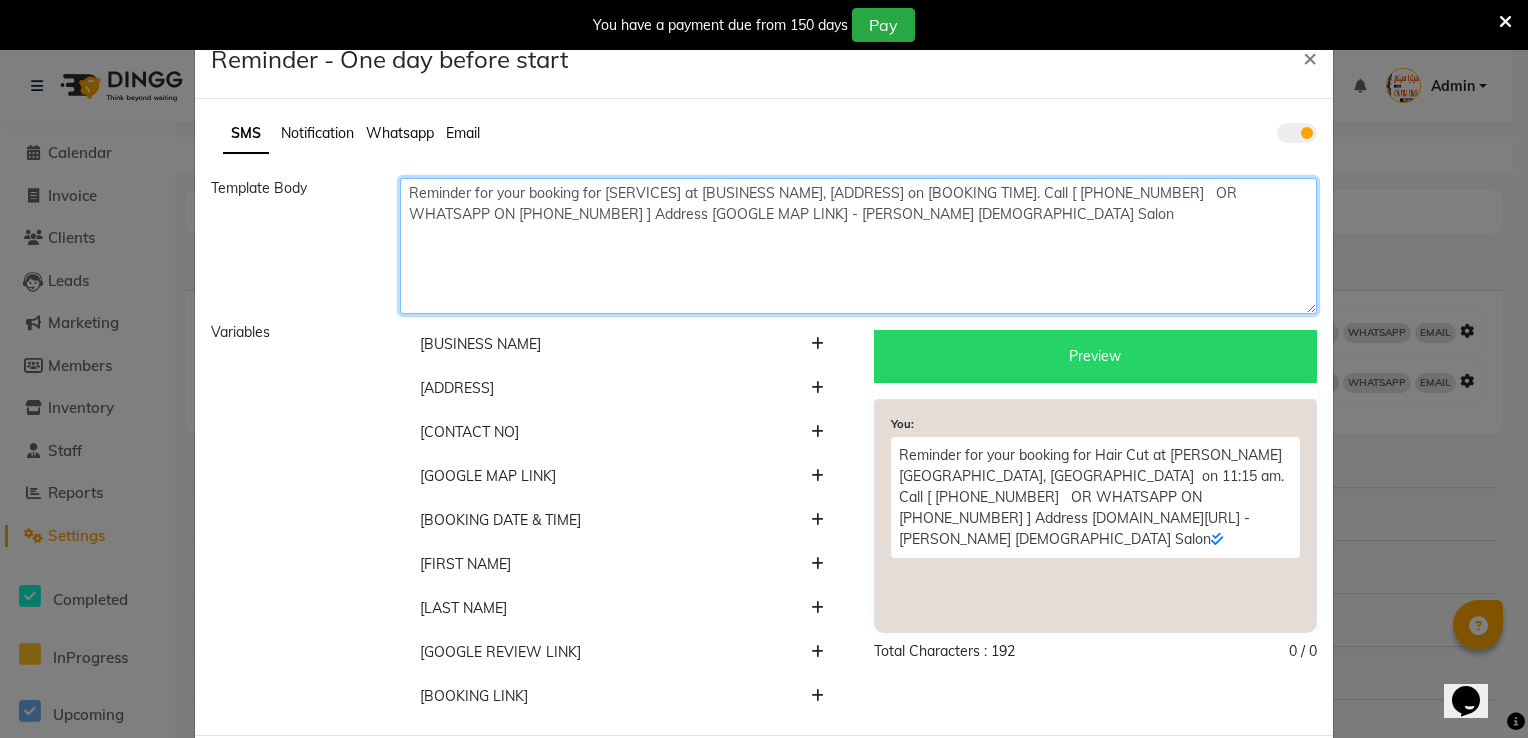 click on "Reminder for your booking for [SERVICES] at [BUSINESS NAME], [ADDRESS] on [BOOKING TIME]. Call [ 048781231   OR WHATSAPP ON 0563474088 ] Address [GOOGLE MAP LINK] - Chitra Singh Ladies Salon" 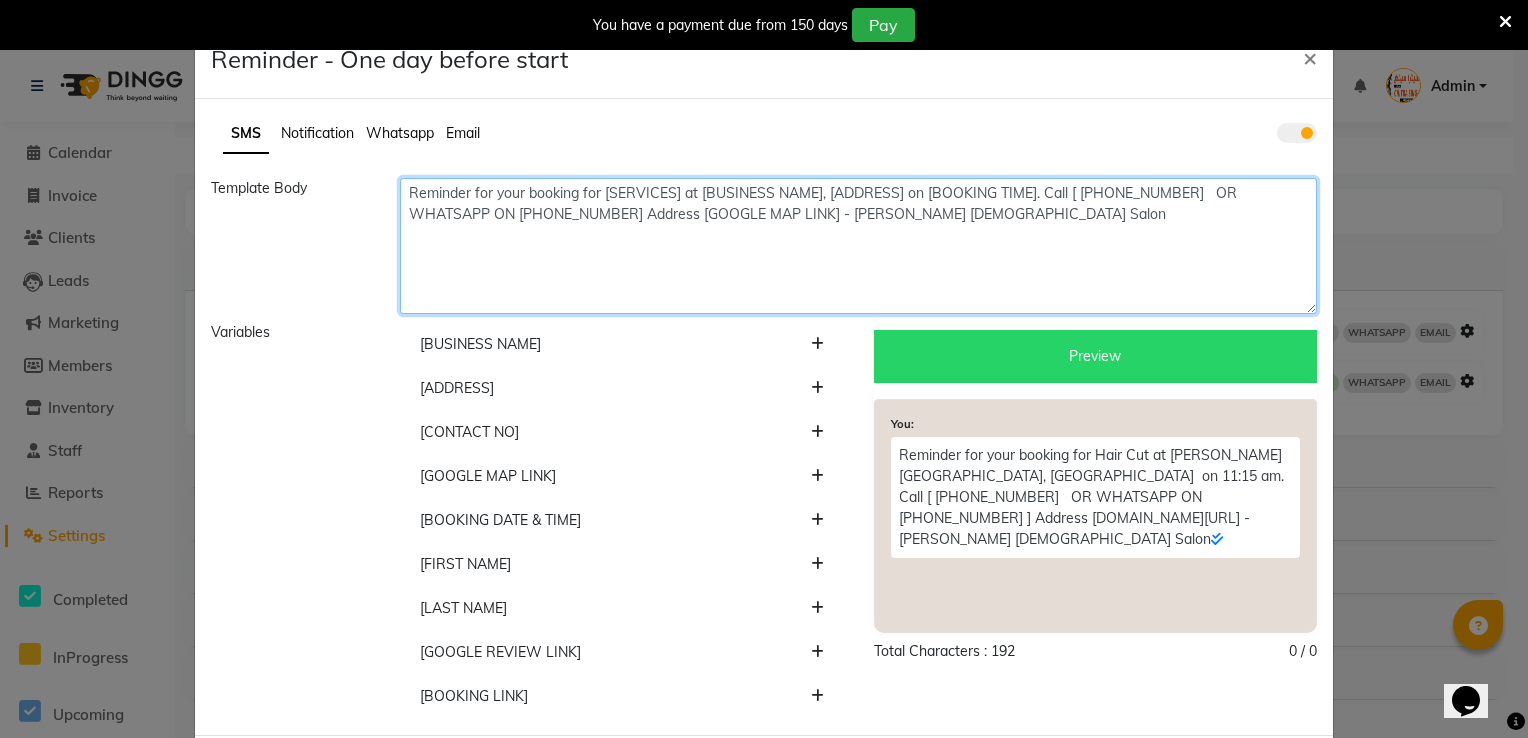 type on "Reminder for your booking for [SERVICES] at [BUSINESS NAME], [ADDRESS] on [BOOKING TIME]. Call [ 048781231   OR WHATSAPP ON 0563474088 Address [GOOGLE MAP LINK] - Chitra Singh Ladies Salon" 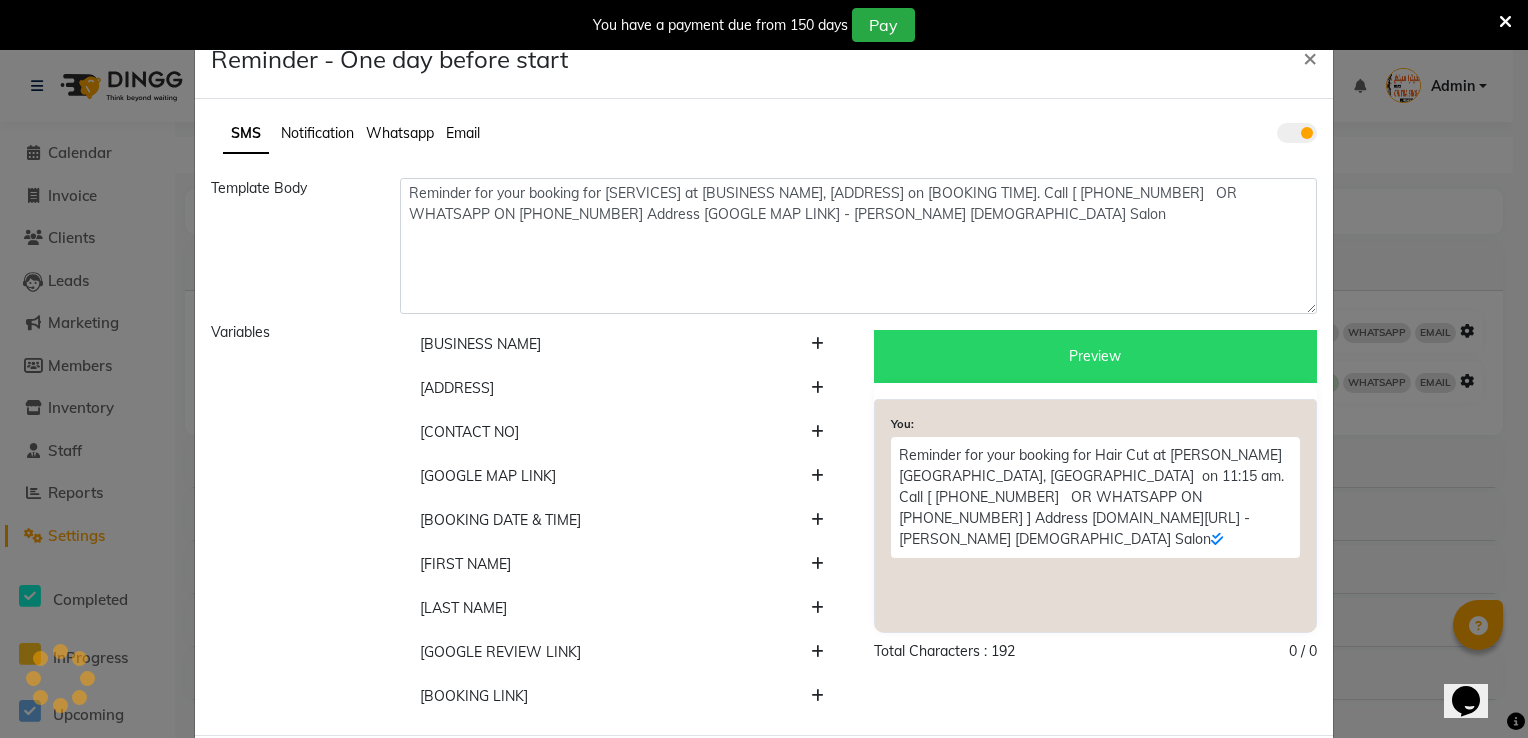 click on "Preview" 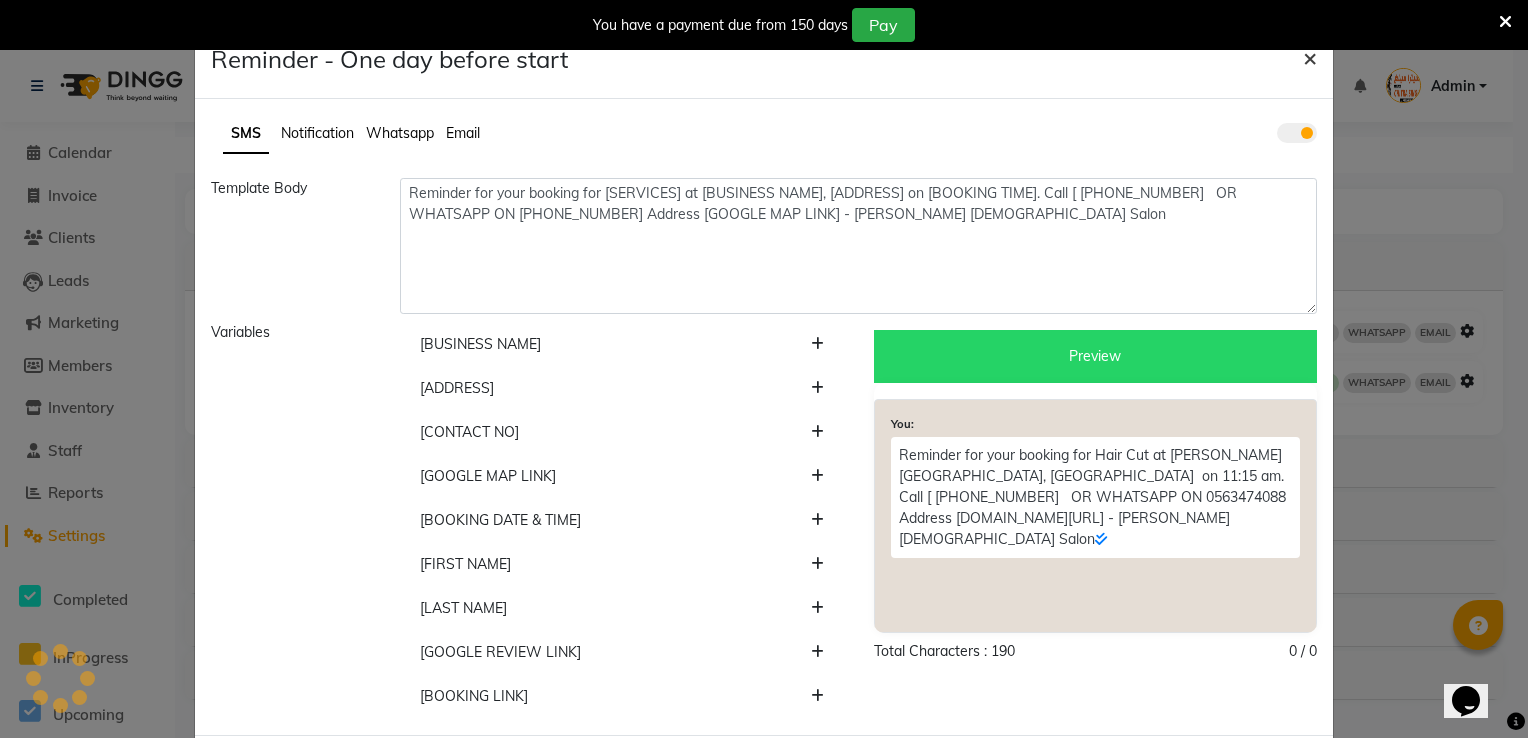 click on "×" 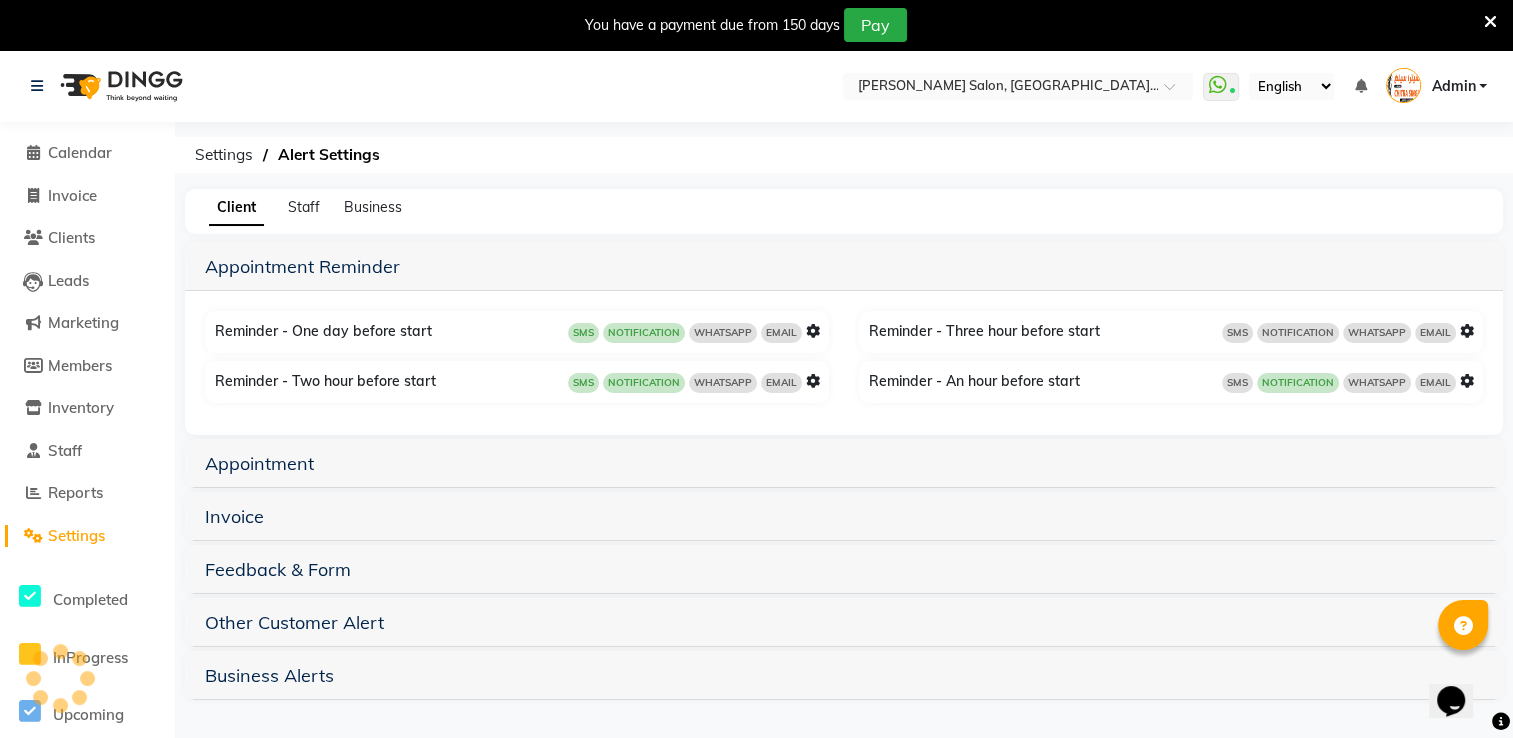 click on "NOTIFICATION" at bounding box center [644, 383] 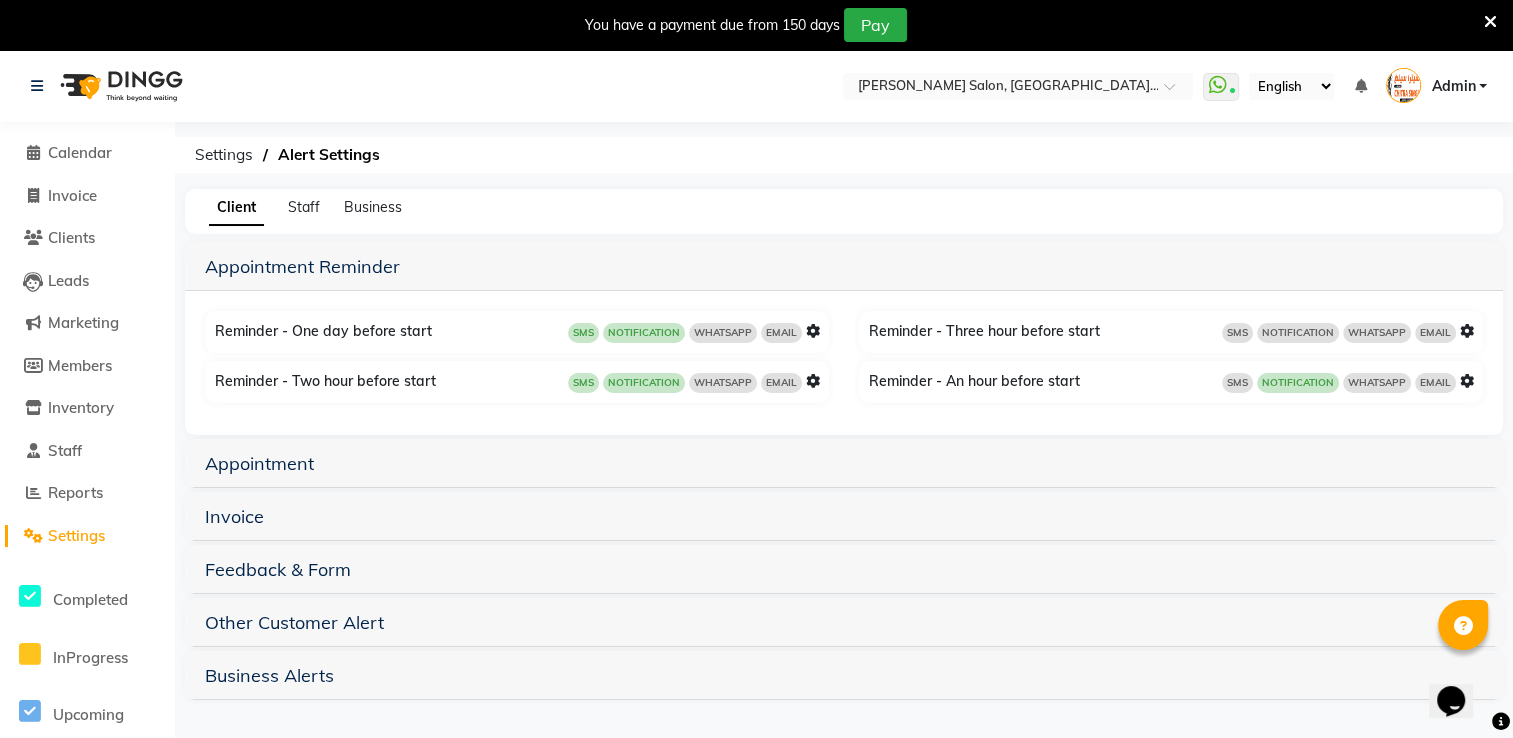 click at bounding box center (813, 381) 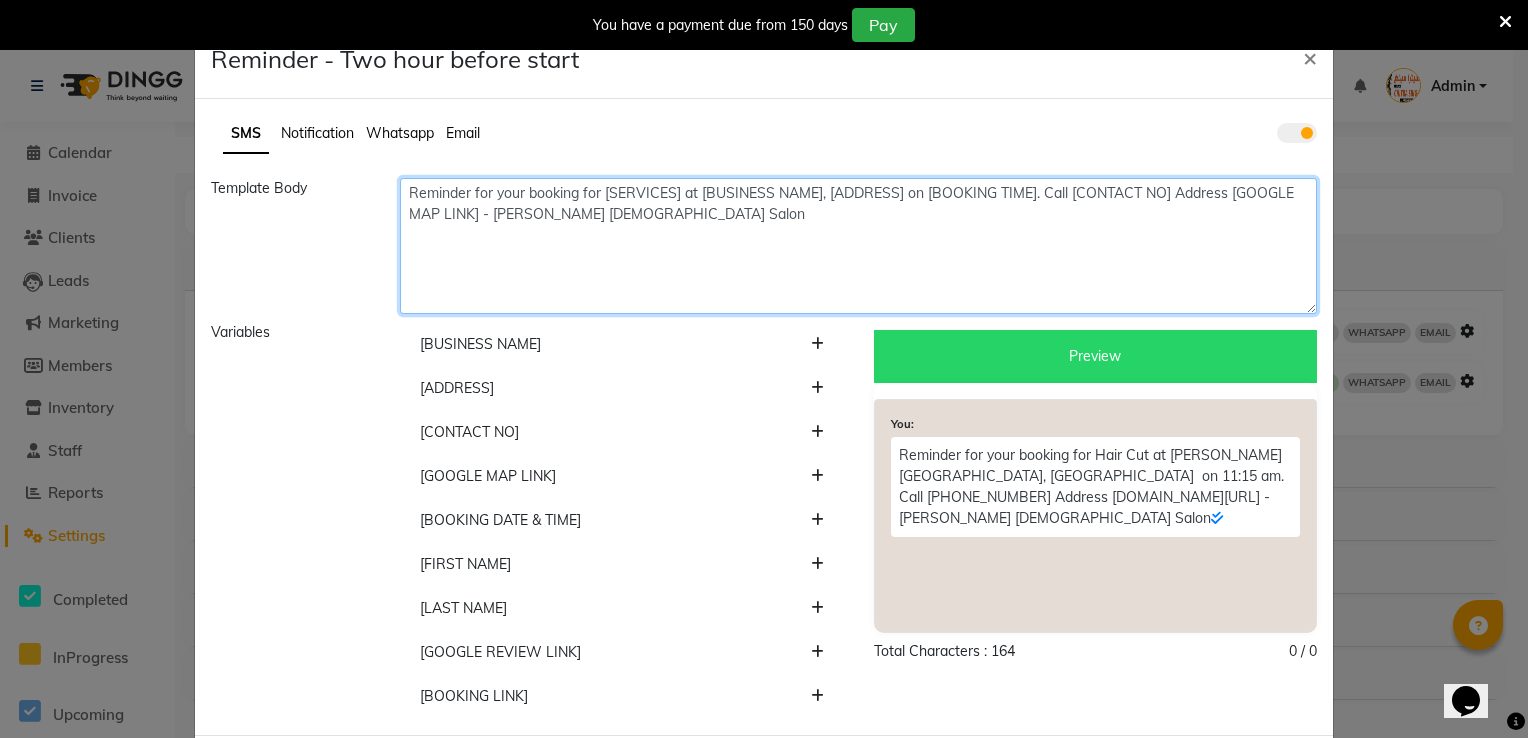 click on "Reminder for your booking for [SERVICES] at [BUSINESS NAME], [ADDRESS] on [BOOKING TIME]. Call [CONTACT NO] Address [GOOGLE MAP LINK] - Chitra Singh Ladies Salon" 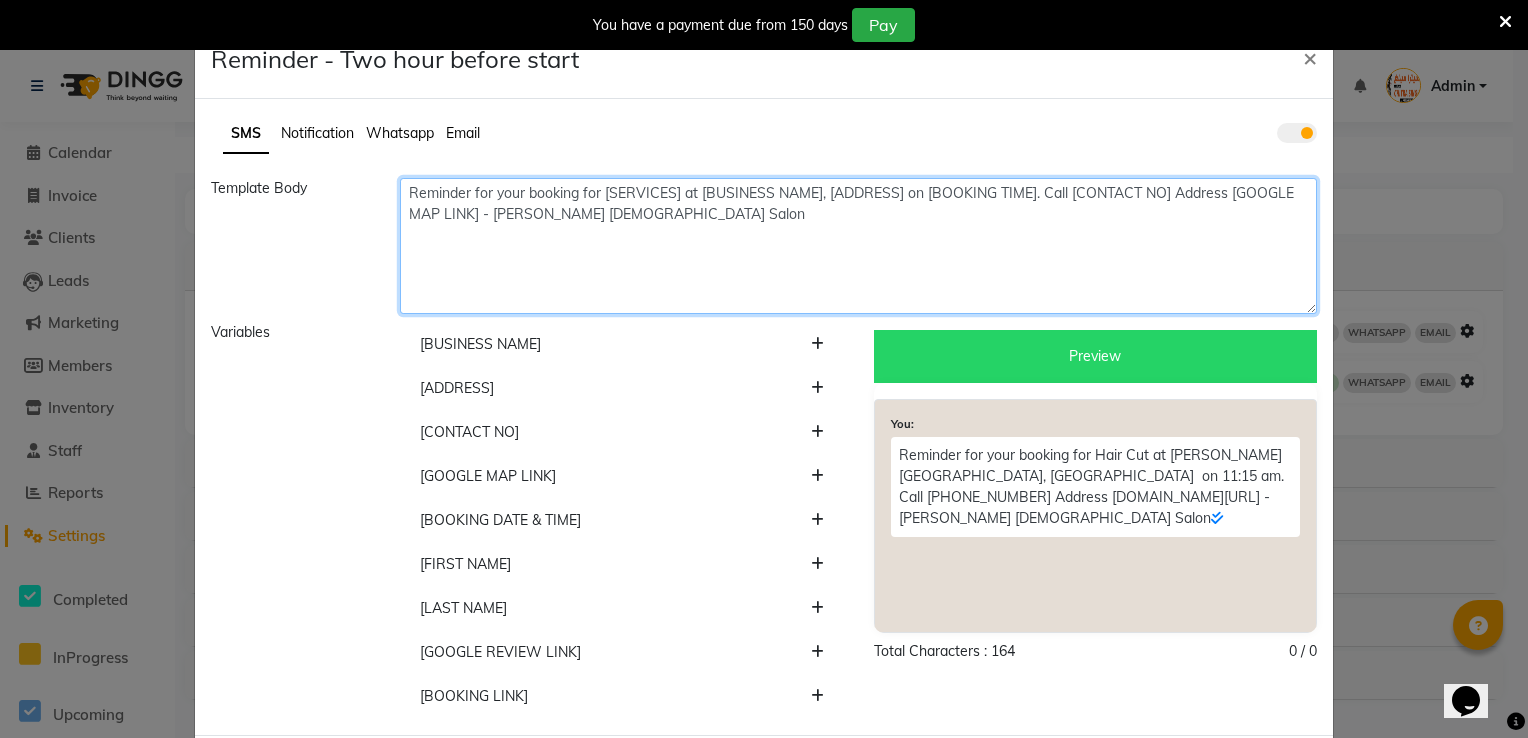 click on "Reminder for your booking for [SERVICES] at [BUSINESS NAME], [ADDRESS] on [BOOKING TIME]. Call [CONTACT NO] Address [GOOGLE MAP LINK] - Chitra Singh Ladies Salon" 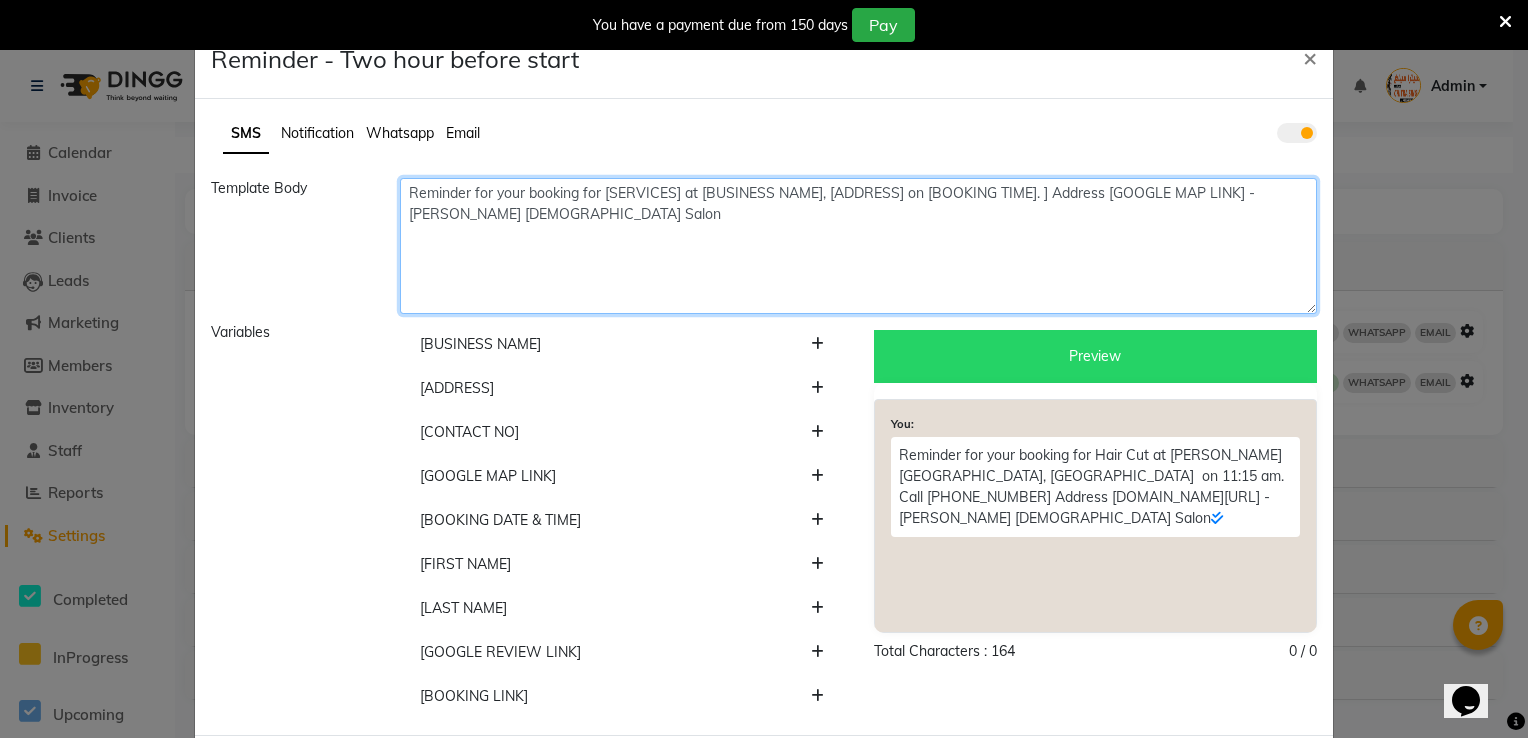 type on "Reminder for your booking for [SERVICES] at [BUSINESS NAME], [ADDRESS] on [BOOKING TIME]. ] Address [GOOGLE MAP LINK] - Chitra Singh Ladies Salon" 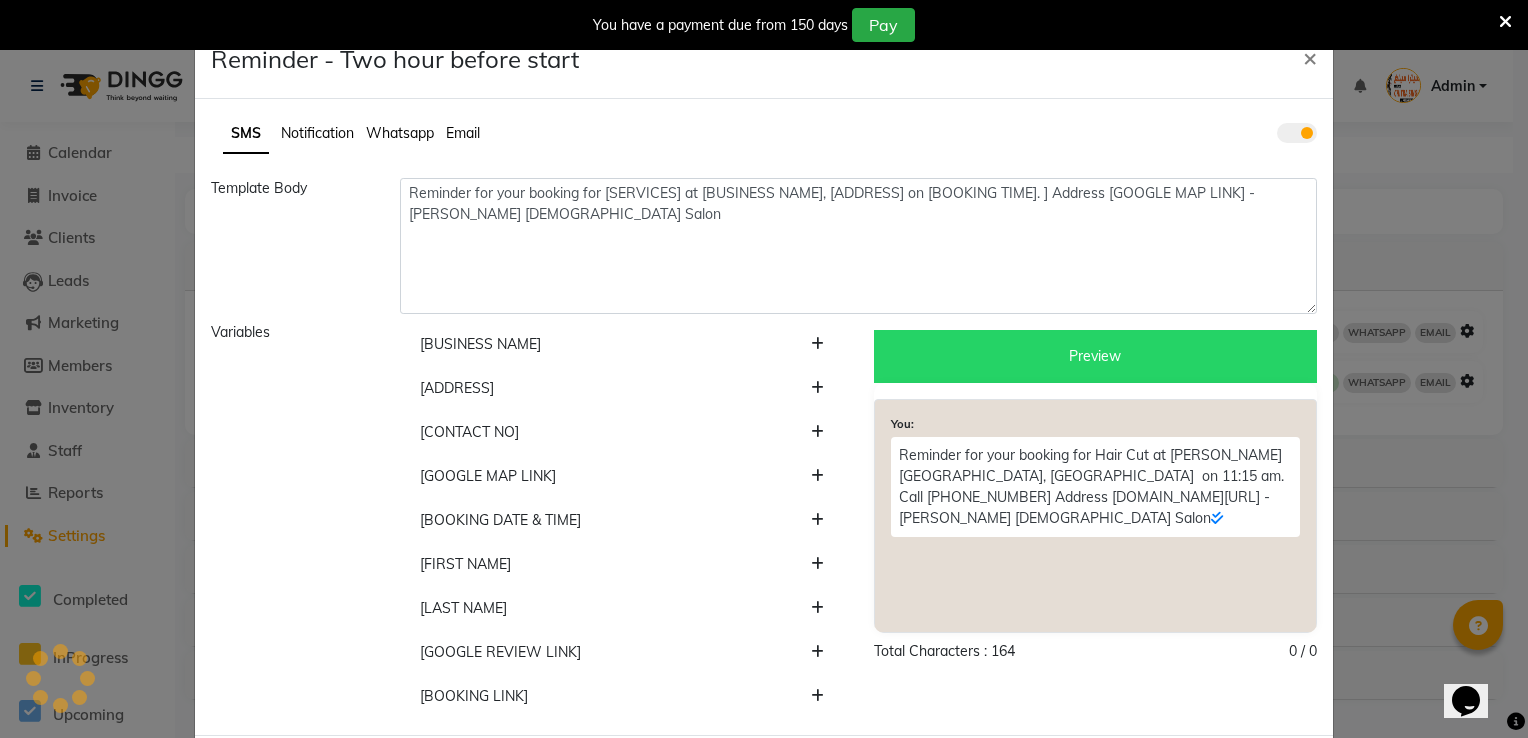 click on "Preview" 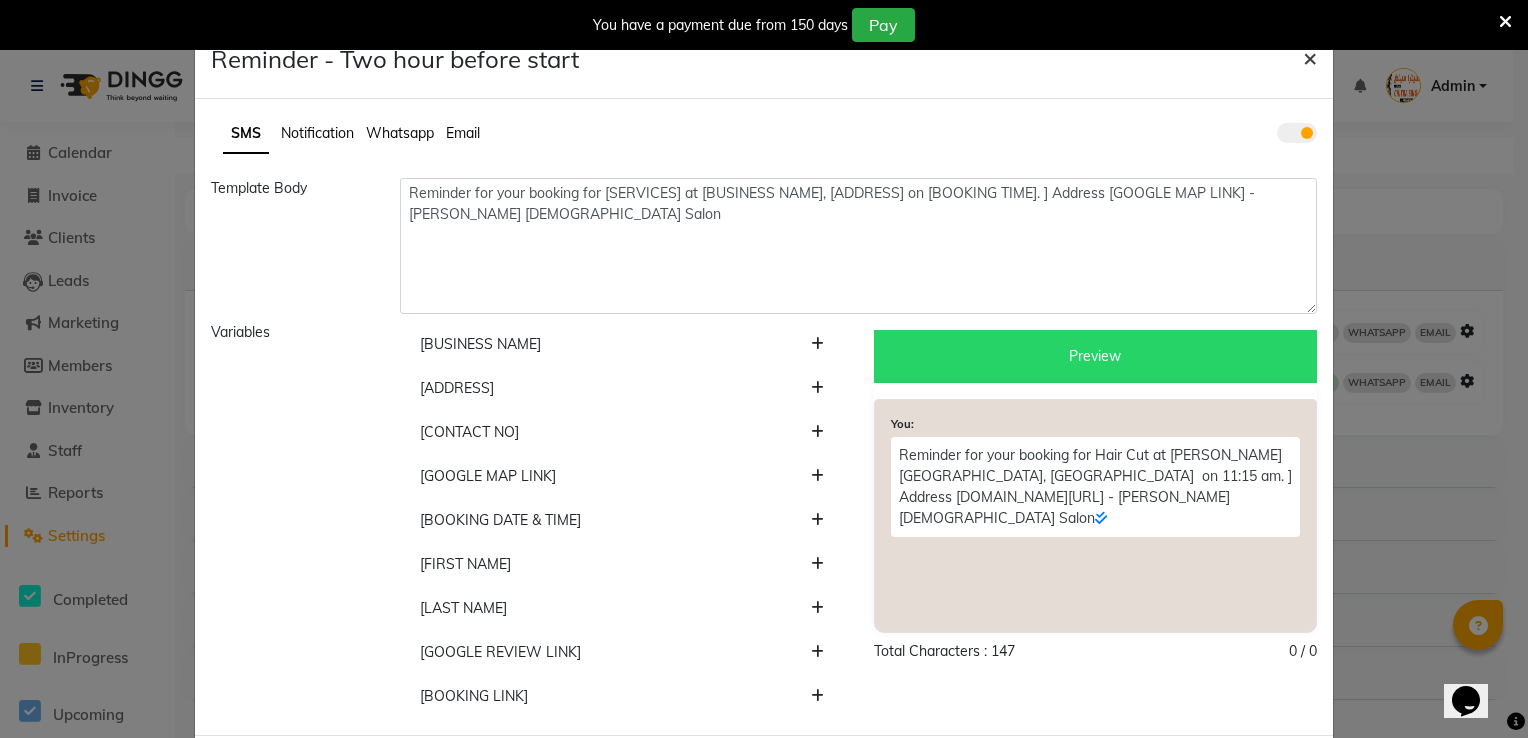 click on "×" 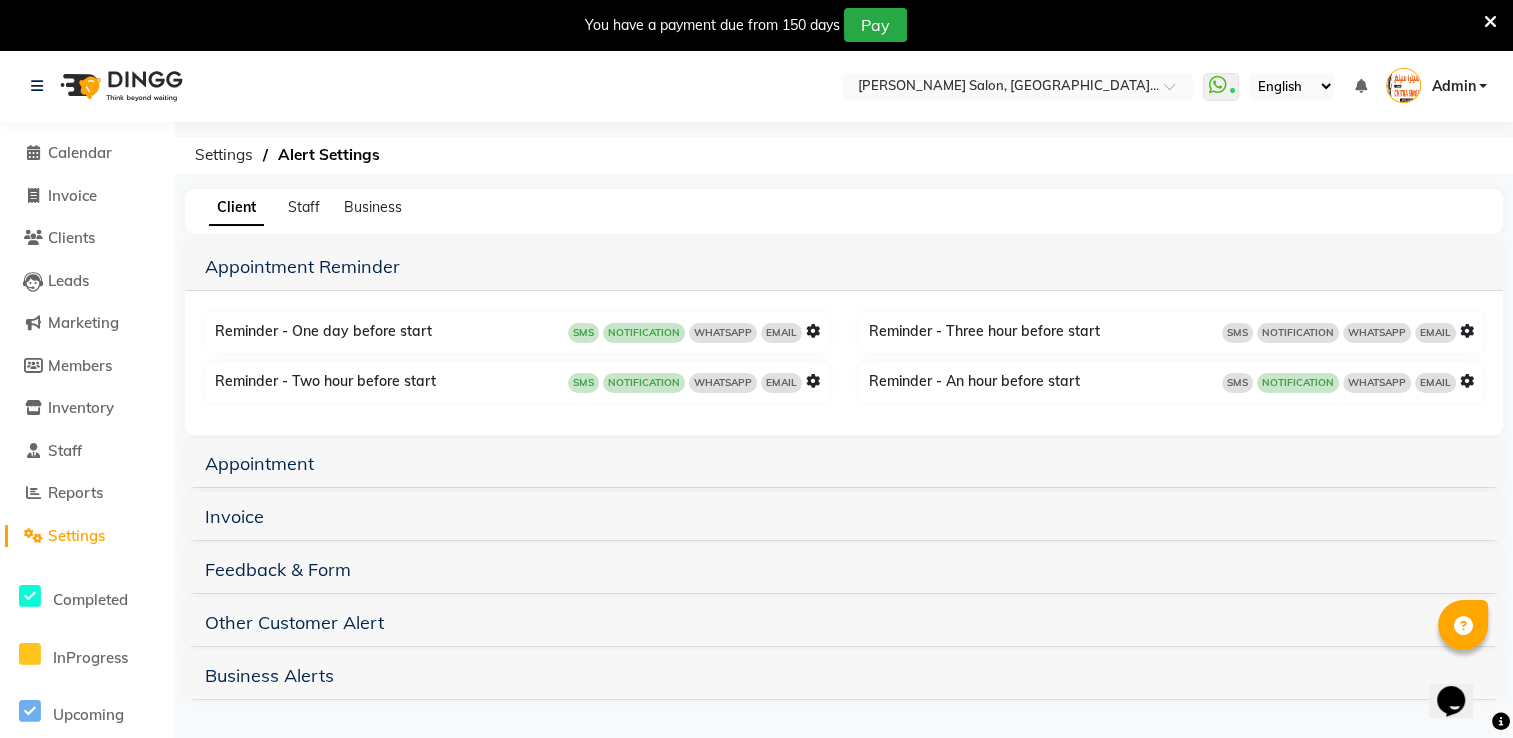 click at bounding box center (1467, 331) 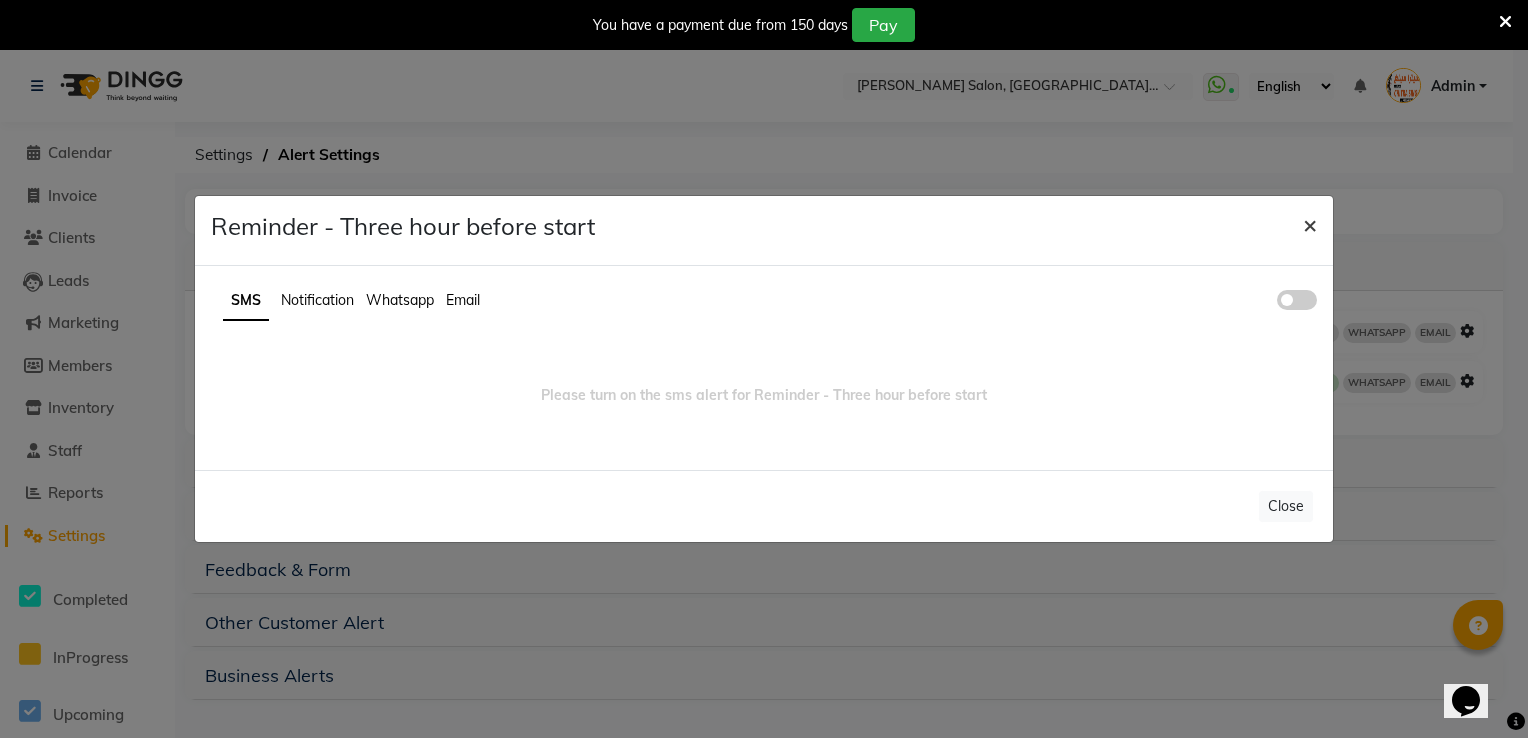 click on "×" 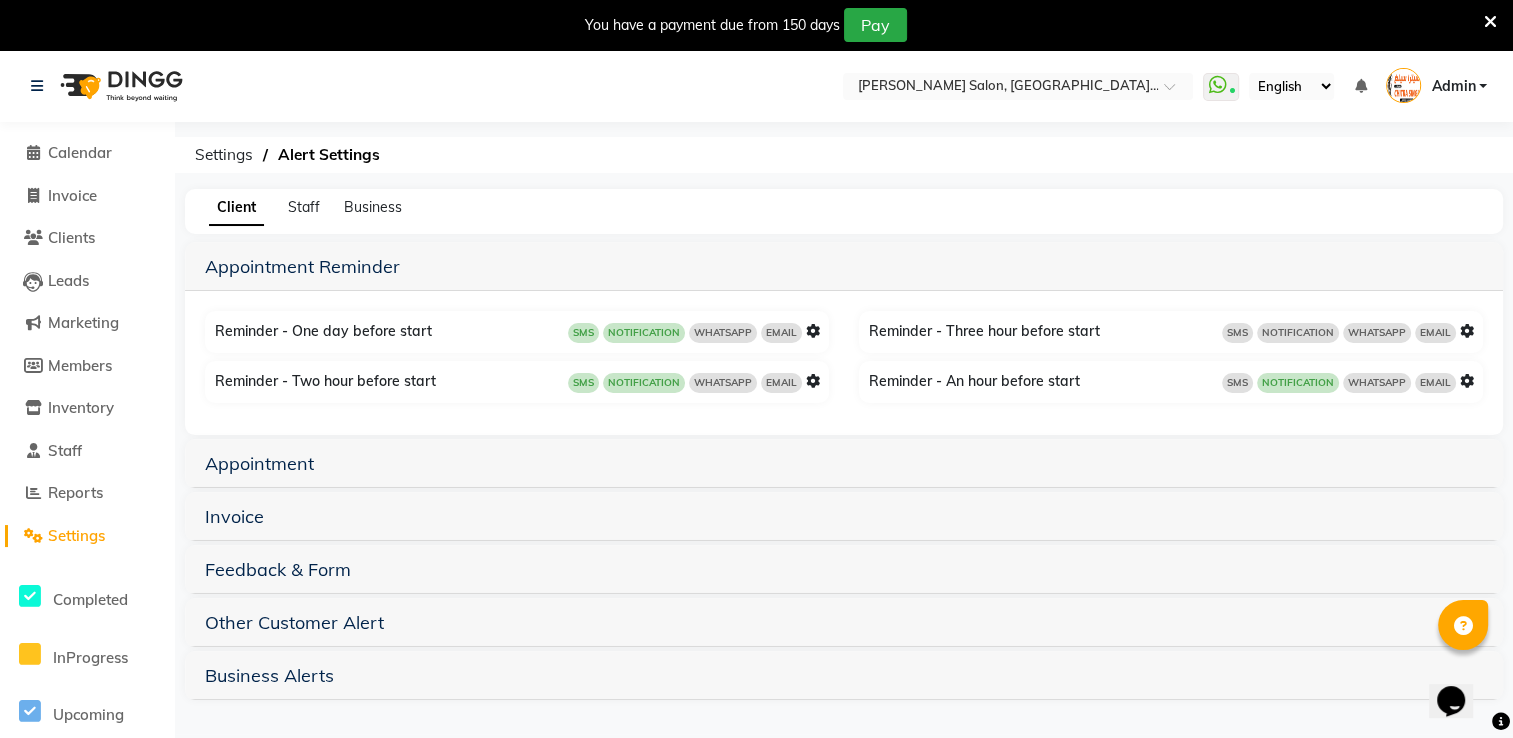 click at bounding box center [1467, 381] 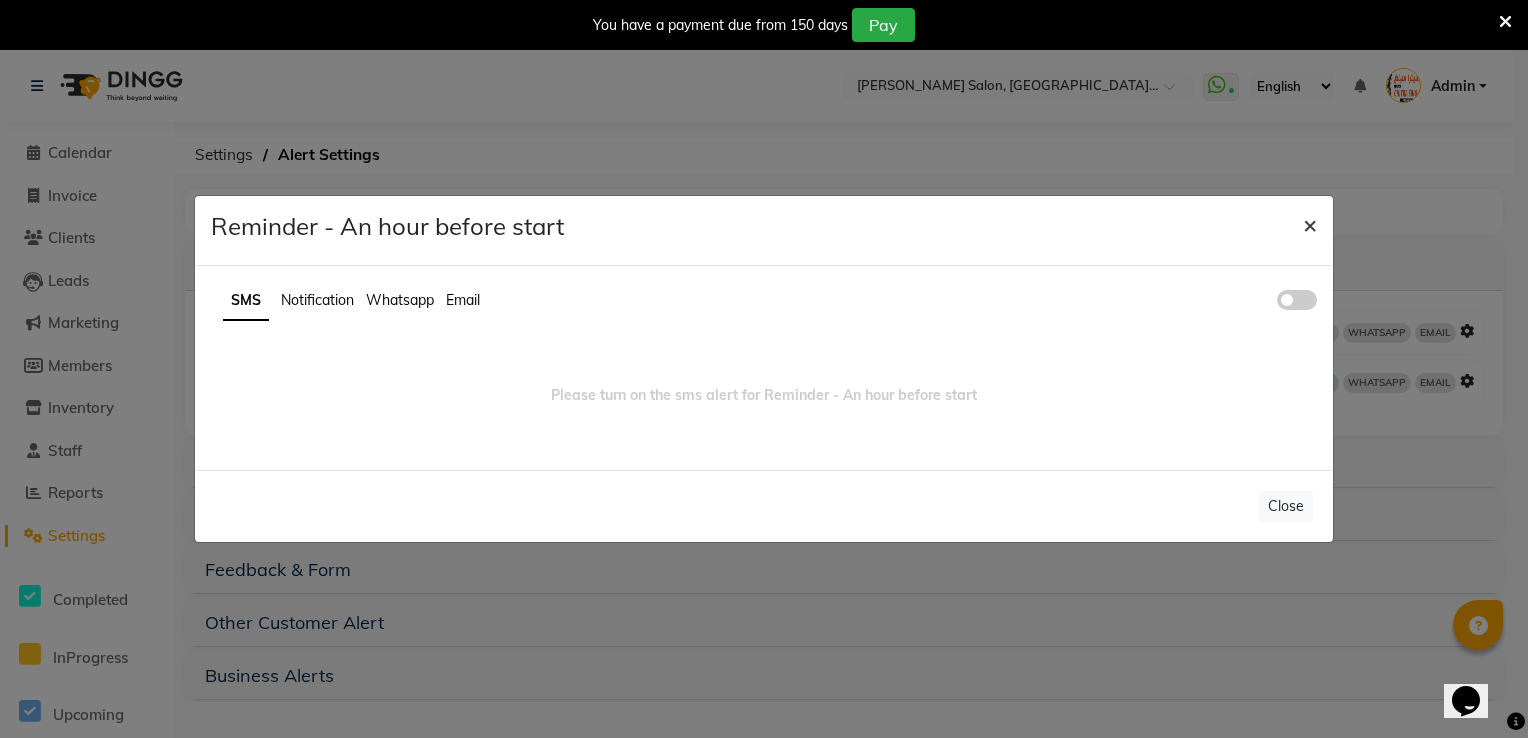 click on "×" 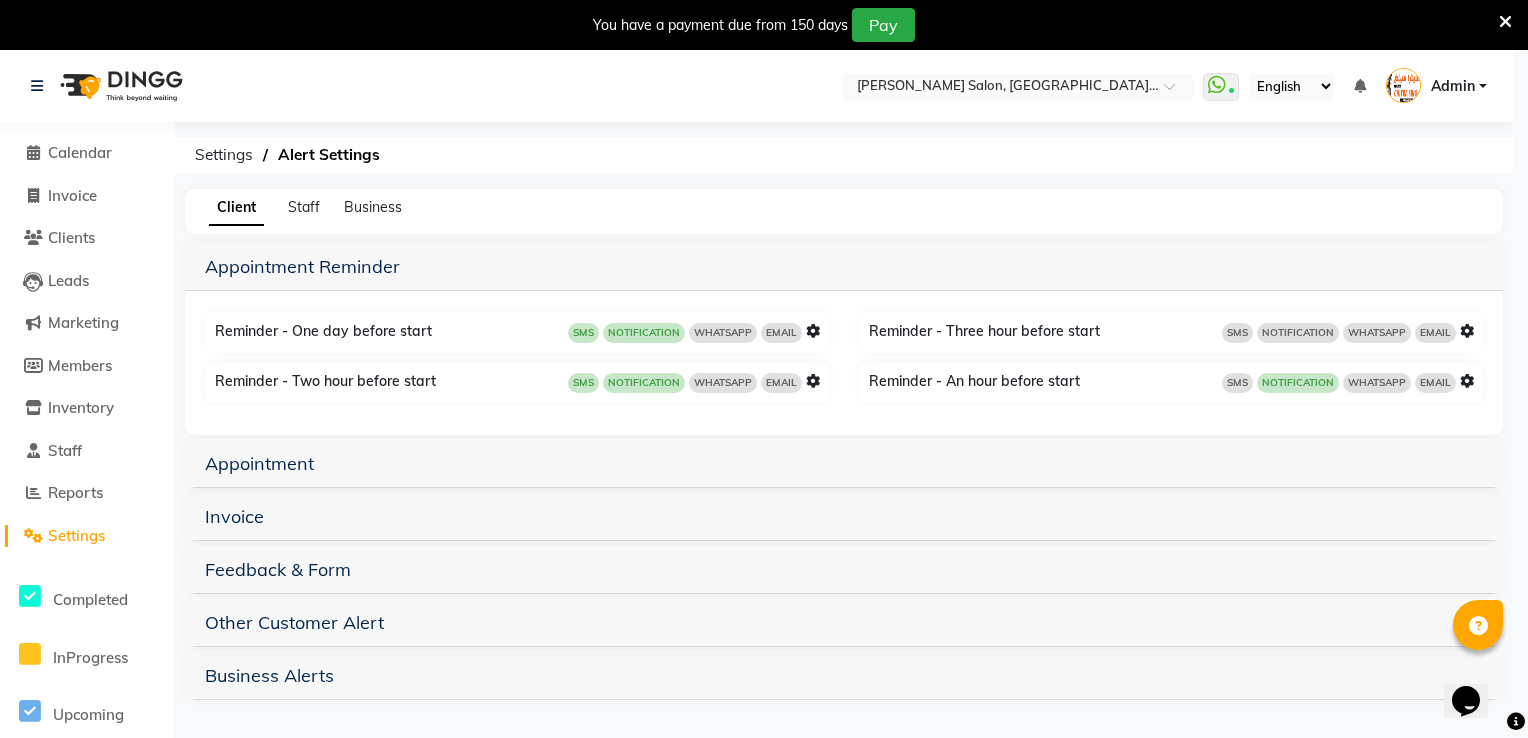 click 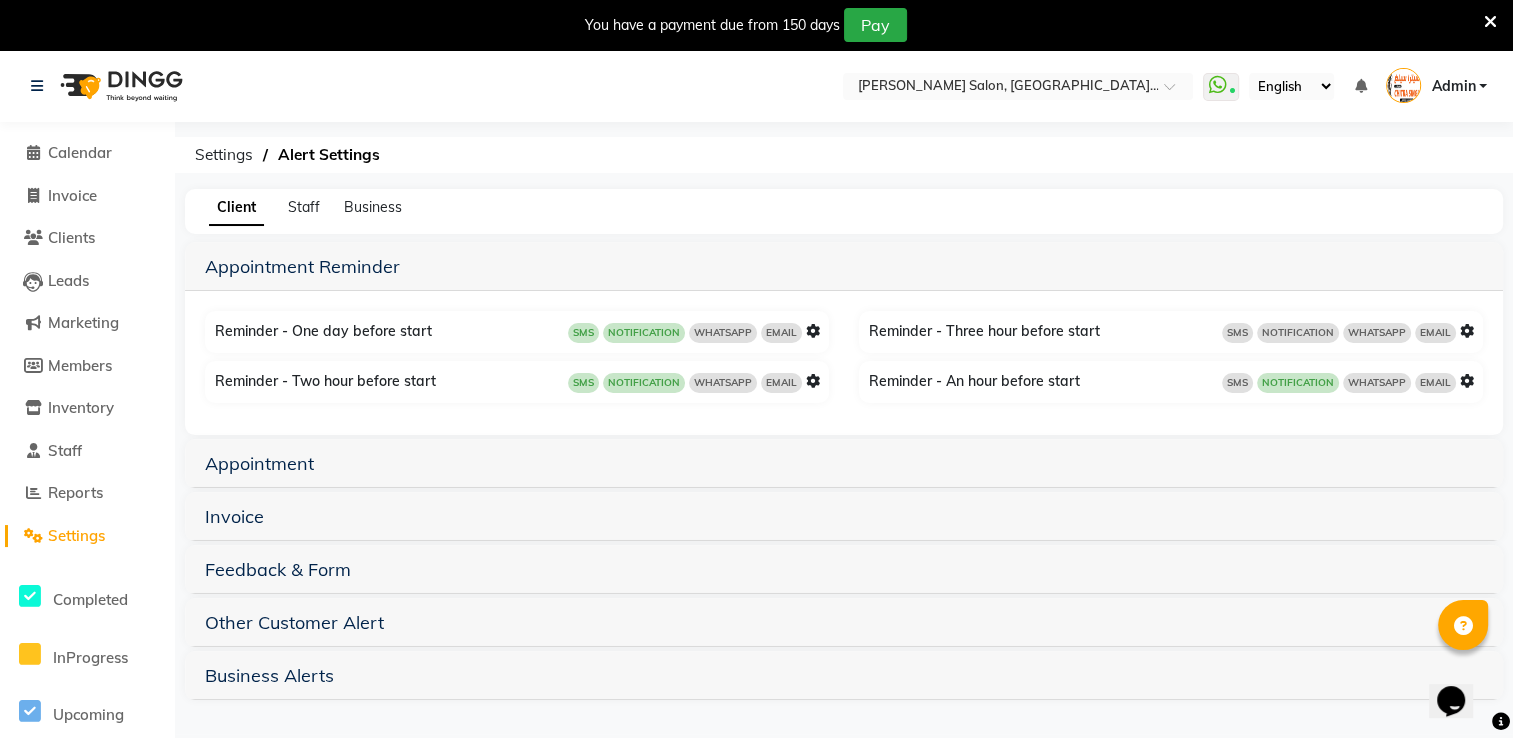 click at bounding box center [813, 381] 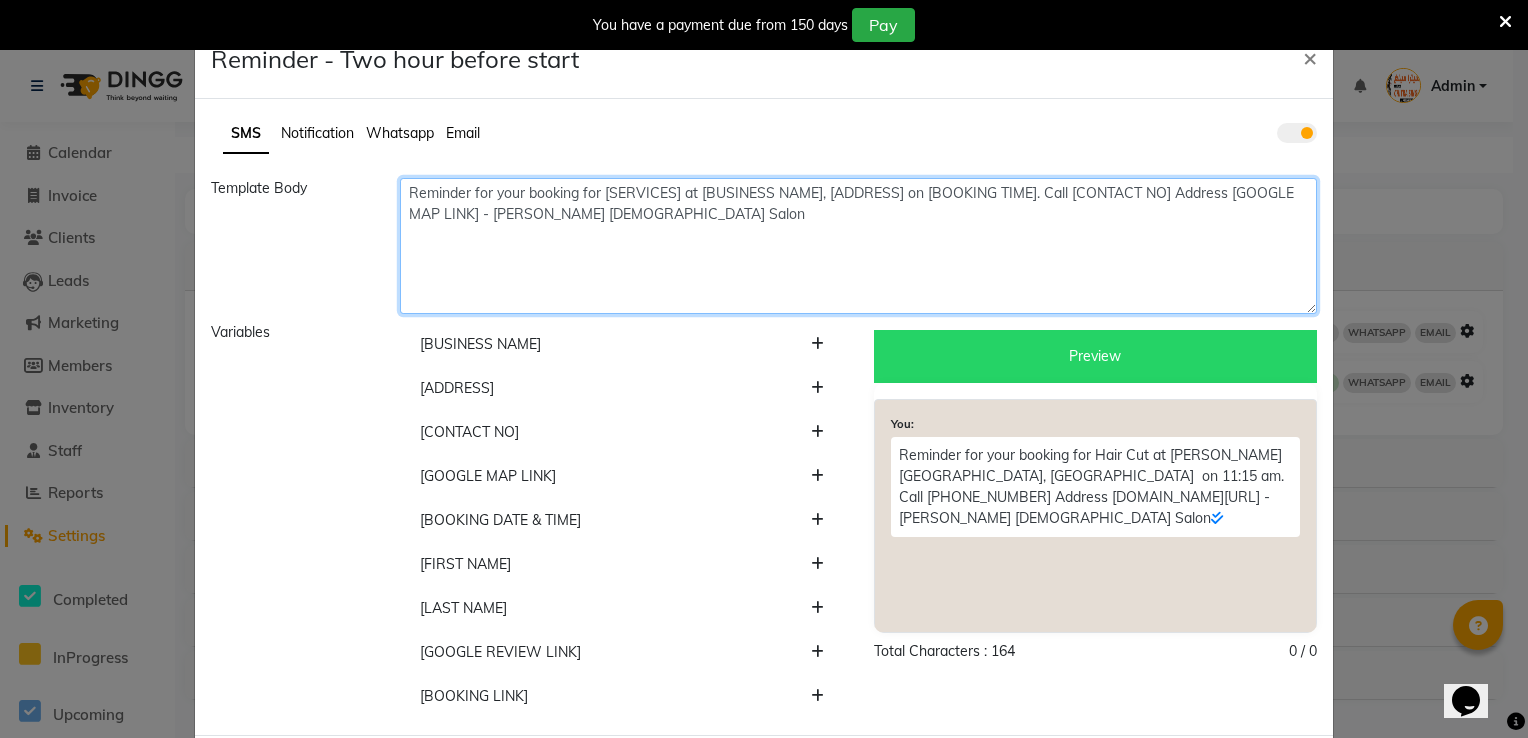 click on "Reminder for your booking for [SERVICES] at [BUSINESS NAME], [ADDRESS] on [BOOKING TIME]. Call [CONTACT NO] Address [GOOGLE MAP LINK] - Chitra Singh Ladies Salon" 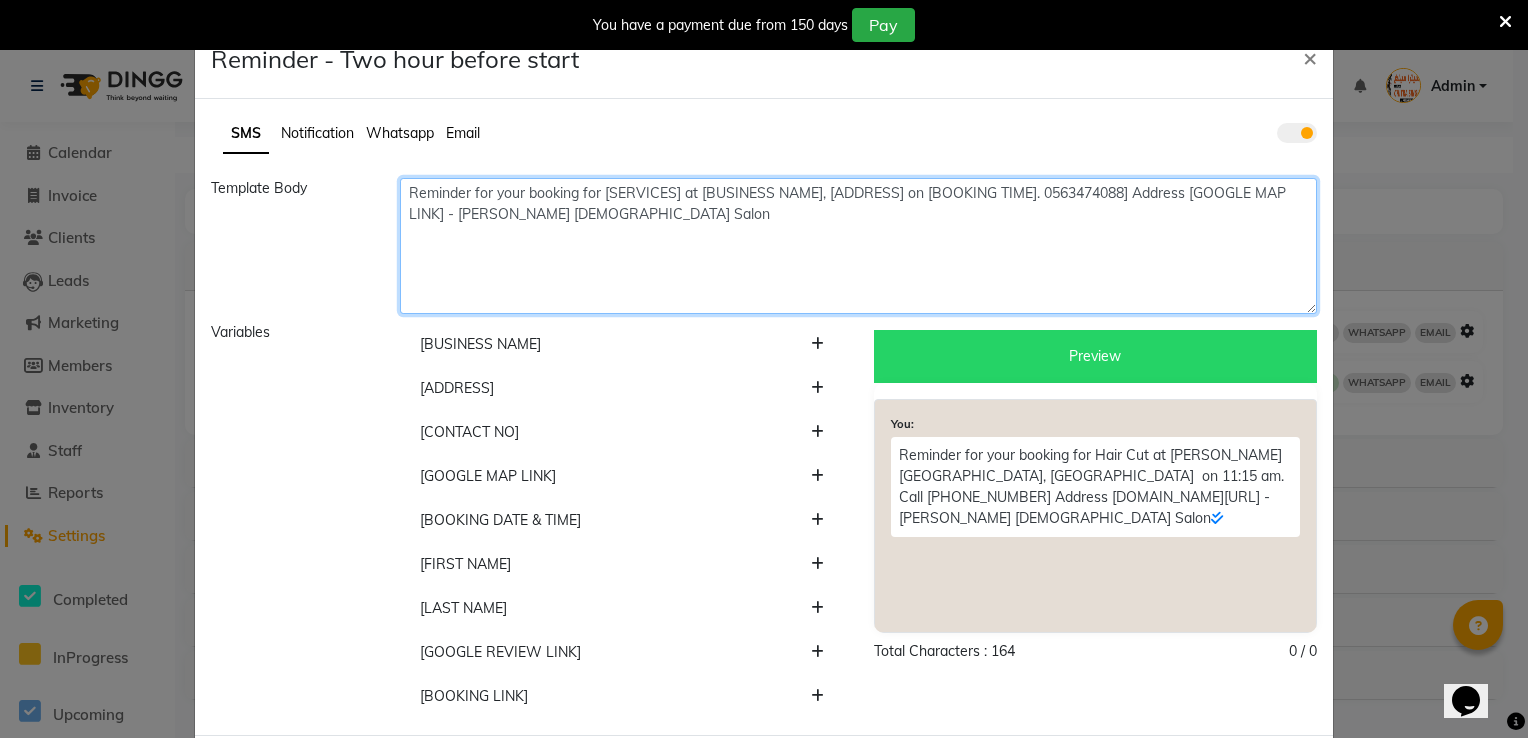 click on "Reminder for your booking for [SERVICES] at [BUSINESS NAME], [ADDRESS] on [BOOKING TIME]. 0563474088] Address [GOOGLE MAP LINK] - Chitra Singh Ladies Salon" 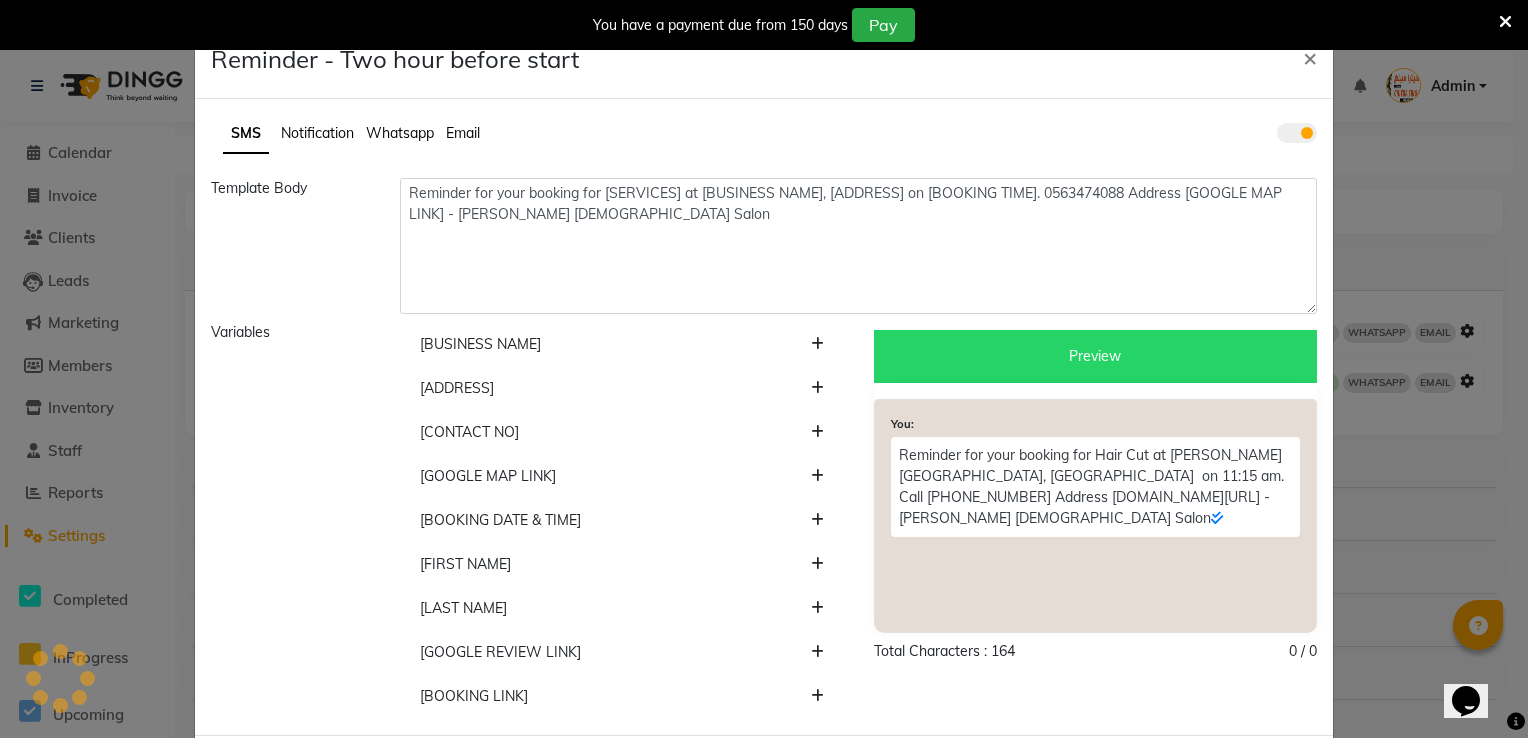 click on "Preview" 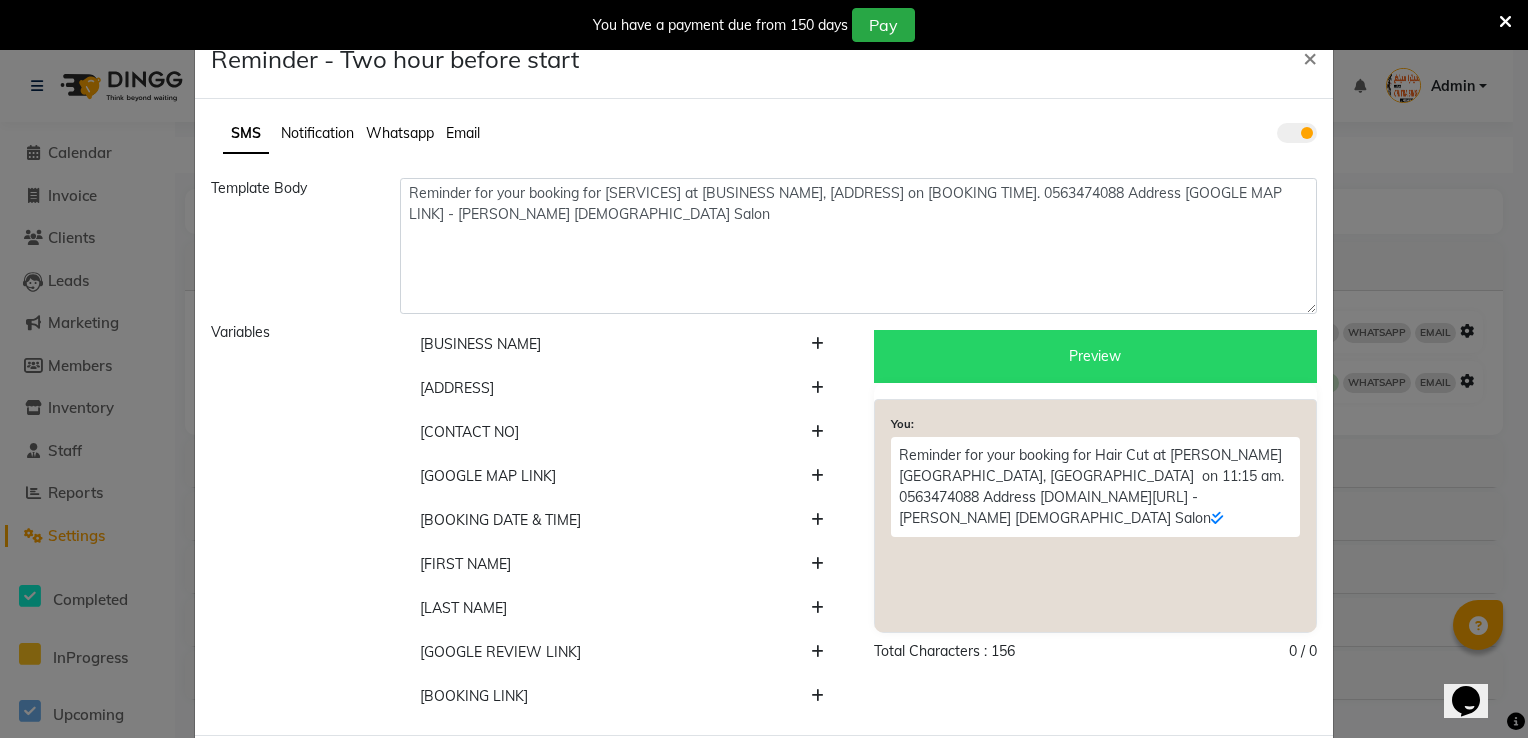 click on "Preview" 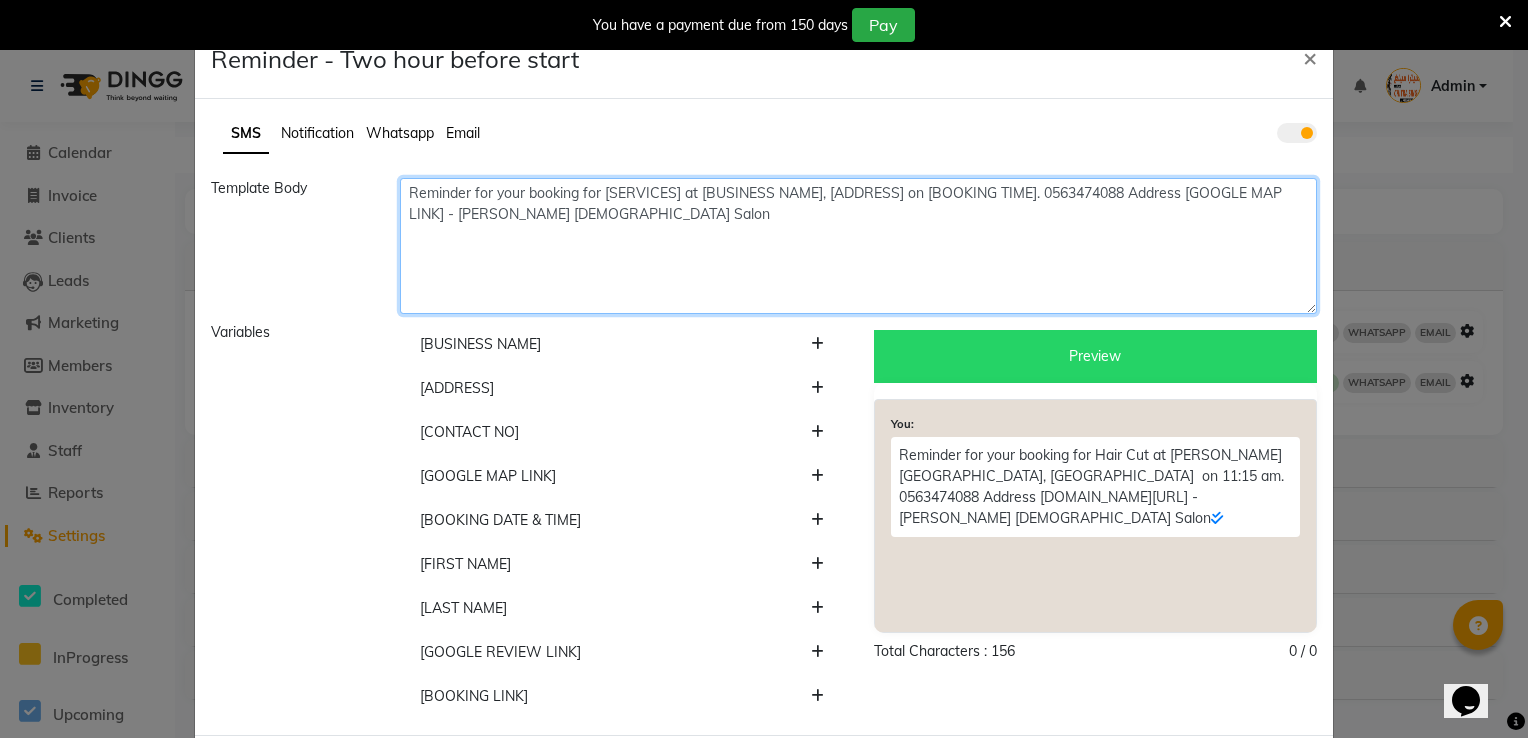click on "Reminder for your booking for [SERVICES] at [BUSINESS NAME], [ADDRESS] on [BOOKING TIME]. 0563474088 Address [GOOGLE MAP LINK] - Chitra Singh Ladies Salon" 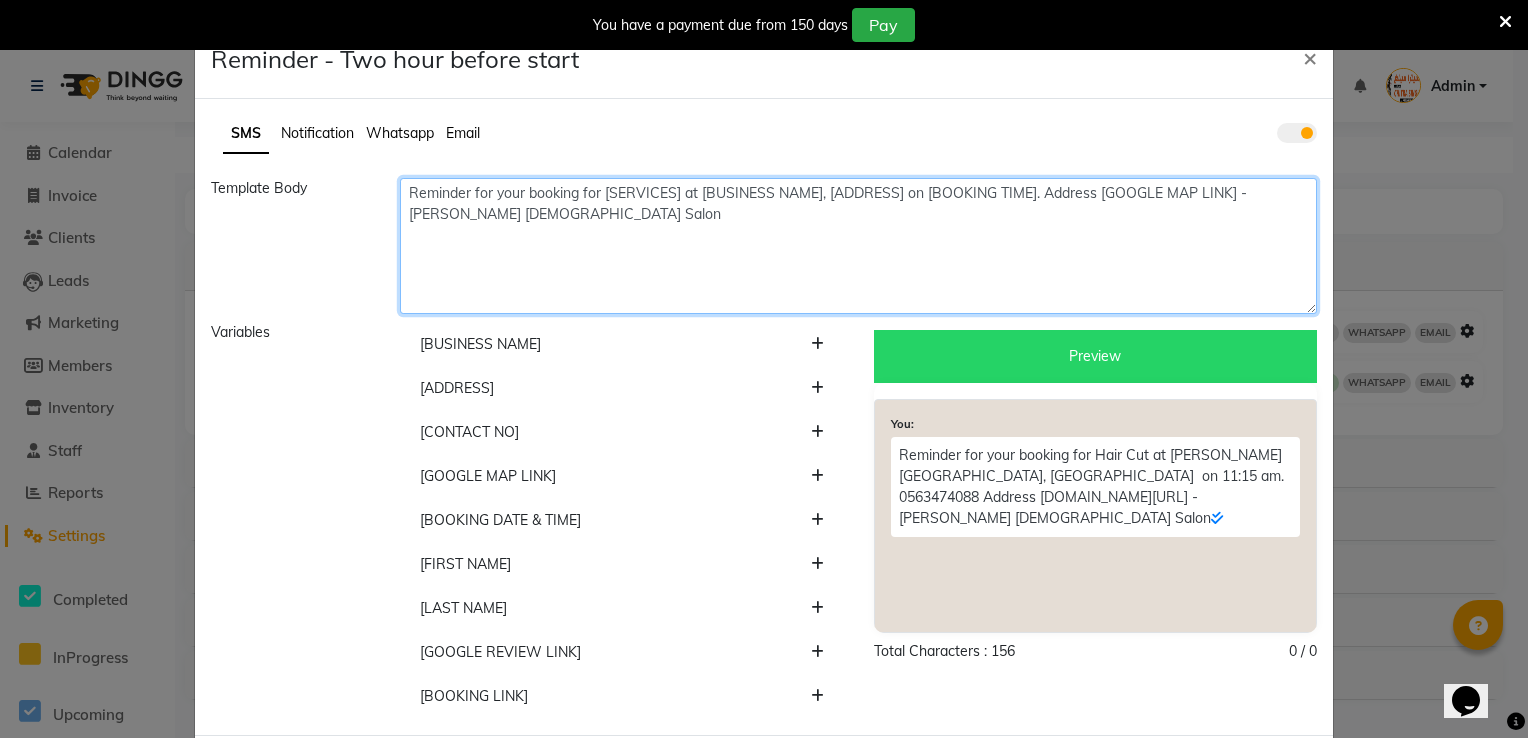 type on "Reminder for your booking for [SERVICES] at [BUSINESS NAME], [ADDRESS] on [BOOKING TIME]. Address [GOOGLE MAP LINK] - Chitra Singh Ladies Salon" 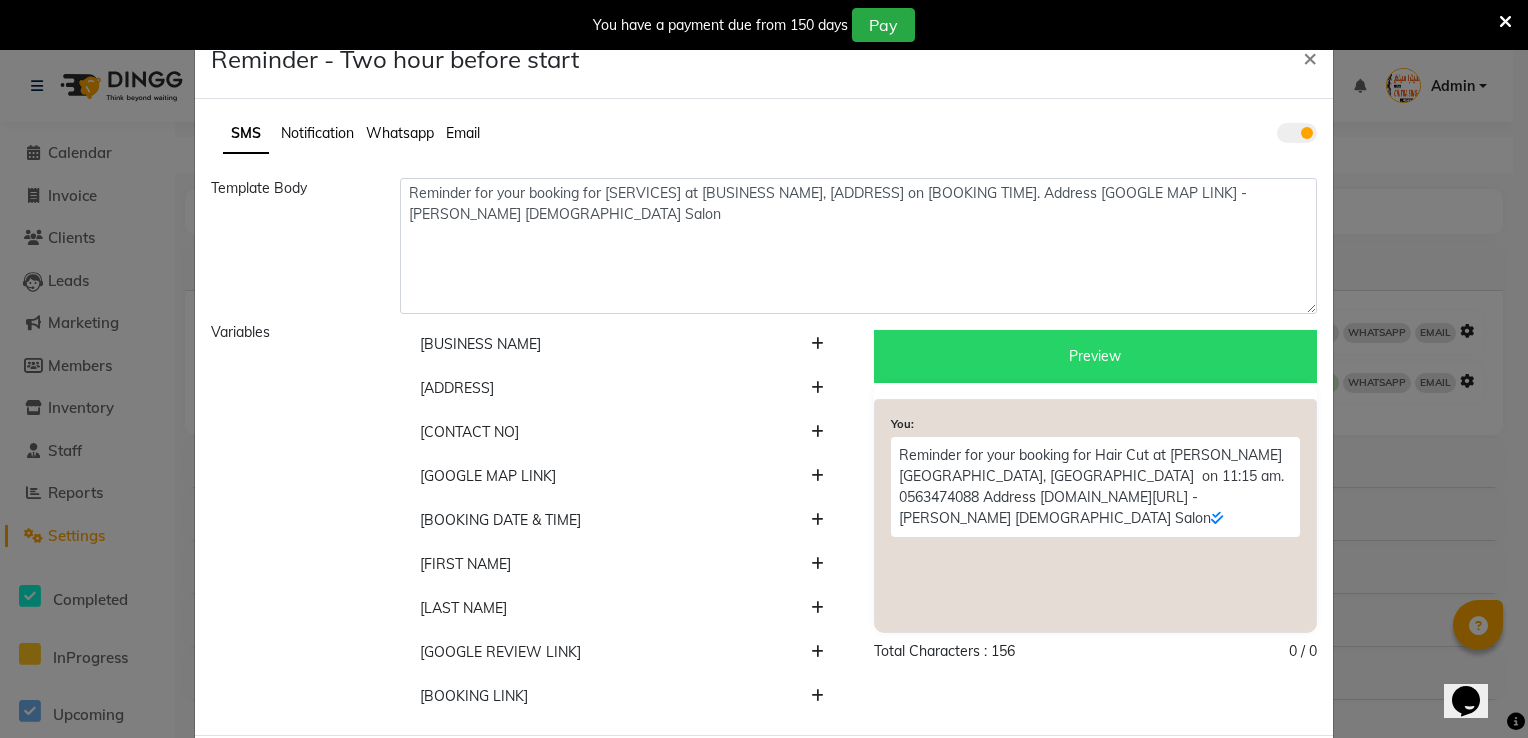 click on "Preview" 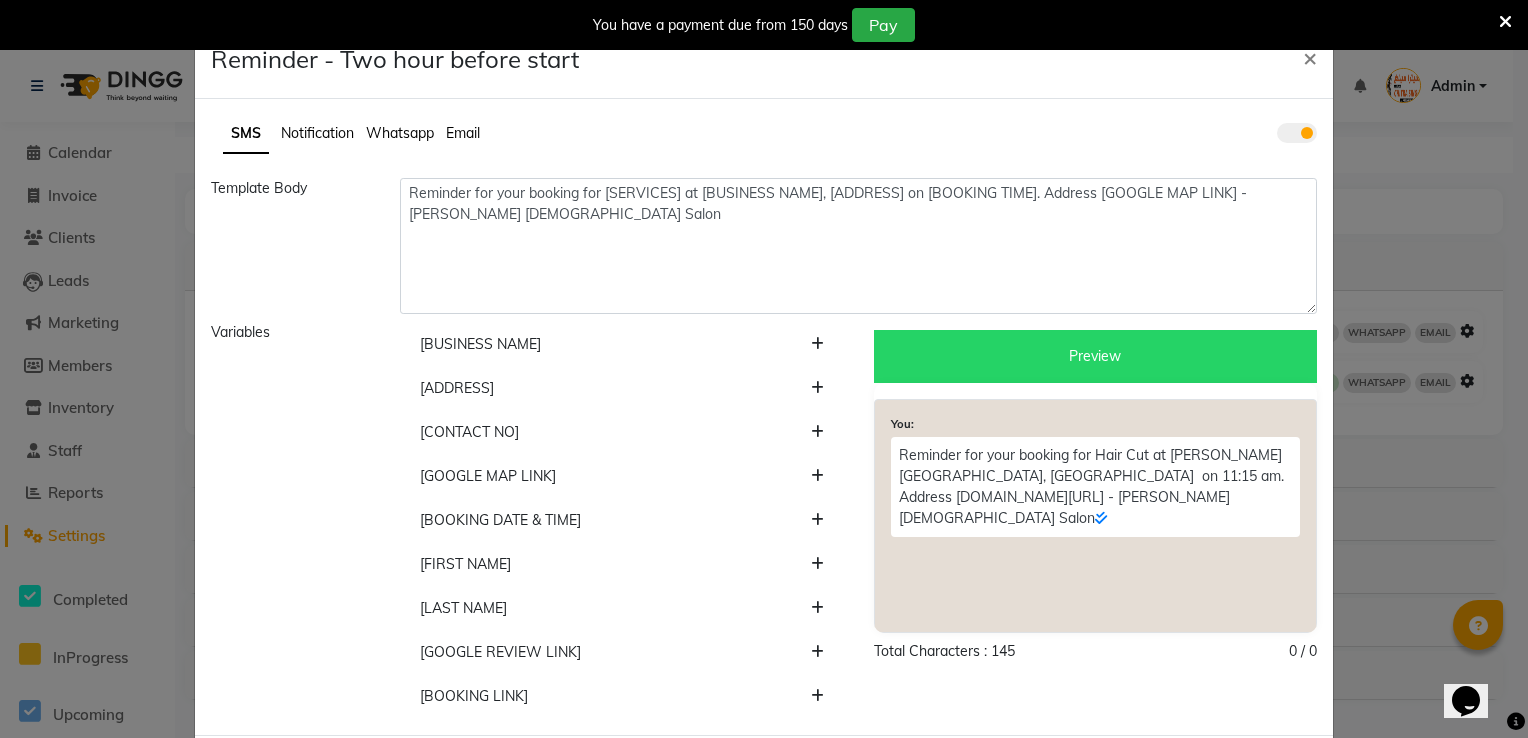 scroll, scrollTop: 95, scrollLeft: 0, axis: vertical 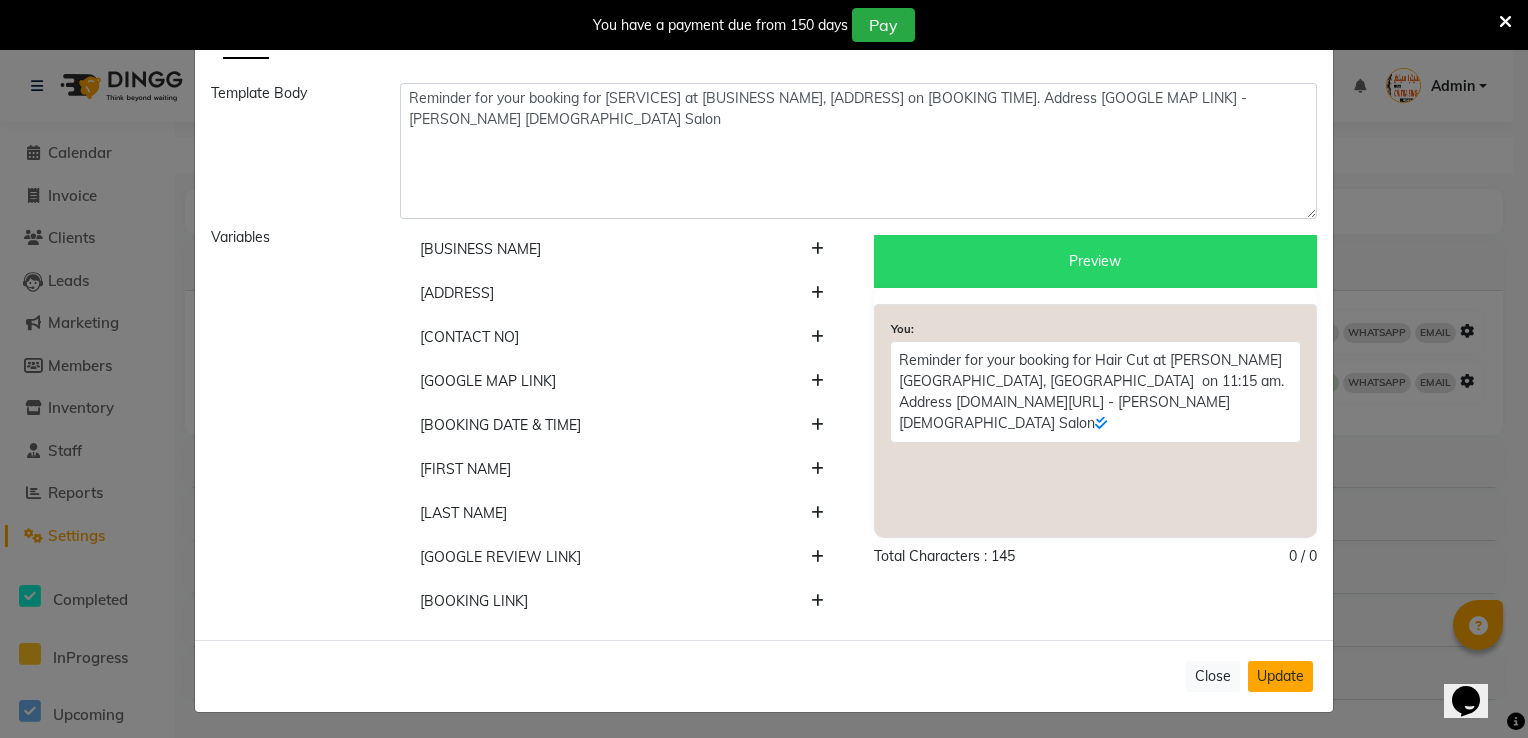 click on "Update" 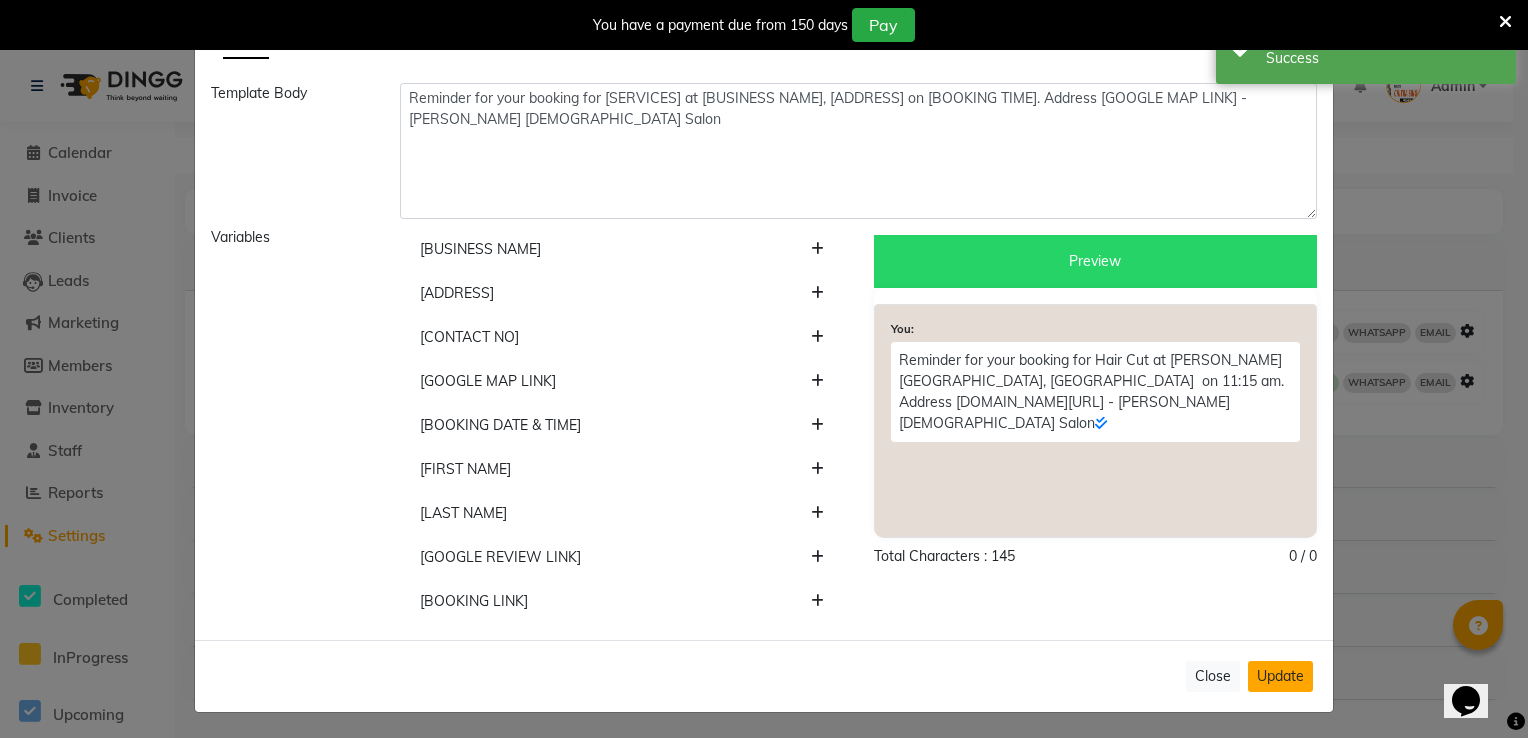 click on "Update" 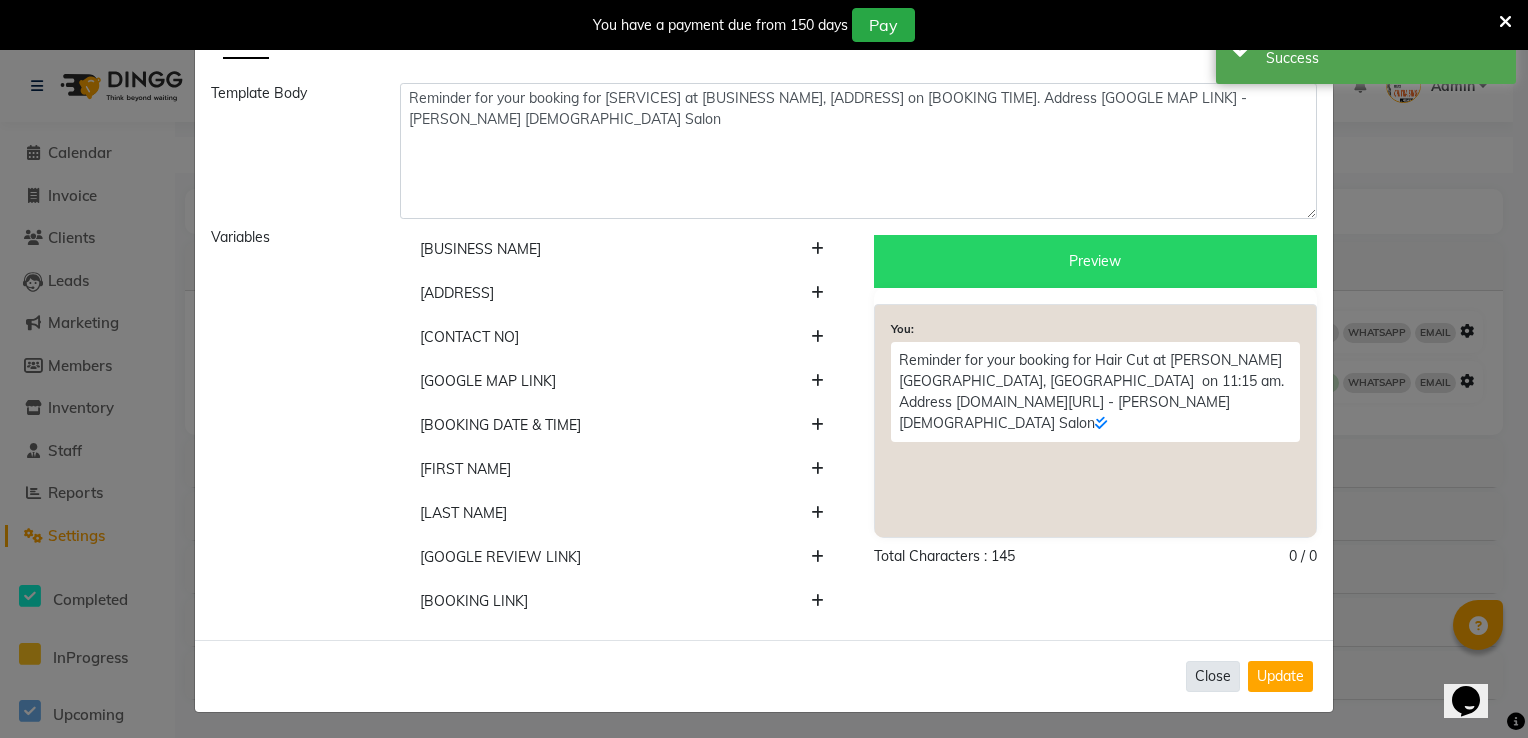 click on "Close" 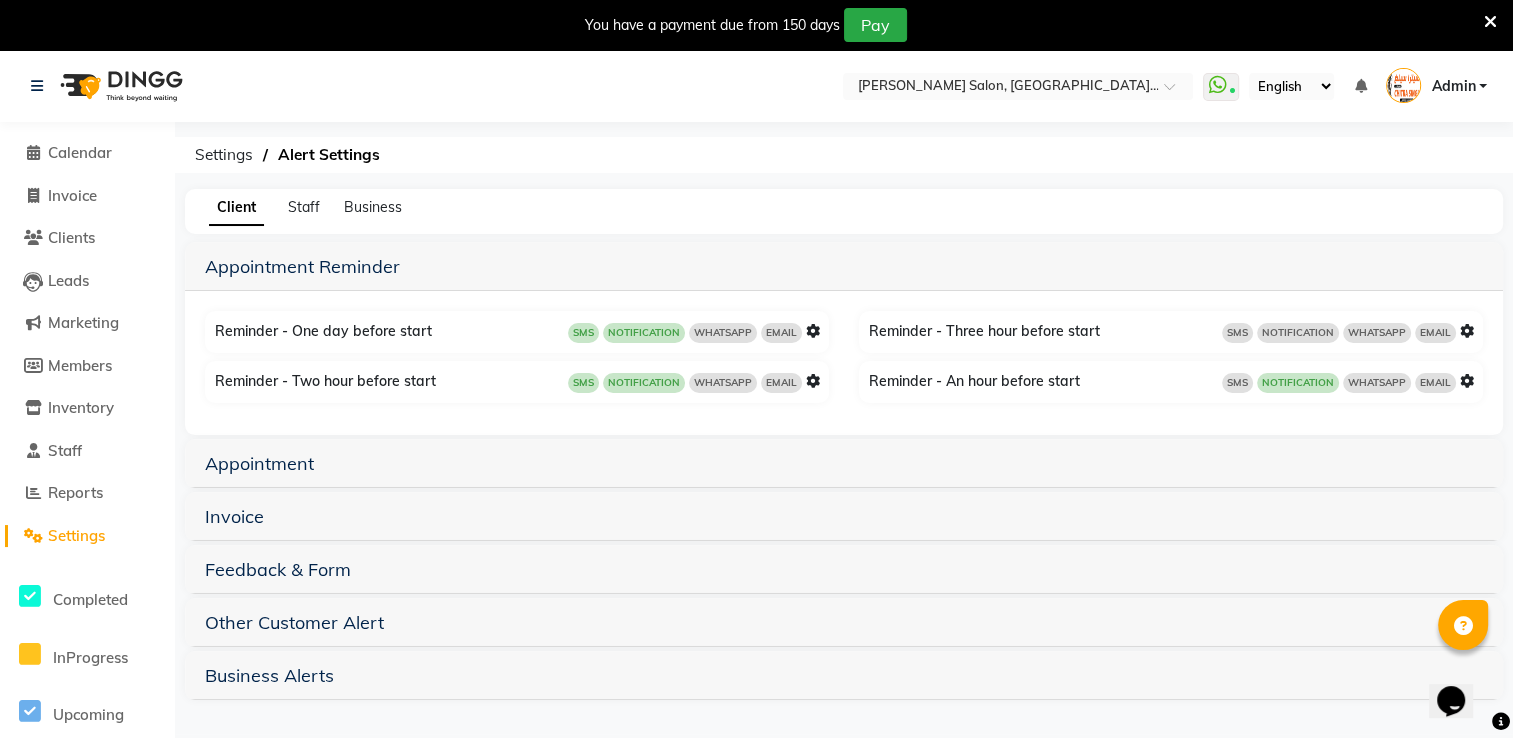 click at bounding box center [813, 331] 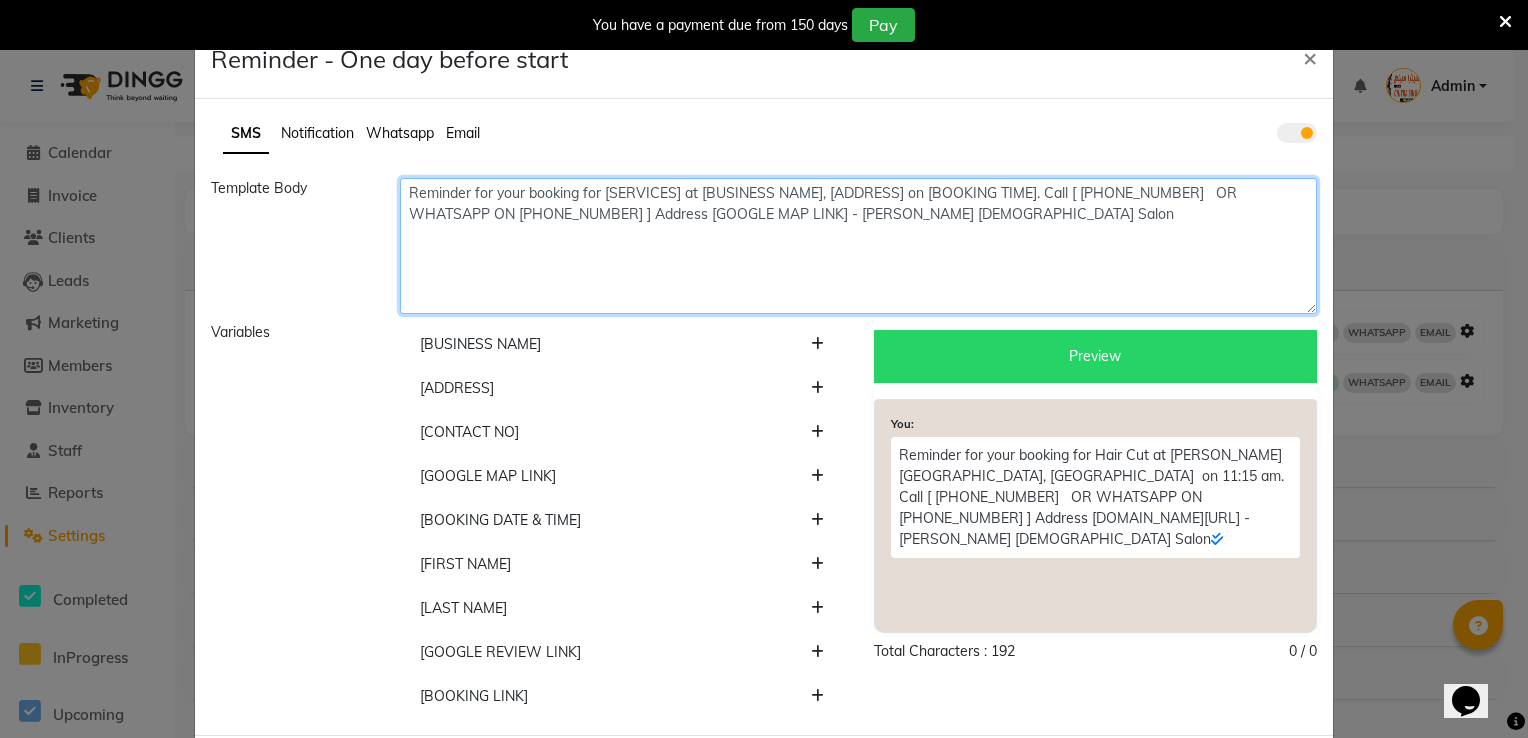 click on "Reminder for your booking for [SERVICES] at [BUSINESS NAME], [ADDRESS] on [BOOKING TIME]. Call [ 048781231   OR WHATSAPP ON 0543817040 ] Address [GOOGLE MAP LINK] - Chitra Singh Ladies Salon" 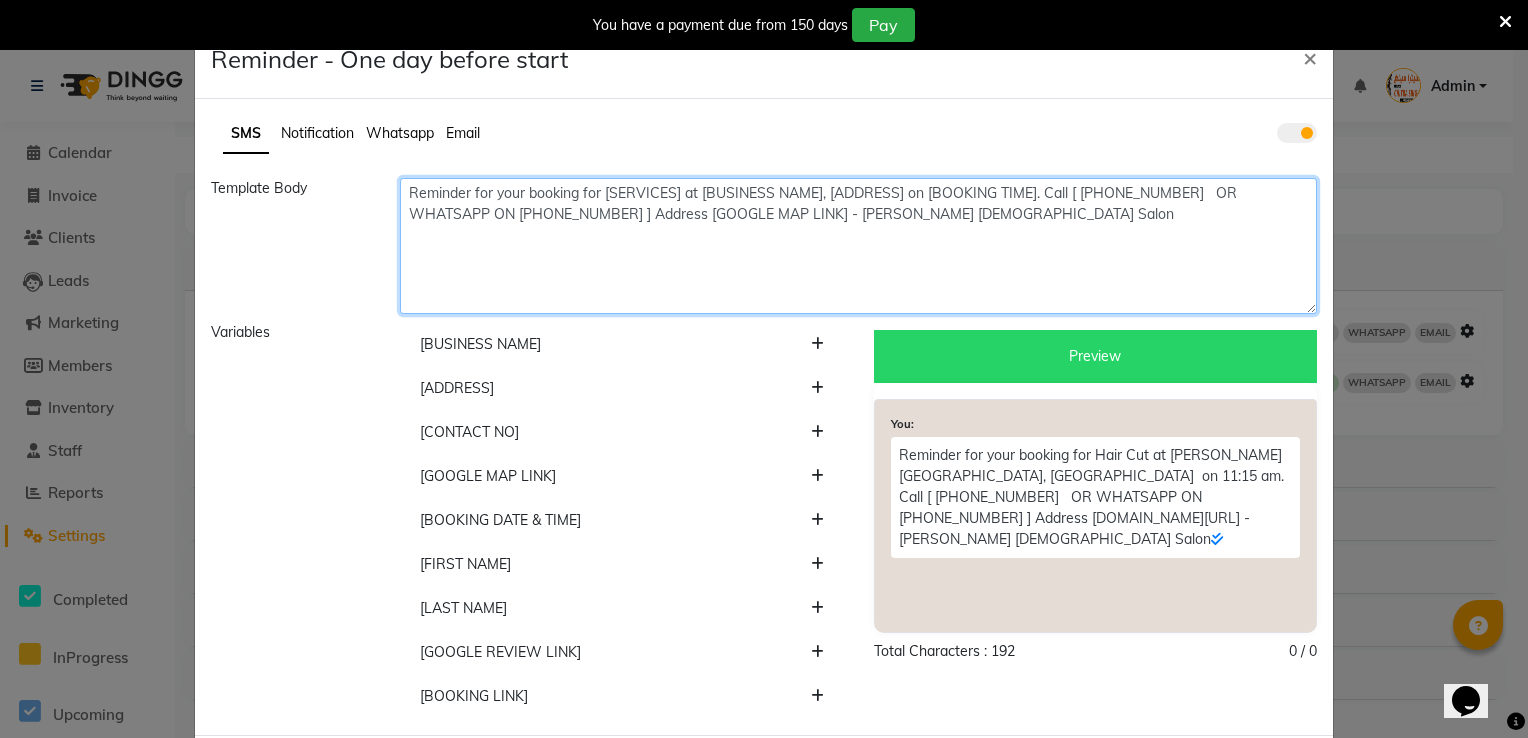 click on "Reminder for your booking for [SERVICES] at [BUSINESS NAME], [ADDRESS] on [BOOKING TIME]. Call [ 048781231   OR WHATSAPP ON 0563474088 ] Address [GOOGLE MAP LINK] - Chitra Singh Ladies Salon" 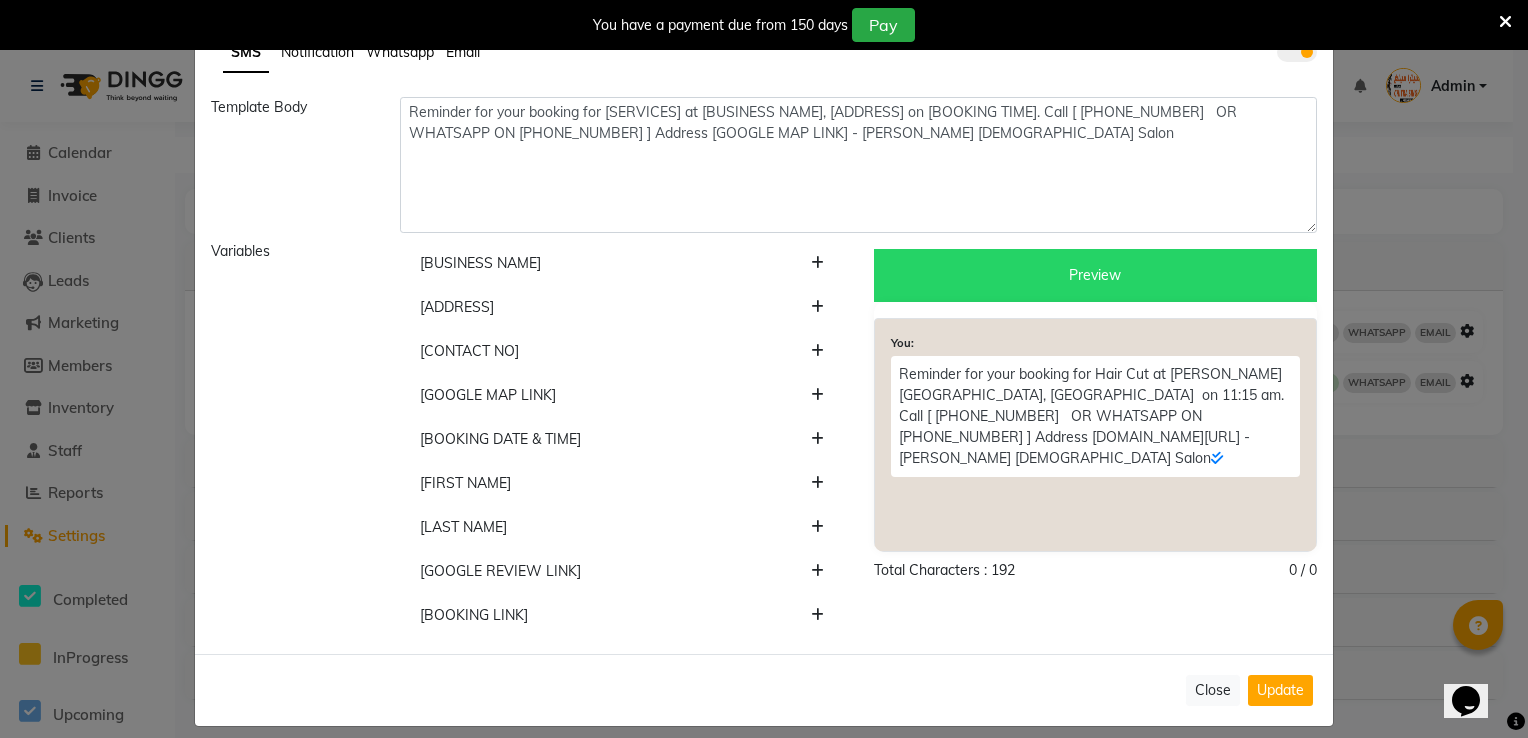 scroll, scrollTop: 95, scrollLeft: 0, axis: vertical 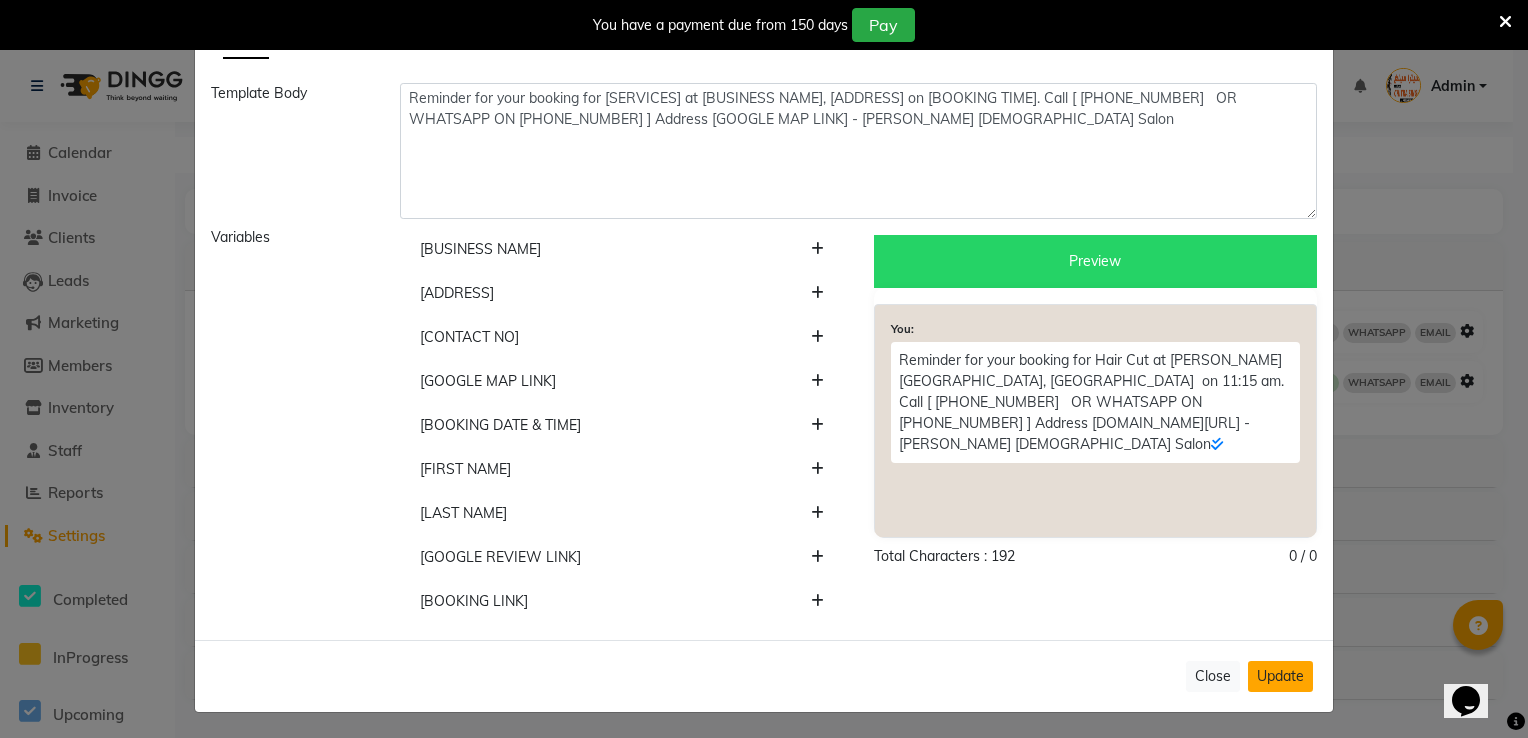 click on "Update" 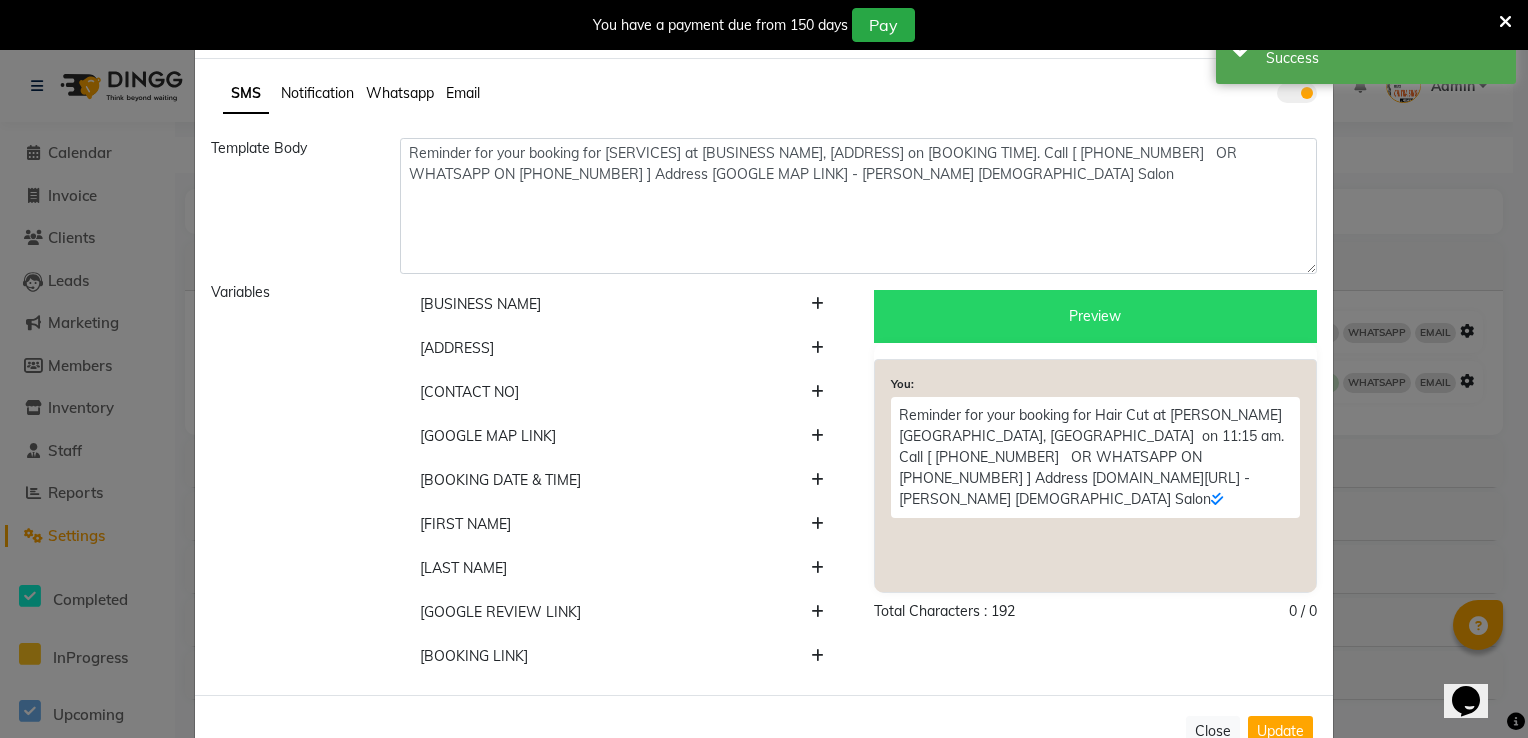 scroll, scrollTop: 22, scrollLeft: 0, axis: vertical 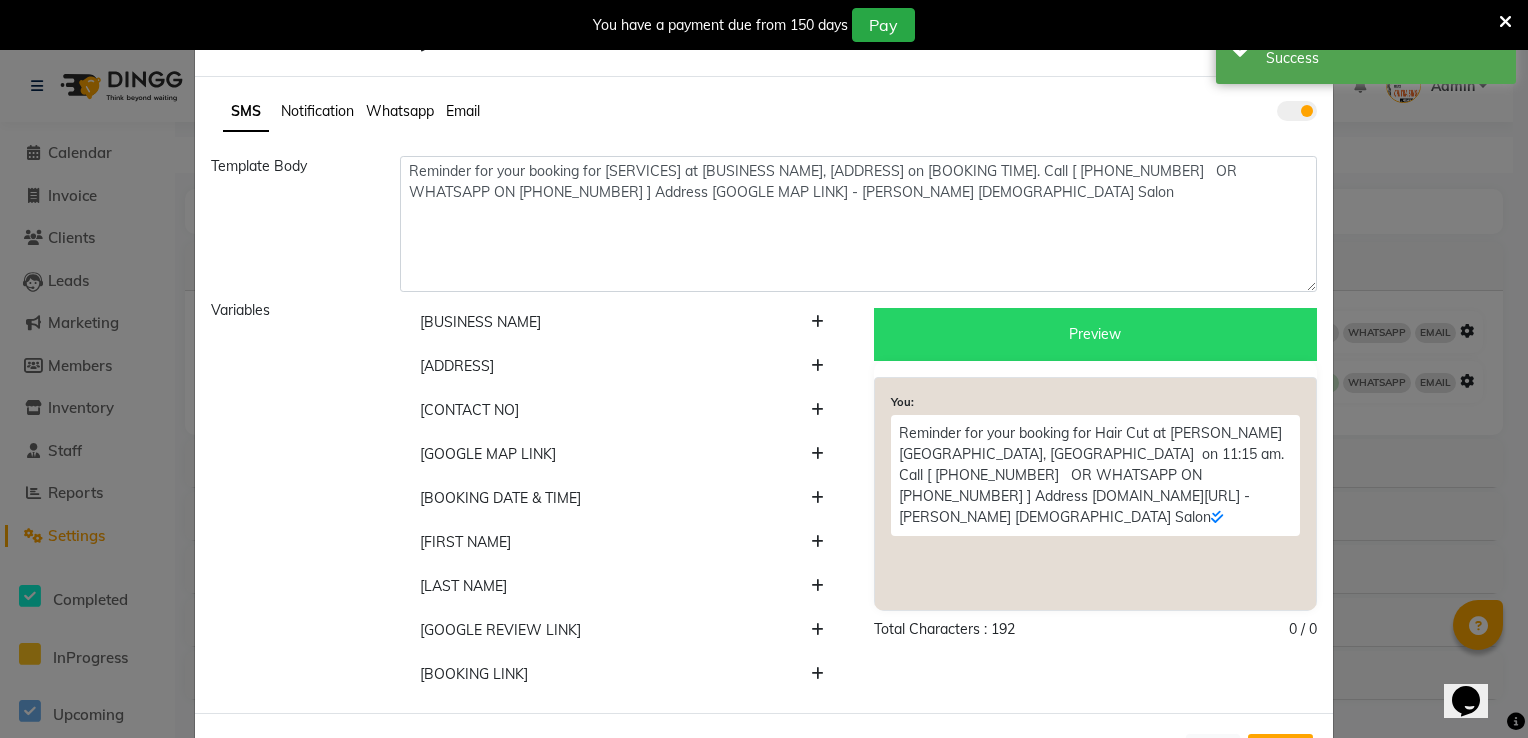 click at bounding box center [1505, 22] 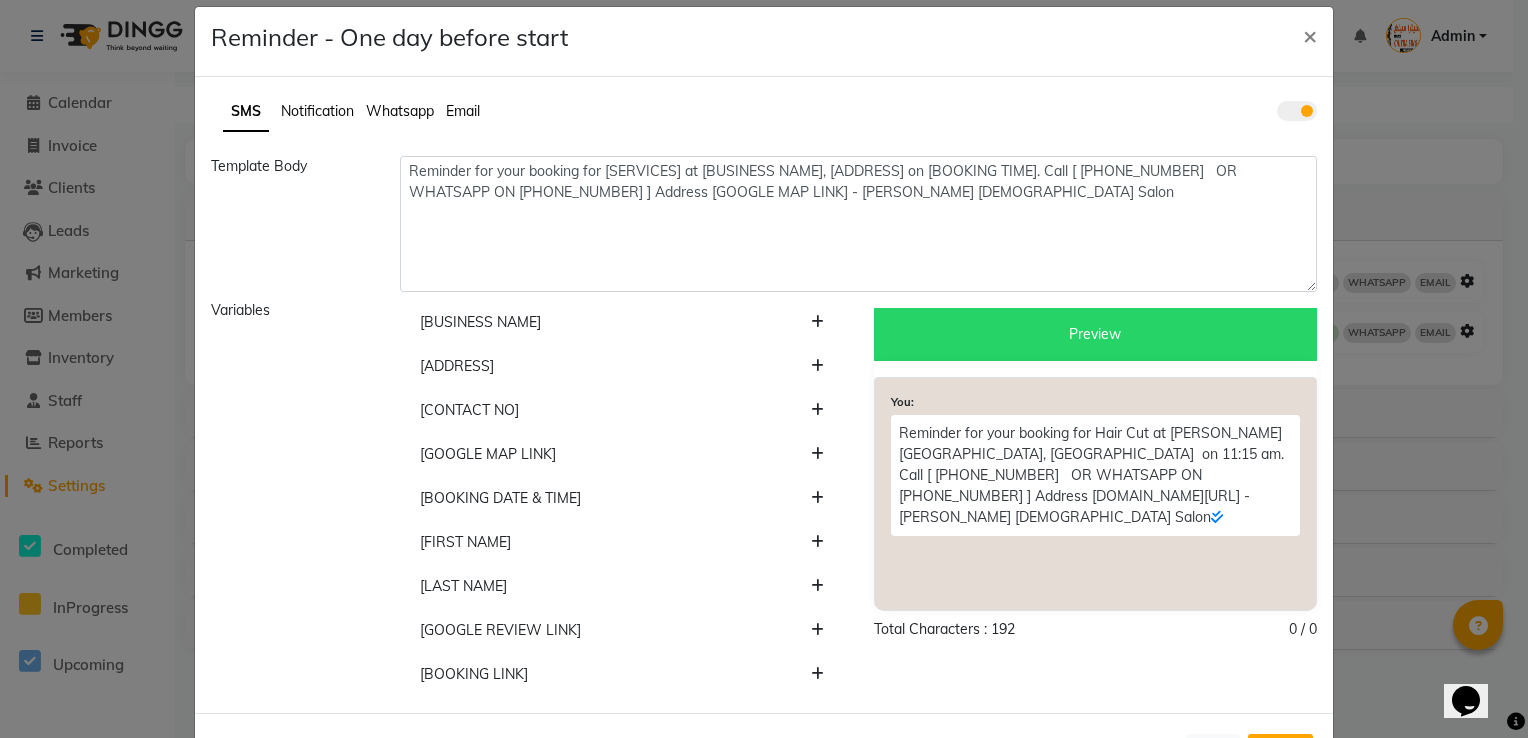 scroll, scrollTop: 0, scrollLeft: 0, axis: both 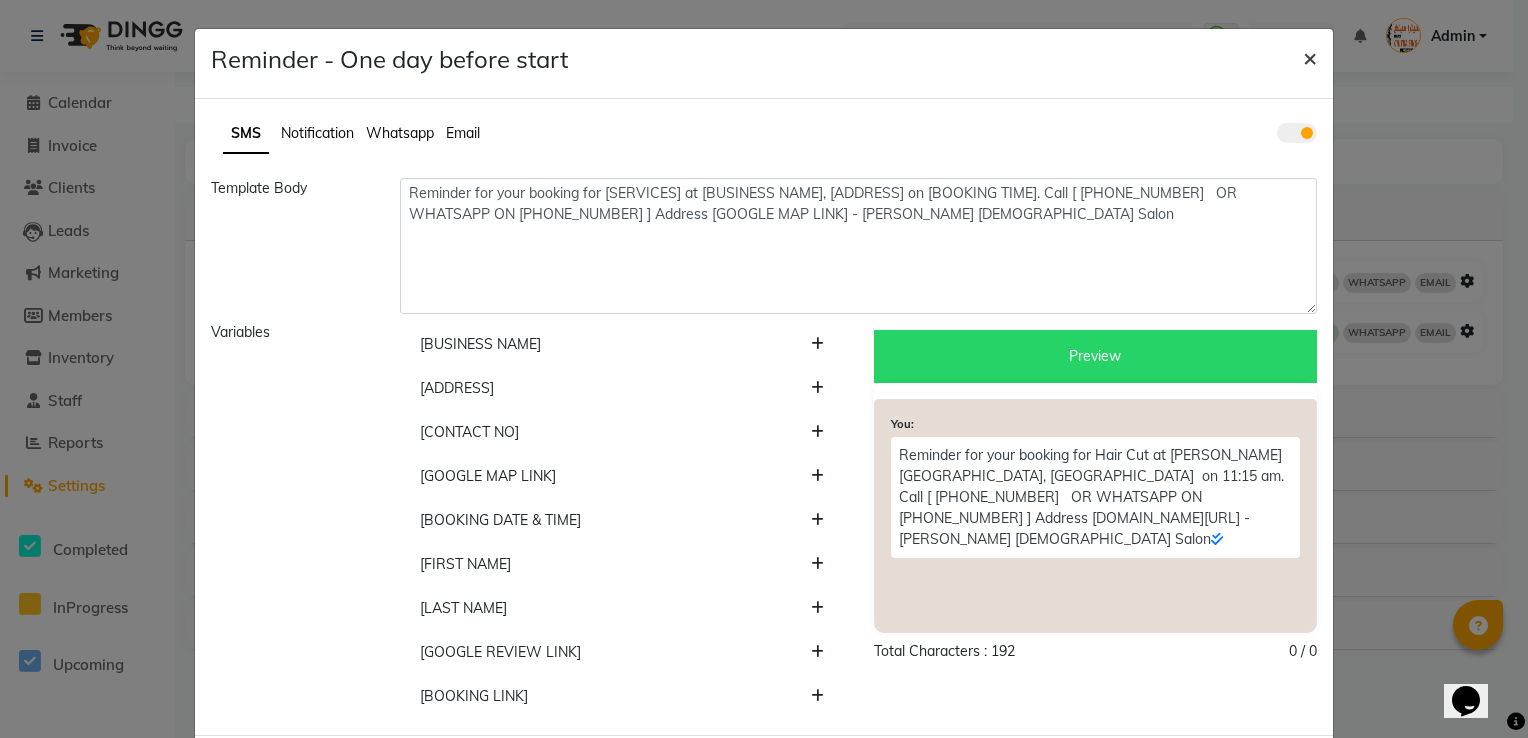 click on "×" 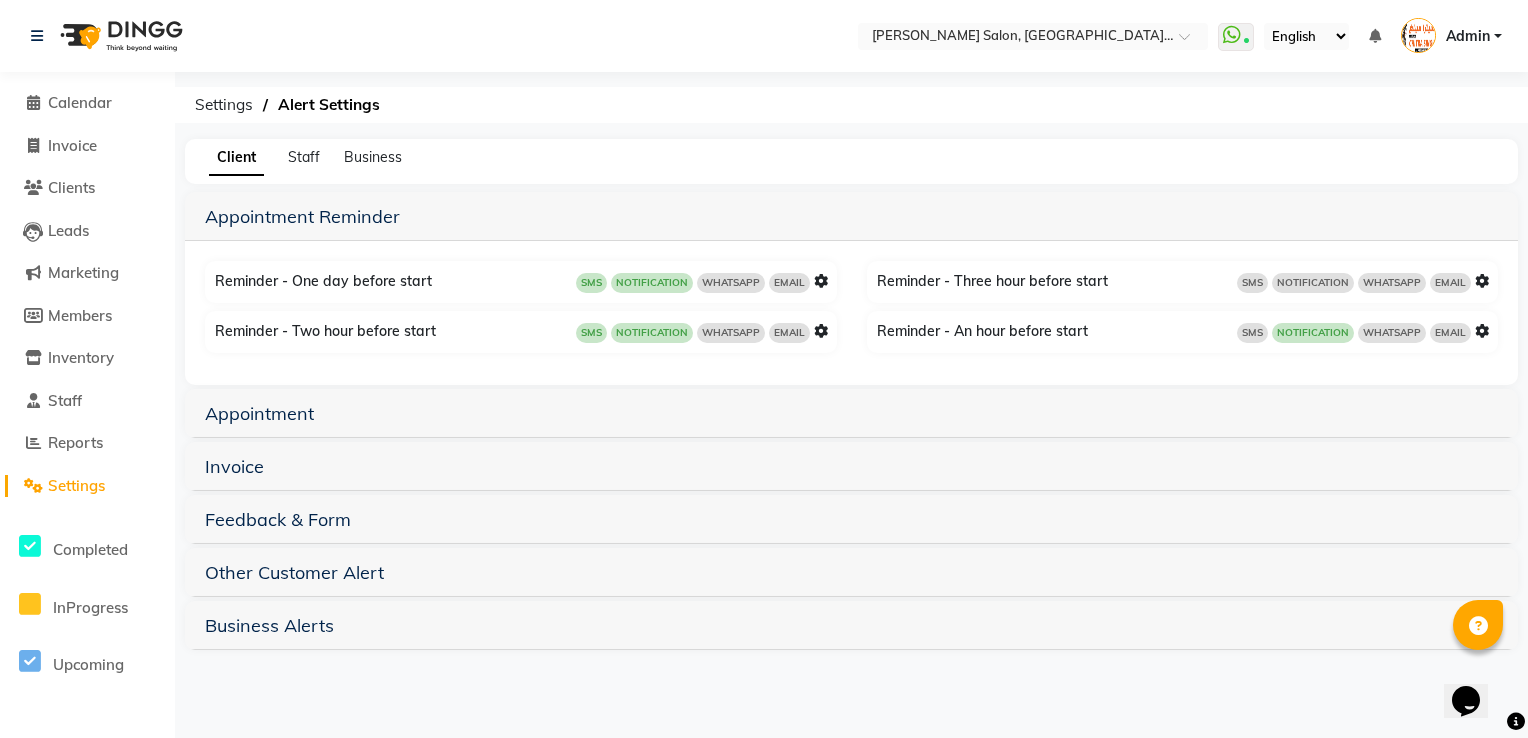click at bounding box center (821, 331) 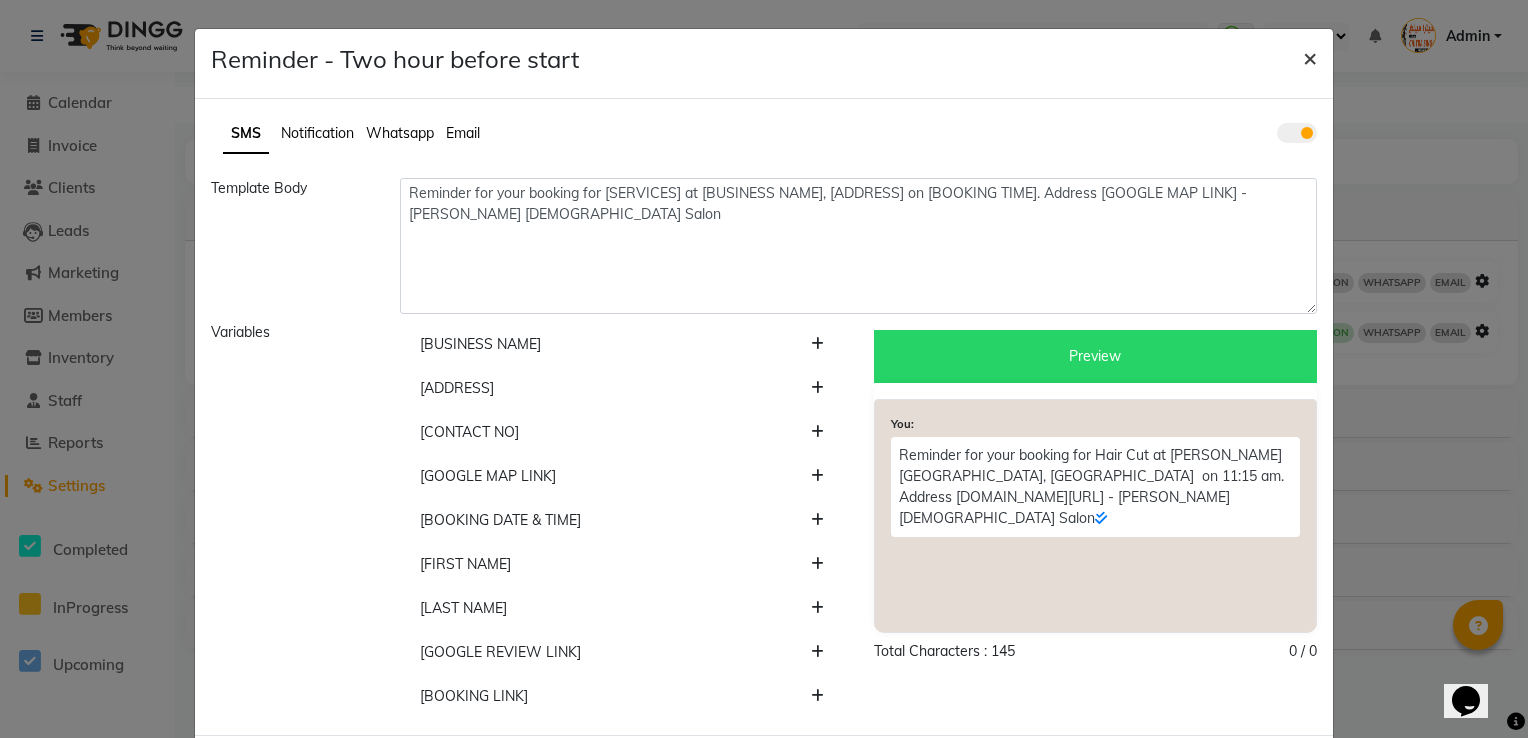 click on "×" 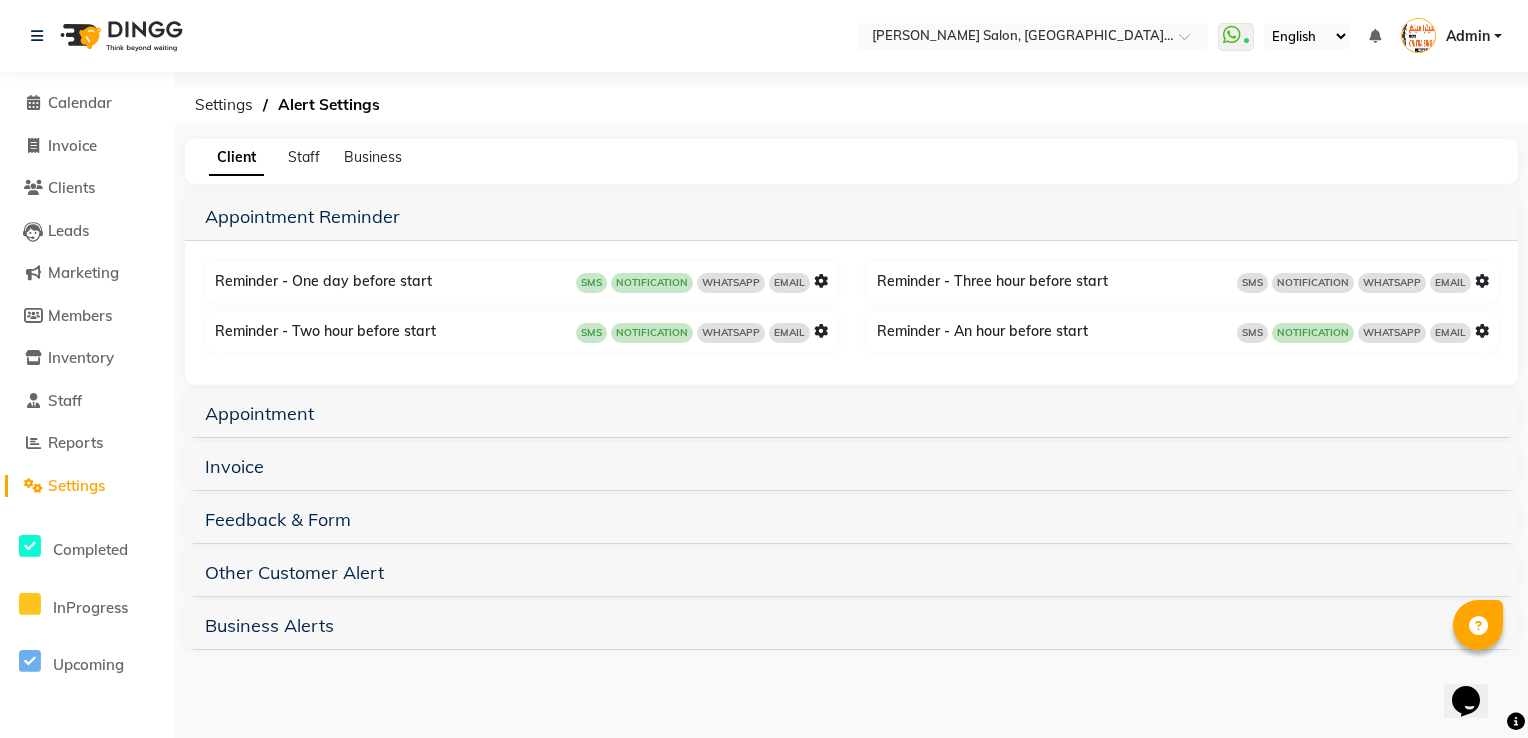 click at bounding box center [821, 281] 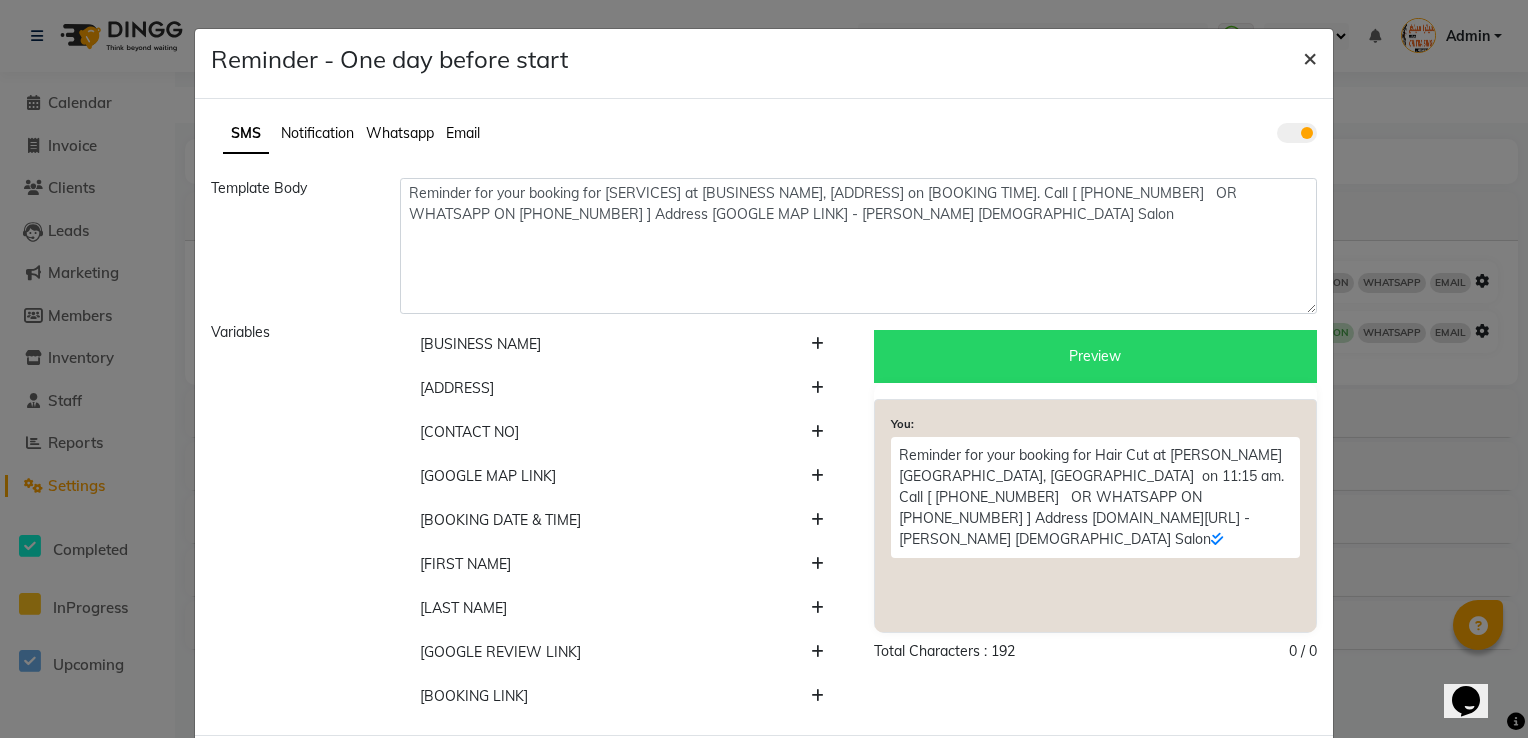 click on "×" 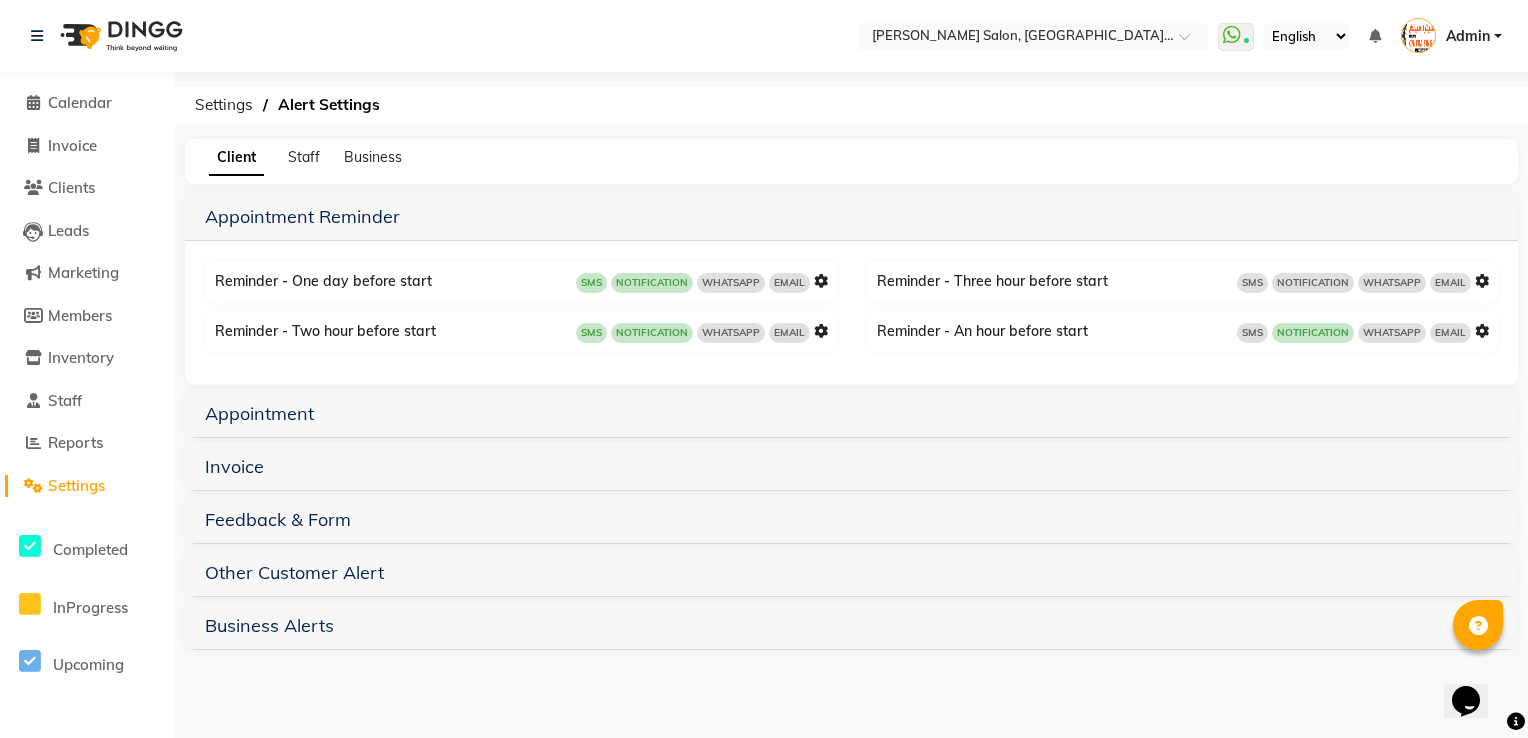 click at bounding box center [821, 331] 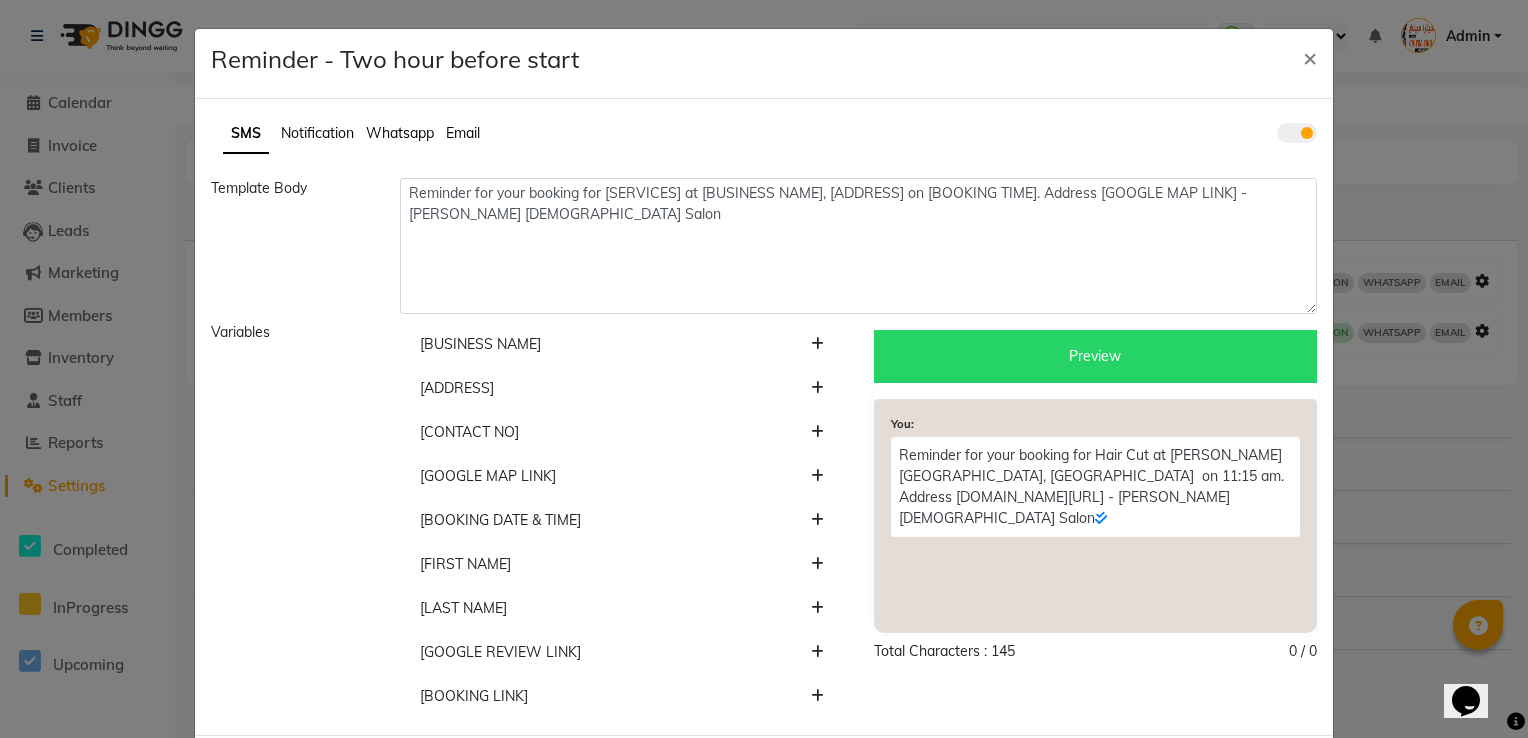 scroll, scrollTop: 95, scrollLeft: 0, axis: vertical 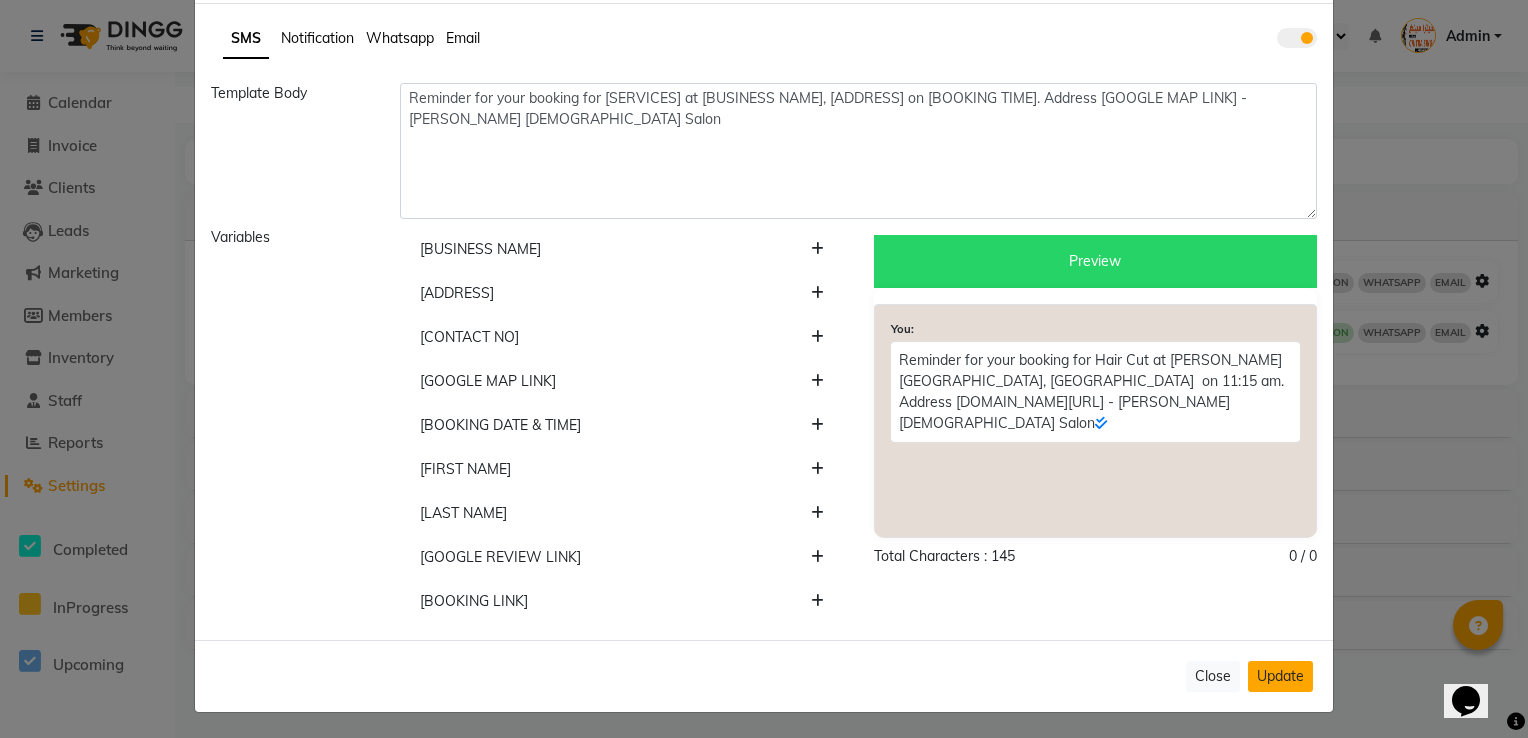 click on "Update" 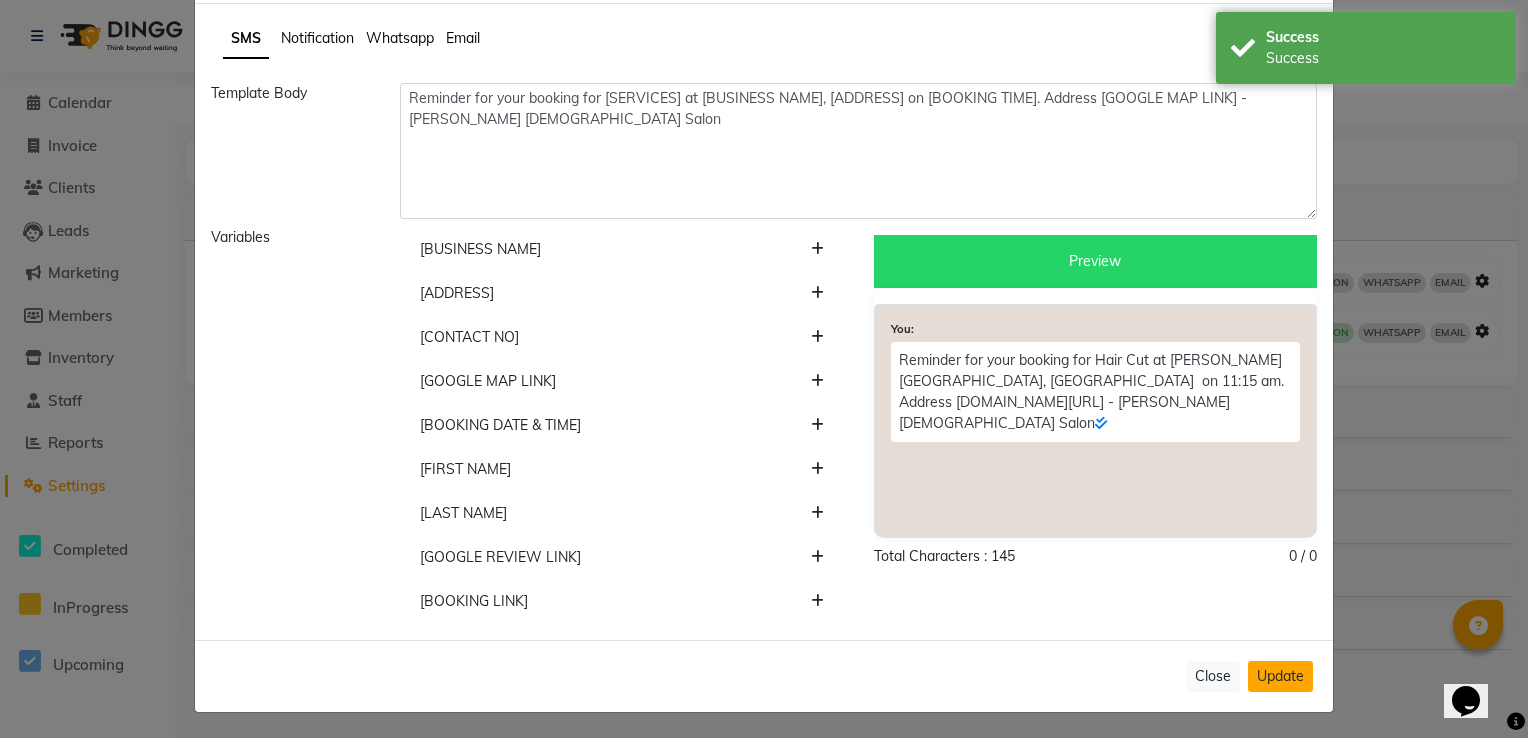 click on "Update" 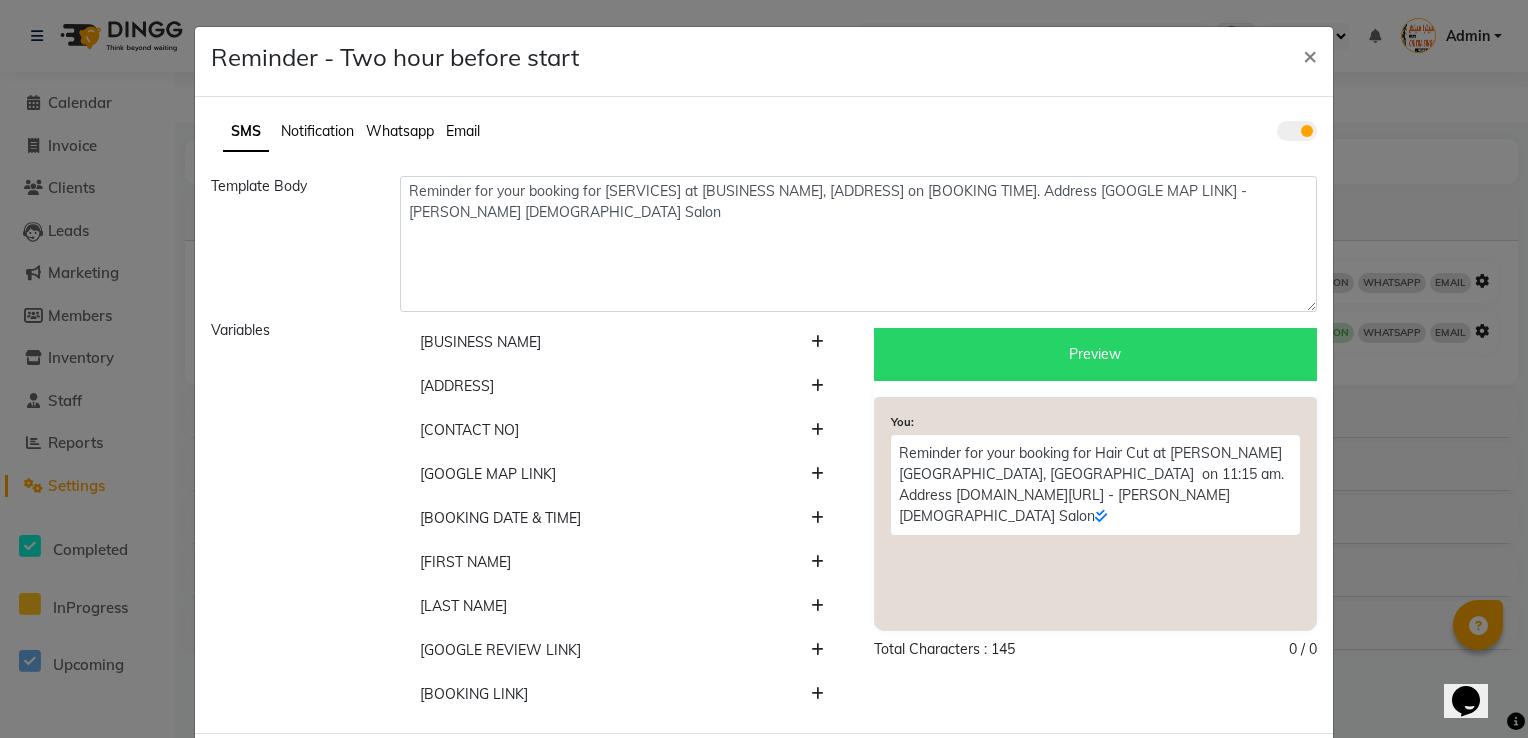 scroll, scrollTop: 0, scrollLeft: 0, axis: both 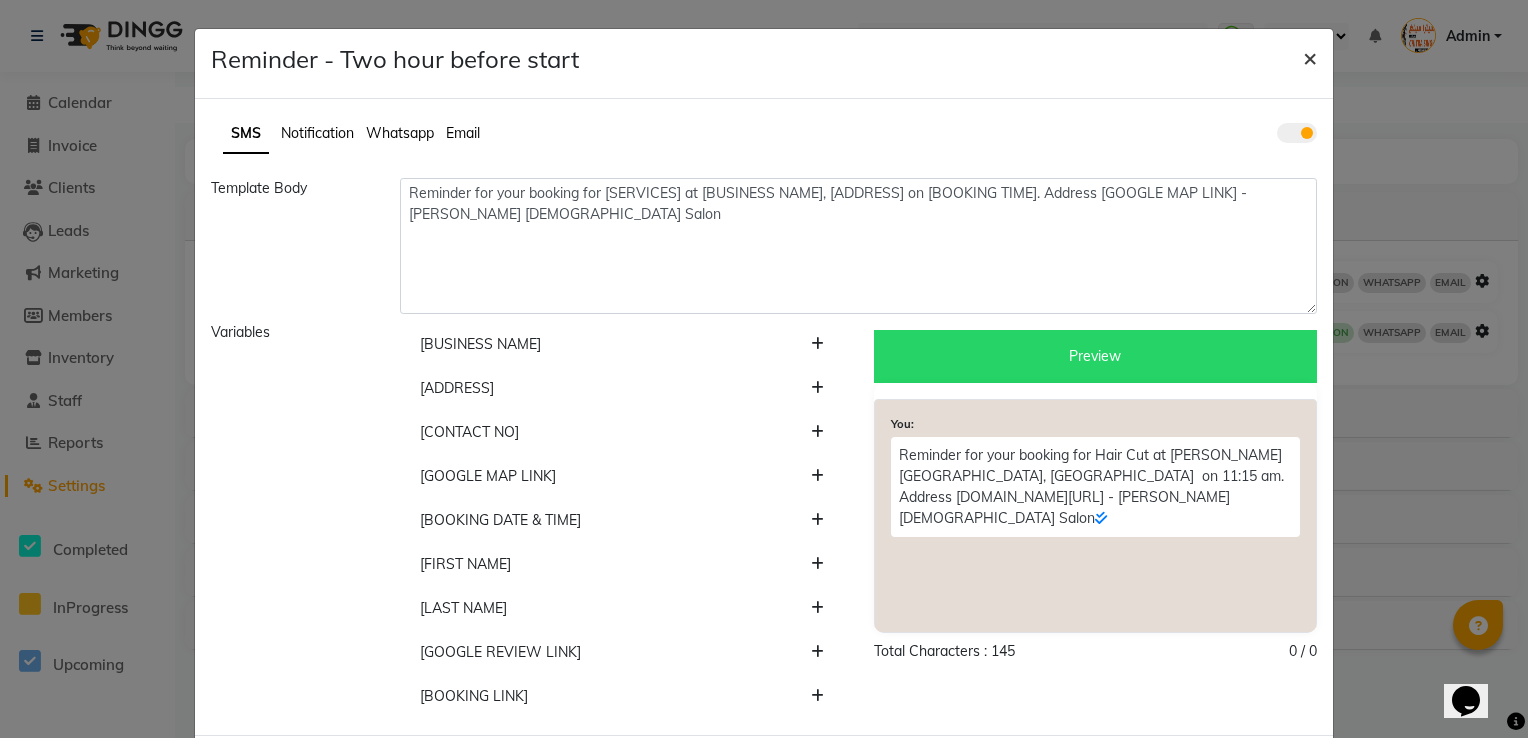 click on "×" 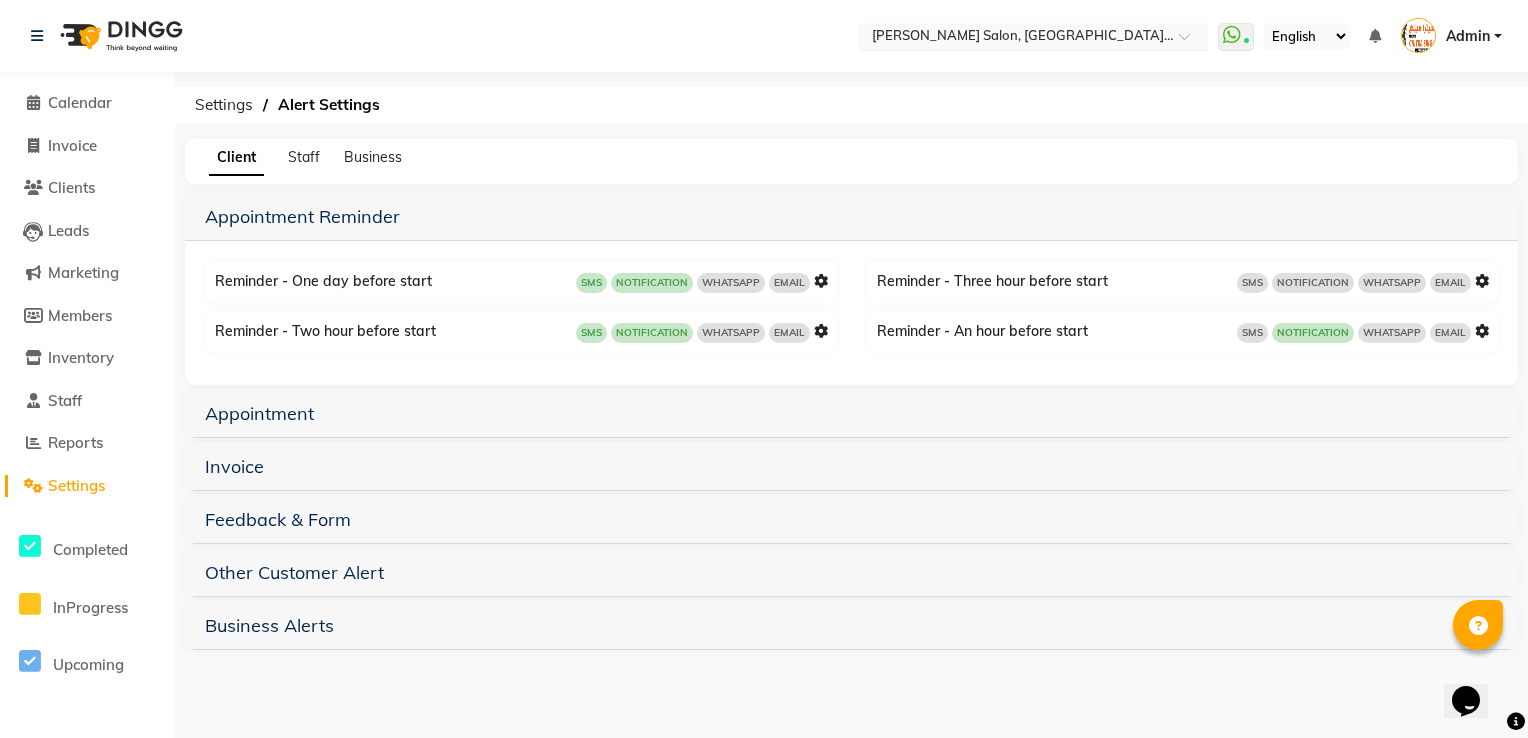 click at bounding box center (1033, 38) 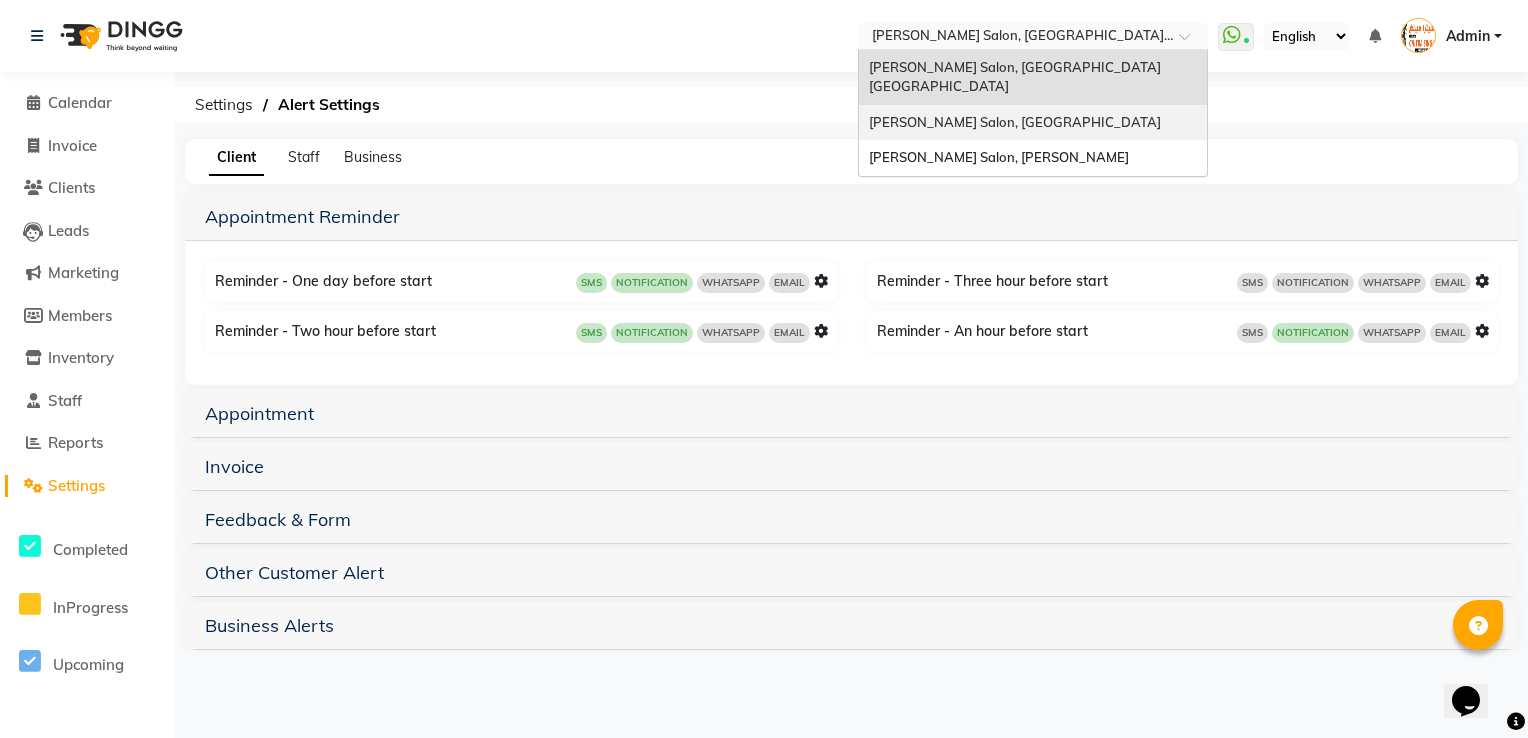 click on "Chitra Singh Salon, Alwahda" at bounding box center [1033, 123] 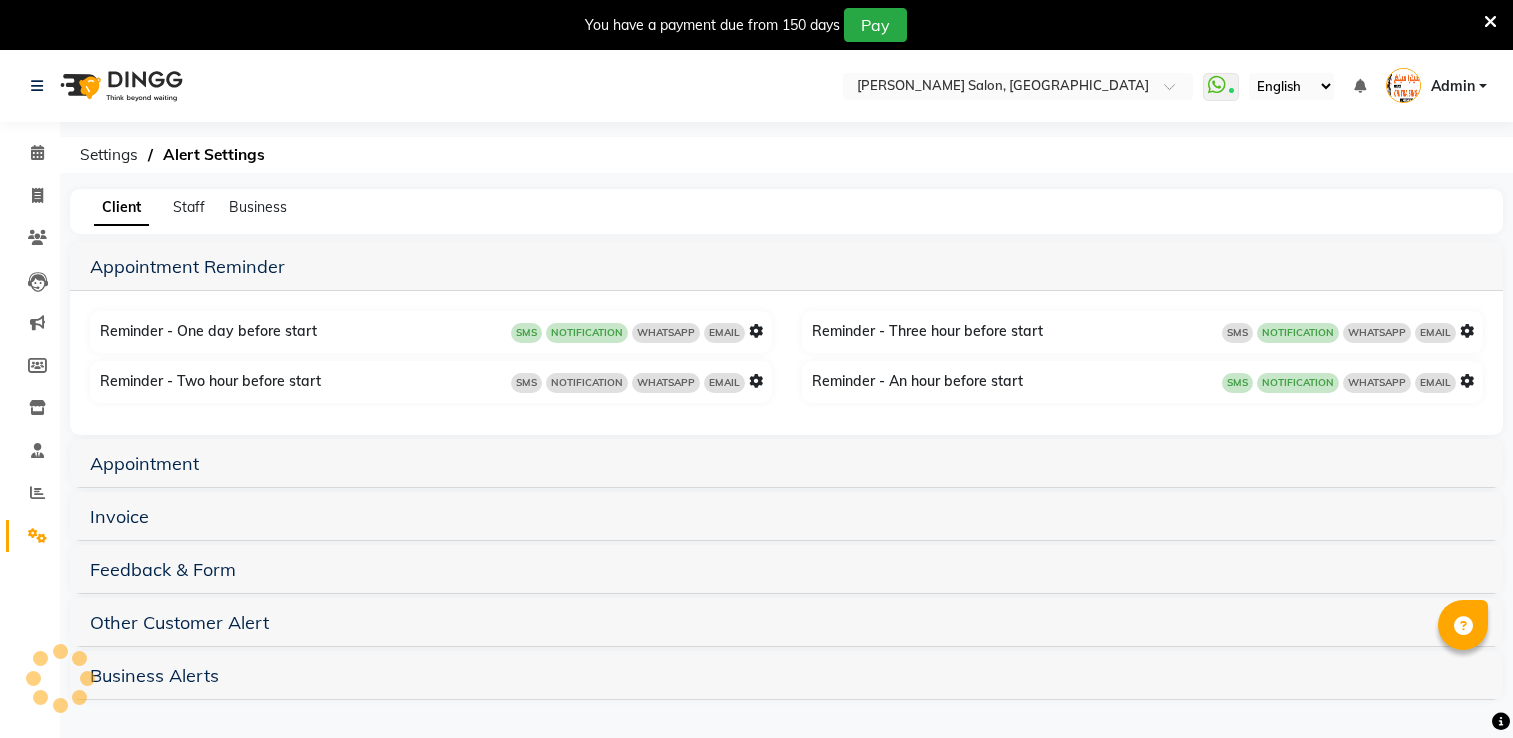 scroll, scrollTop: 0, scrollLeft: 0, axis: both 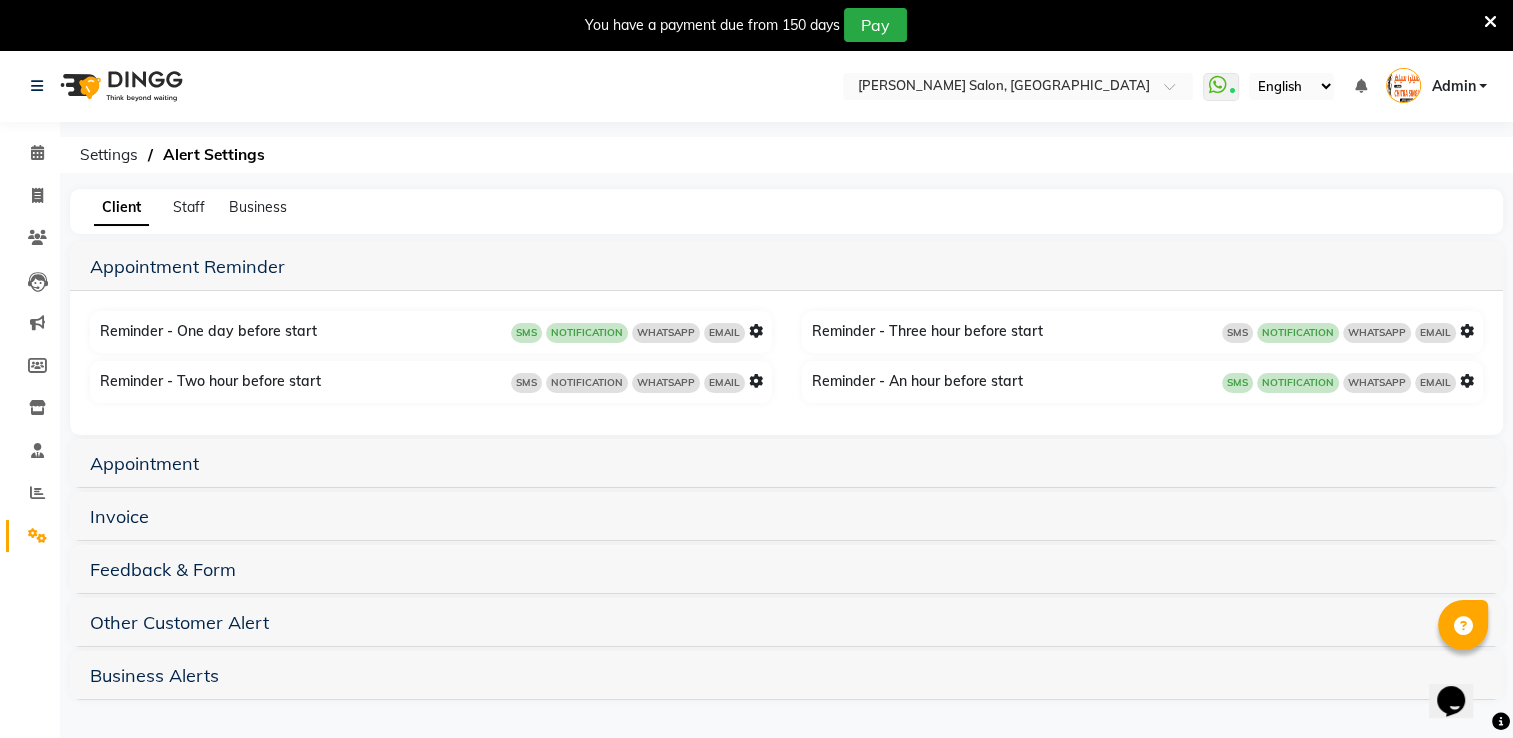 click at bounding box center (756, 331) 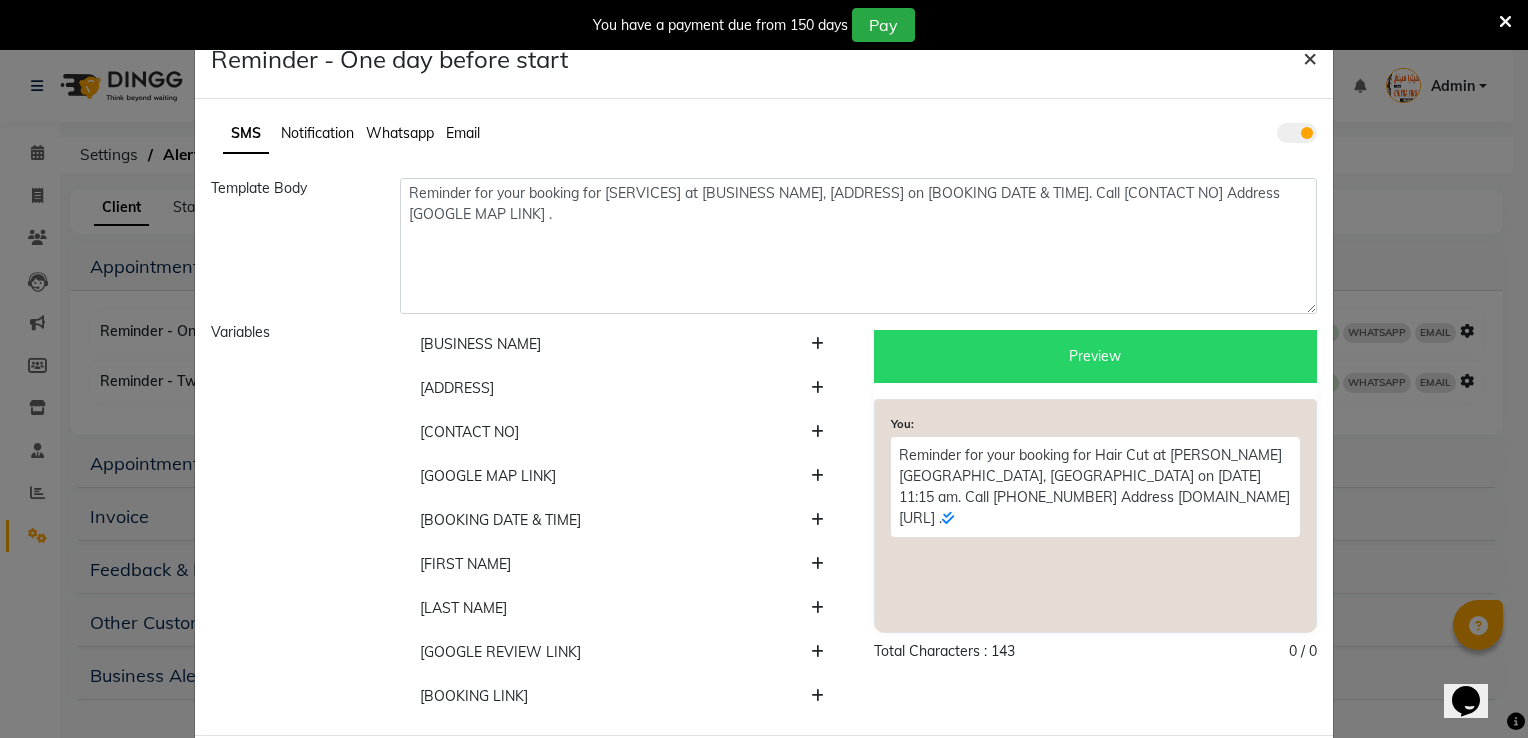 click on "×" 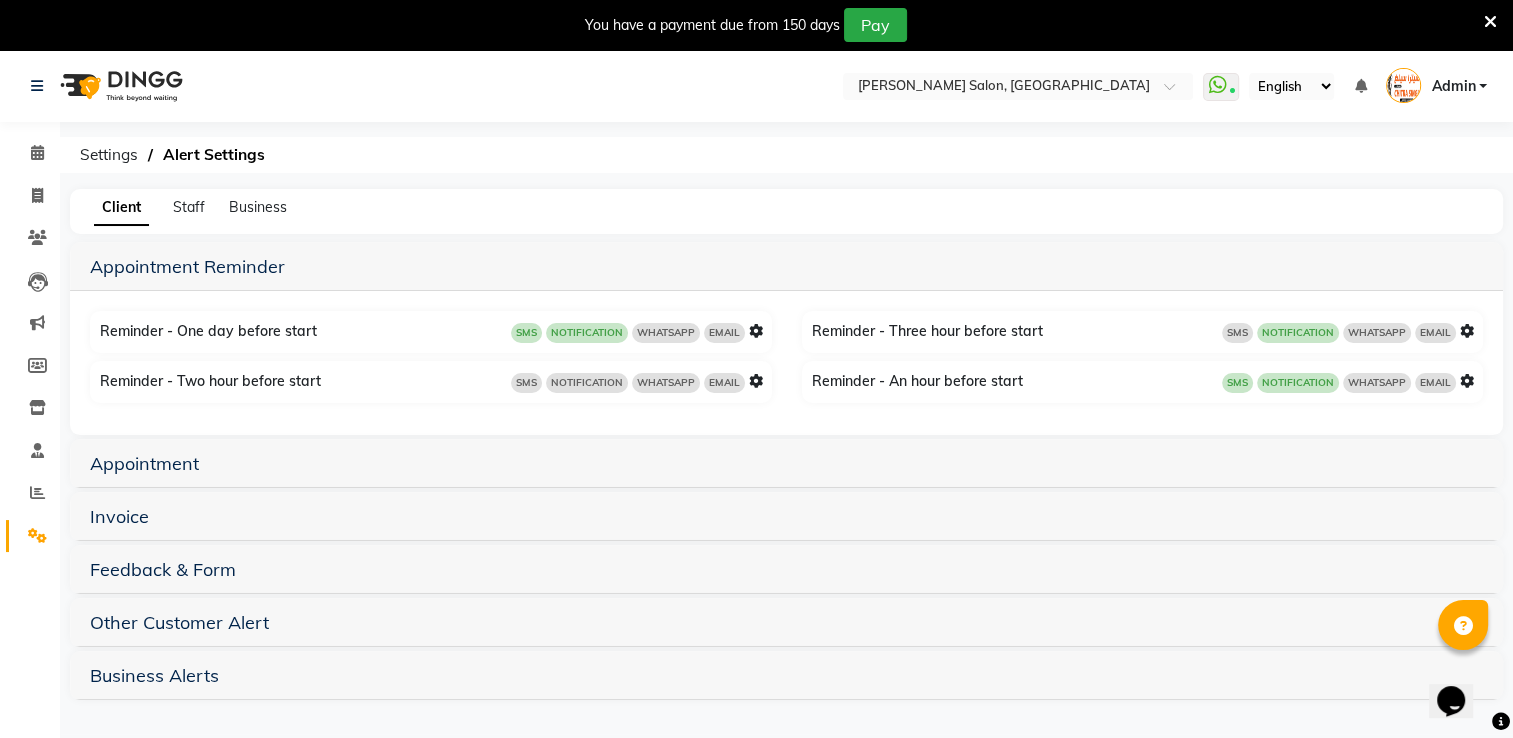 click at bounding box center [1467, 331] 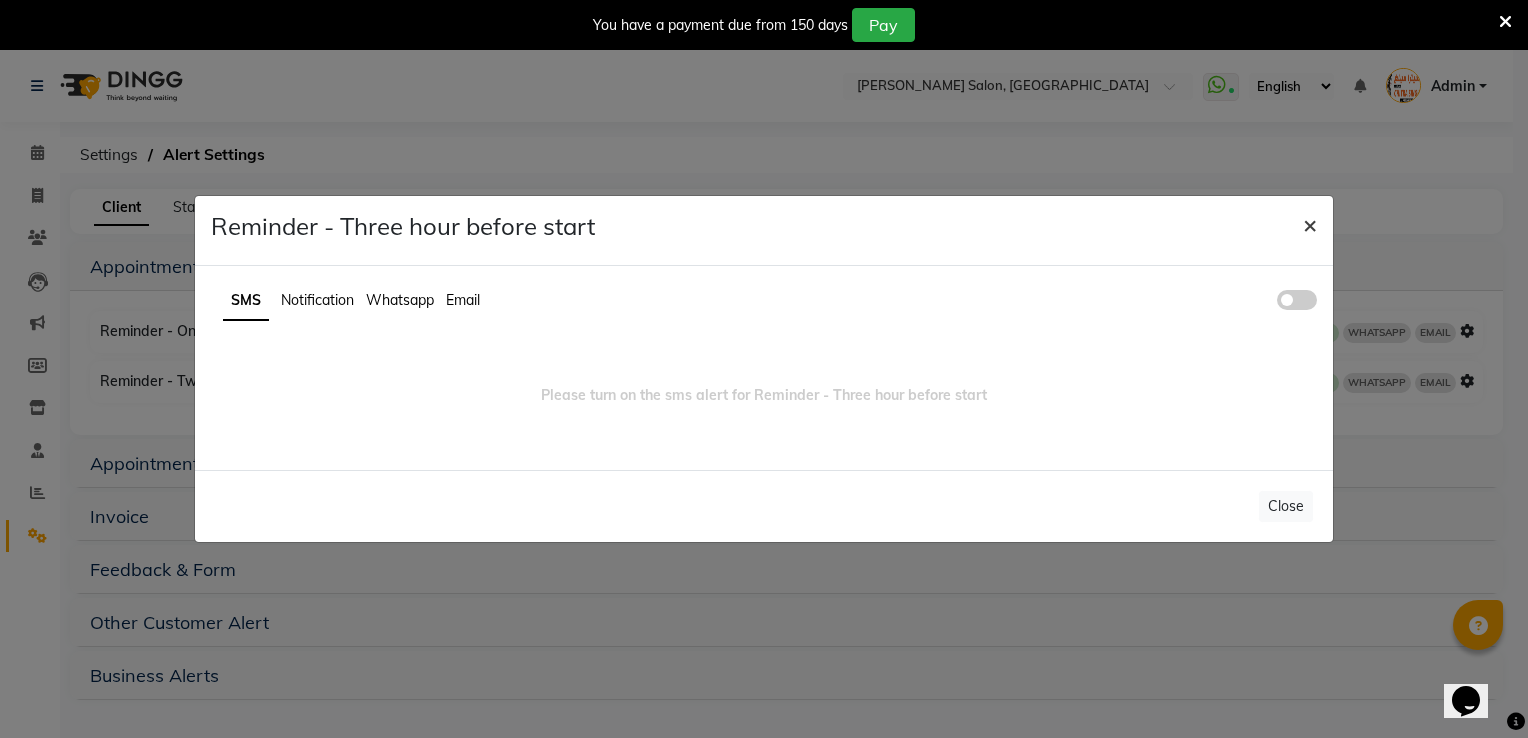click on "×" 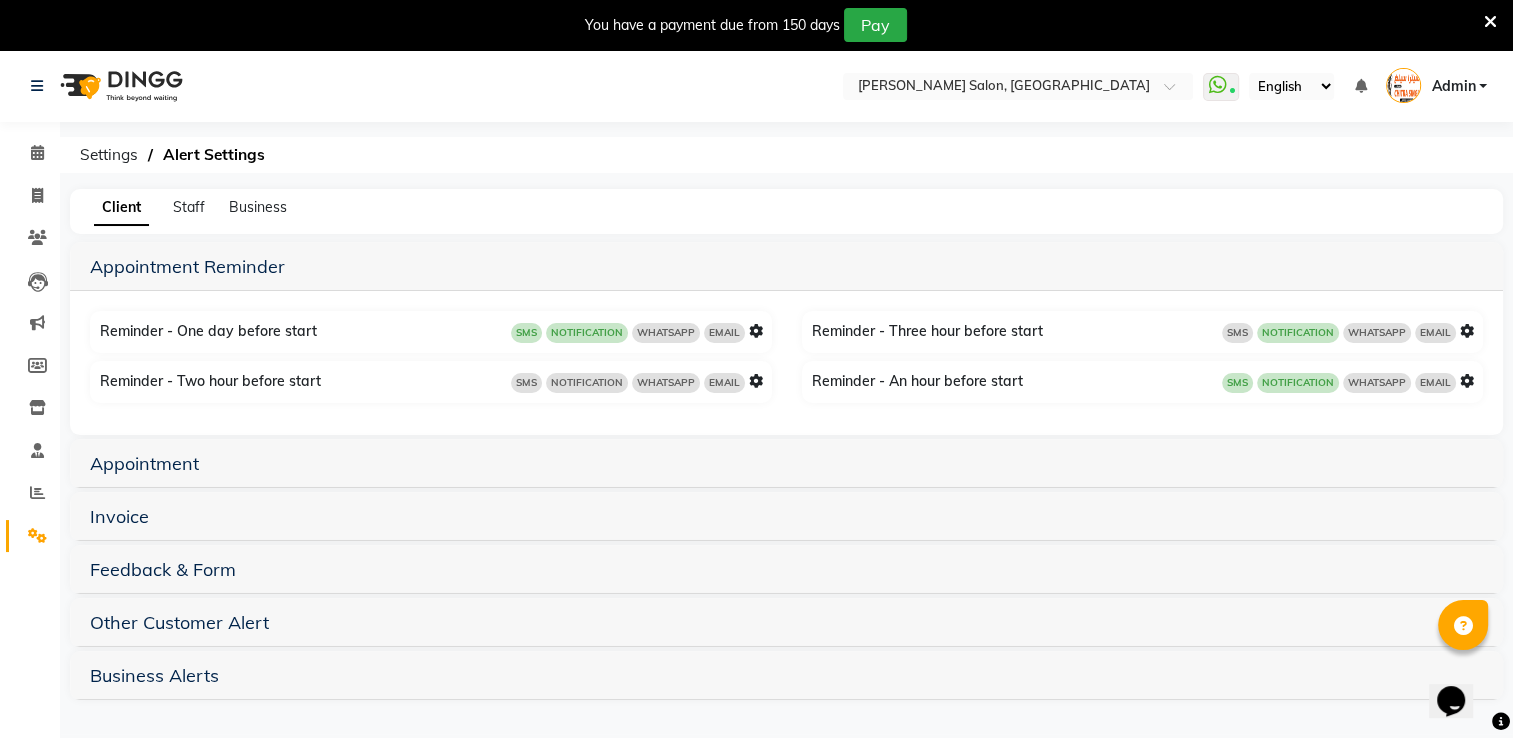 click at bounding box center (1467, 381) 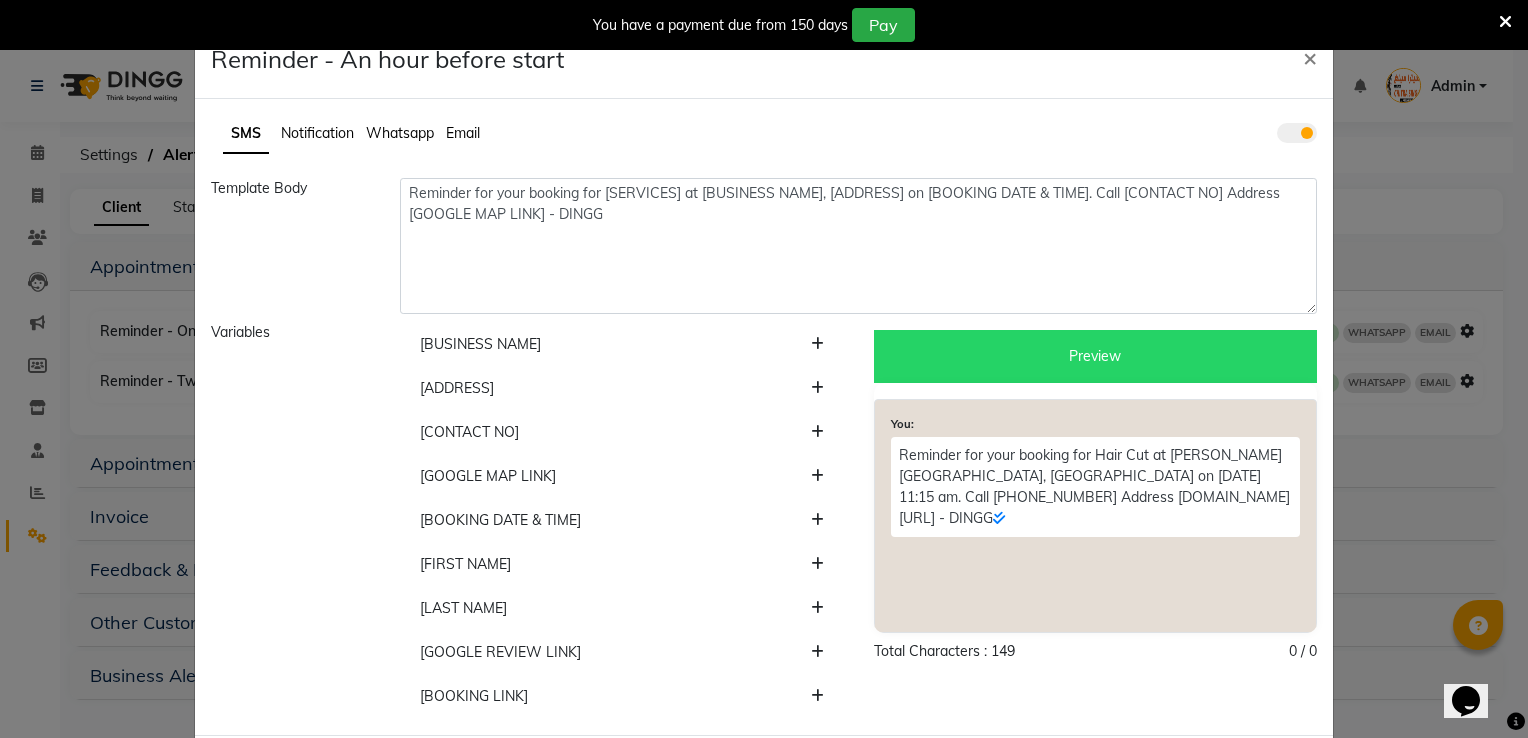 click 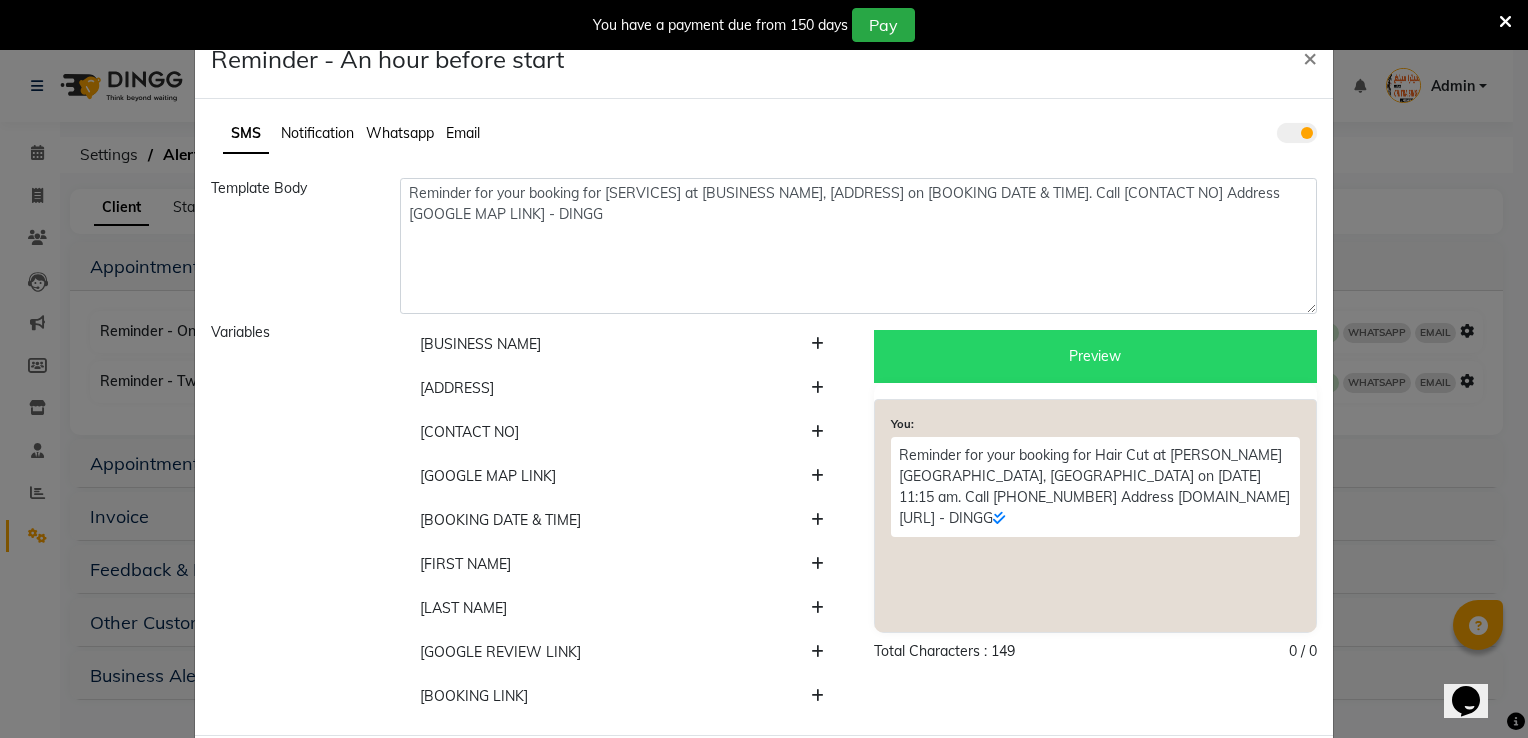 click 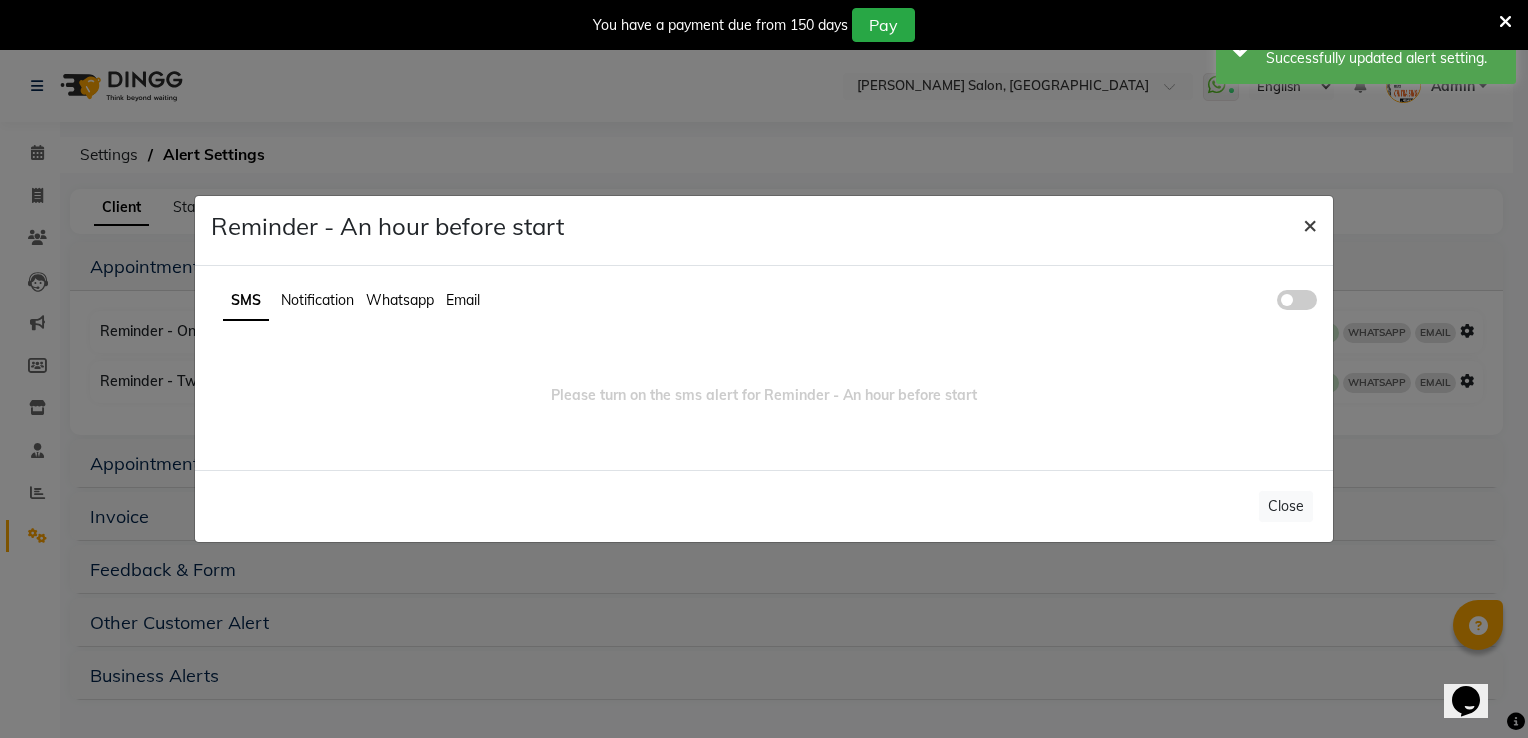 click on "×" 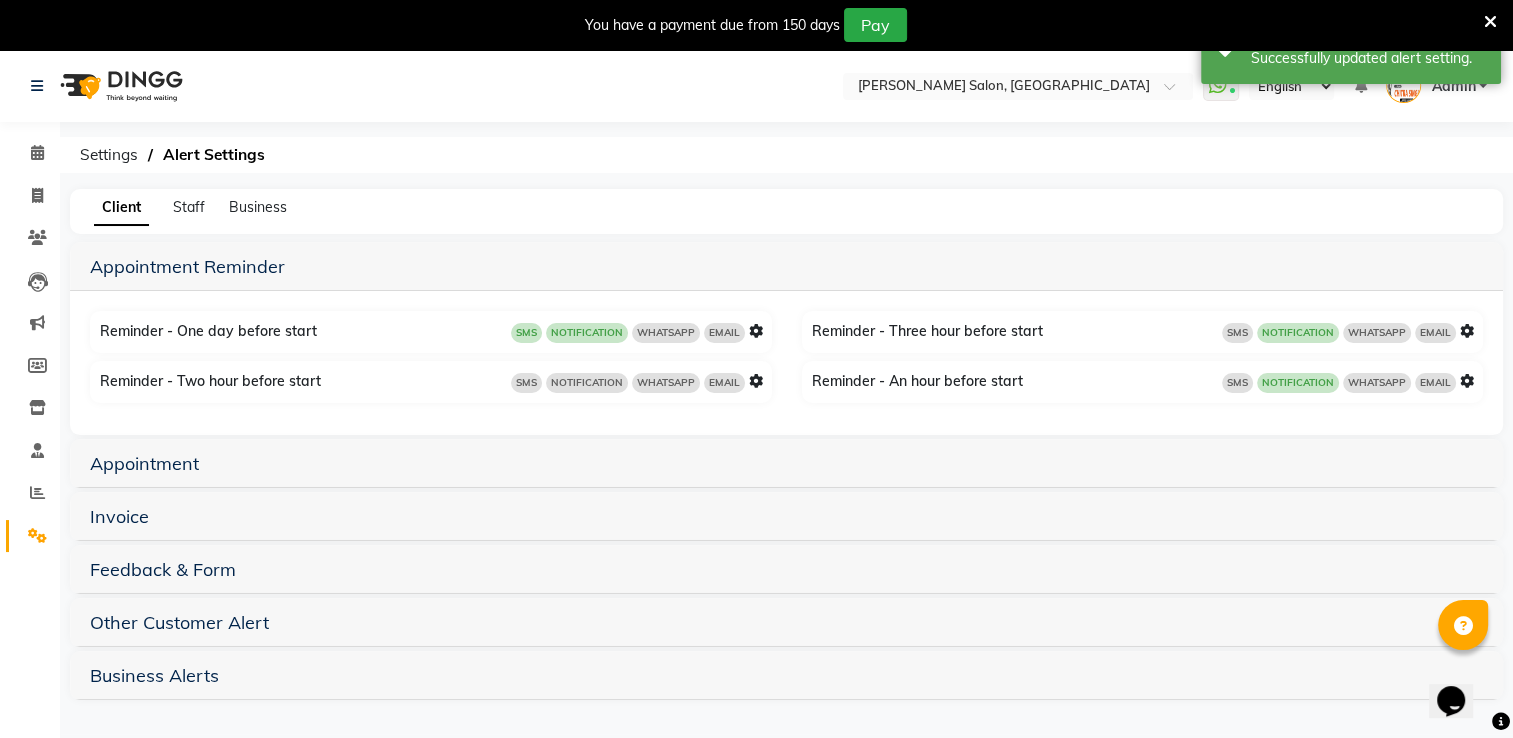 click at bounding box center (756, 331) 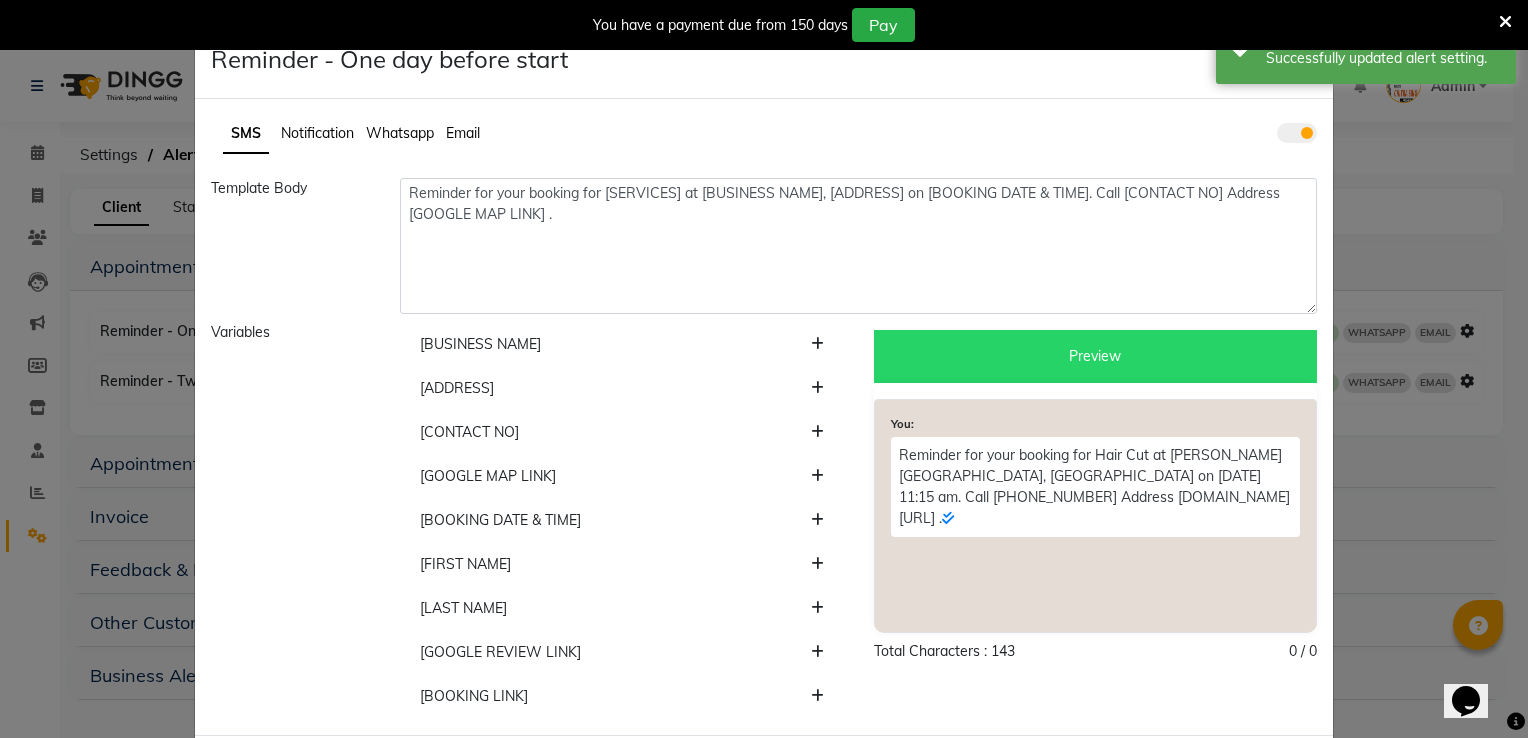 click at bounding box center [1505, 22] 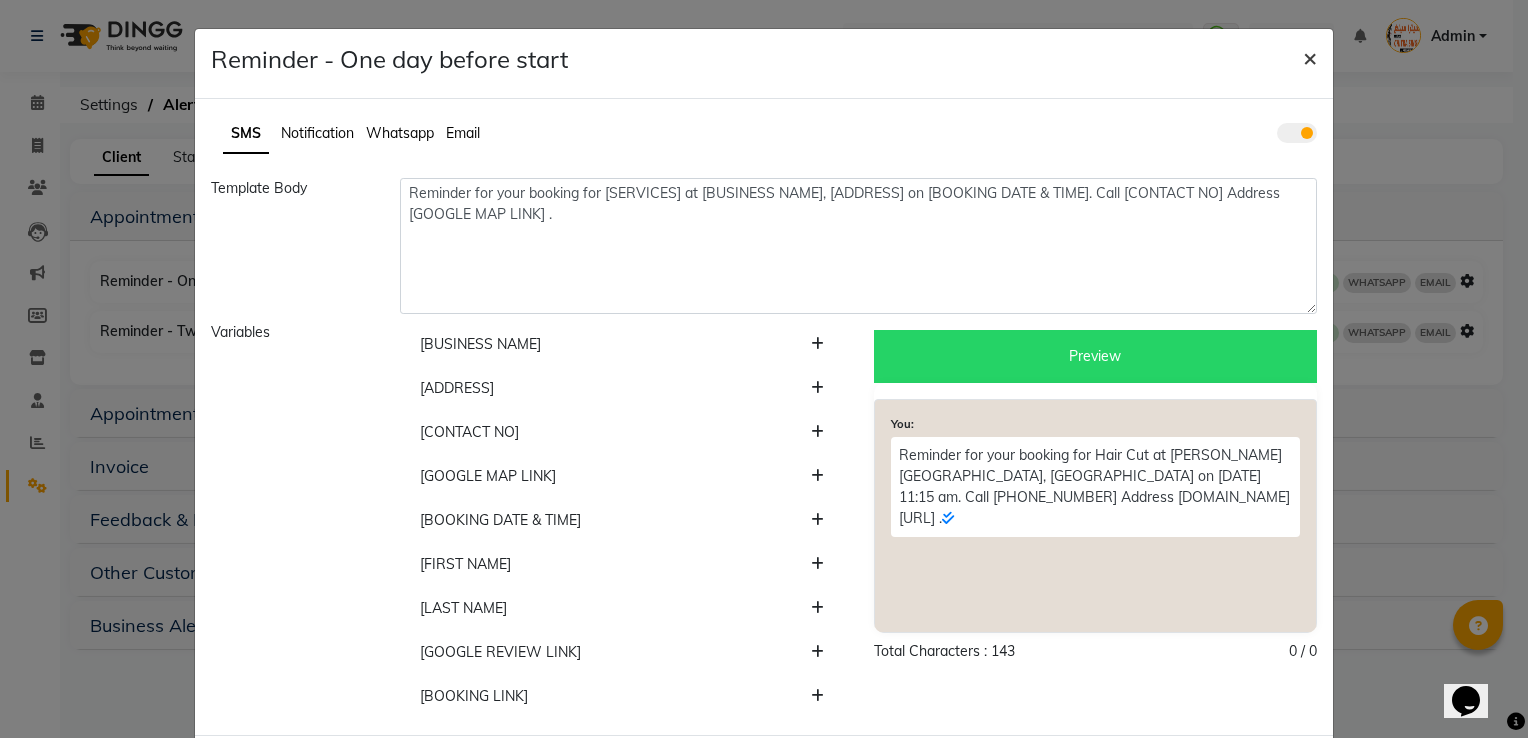 click on "×" 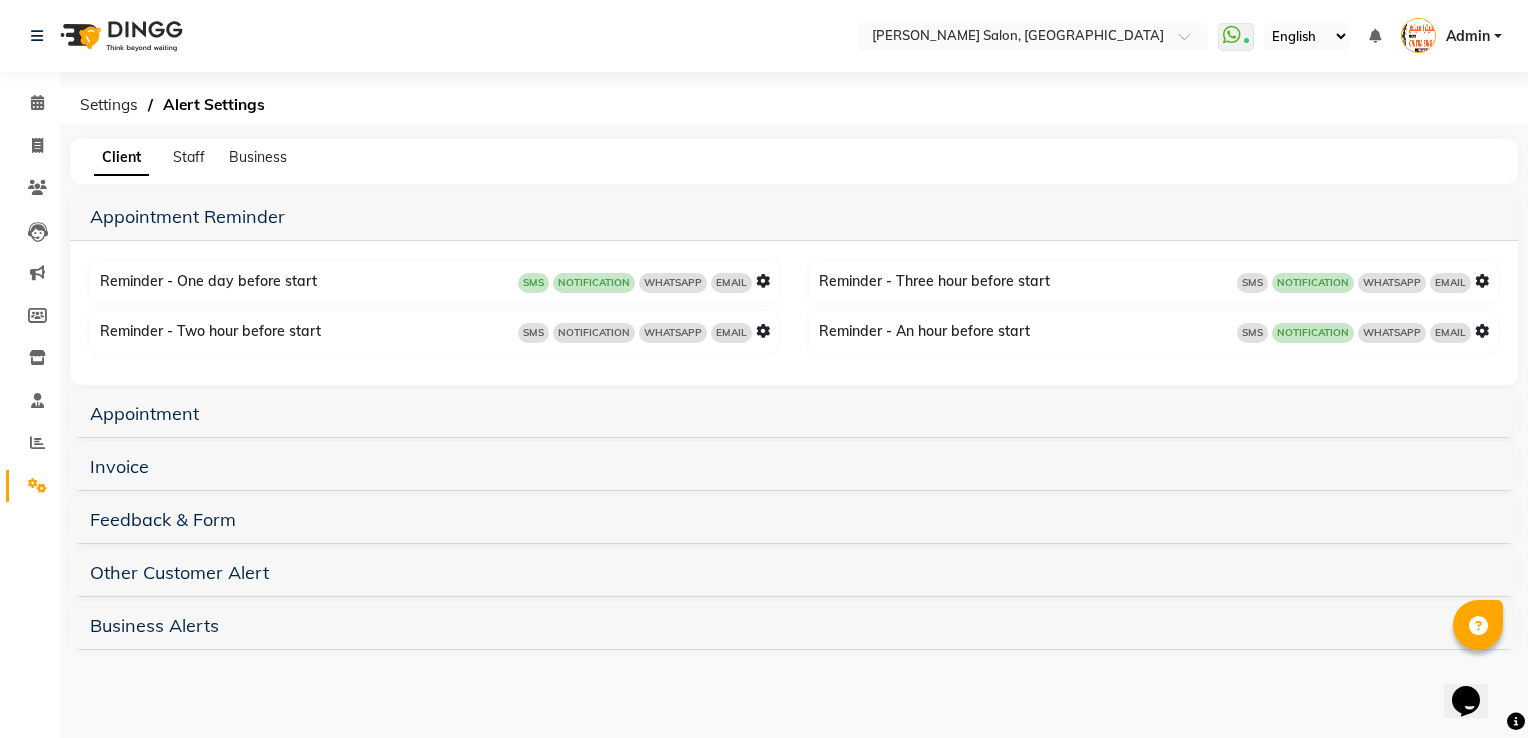 click at bounding box center (763, 331) 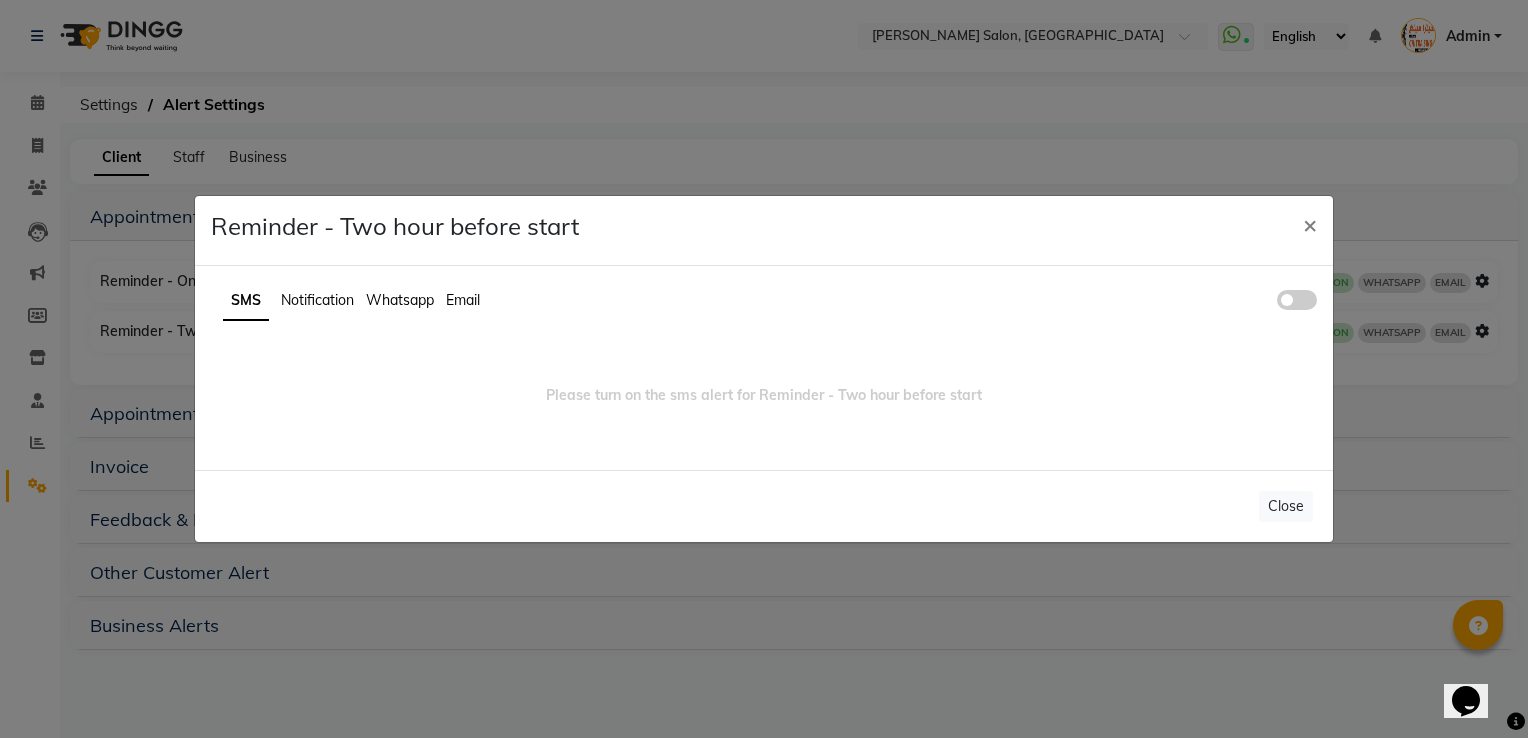 click 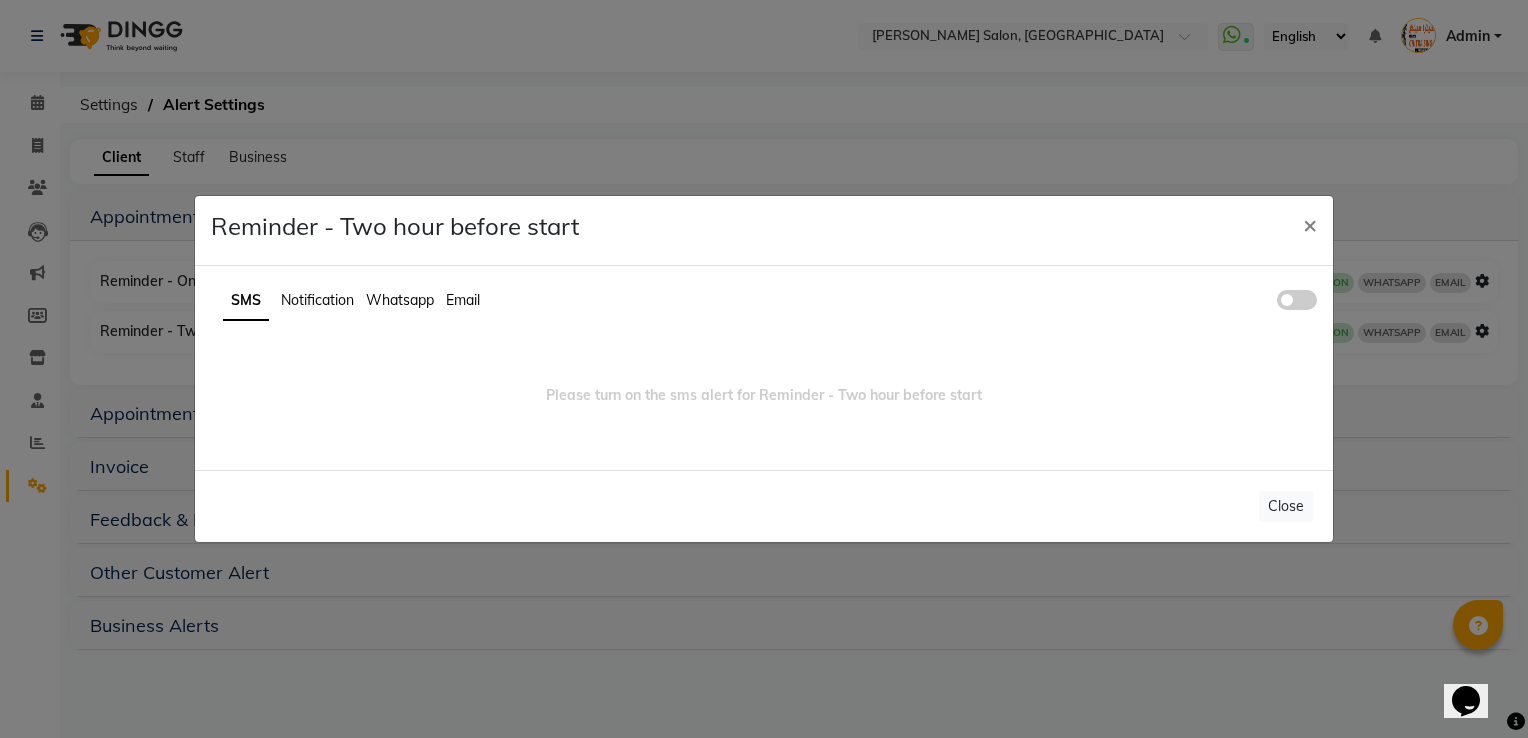 click 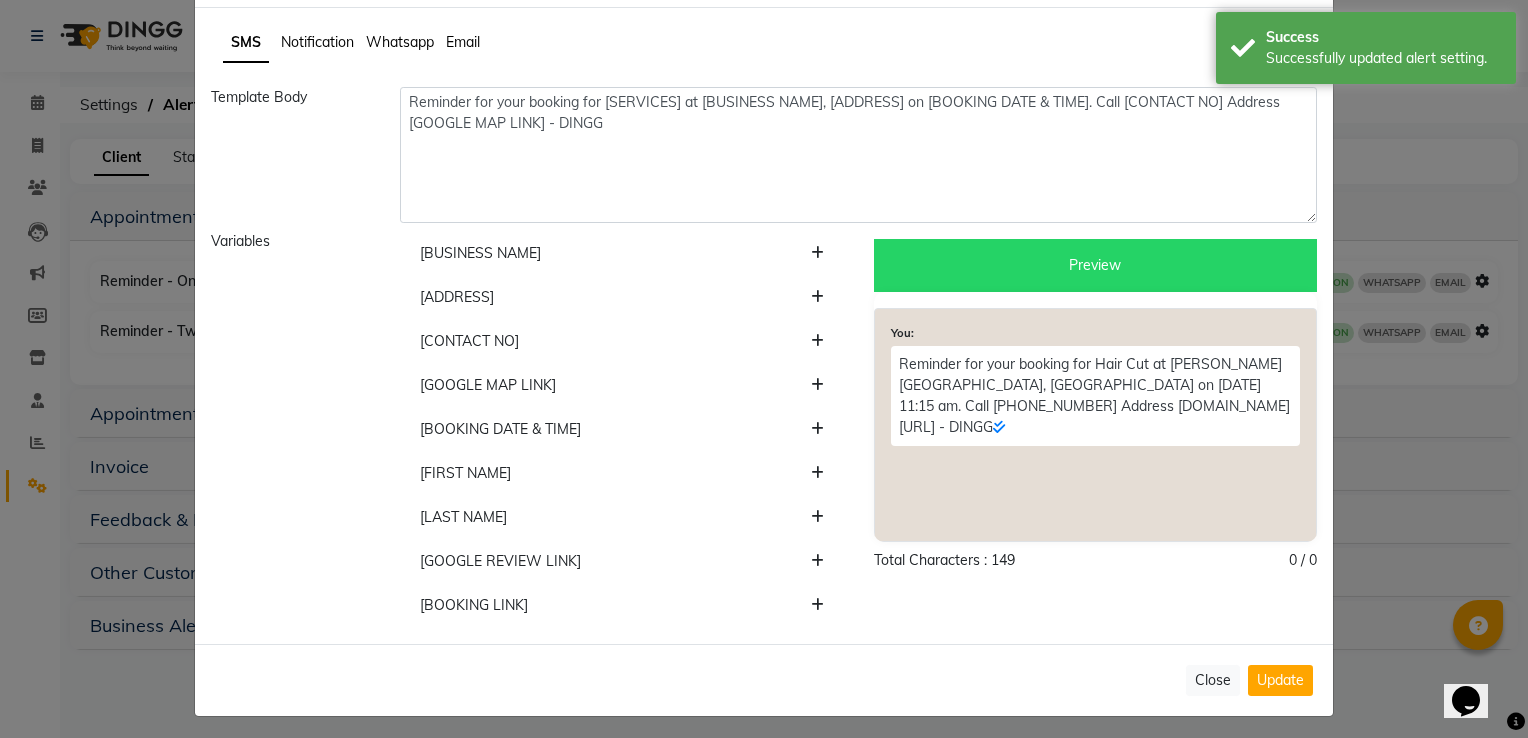 scroll, scrollTop: 95, scrollLeft: 0, axis: vertical 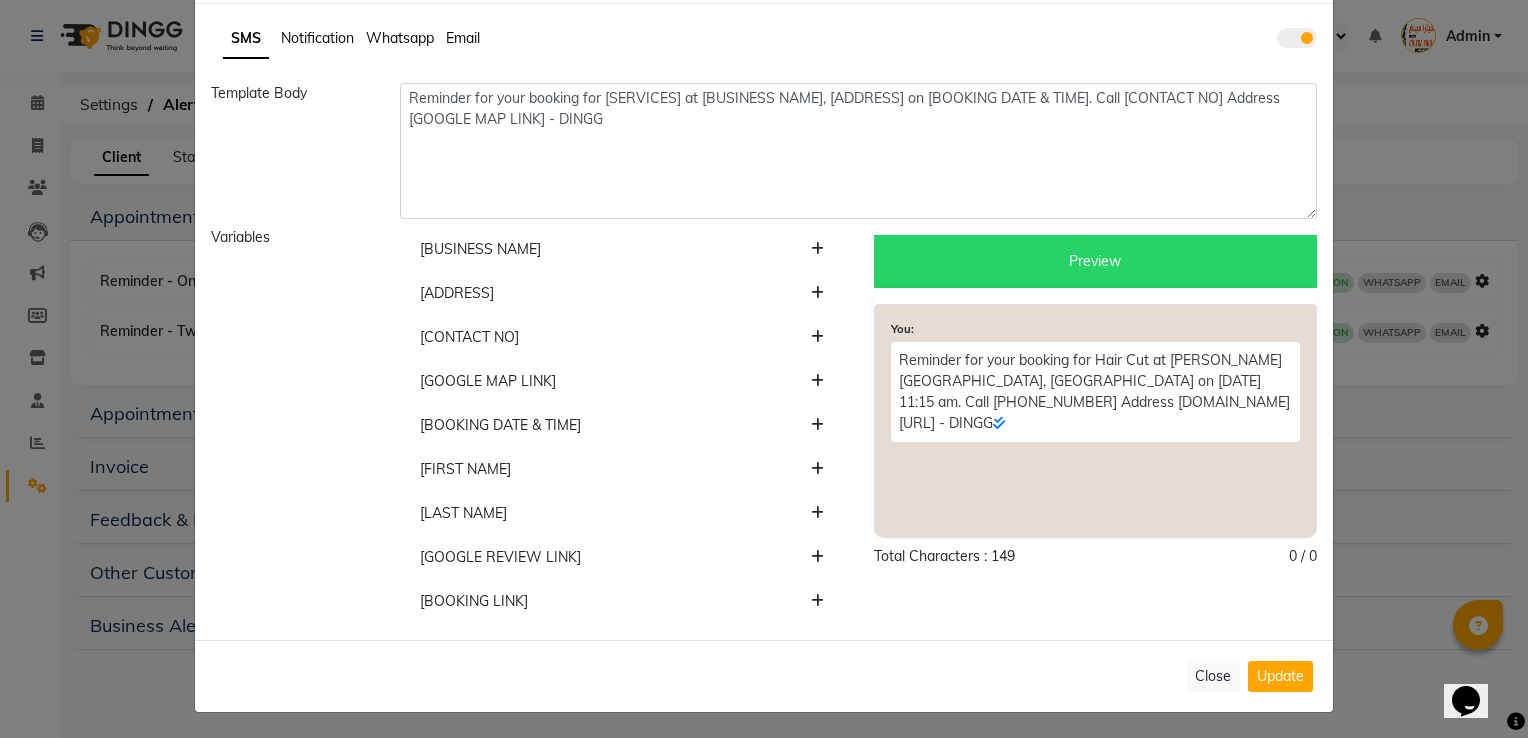 click on "Reminder for your booking for Hair Cut at Chitra Singh Salon, Alwahda on 01-01-2023 at 11:15 am. Call +971509433981 Address ww4.in/a?c=oathSd - DINGG" 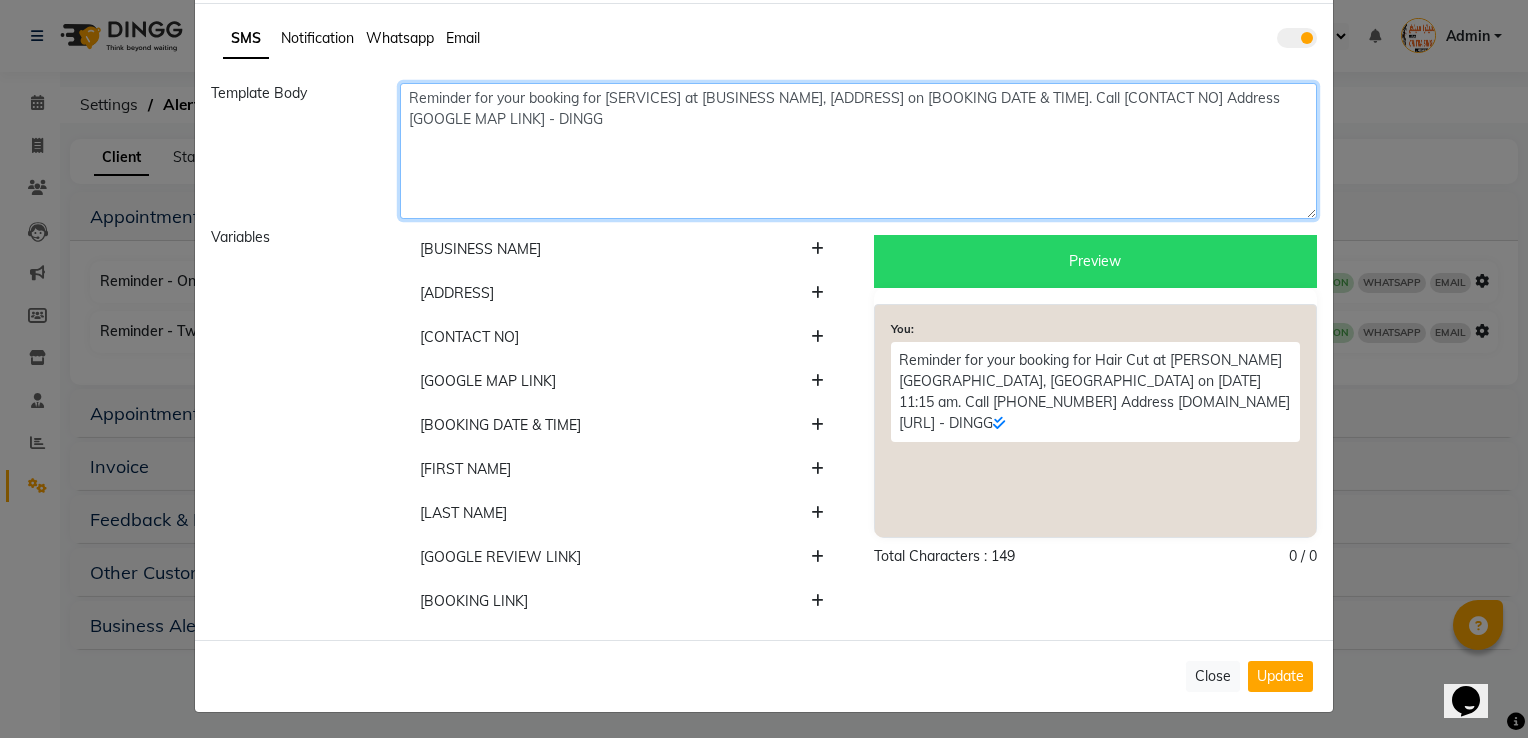 click on "Reminder for your booking for [SERVICES] at [BUSINESS NAME], [ADDRESS] on [BOOKING DATE & TIME]. Call [CONTACT NO] Address [GOOGLE MAP LINK] - DINGG" 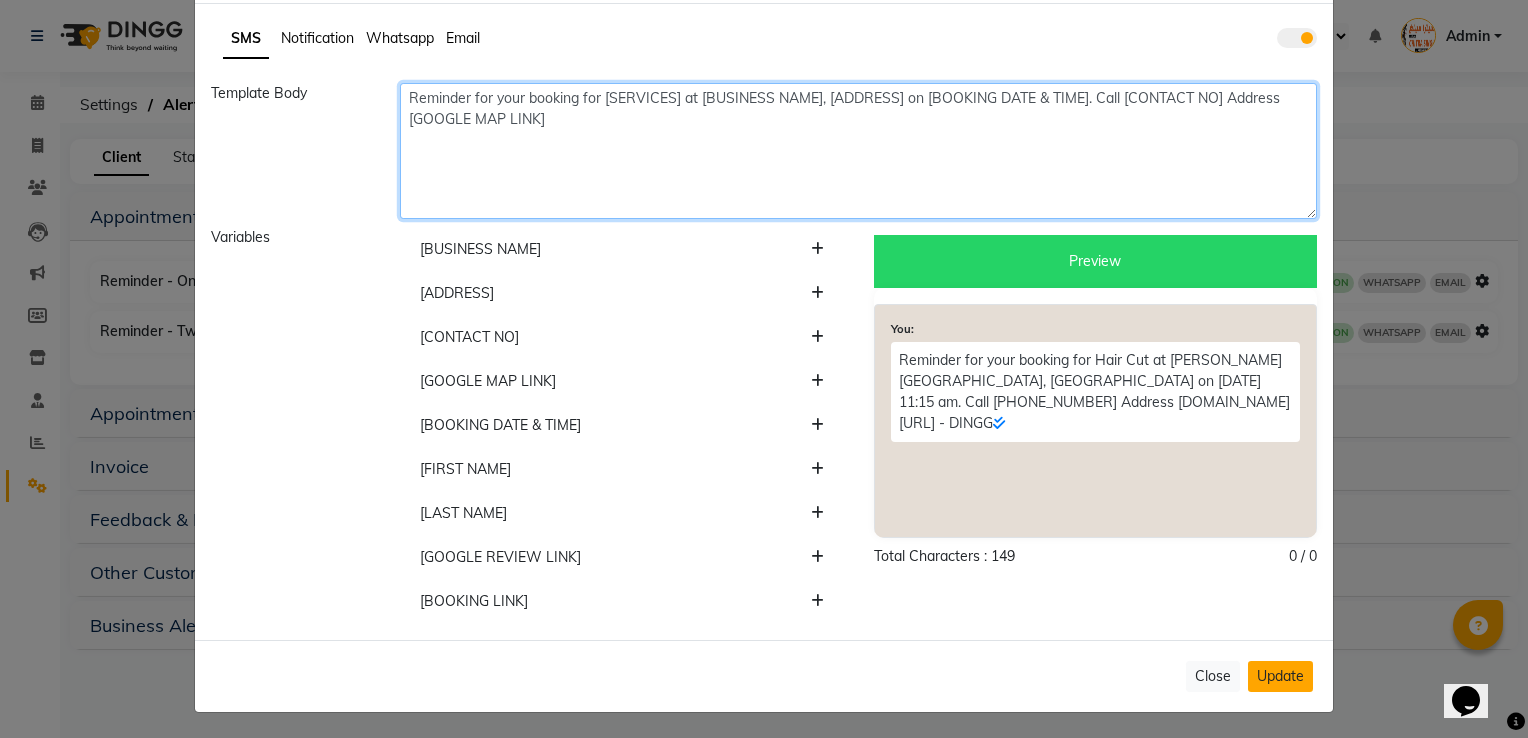 type on "Reminder for your booking for [SERVICES] at [BUSINESS NAME], [ADDRESS] on [BOOKING DATE & TIME]. Call [CONTACT NO] Address [GOOGLE MAP LINK]" 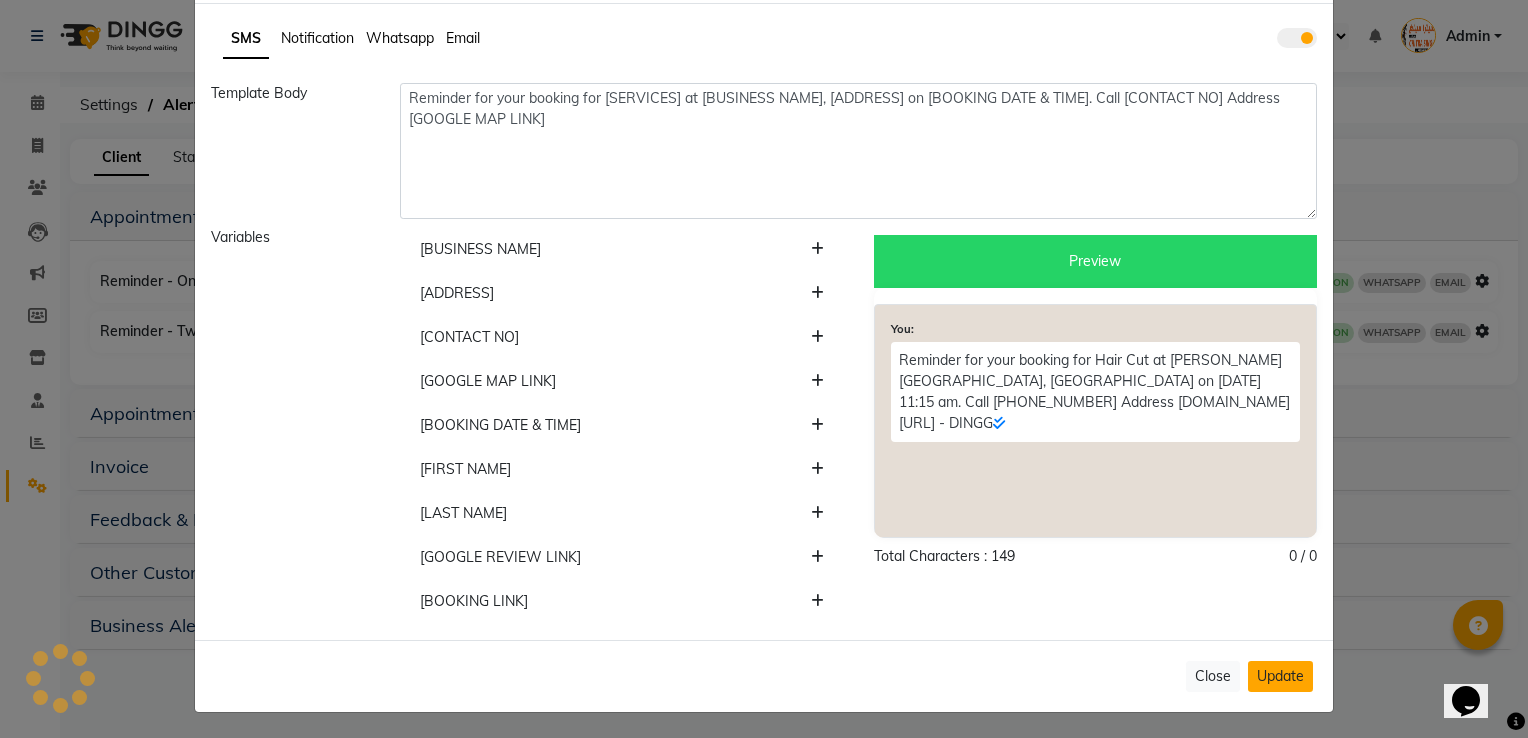click on "Update" 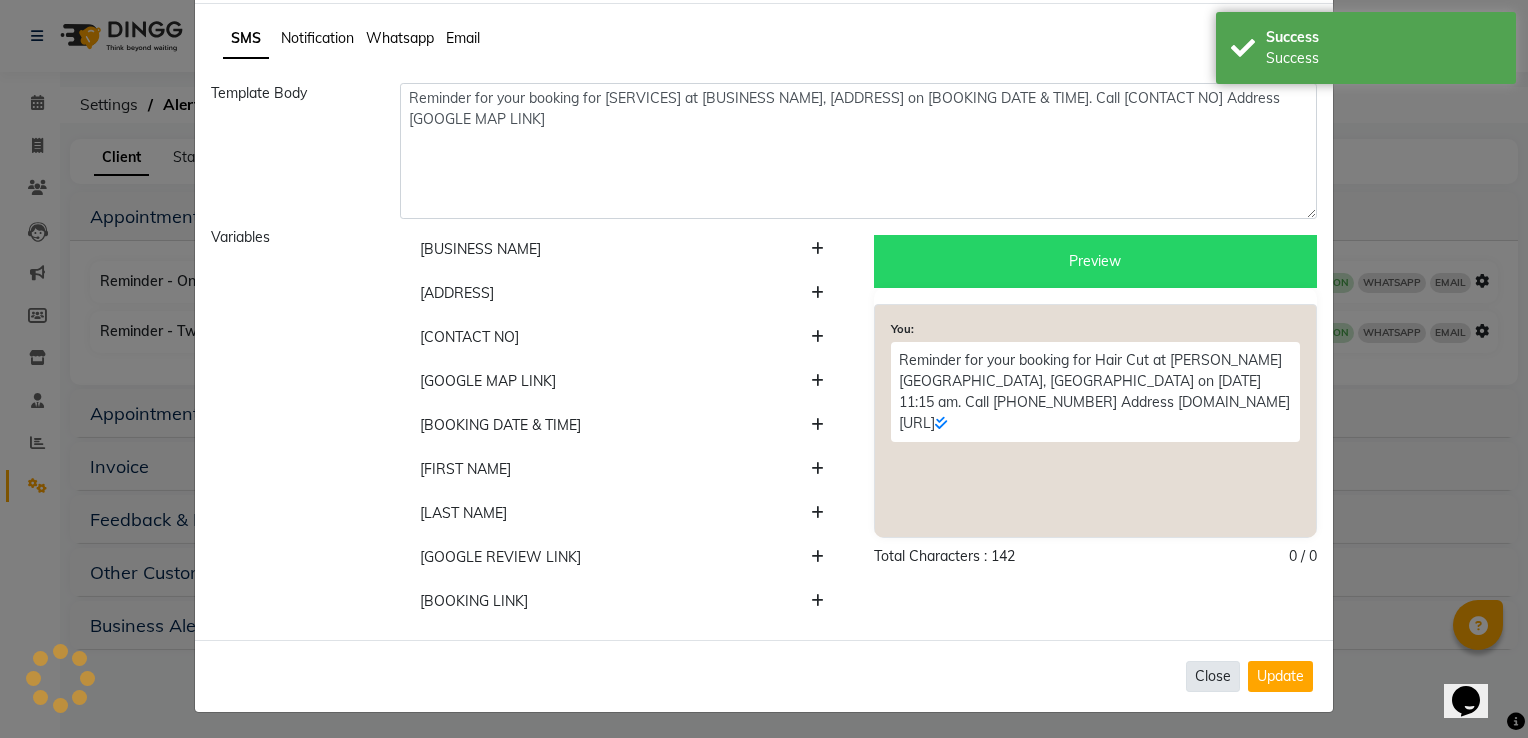 click on "Close" 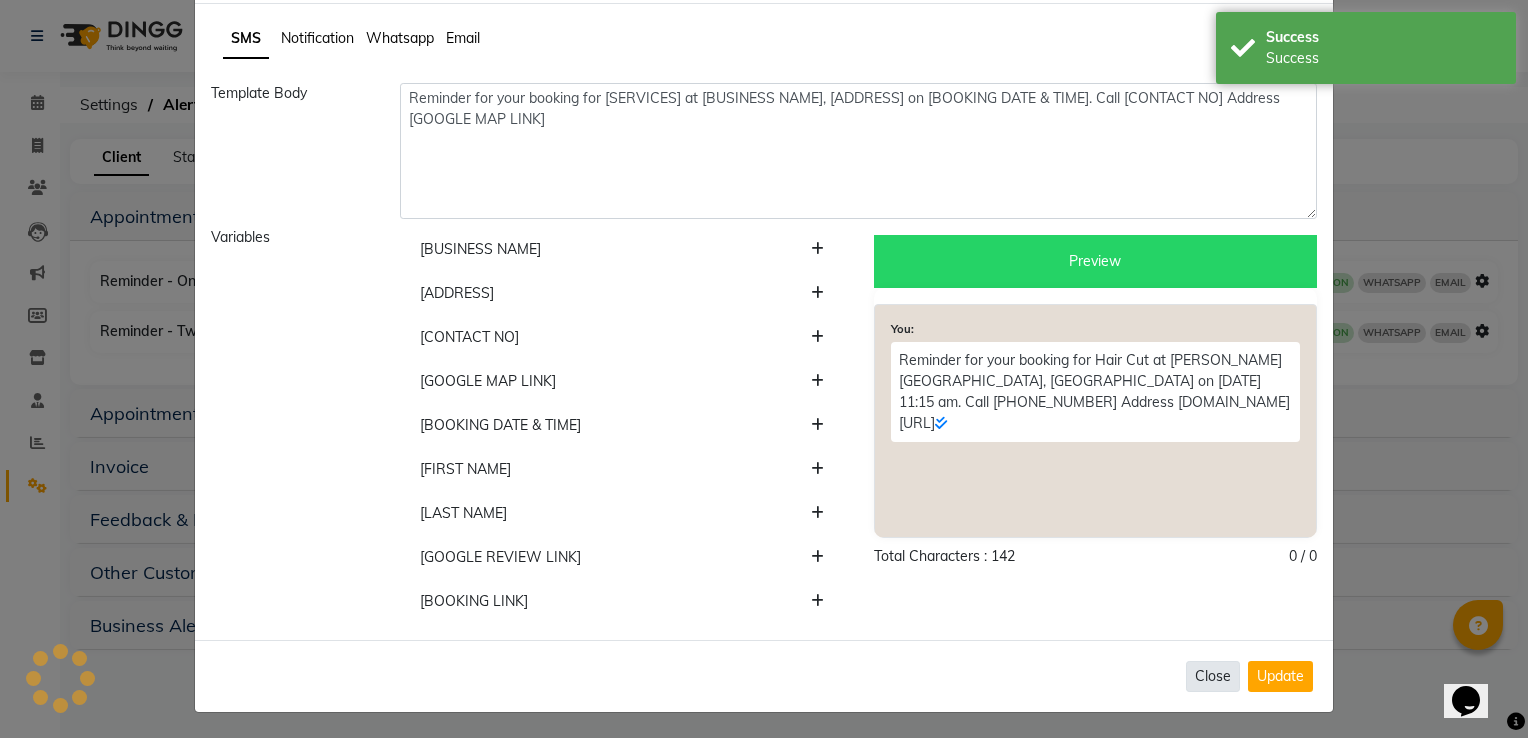 scroll, scrollTop: 0, scrollLeft: 0, axis: both 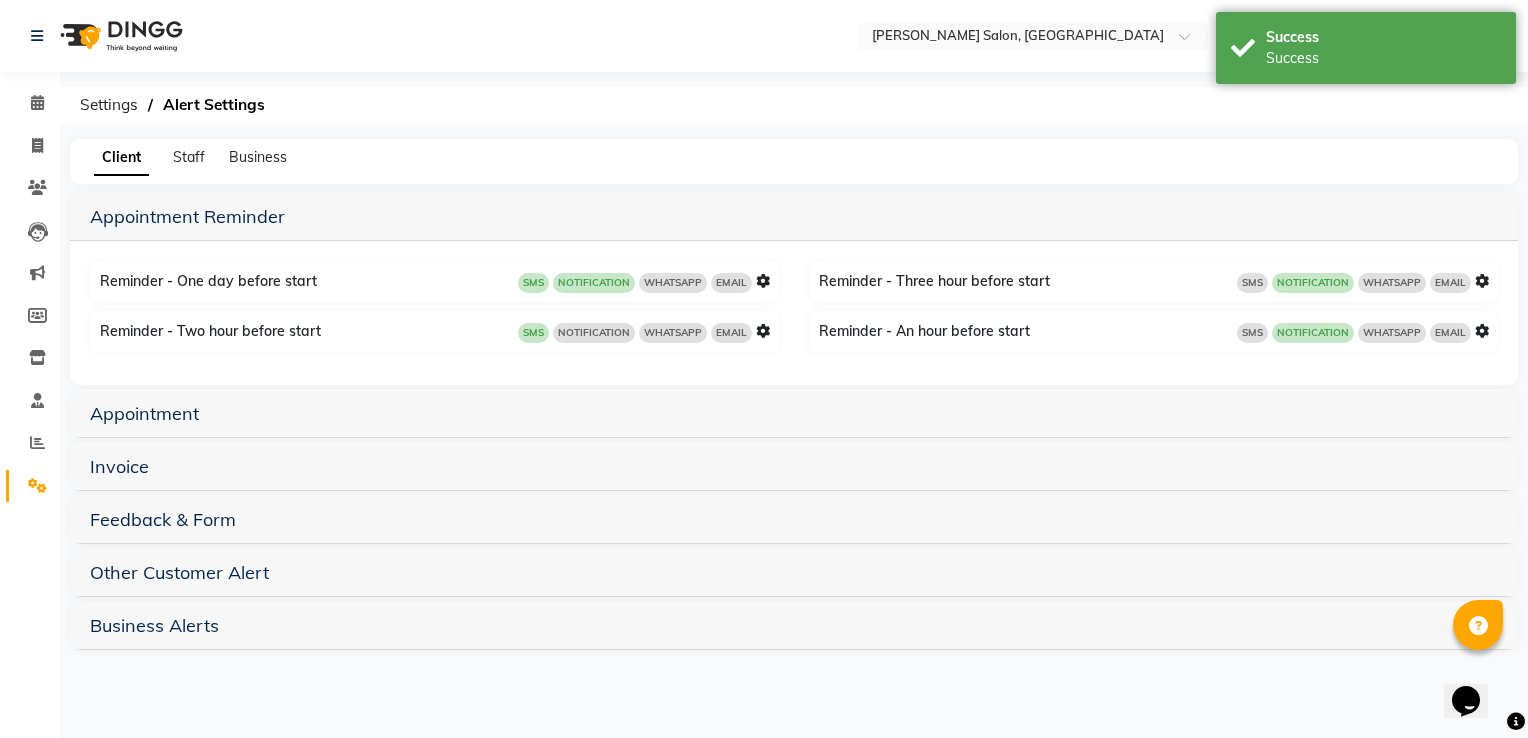 click on "SMS   NOTIFICATION   WHATSAPP   EMAIL" at bounding box center (1363, 332) 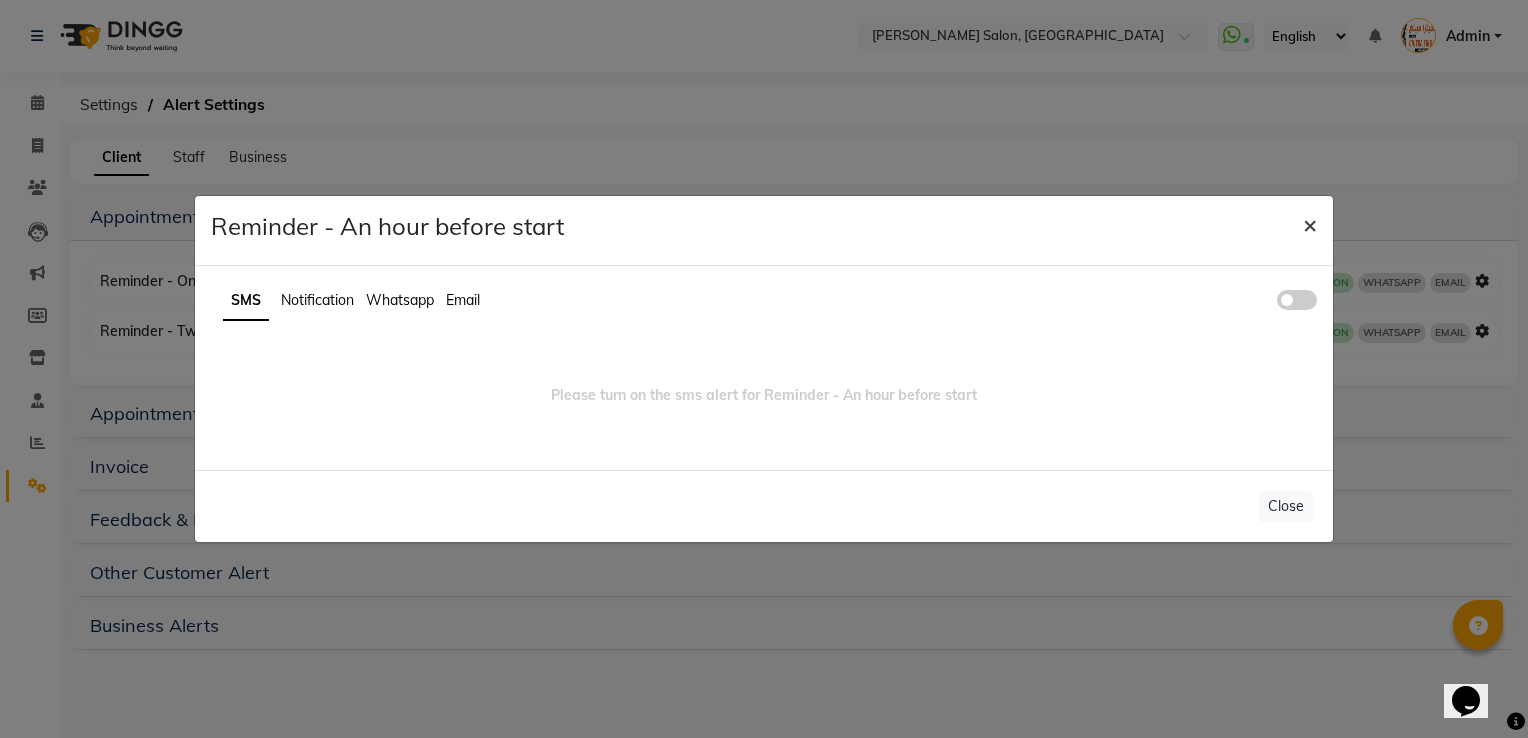 click on "×" 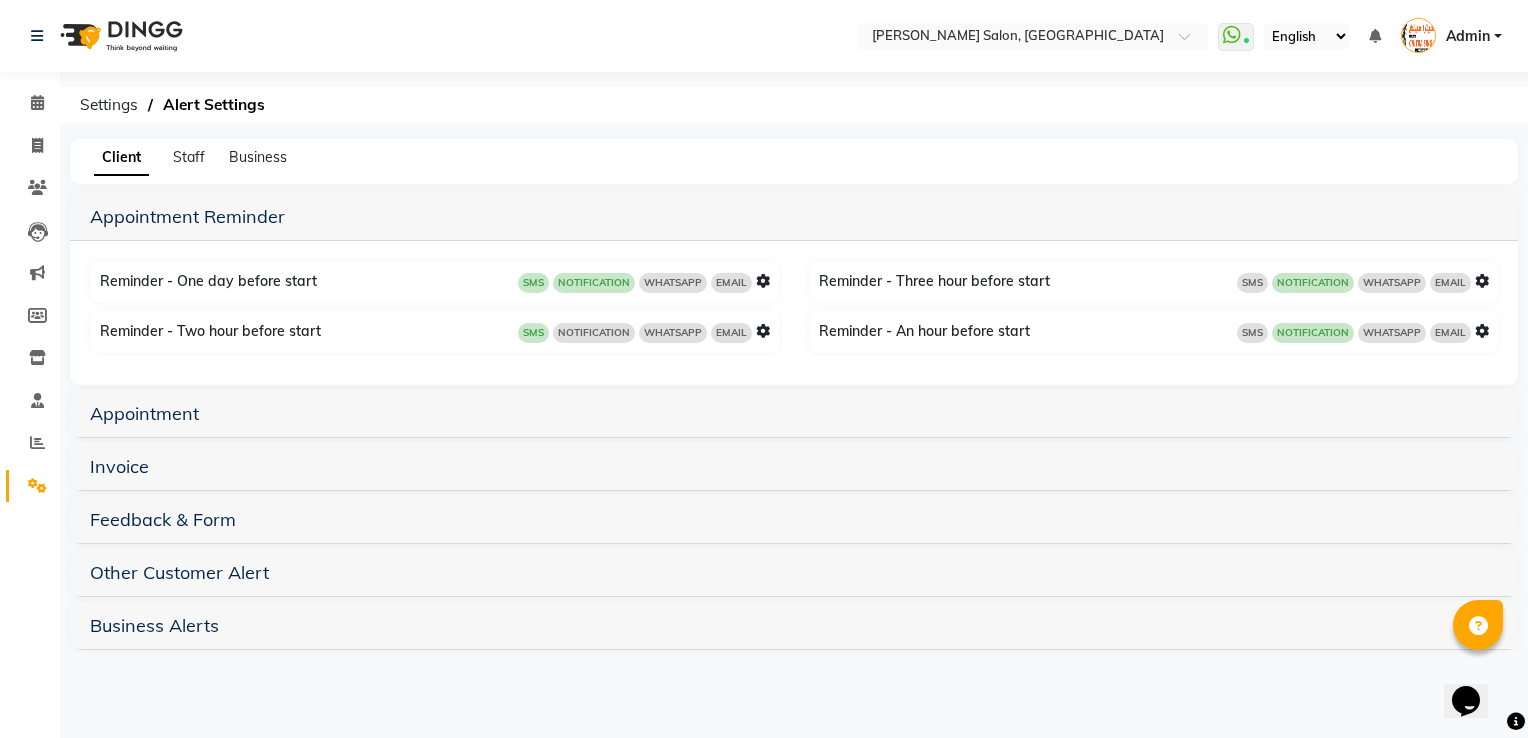 click at bounding box center [1482, 281] 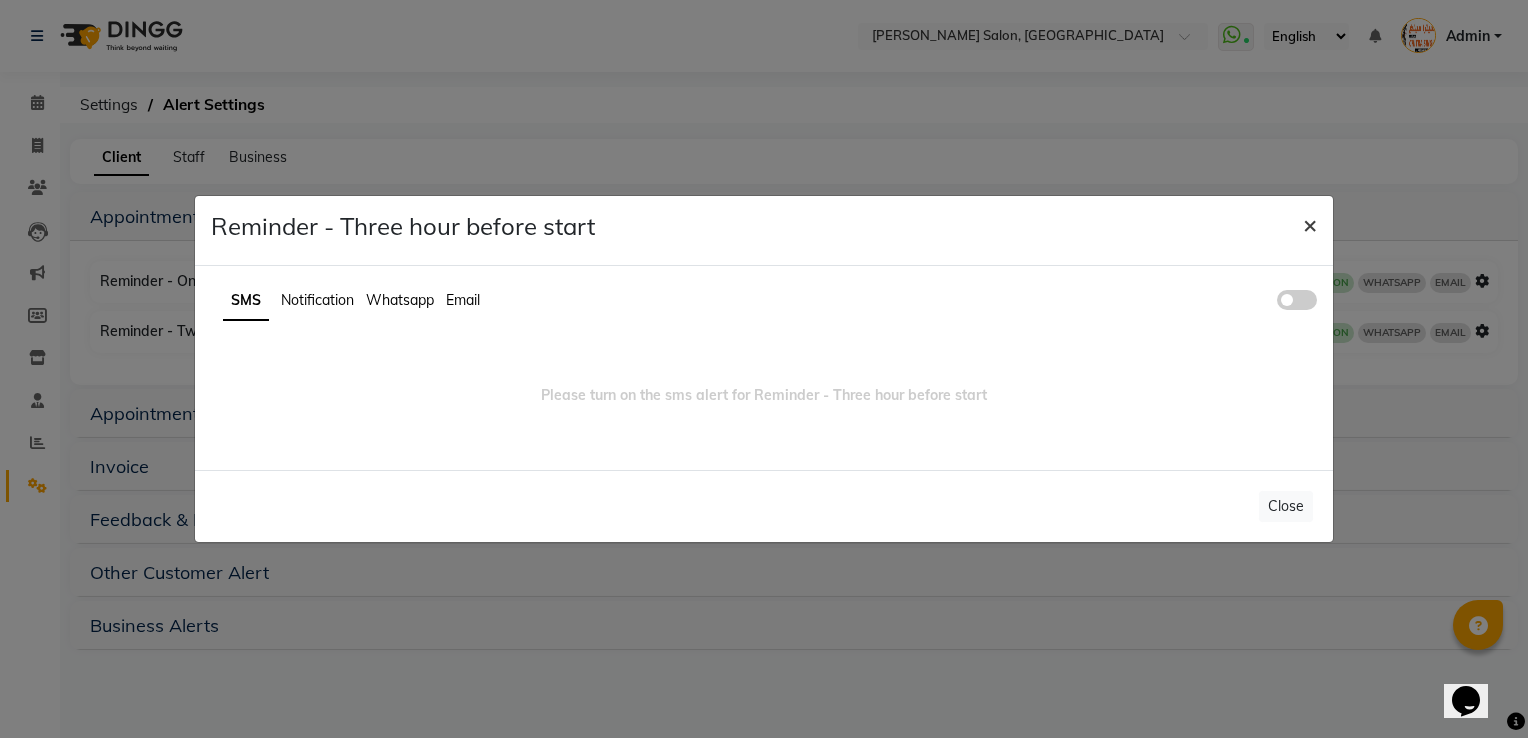 click on "×" 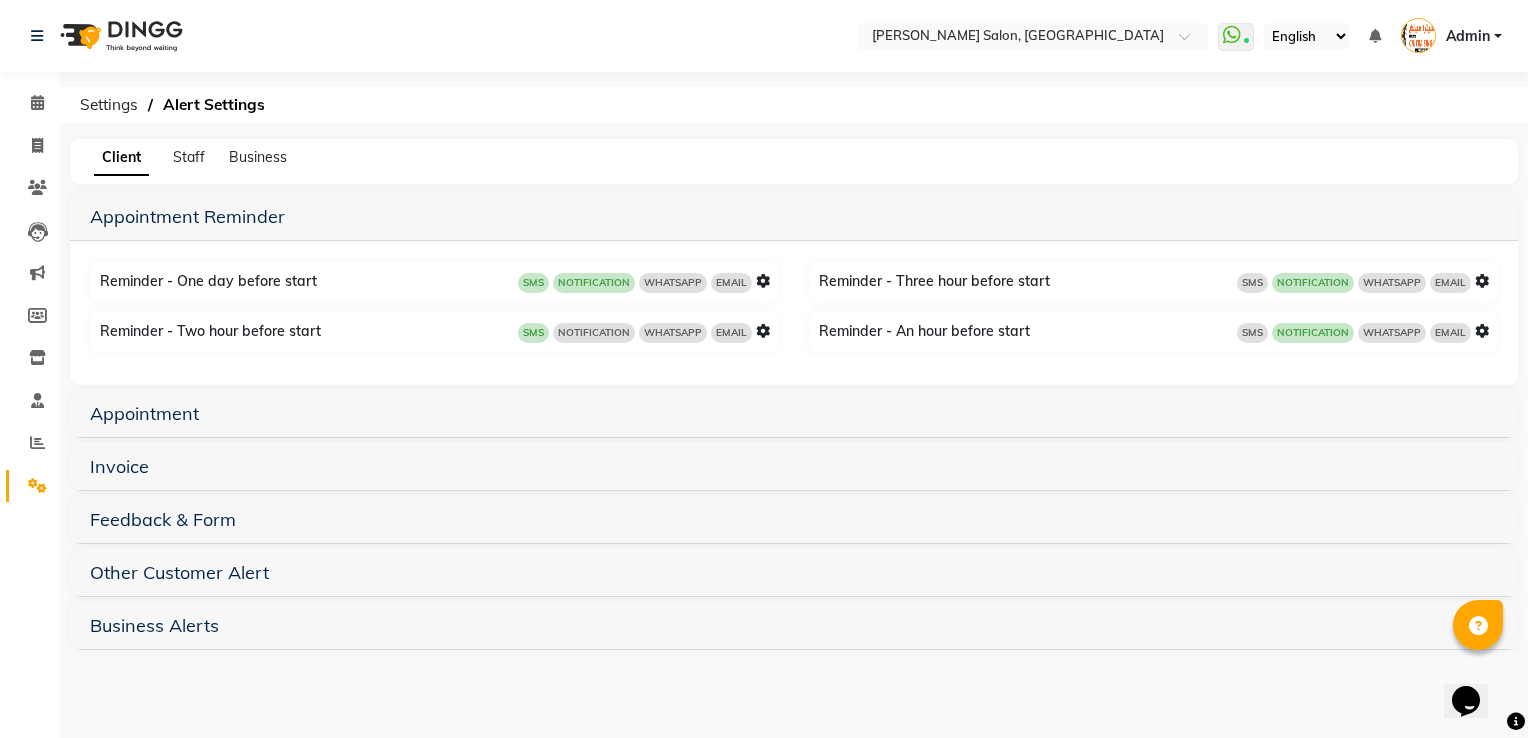 click at bounding box center [763, 281] 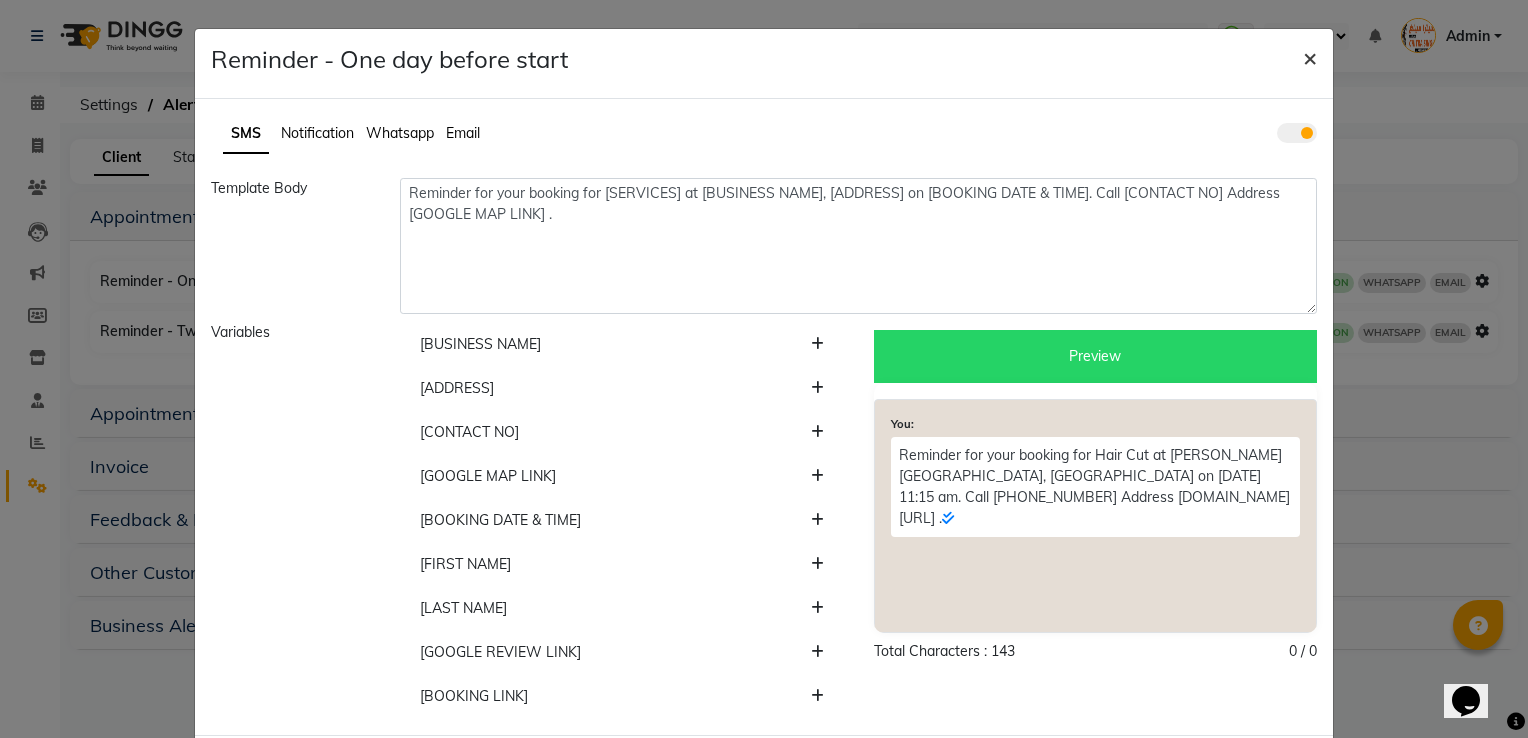 click on "×" 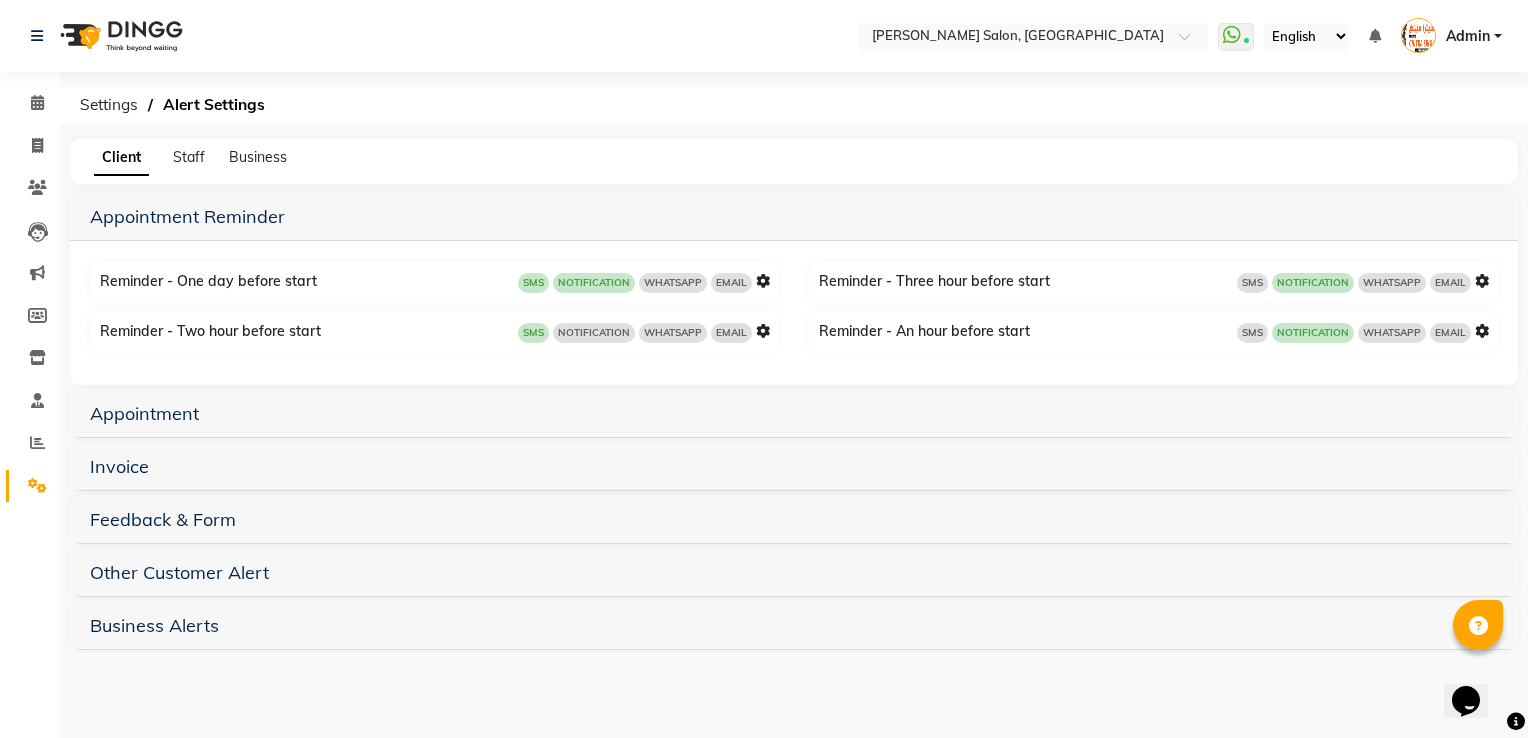 click at bounding box center [763, 331] 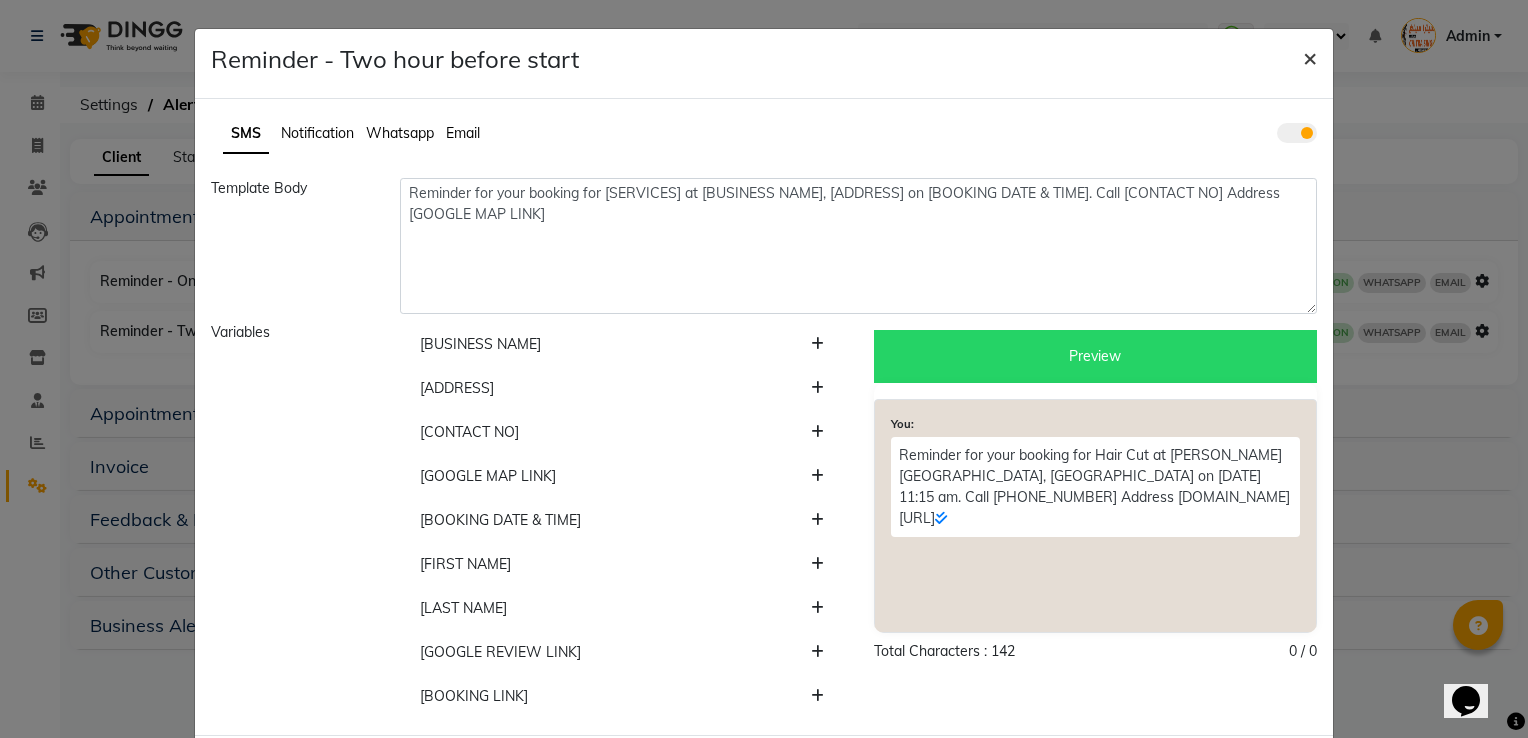 click on "×" 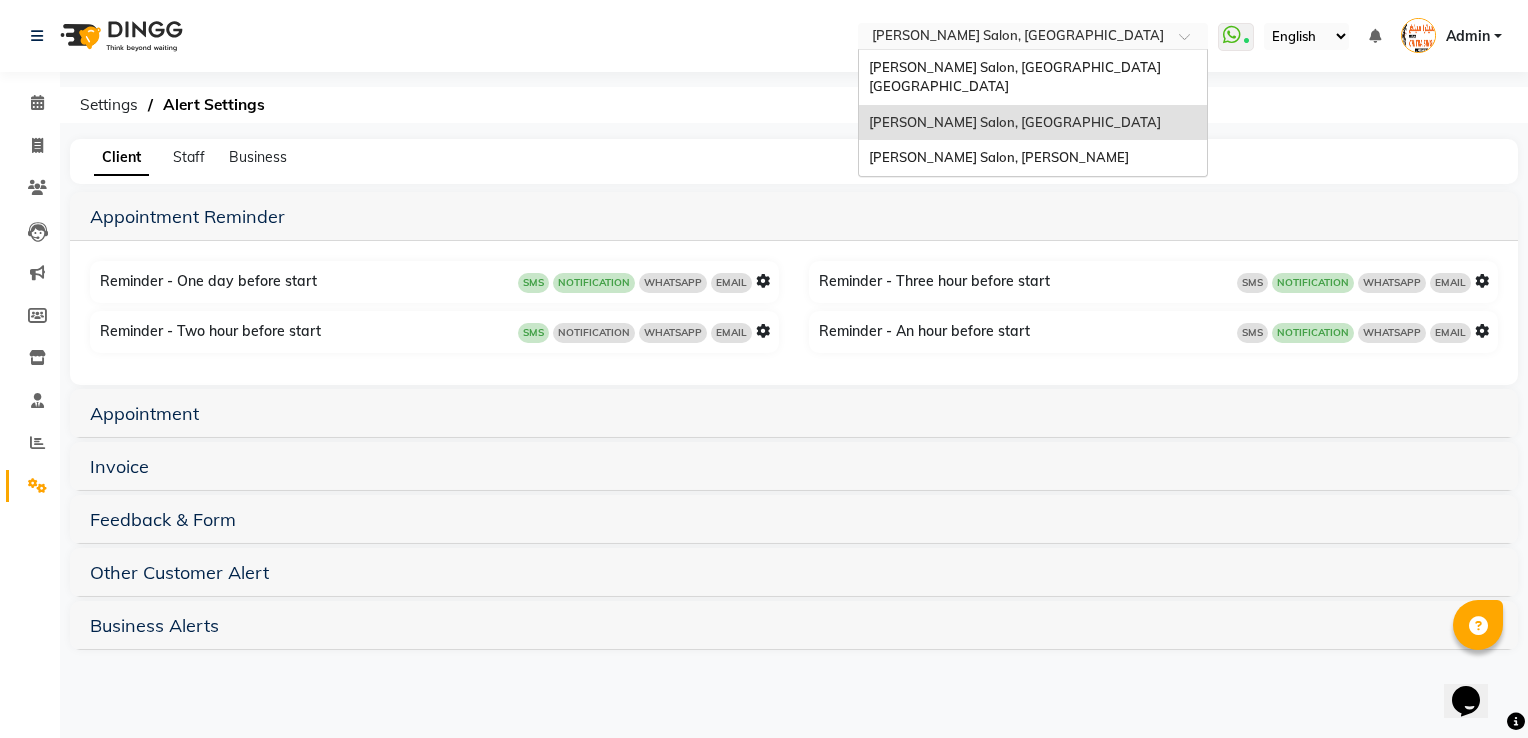click at bounding box center [1191, 42] 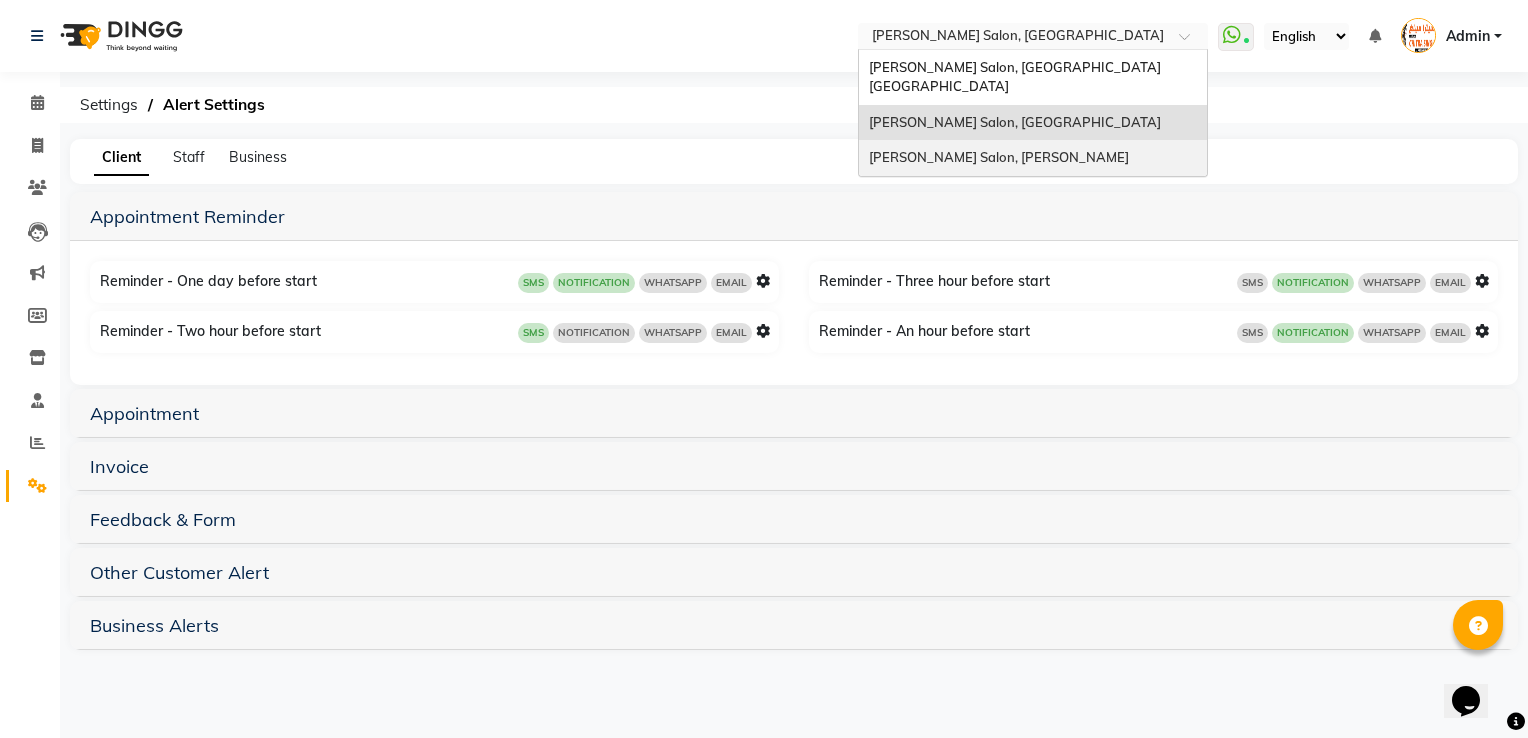 click on "Chitra Singh Salon, Abu Shagara" at bounding box center (1033, 158) 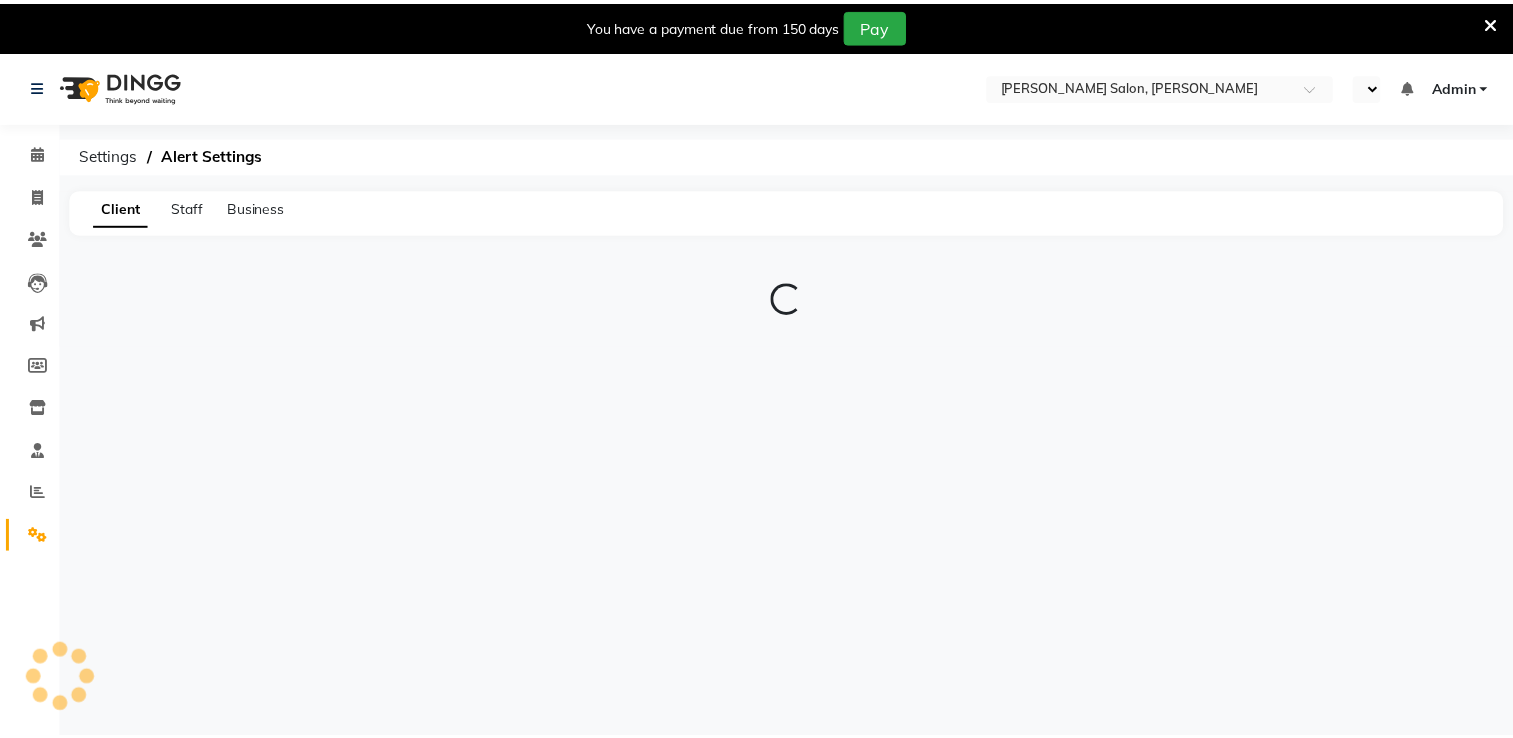 scroll, scrollTop: 0, scrollLeft: 0, axis: both 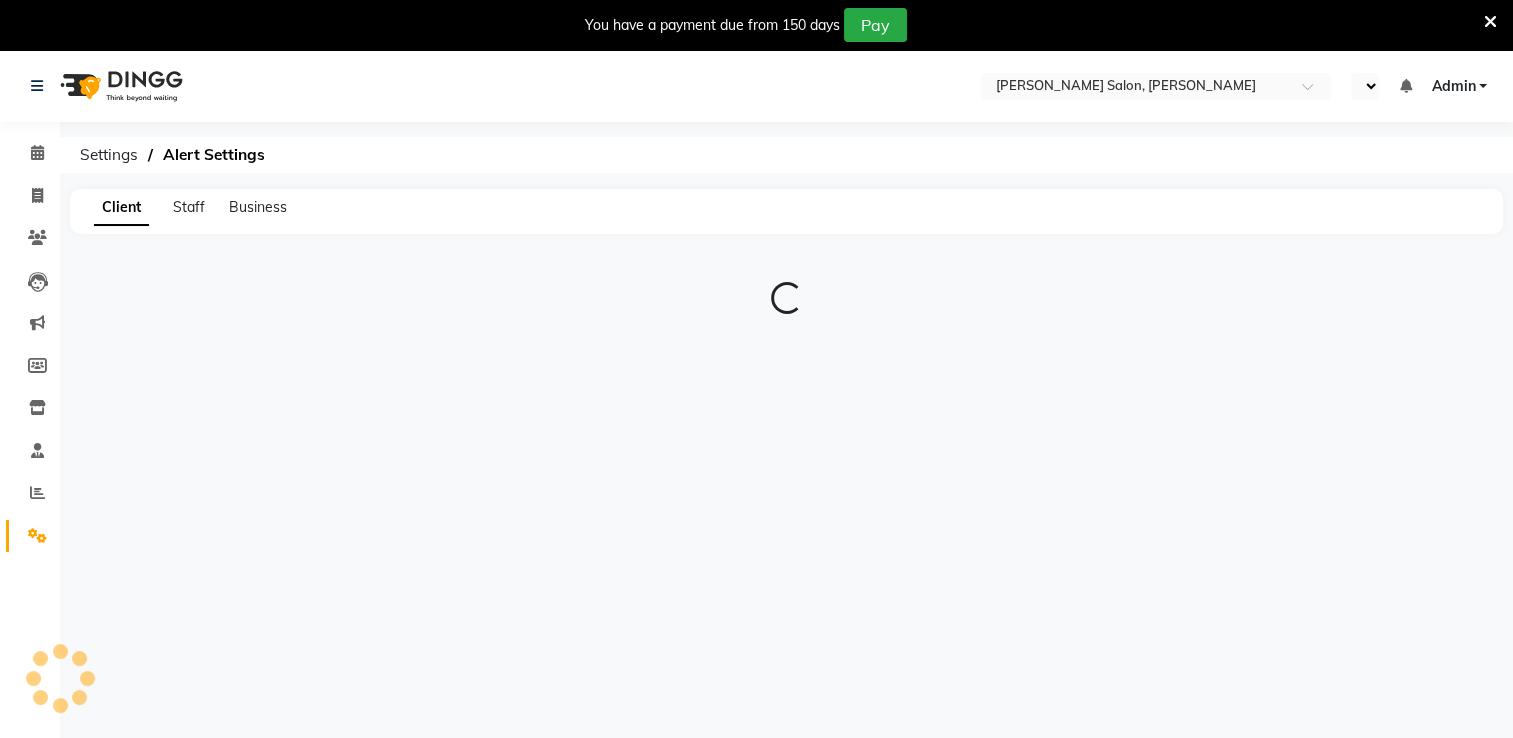 select on "en" 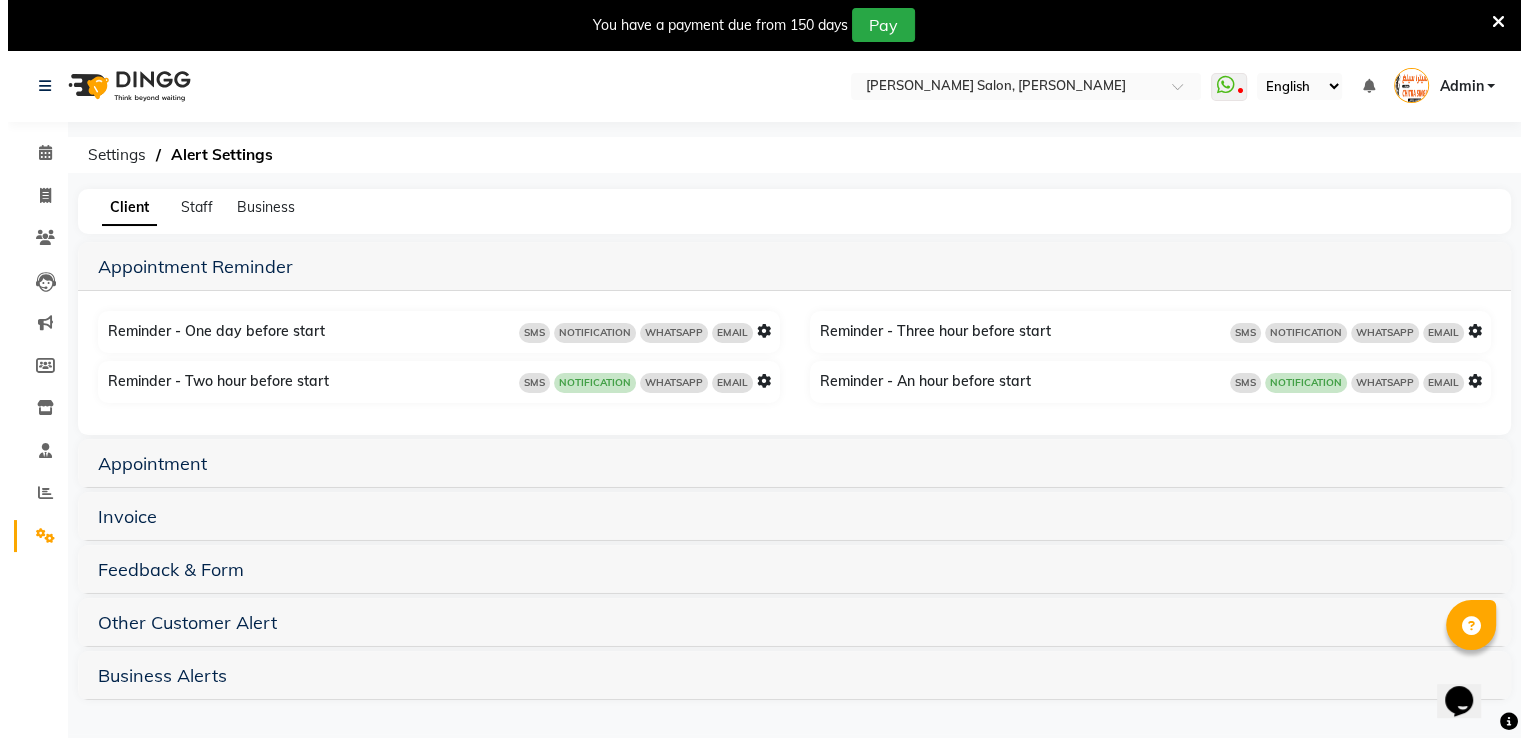 scroll, scrollTop: 0, scrollLeft: 0, axis: both 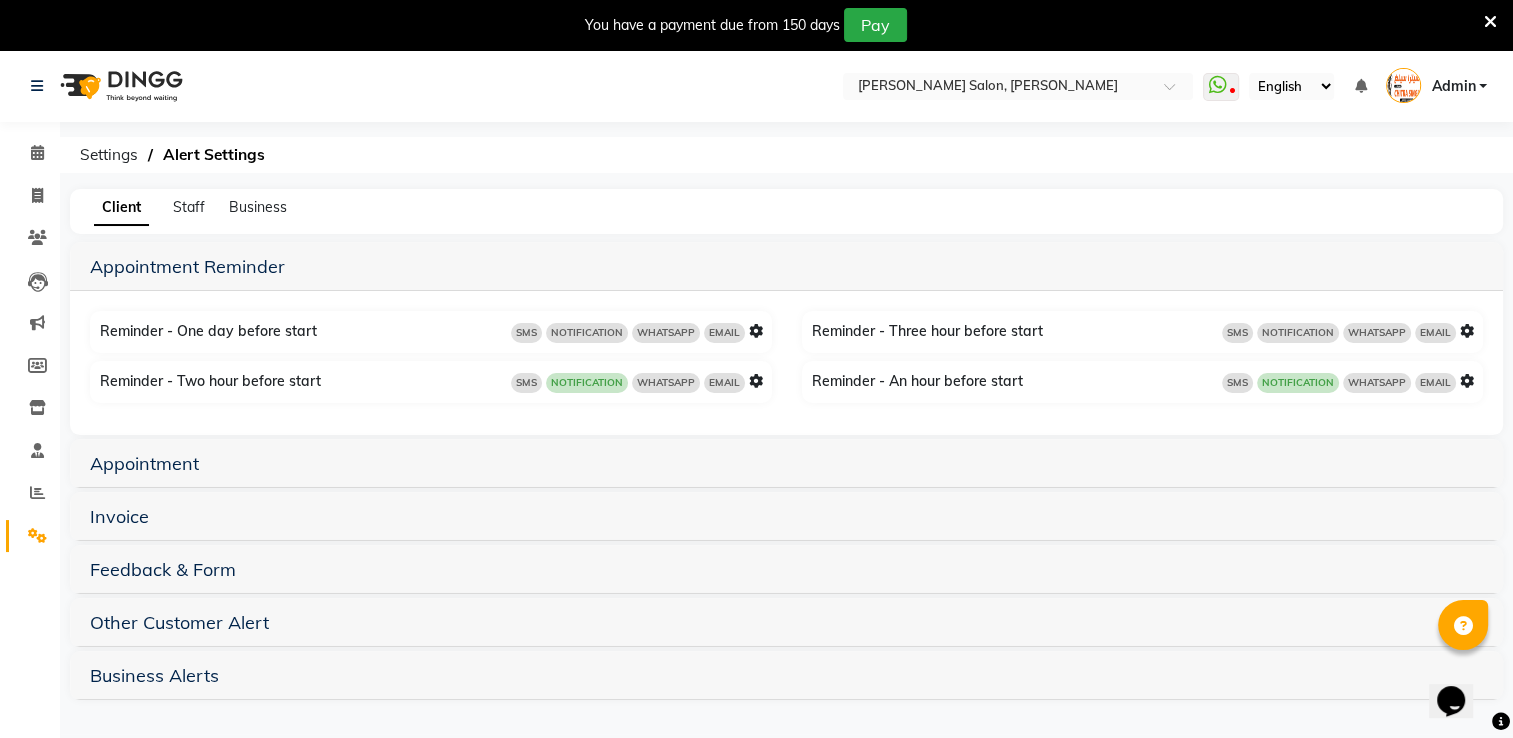 click at bounding box center [1467, 331] 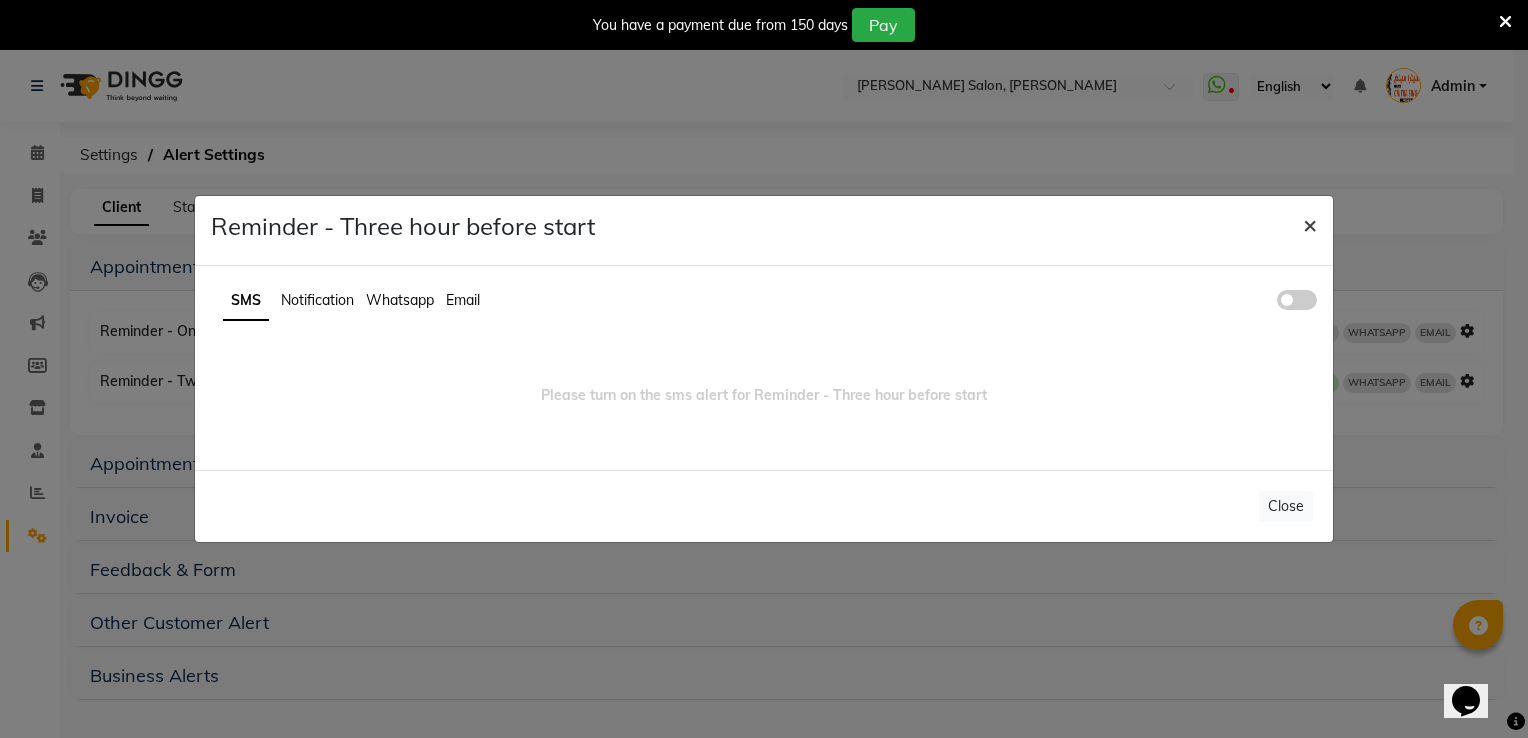 click on "×" 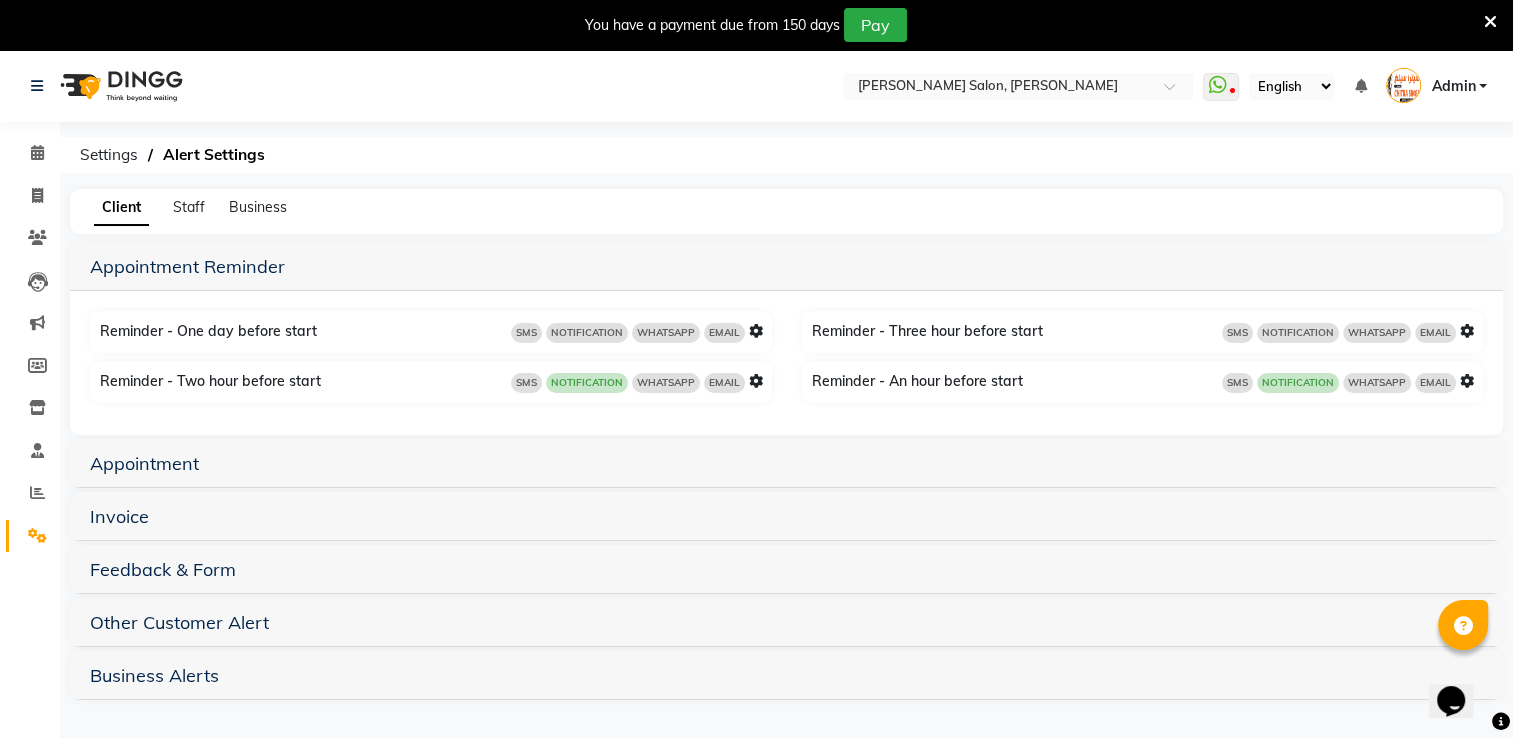 click at bounding box center (1467, 381) 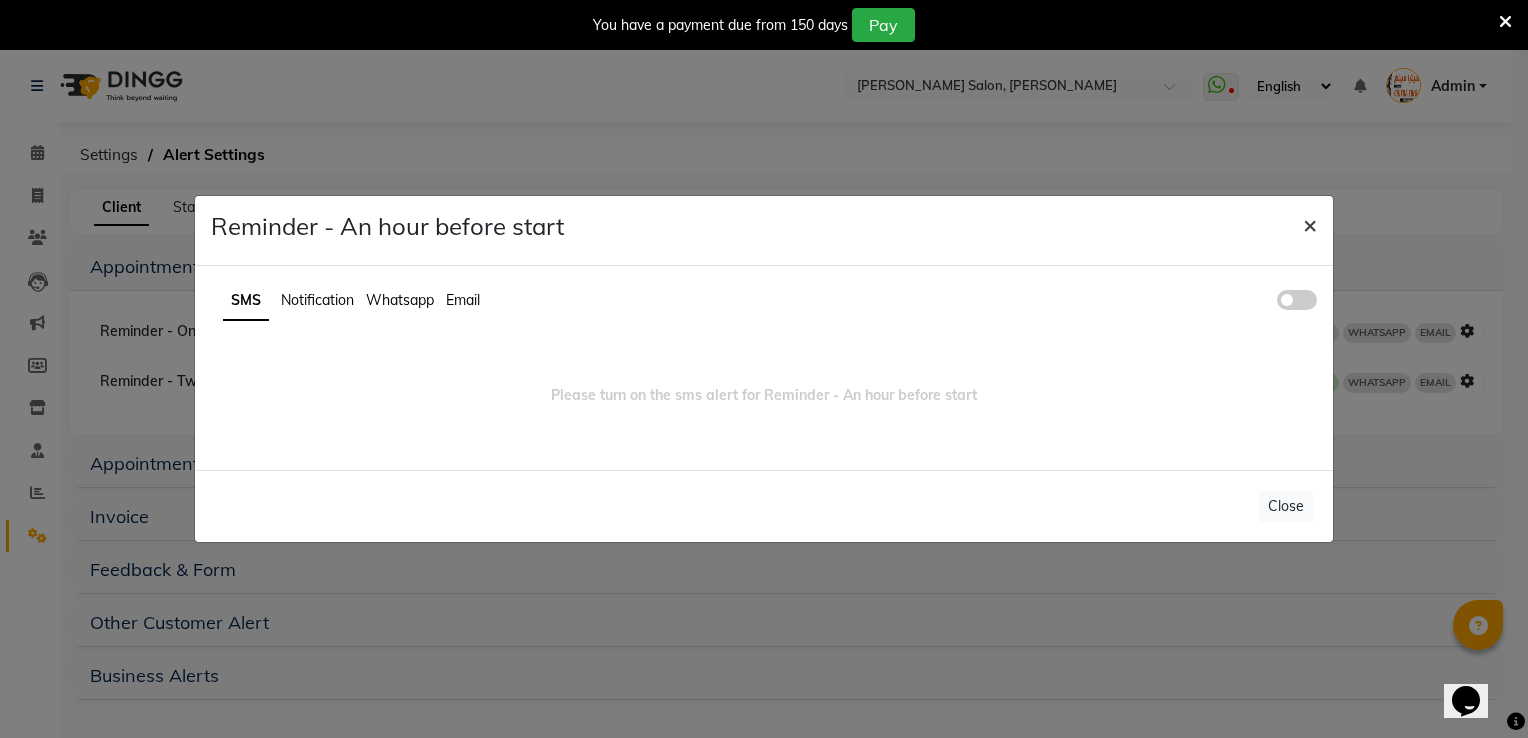 click on "×" 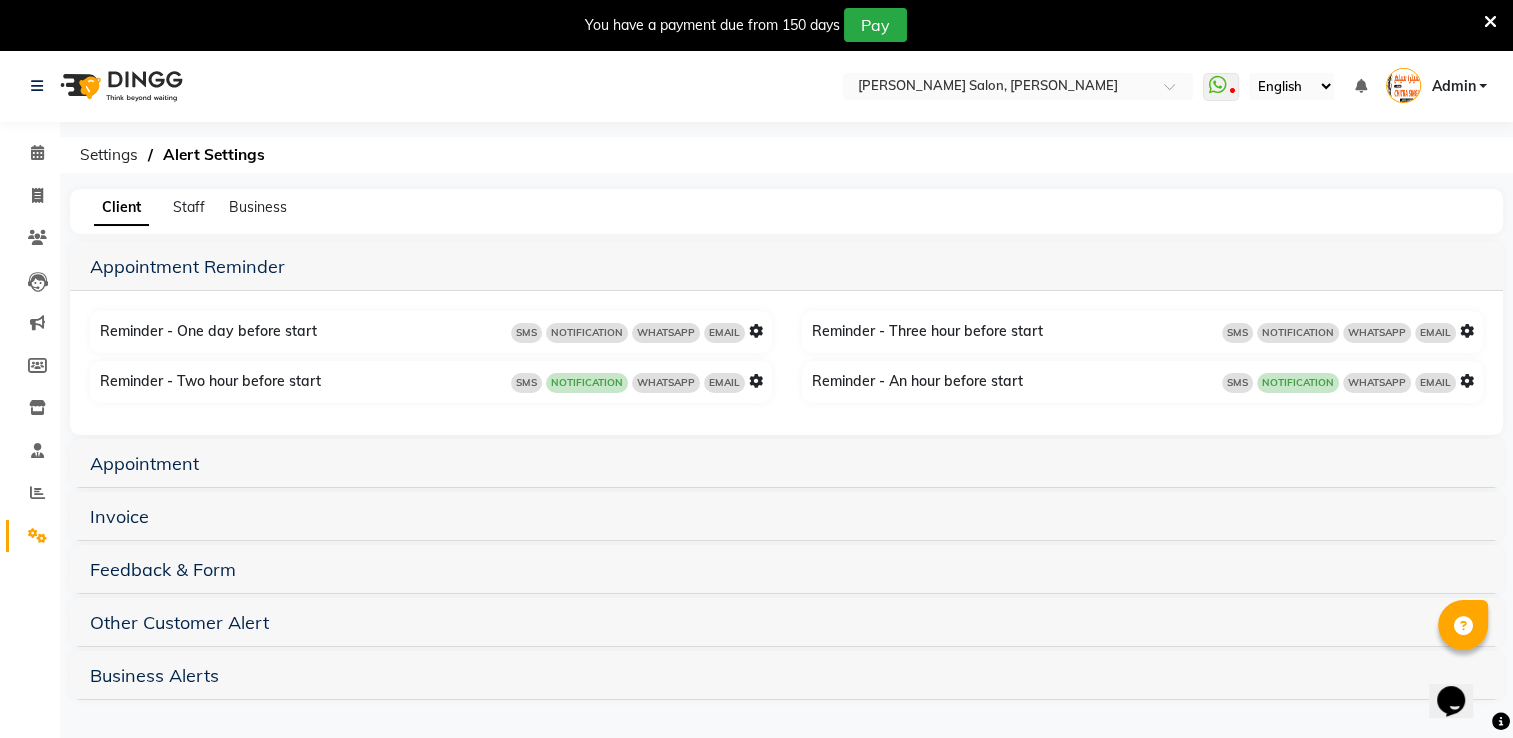 click on "Reminder - One day before start   SMS   NOTIFICATION   WHATSAPP   EMAIL" at bounding box center (433, 332) 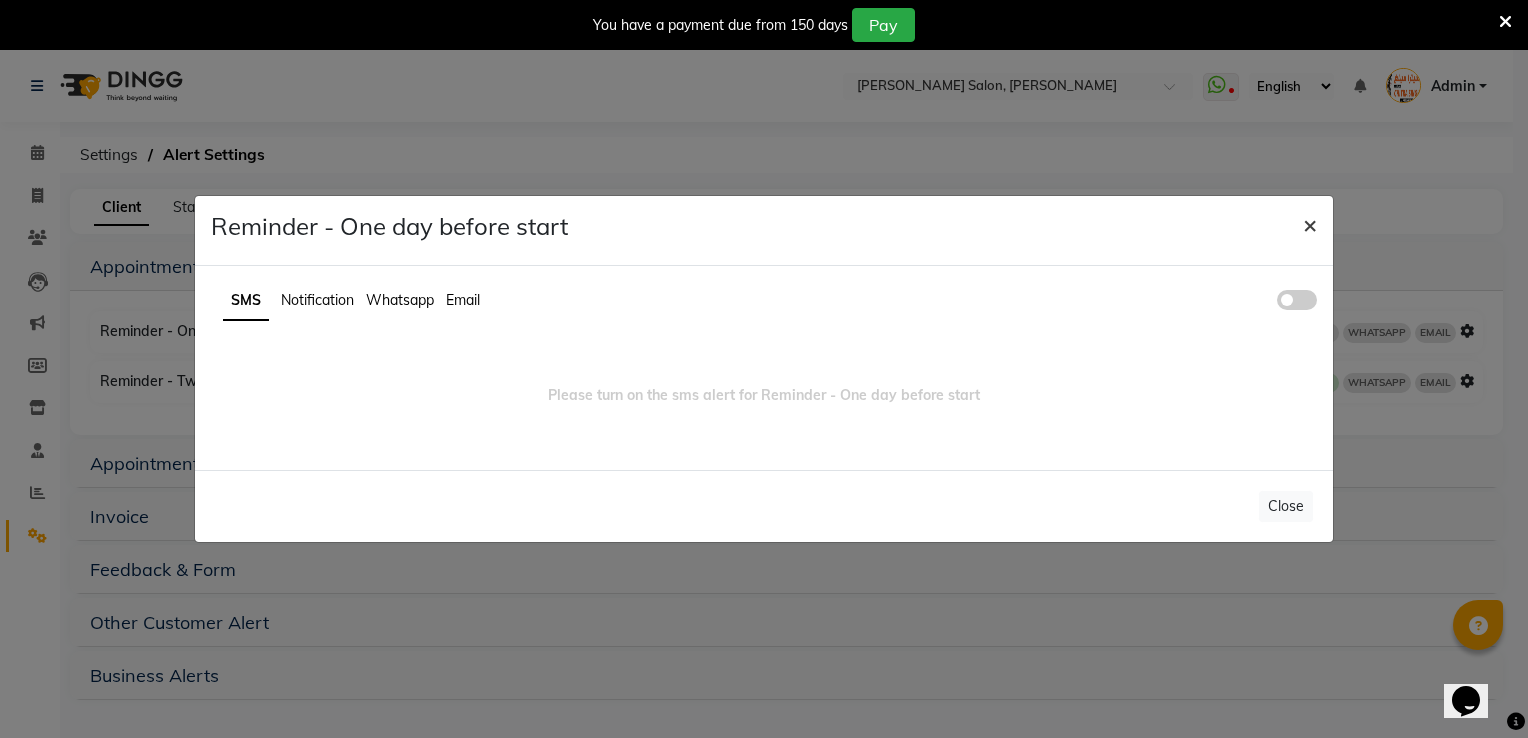 click on "×" 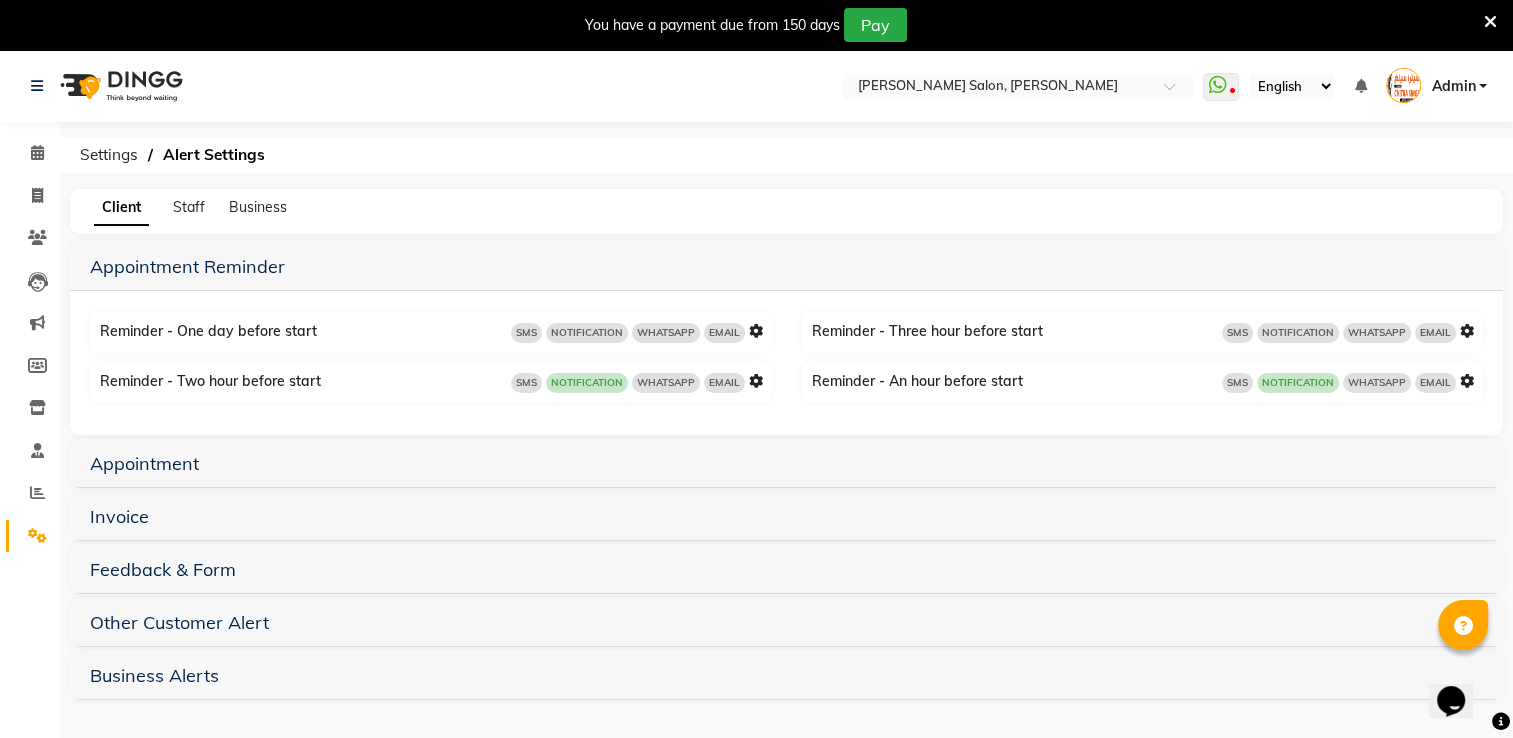 click at bounding box center (756, 381) 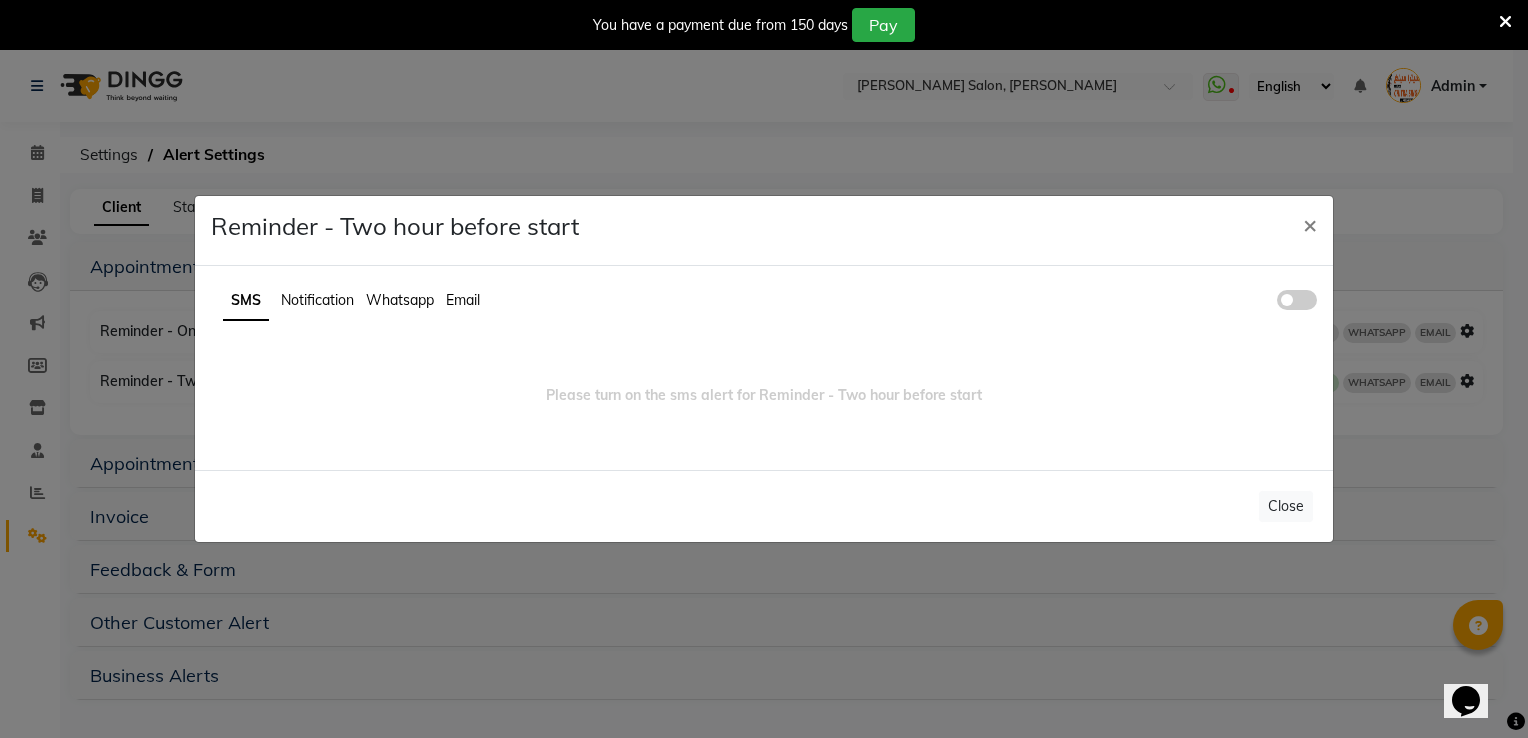 click 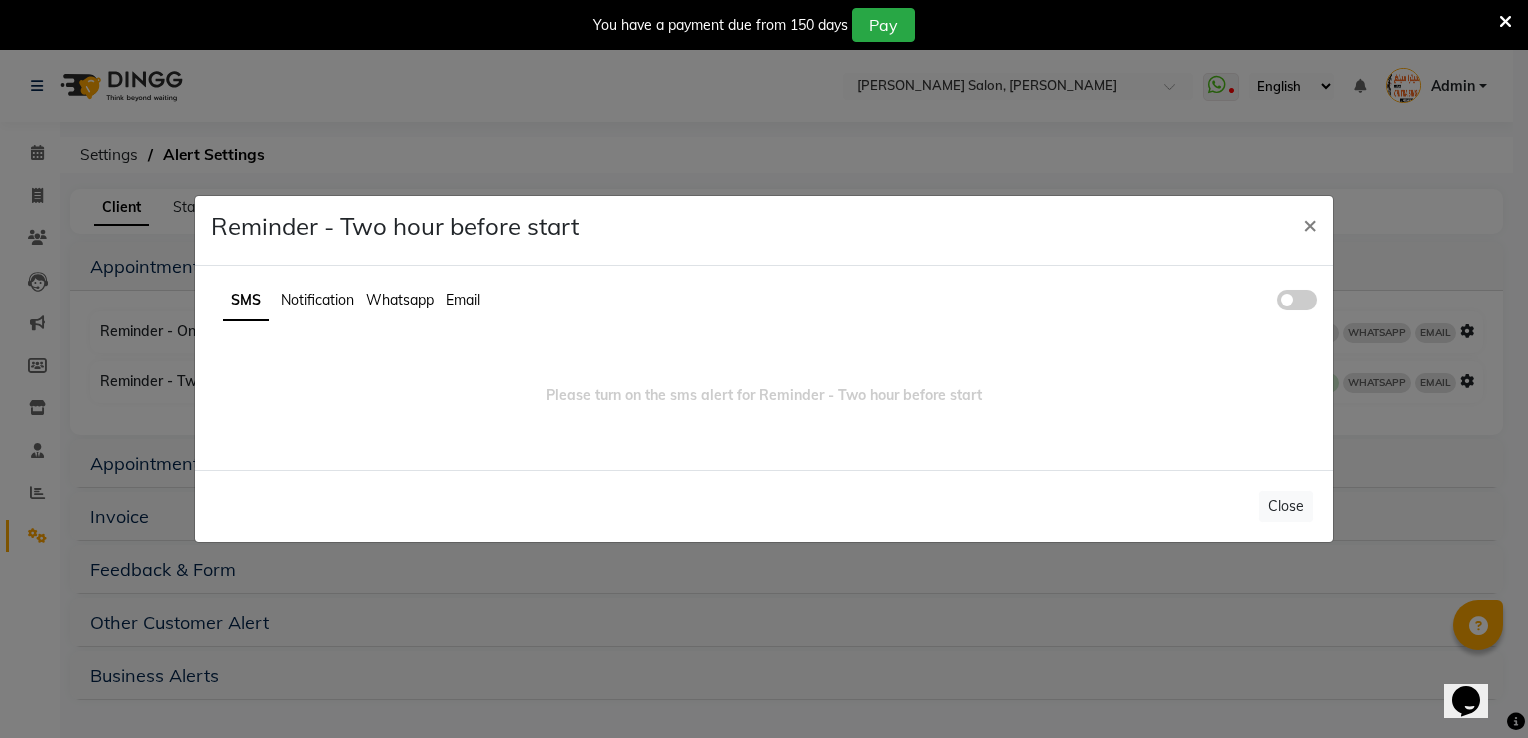 click 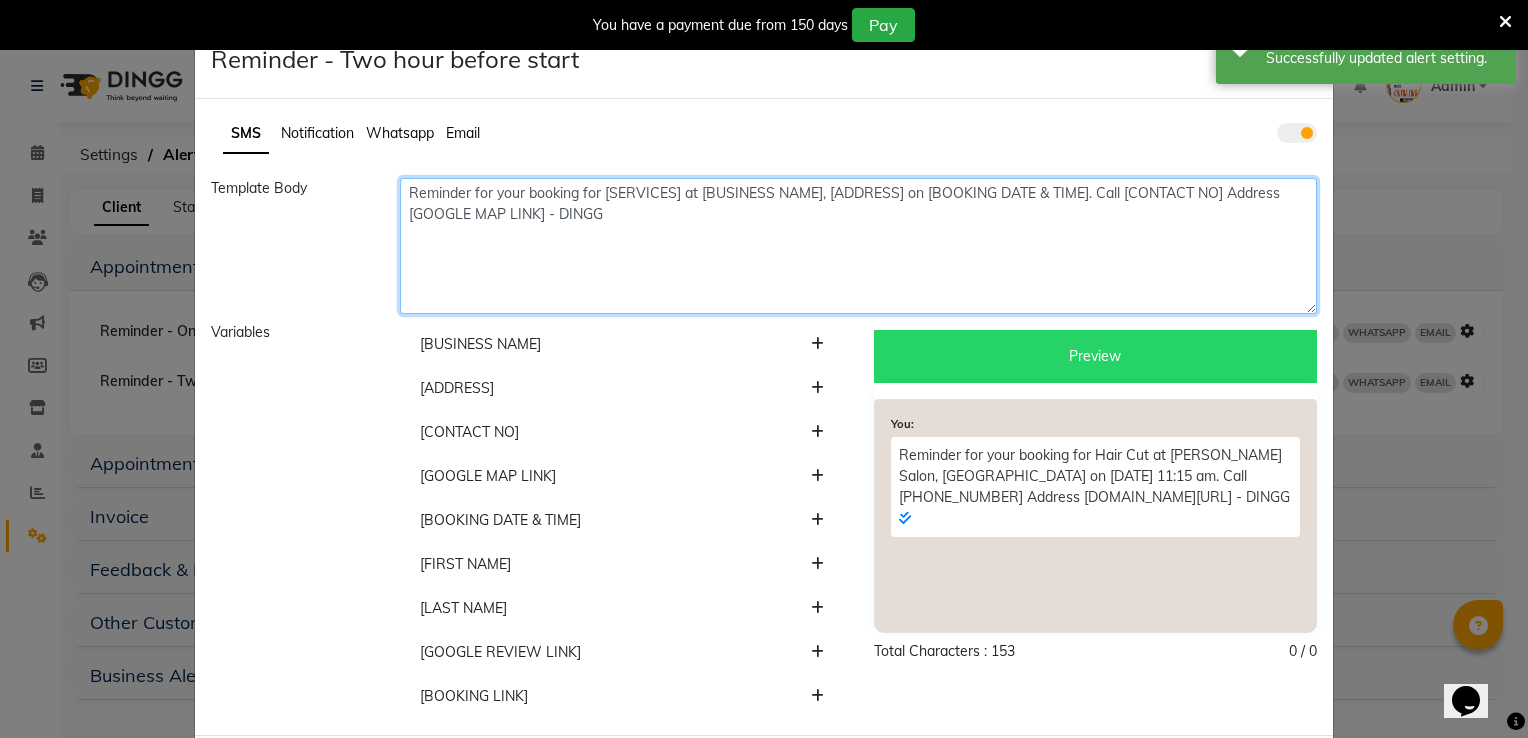 click on "Reminder for your booking for [SERVICES] at [BUSINESS NAME], [ADDRESS] on [BOOKING DATE & TIME]. Call [CONTACT NO] Address [GOOGLE MAP LINK] - DINGG" 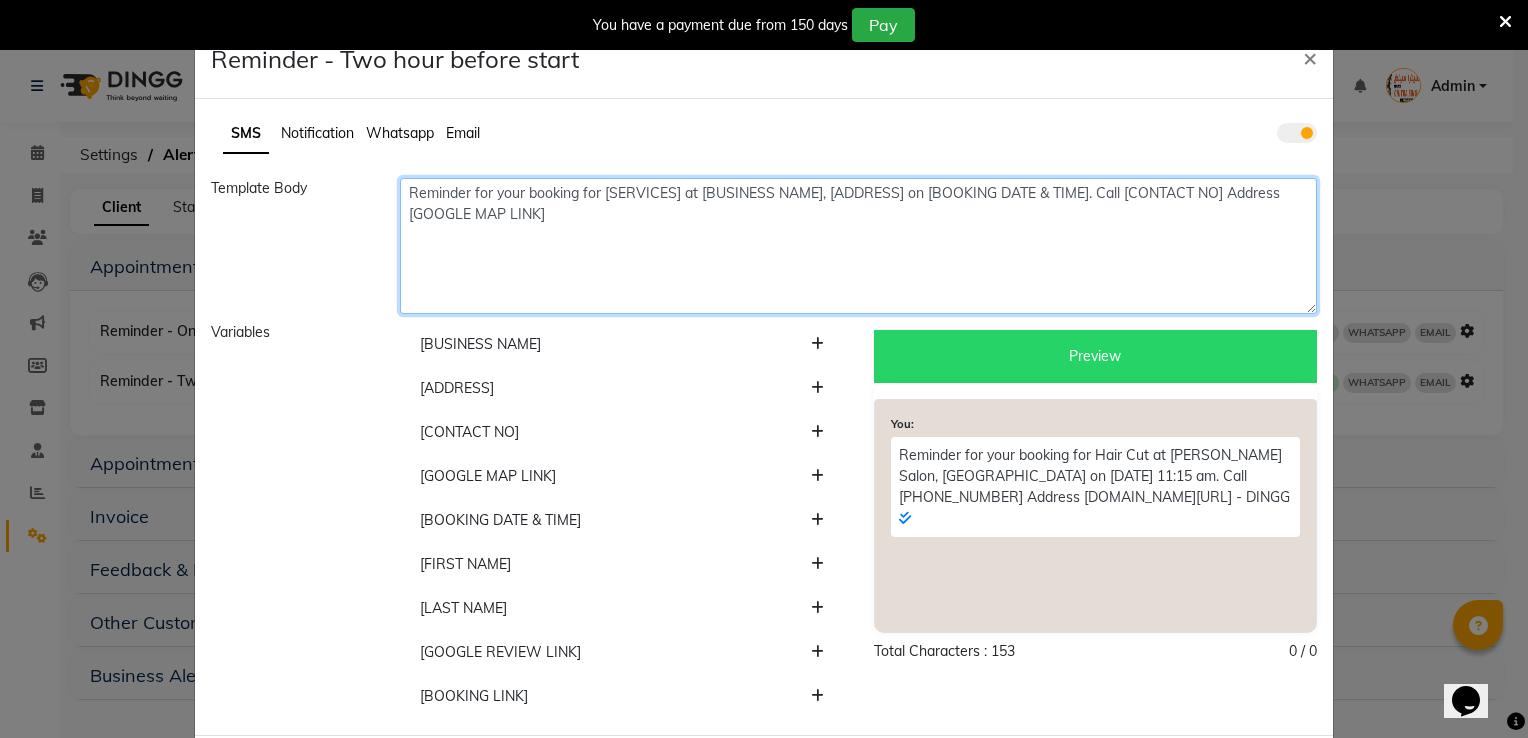 type on "Reminder for your booking for [SERVICES] at [BUSINESS NAME], [ADDRESS] on [BOOKING DATE & TIME]. Call [CONTACT NO] Address [GOOGLE MAP LINK]" 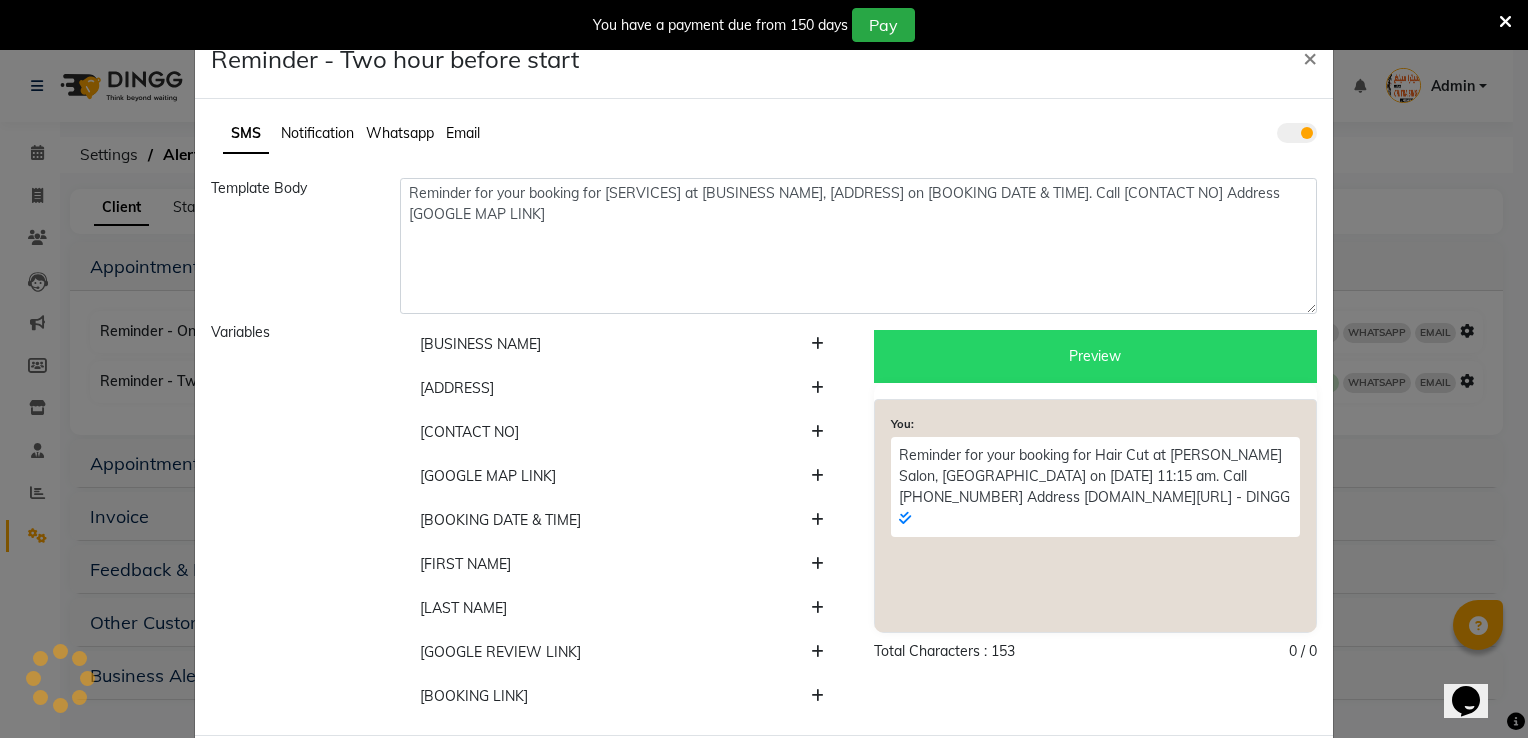 scroll, scrollTop: 95, scrollLeft: 0, axis: vertical 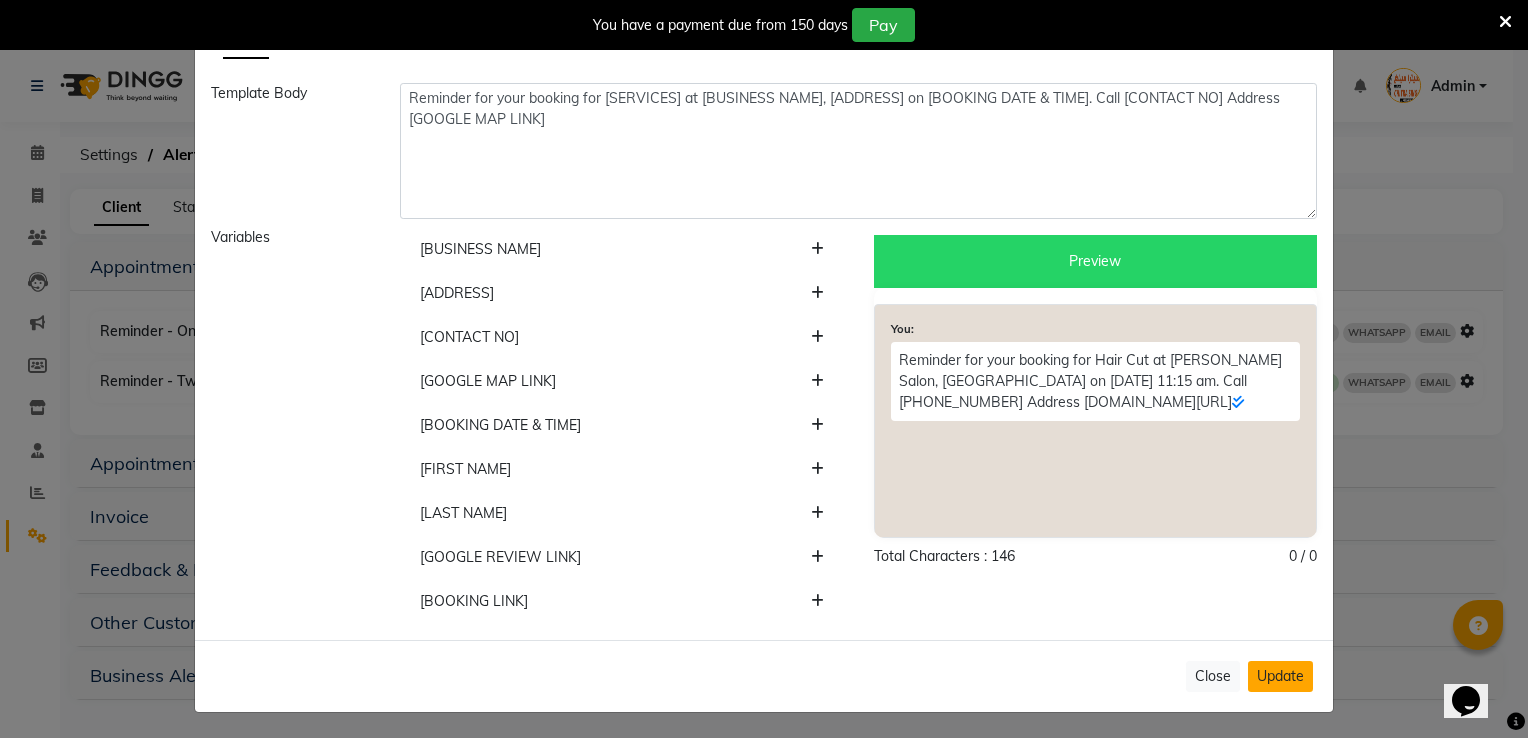 click on "Update" 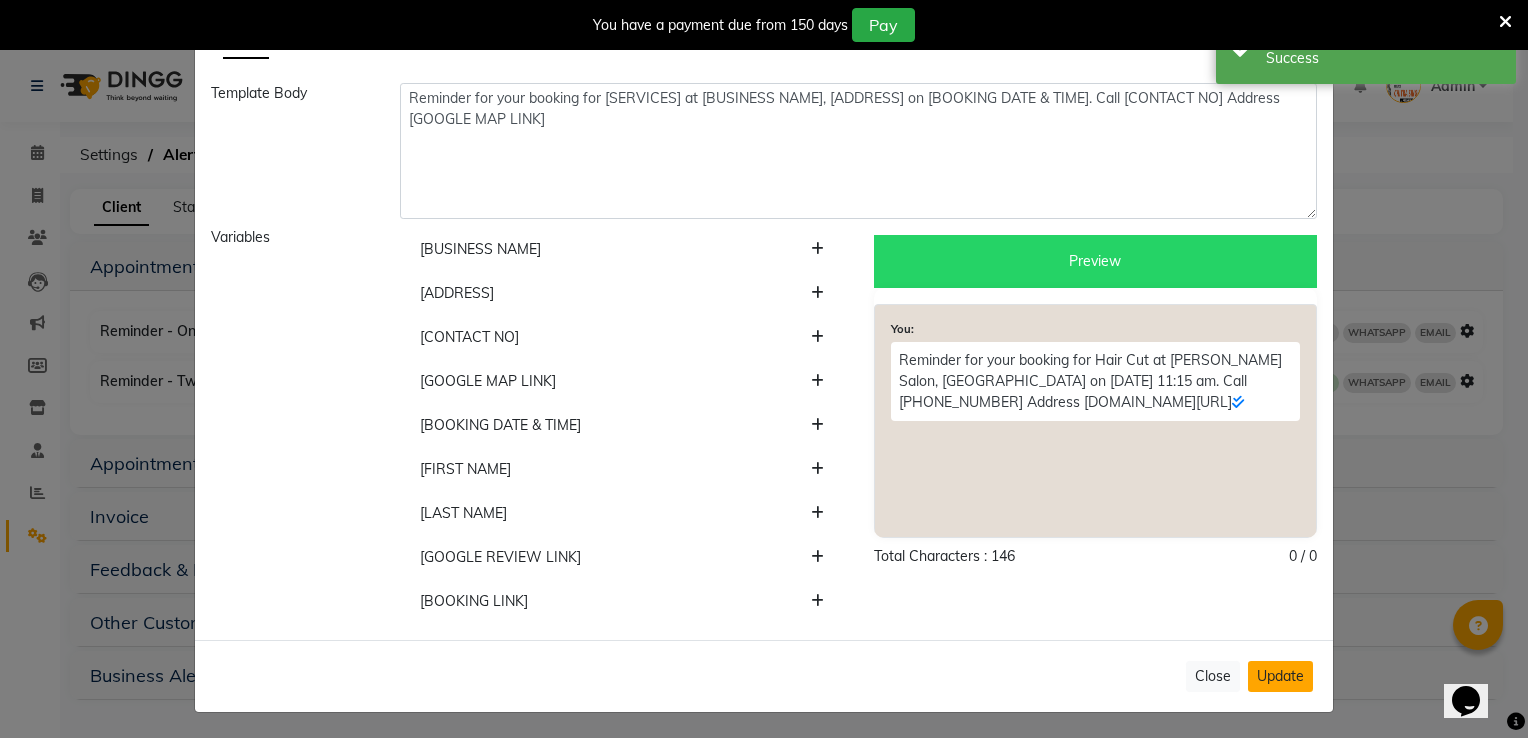 click on "Update" 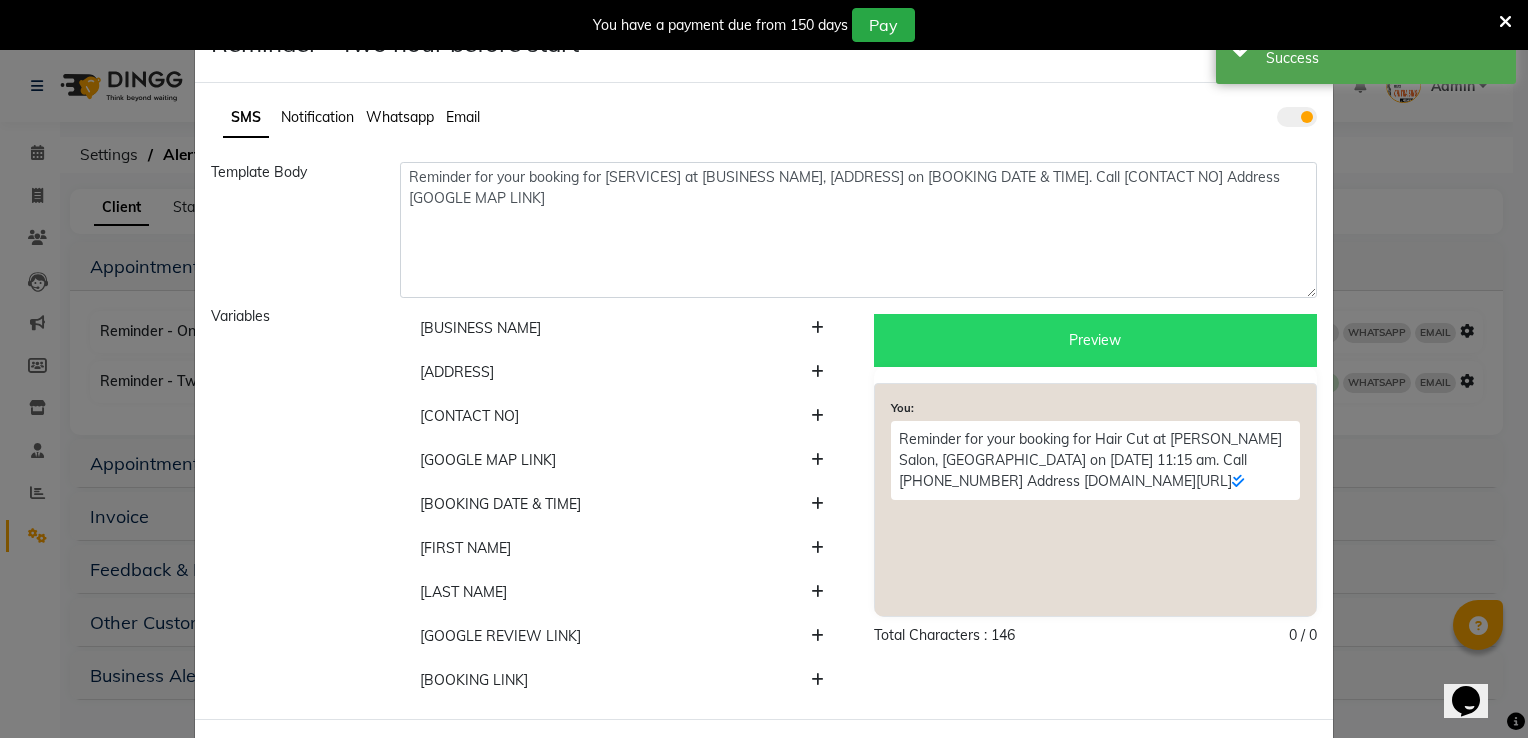 scroll, scrollTop: 10, scrollLeft: 0, axis: vertical 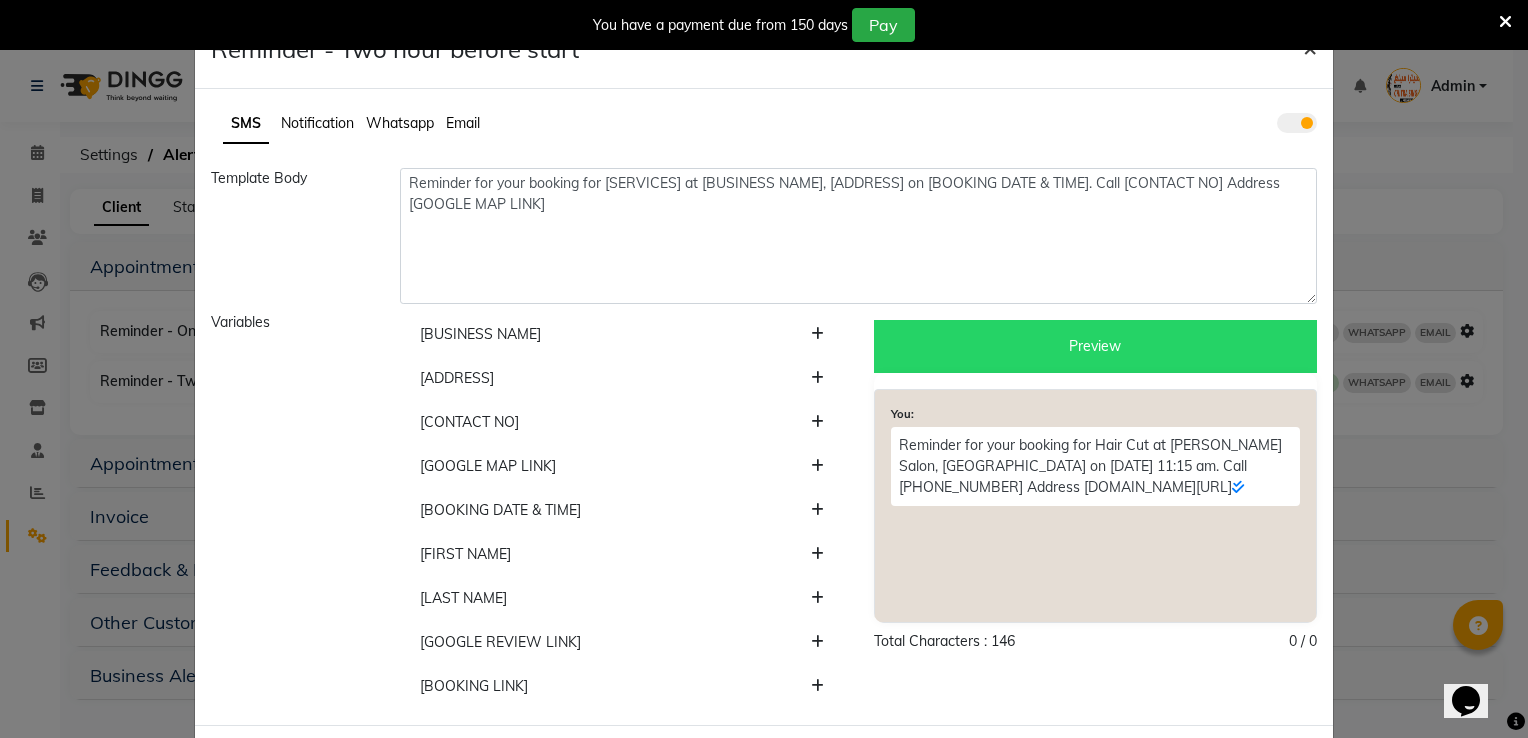 click on "×" 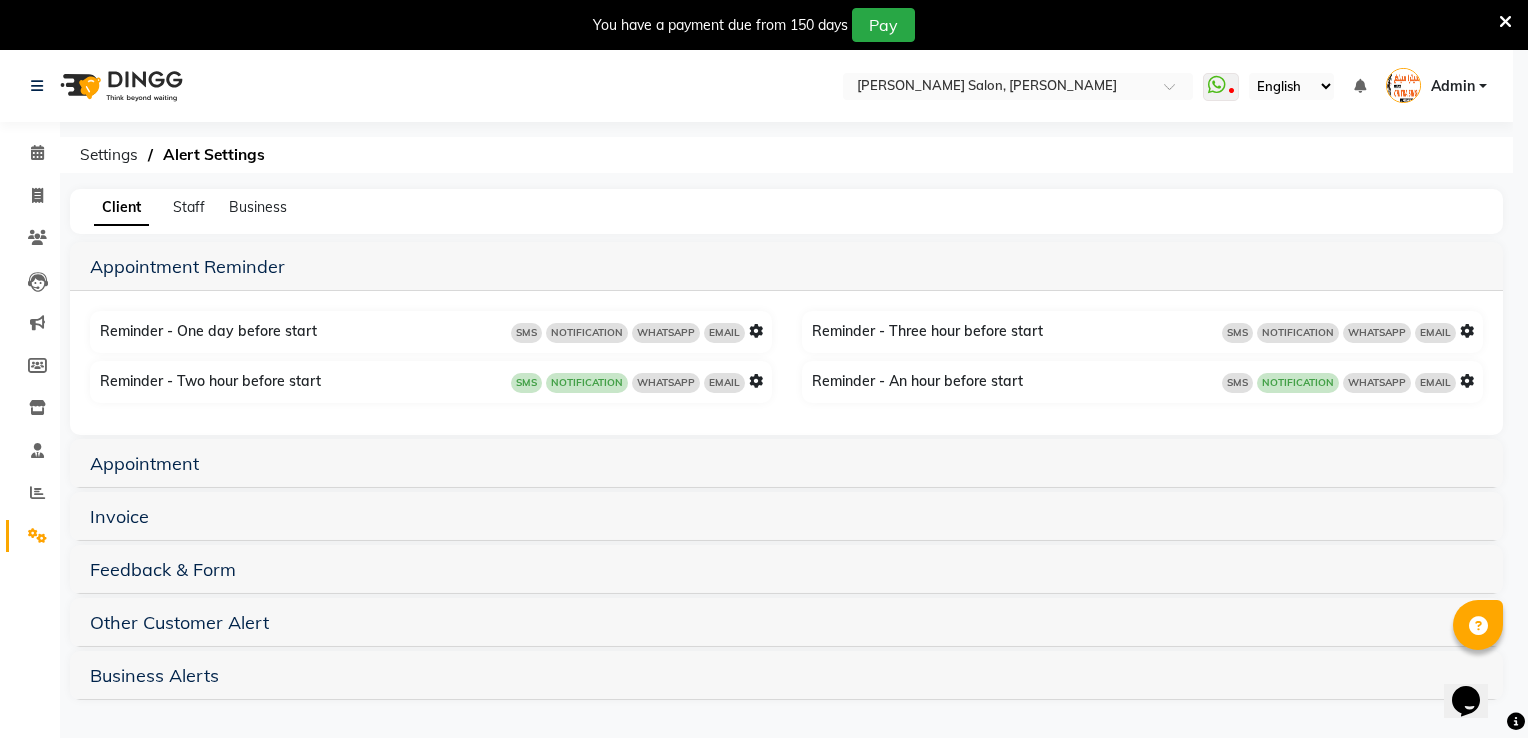 scroll, scrollTop: 0, scrollLeft: 0, axis: both 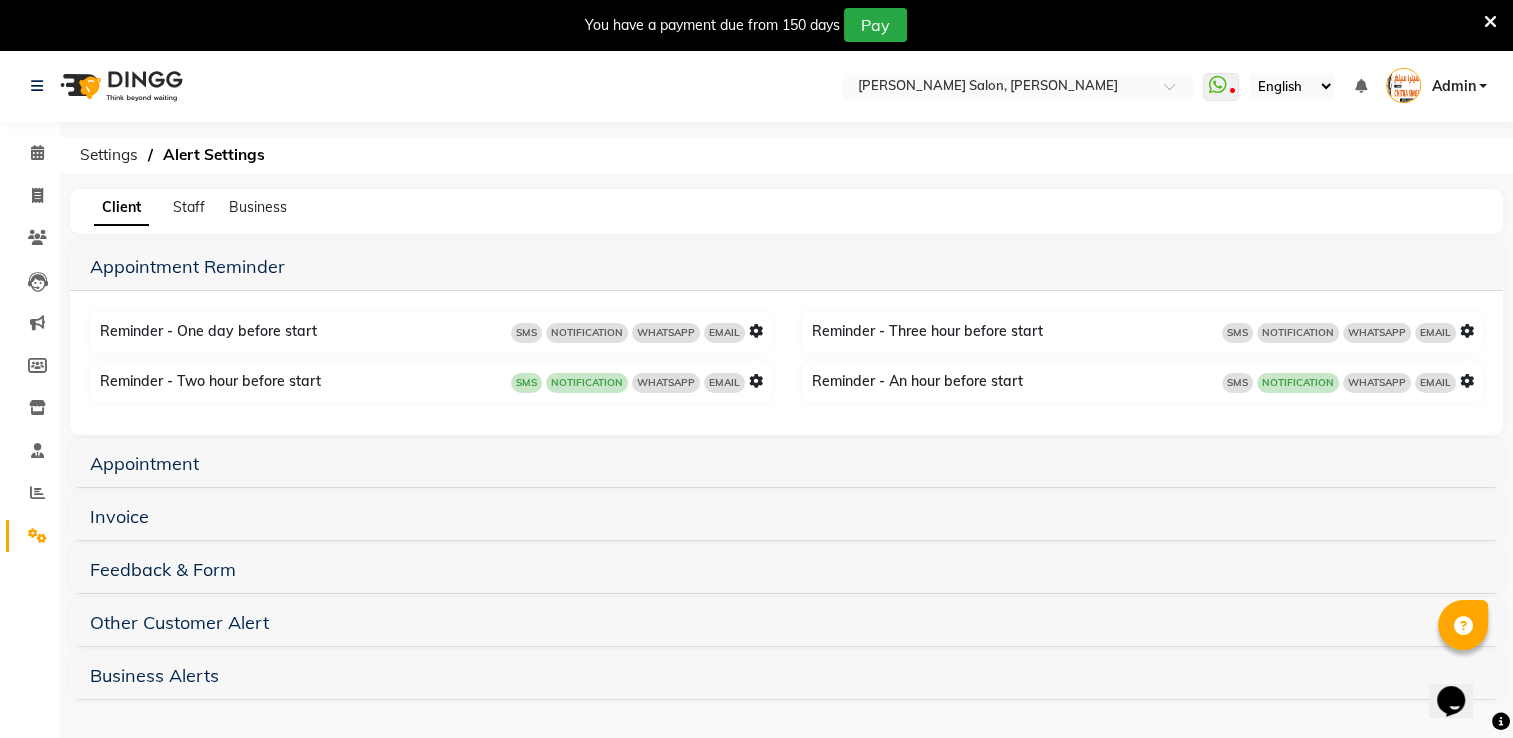 click at bounding box center [756, 381] 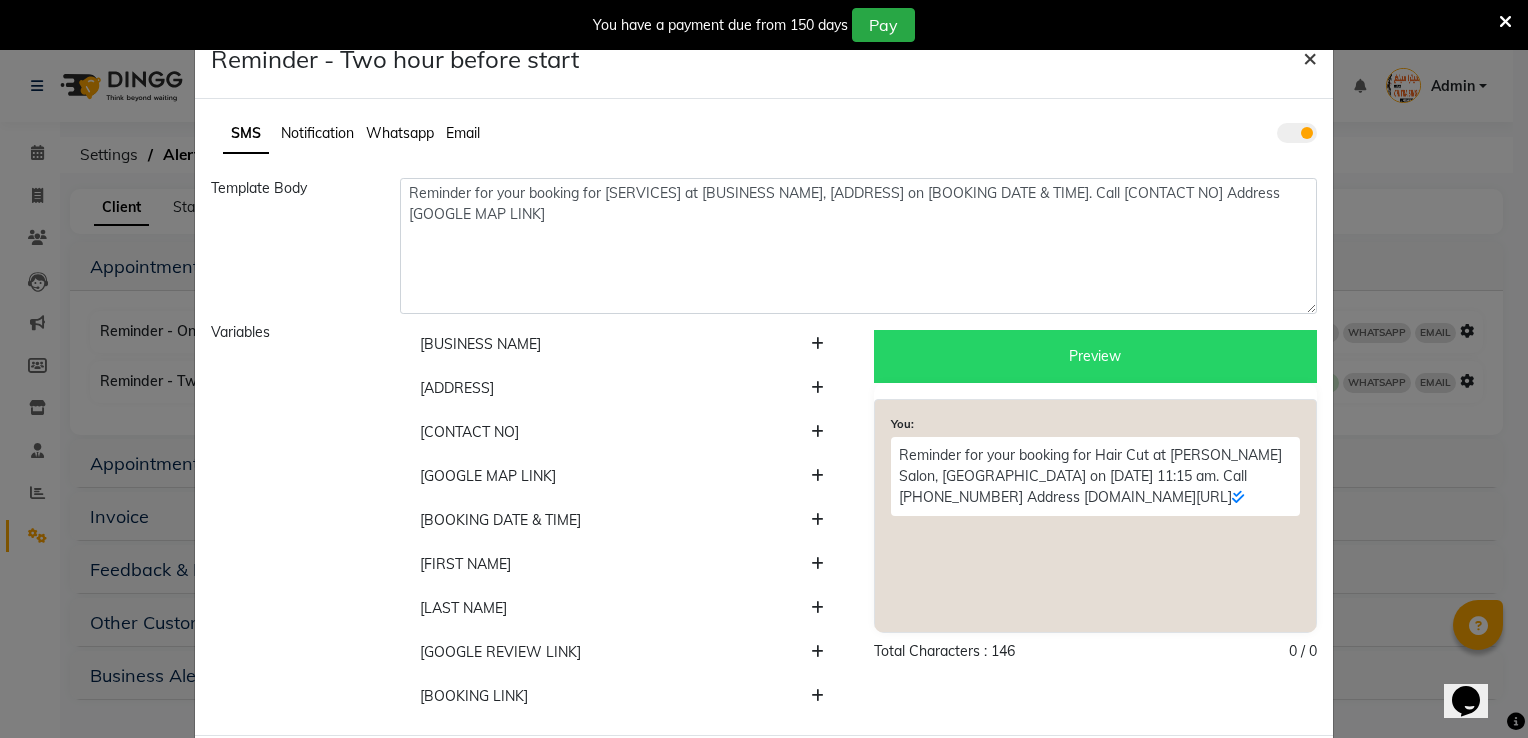 click on "×" 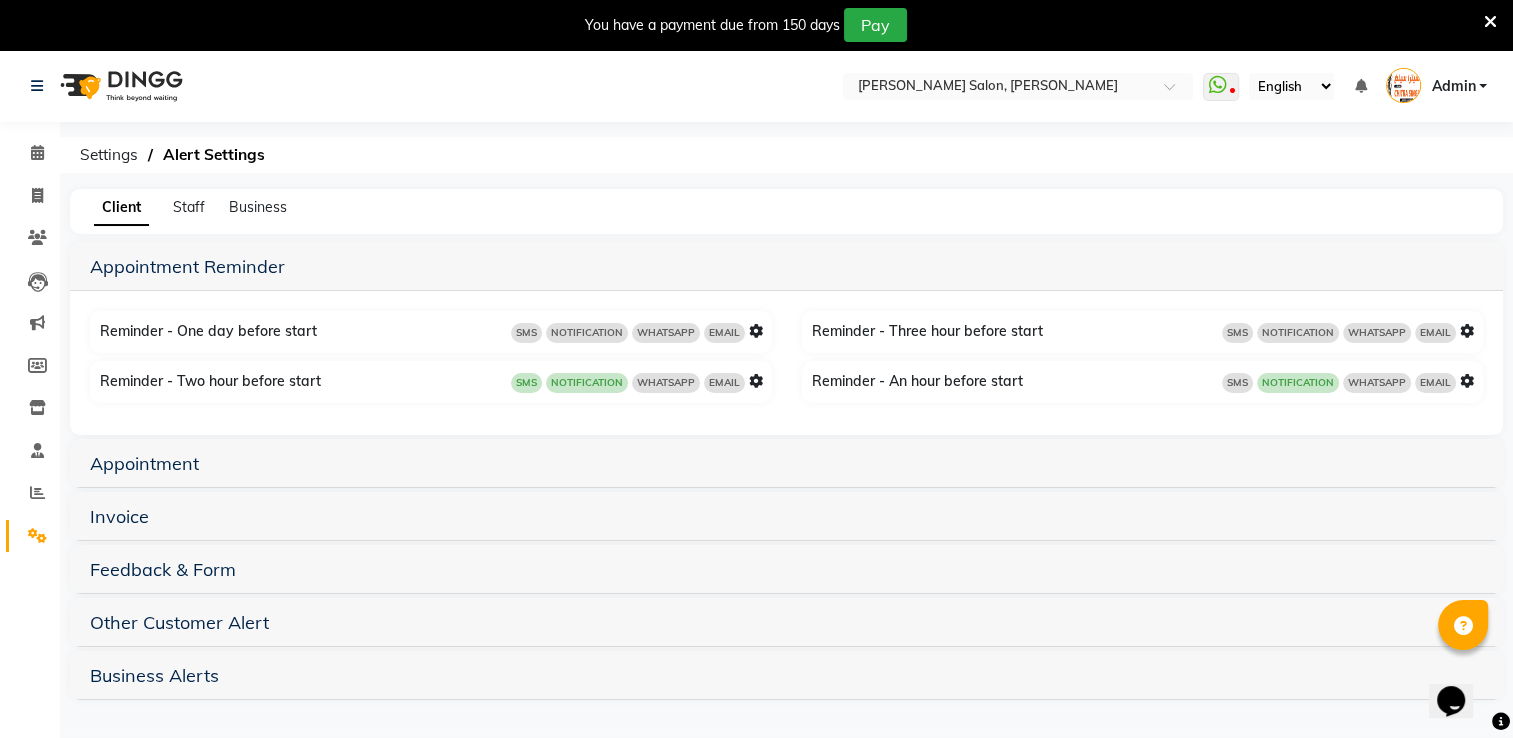 click at bounding box center (756, 331) 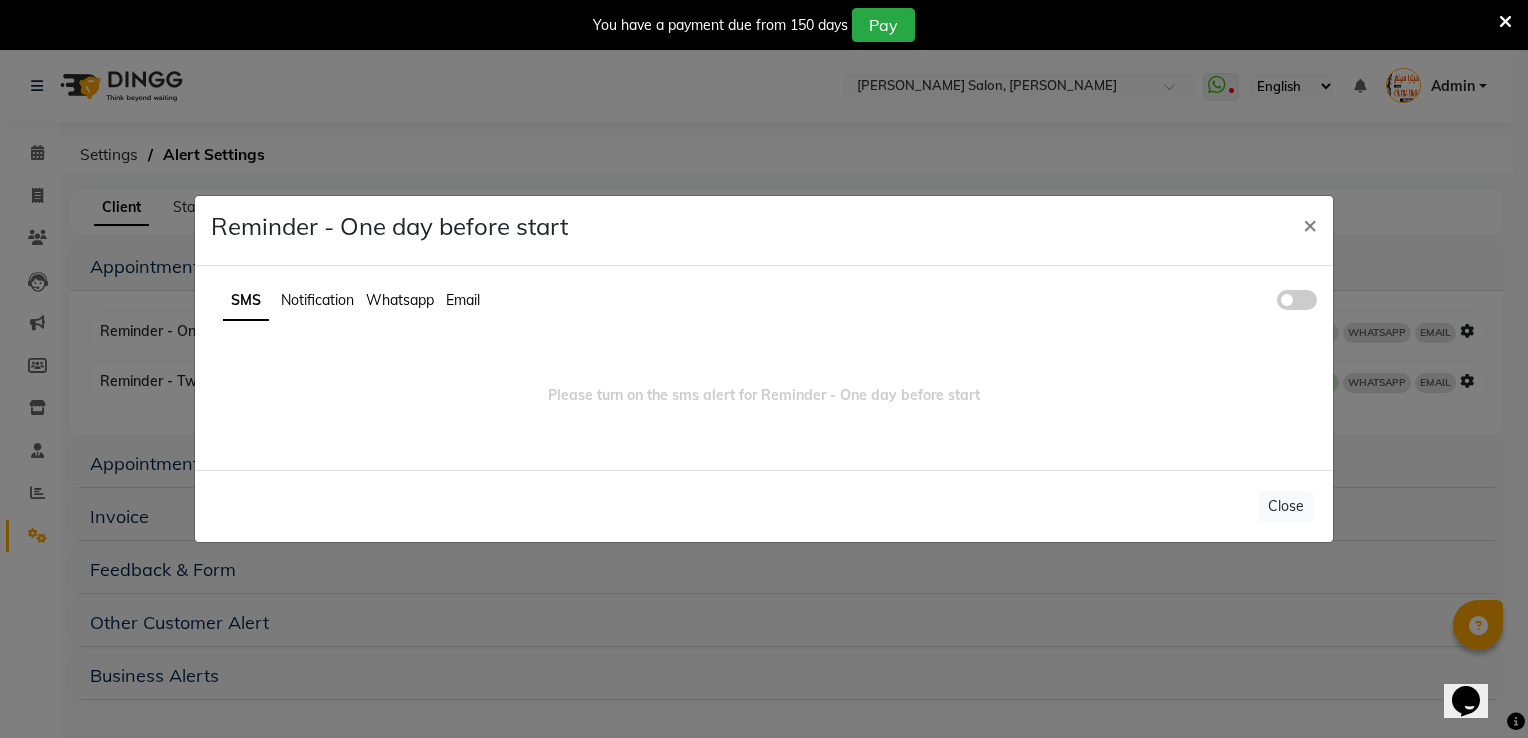 click 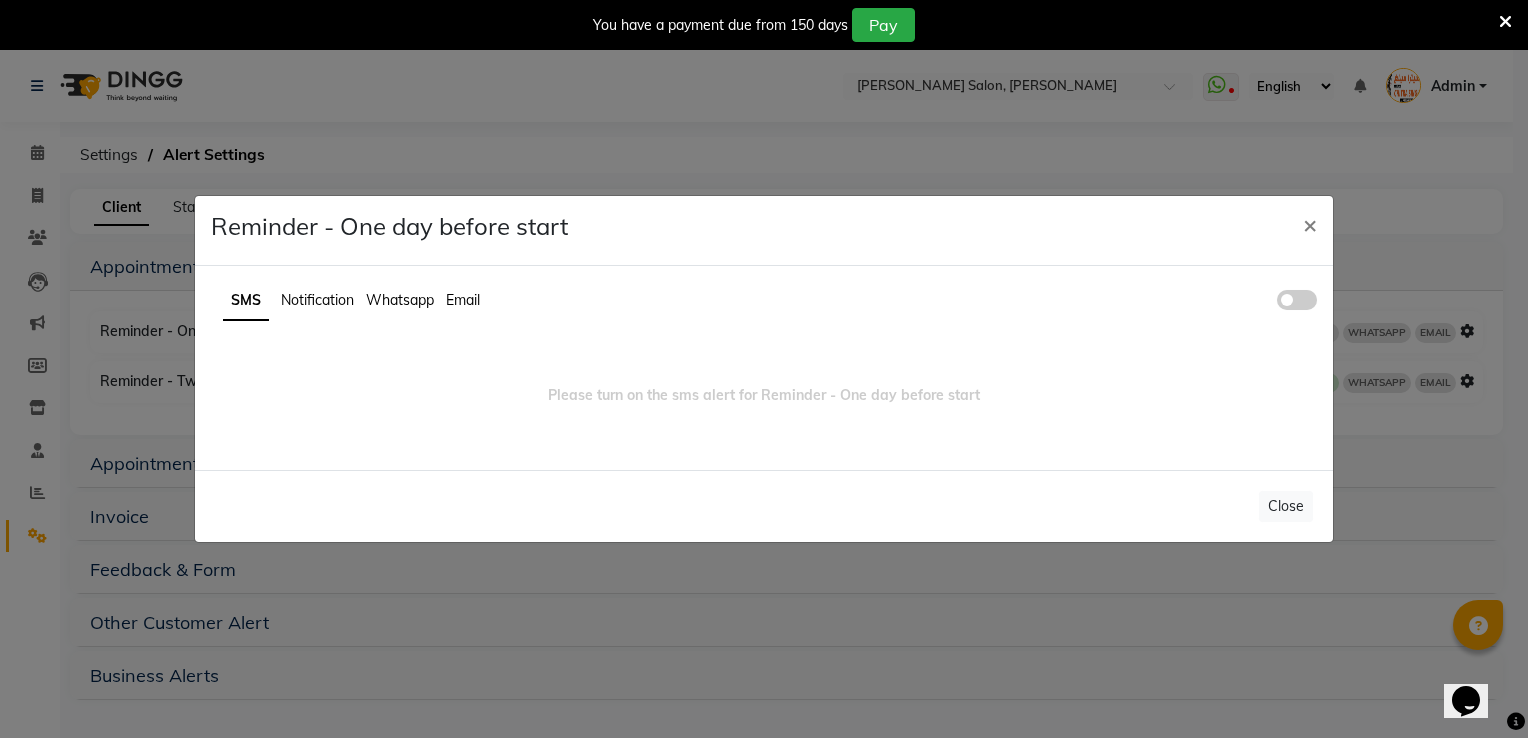 click 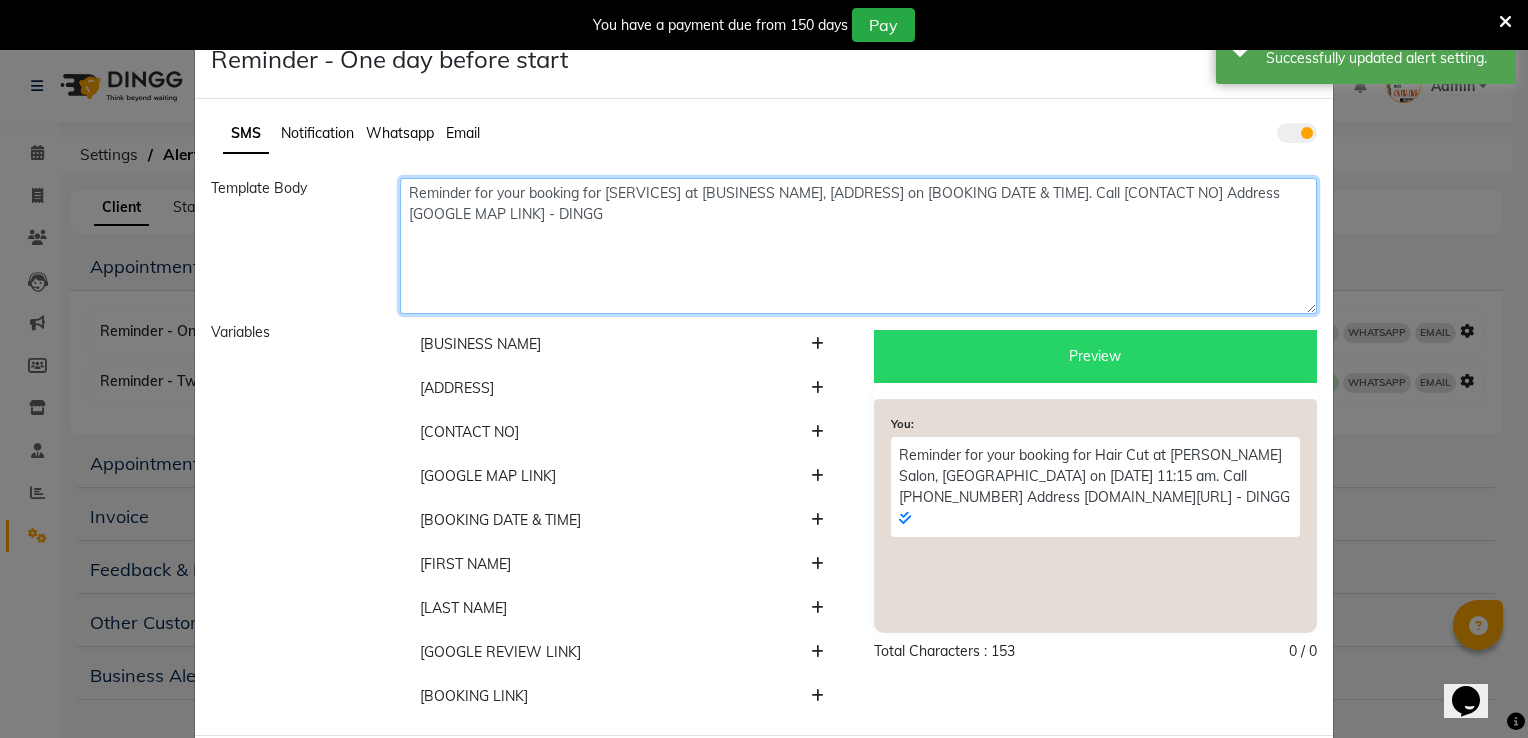 click on "Reminder for your booking for [SERVICES] at [BUSINESS NAME], [ADDRESS] on [BOOKING DATE & TIME]. Call [CONTACT NO] Address [GOOGLE MAP LINK] - DINGG" 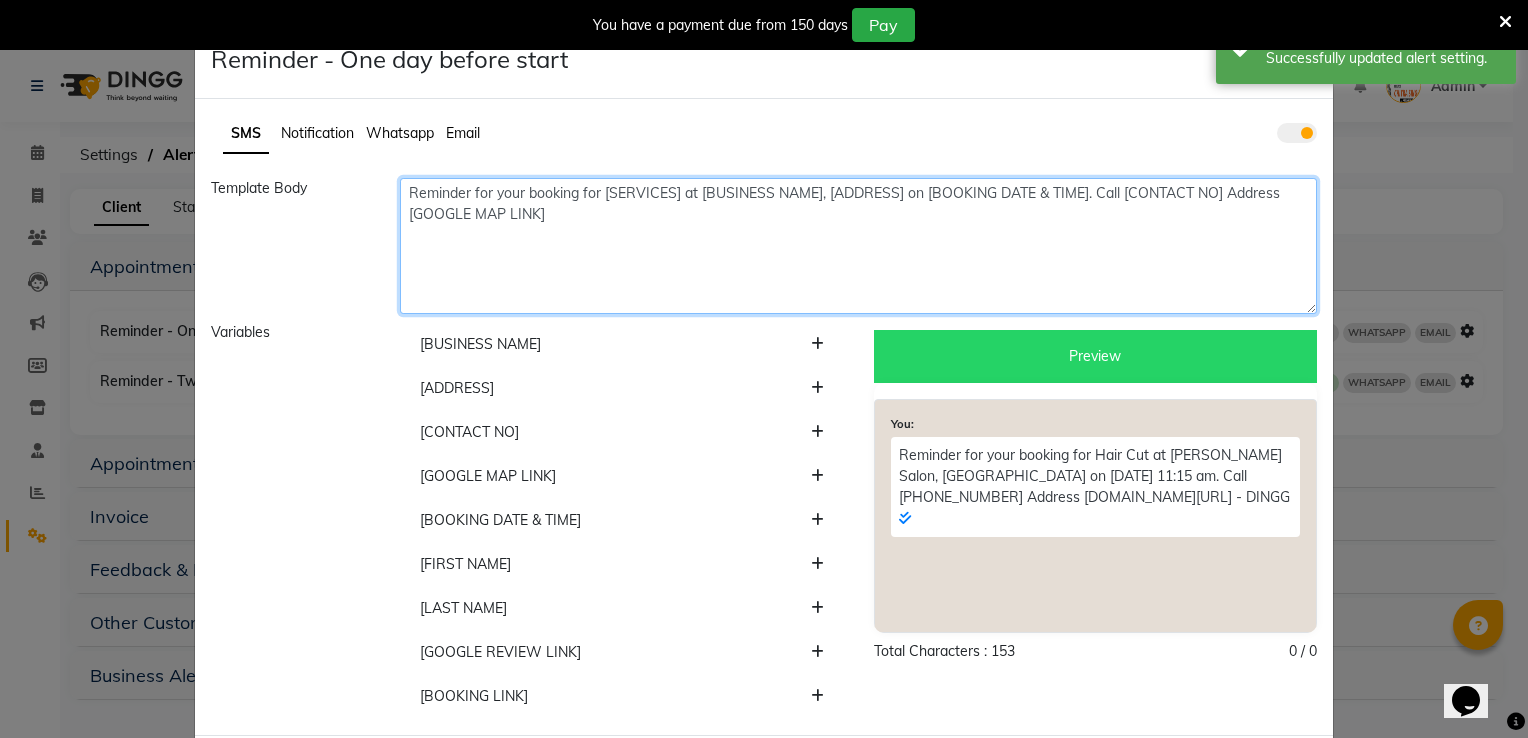 type on "Reminder for your booking for [SERVICES] at [BUSINESS NAME], [ADDRESS] on [BOOKING DATE & TIME]. Call [CONTACT NO] Address [GOOGLE MAP LINK]" 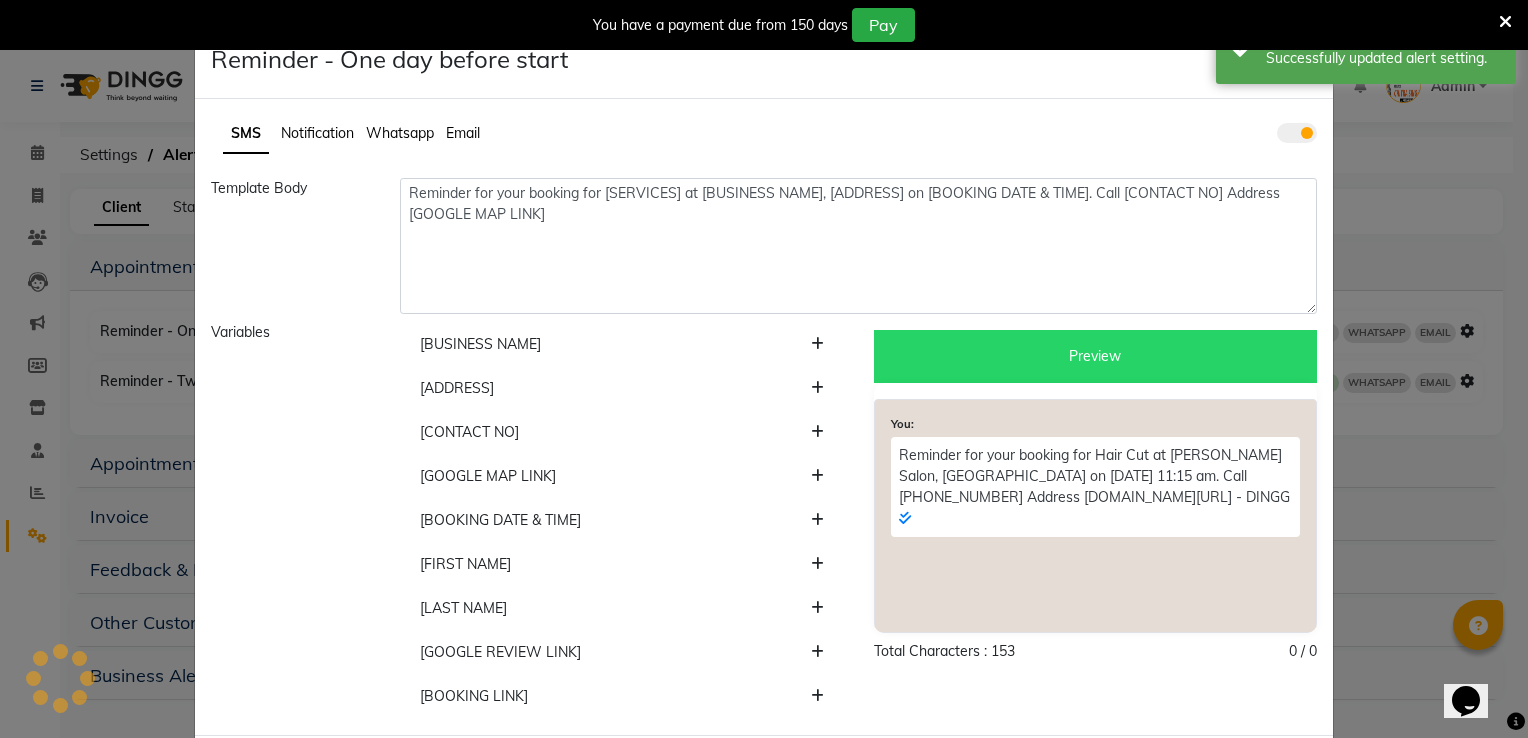 scroll, scrollTop: 95, scrollLeft: 0, axis: vertical 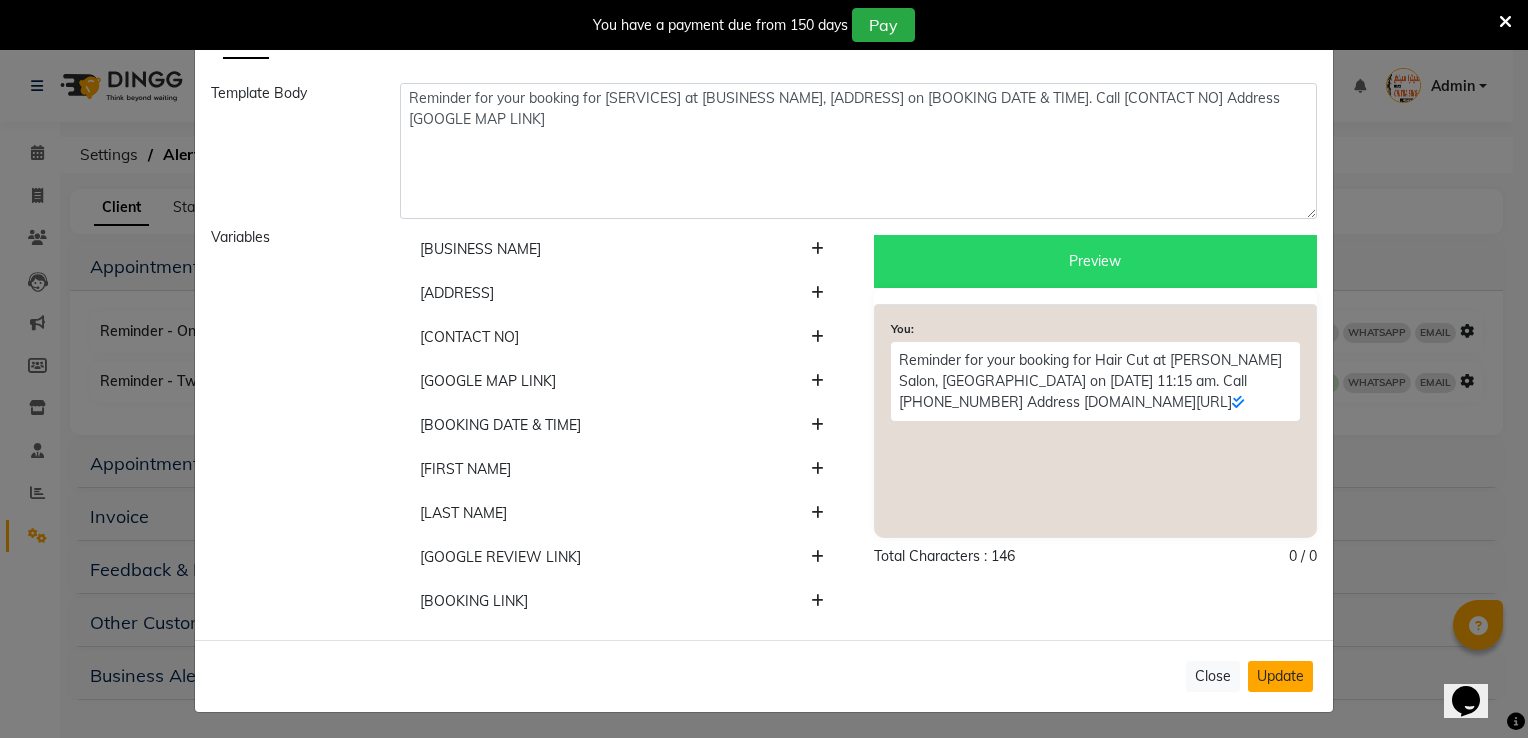 click on "Update" 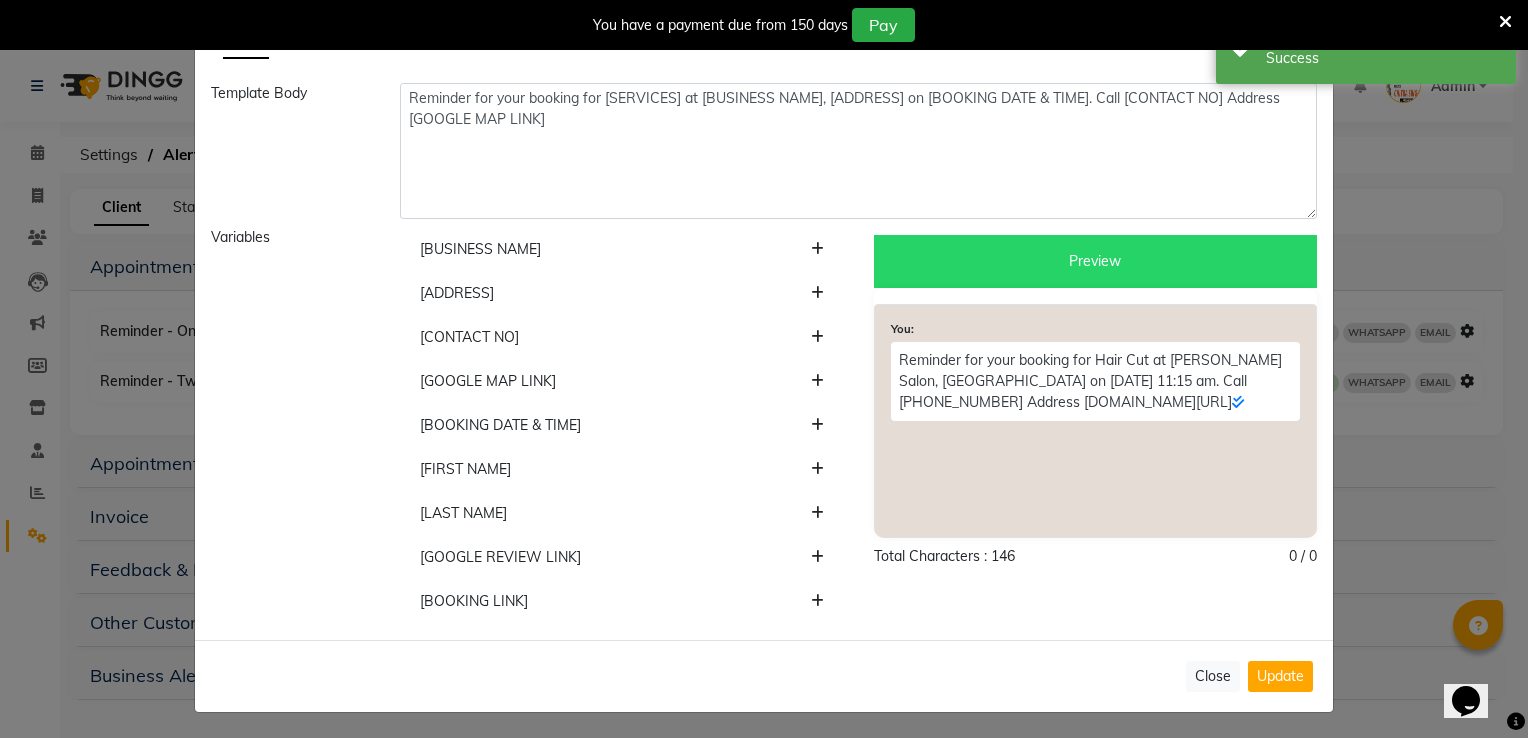 scroll, scrollTop: 51, scrollLeft: 0, axis: vertical 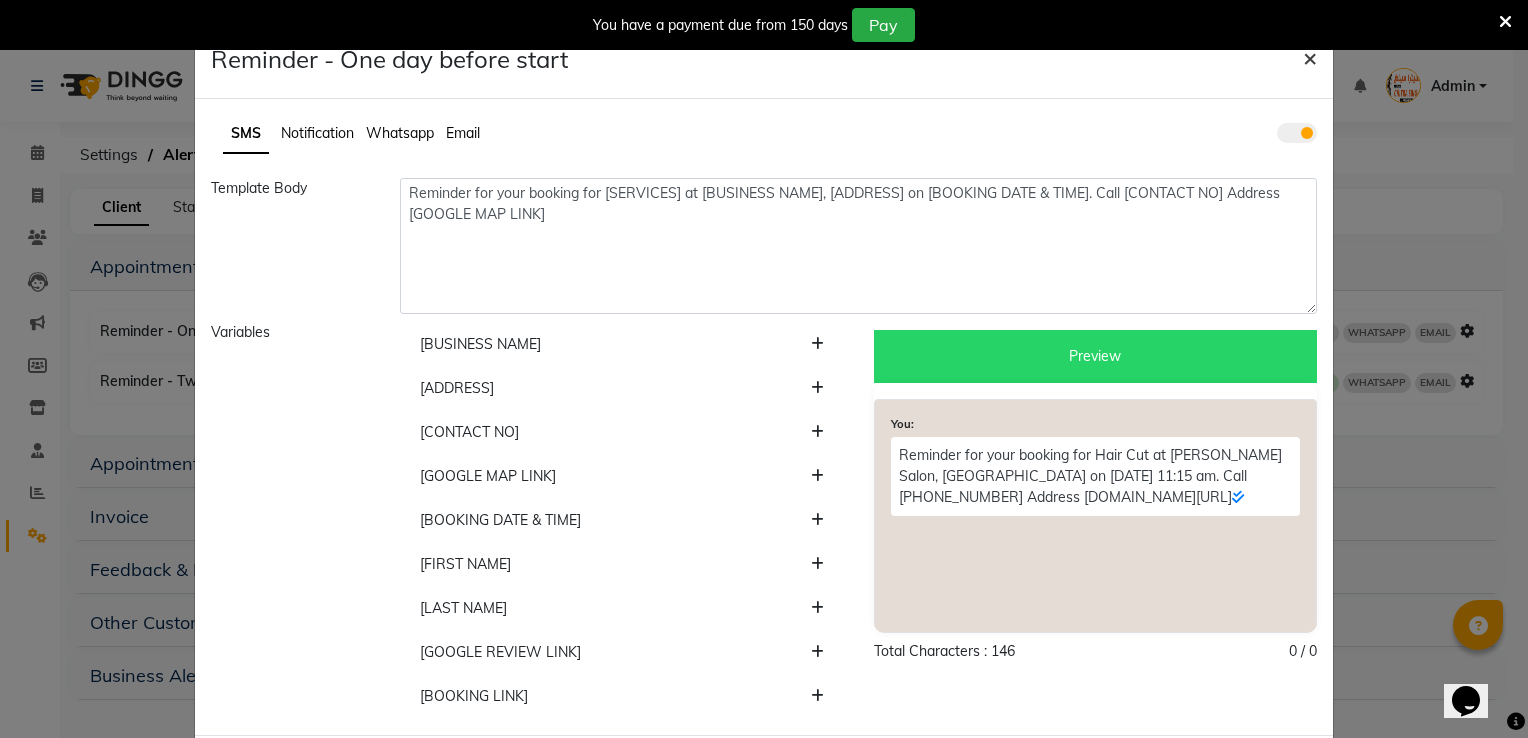 click on "×" 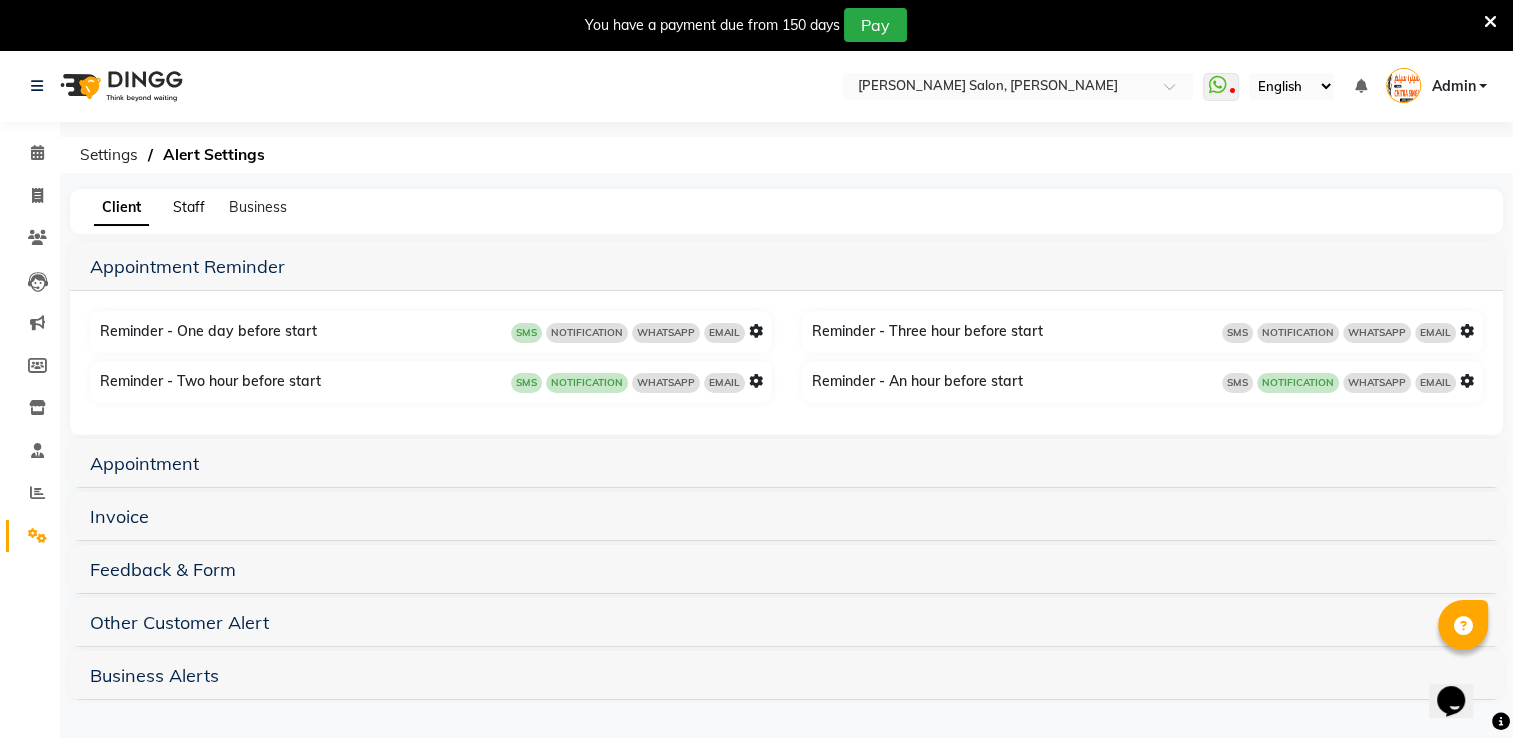 click on "Staff" 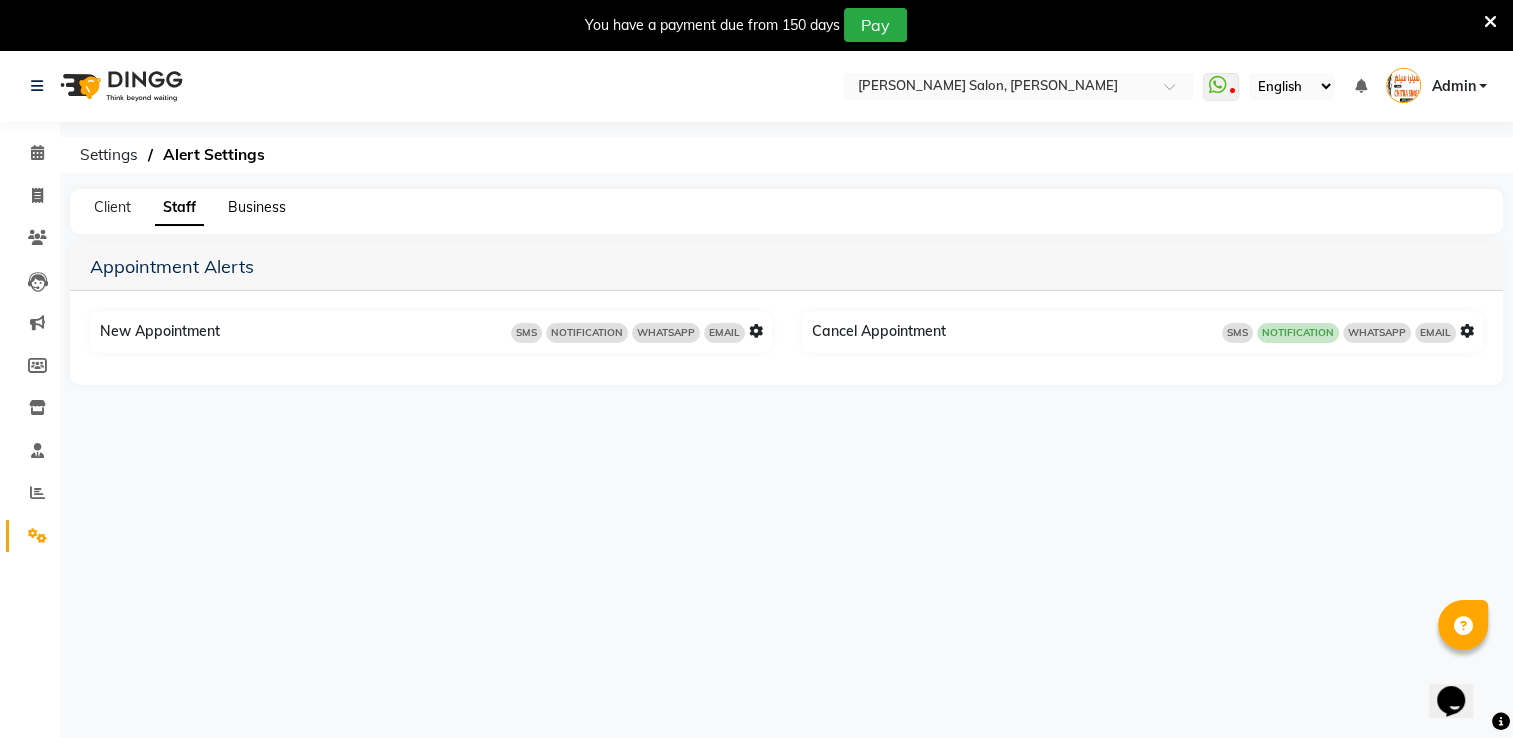 click on "Business" 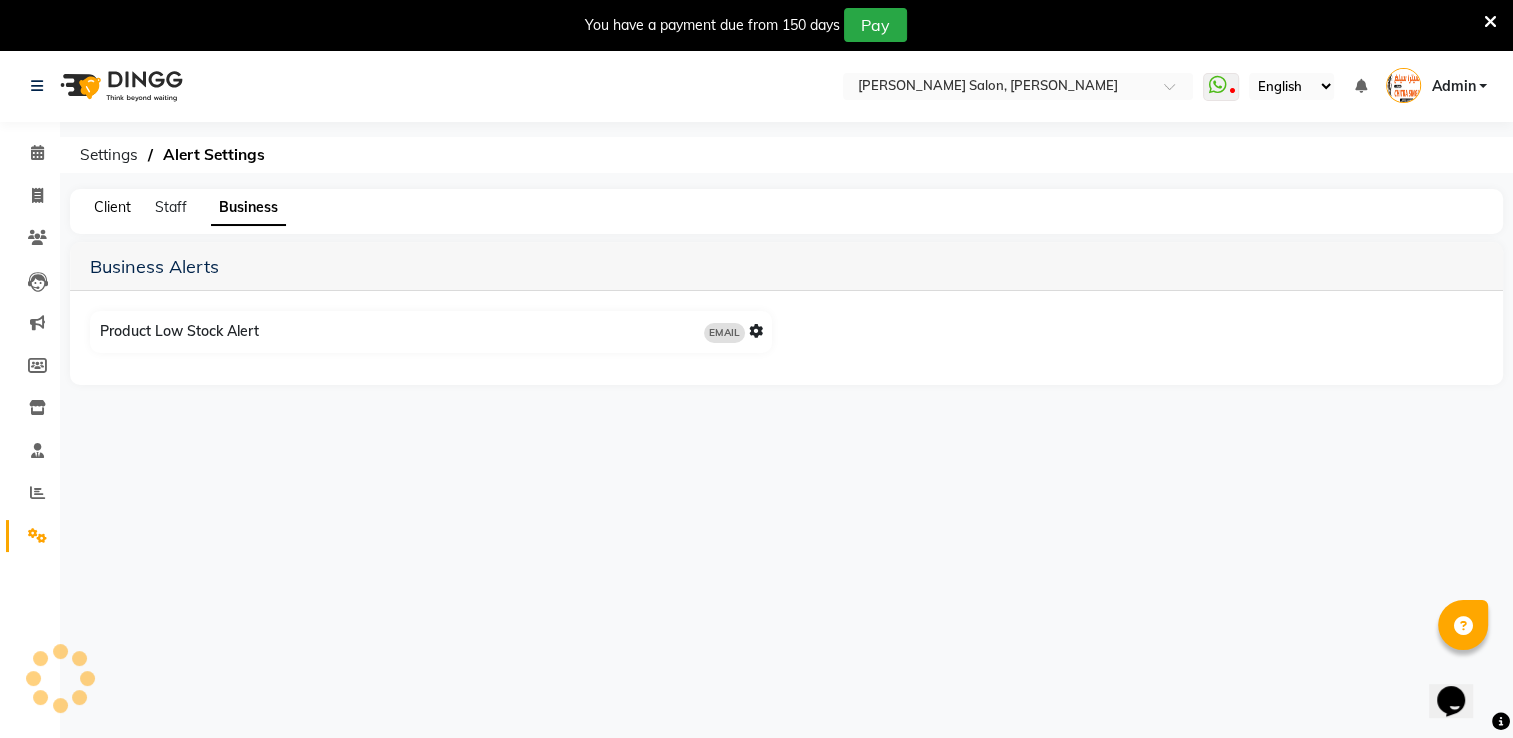 click on "Client" 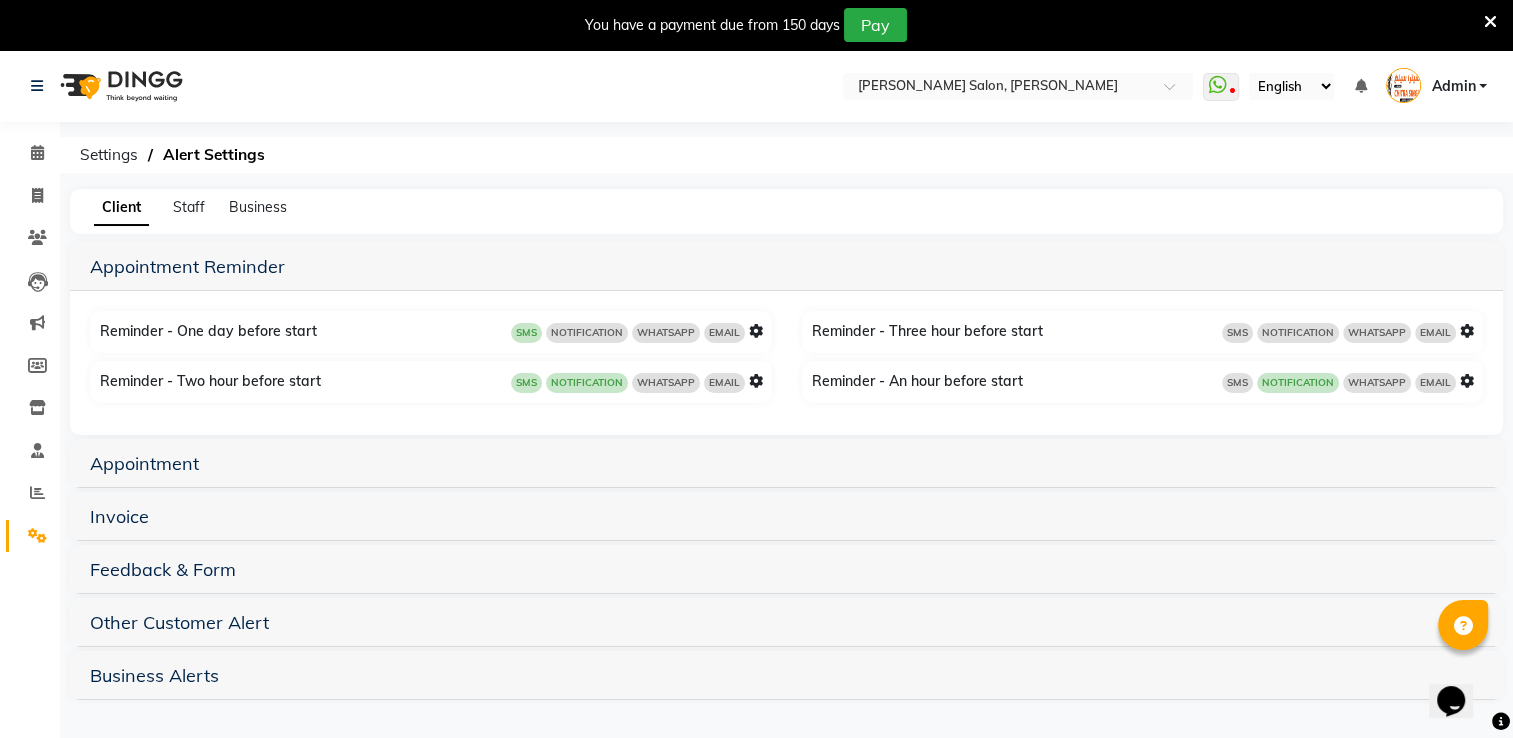 click at bounding box center (1467, 331) 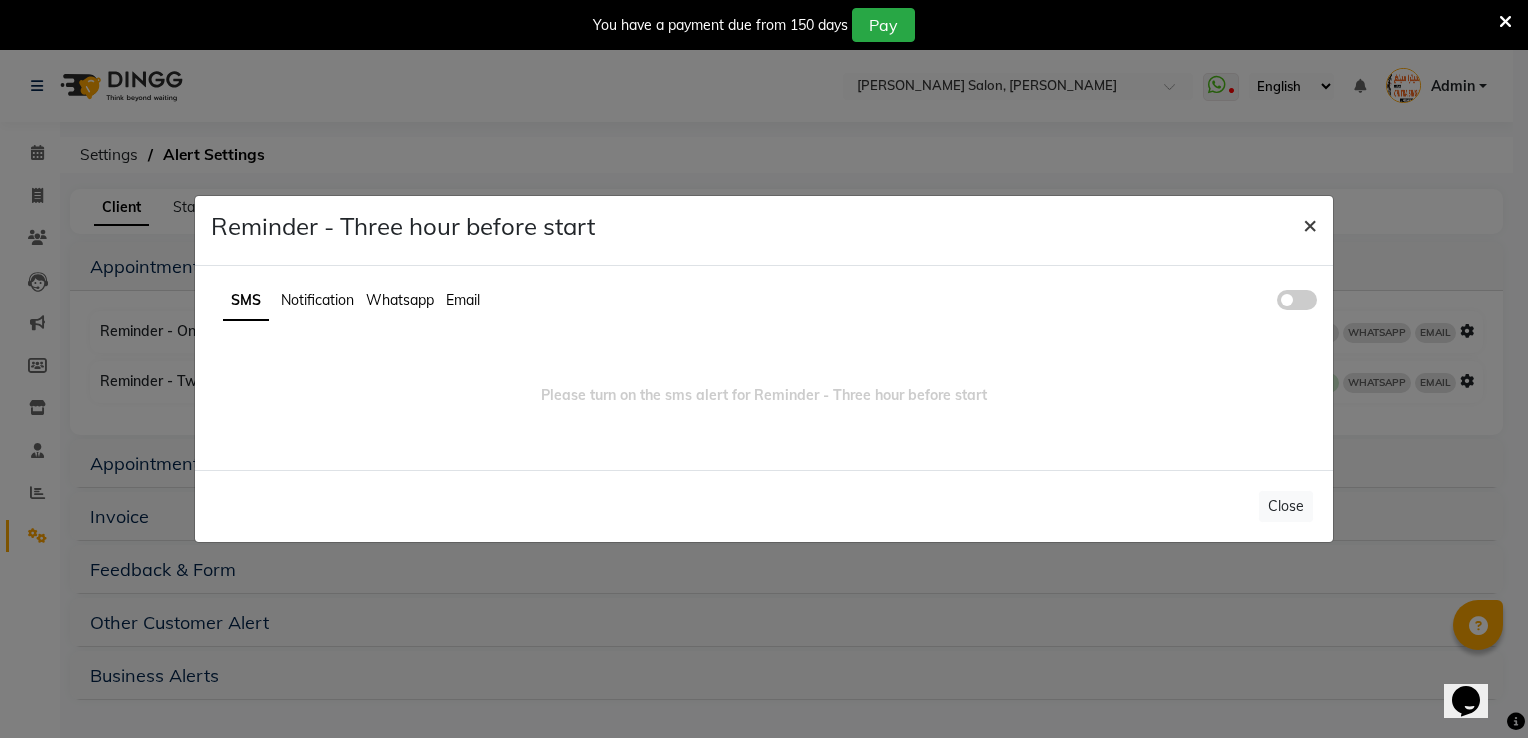 click on "×" 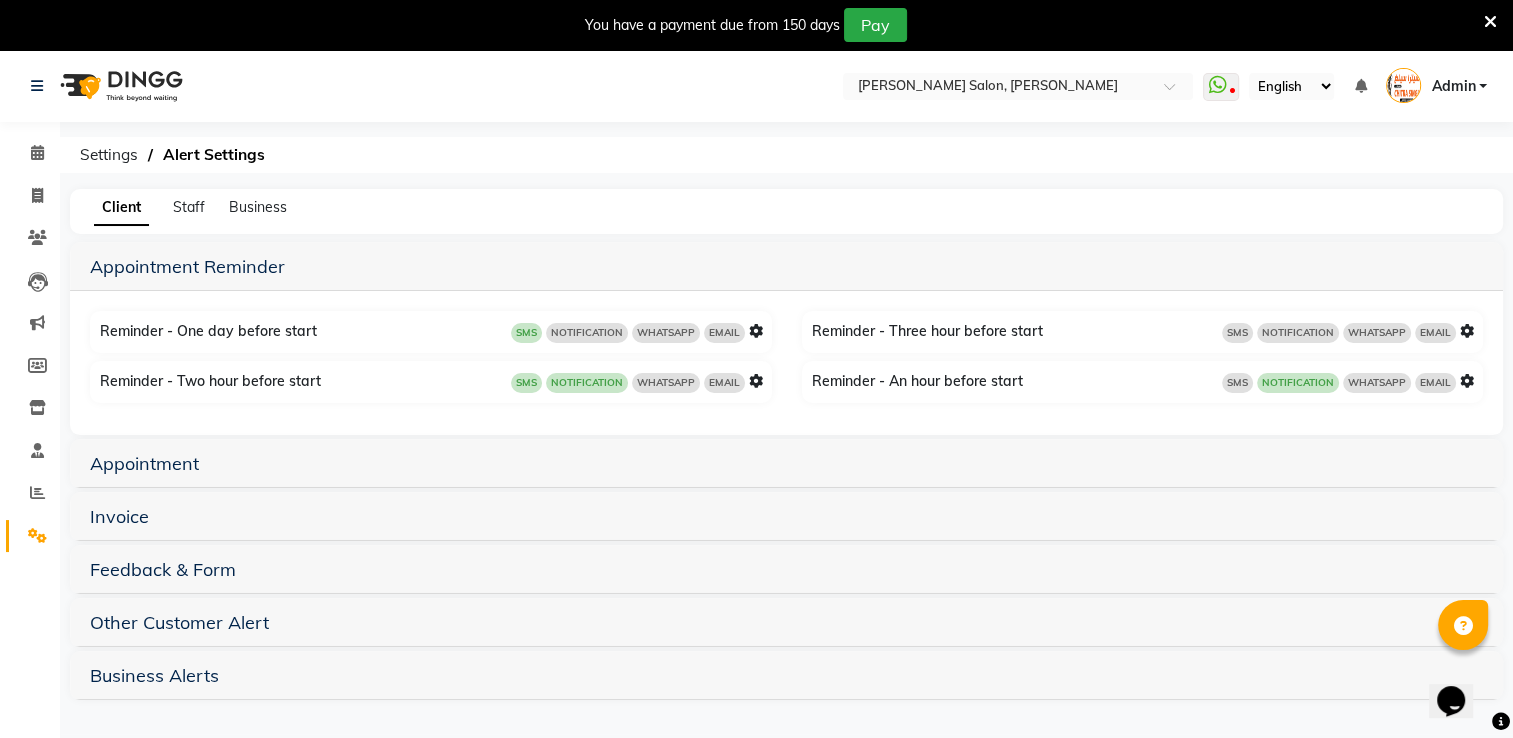 click at bounding box center [1467, 381] 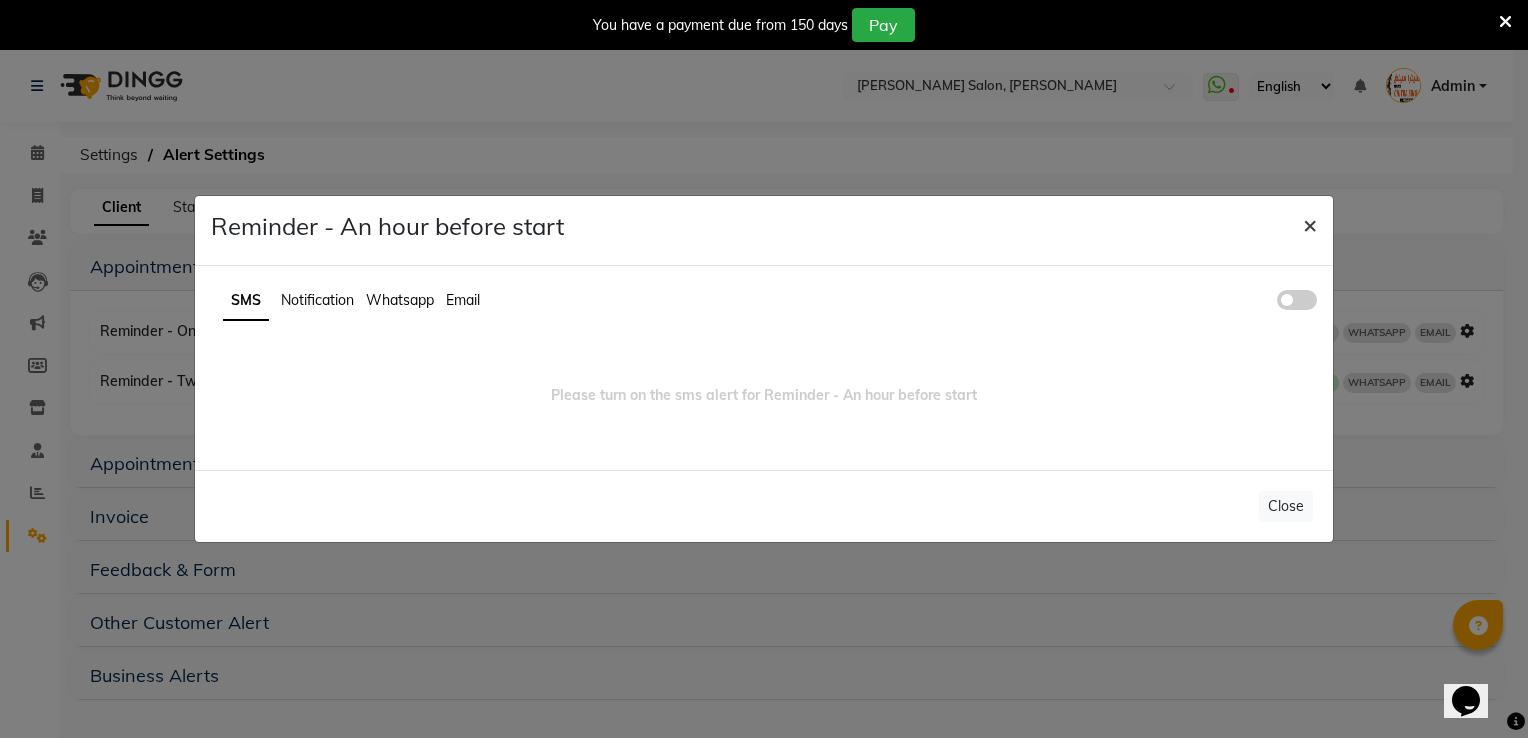 click on "×" 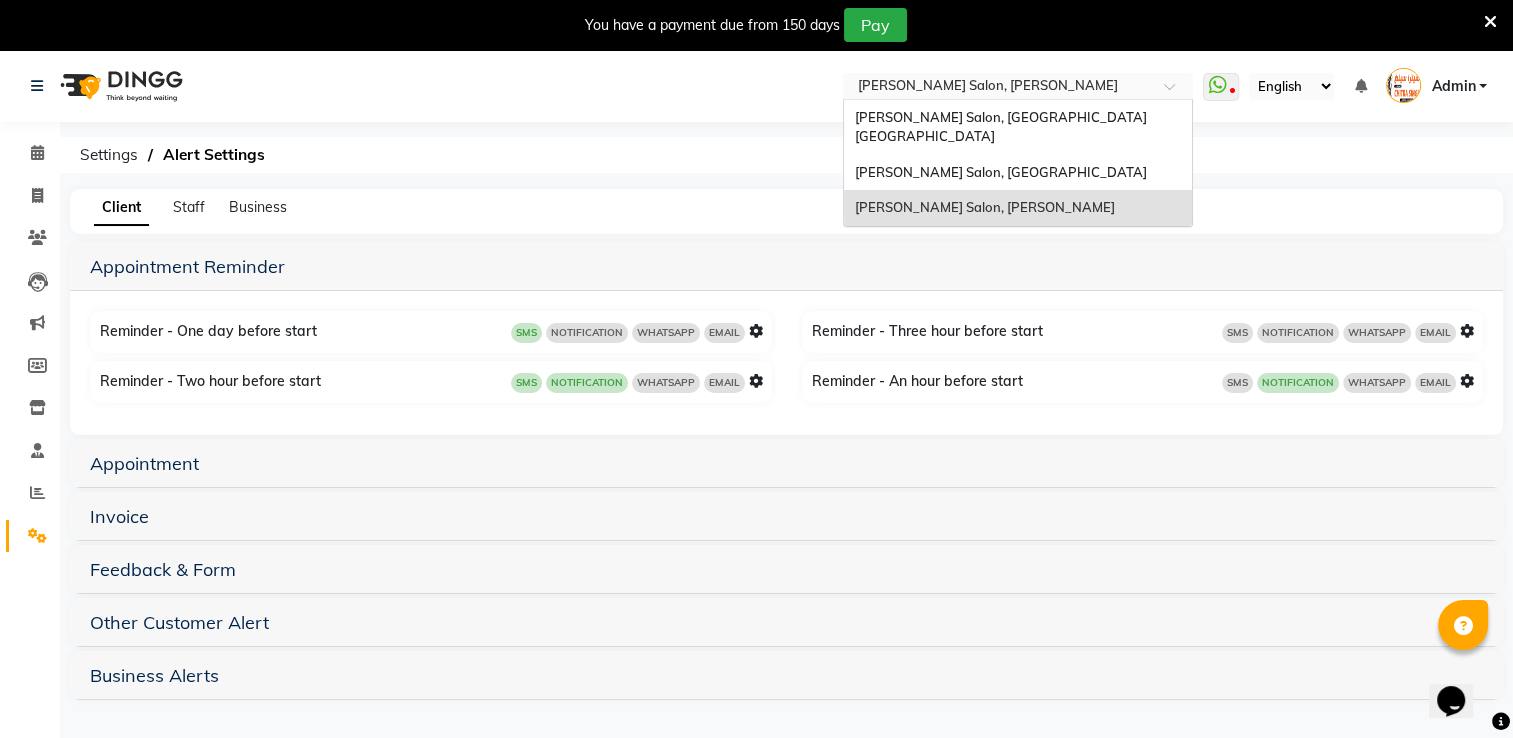 click at bounding box center (998, 88) 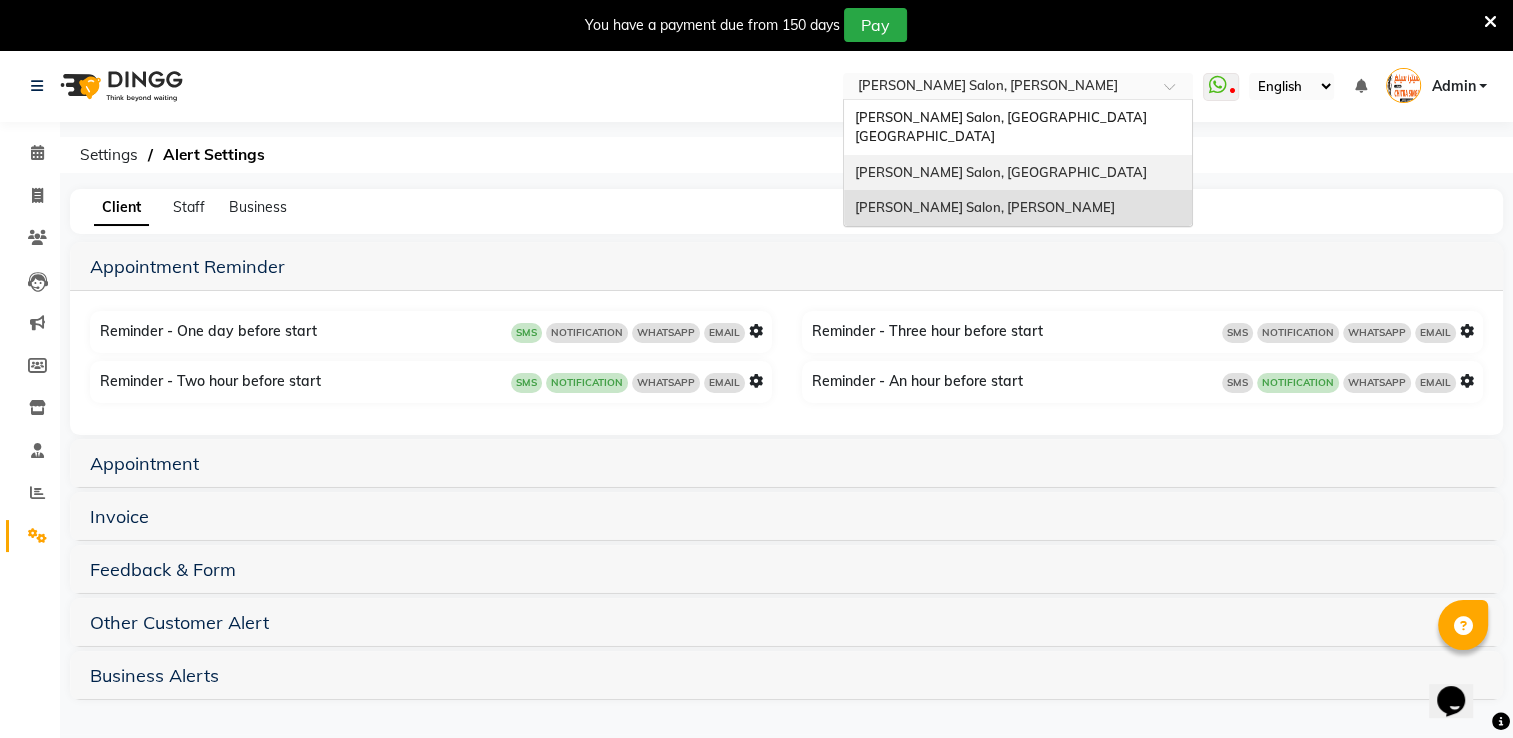 click on "Chitra Singh Salon, Alwahda" at bounding box center (1018, 173) 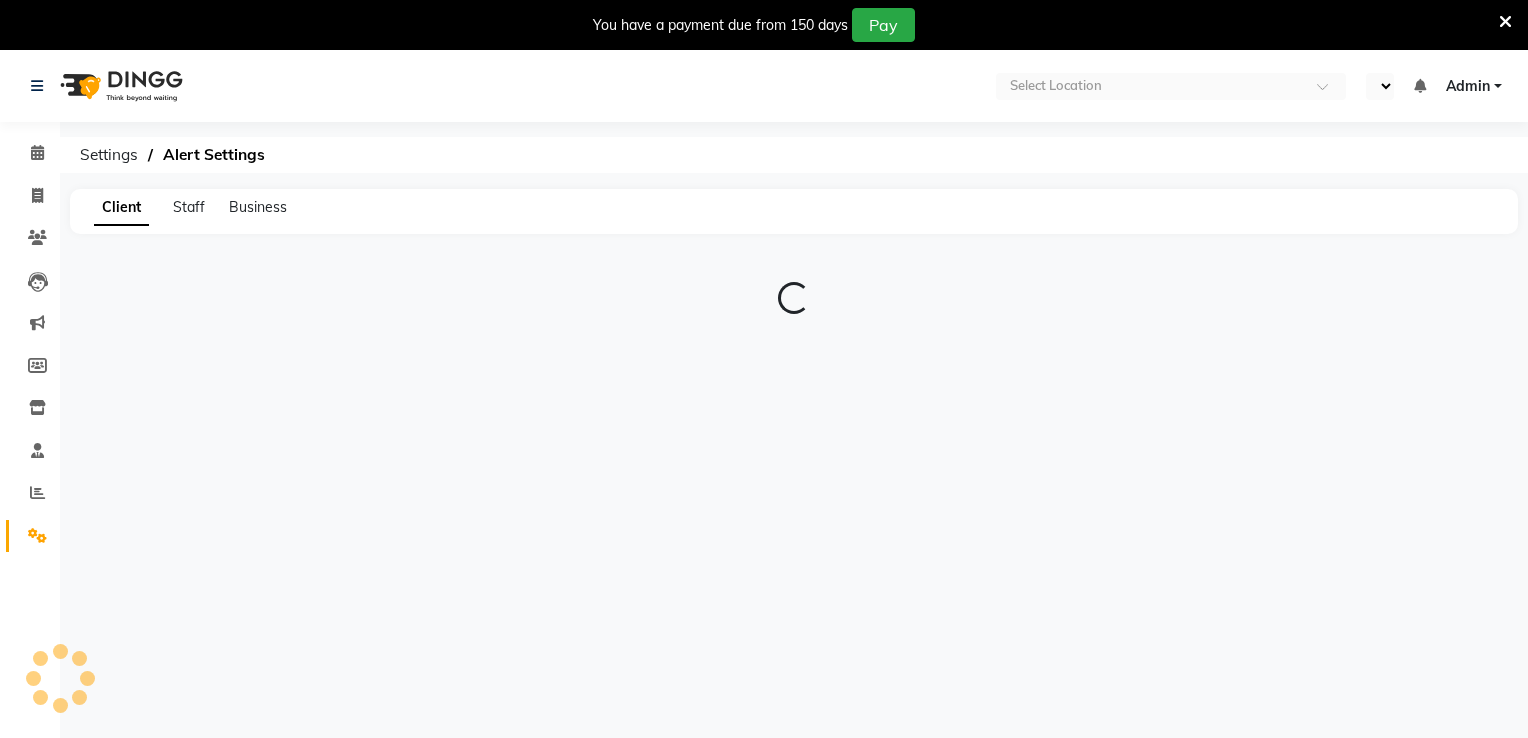 select on "en" 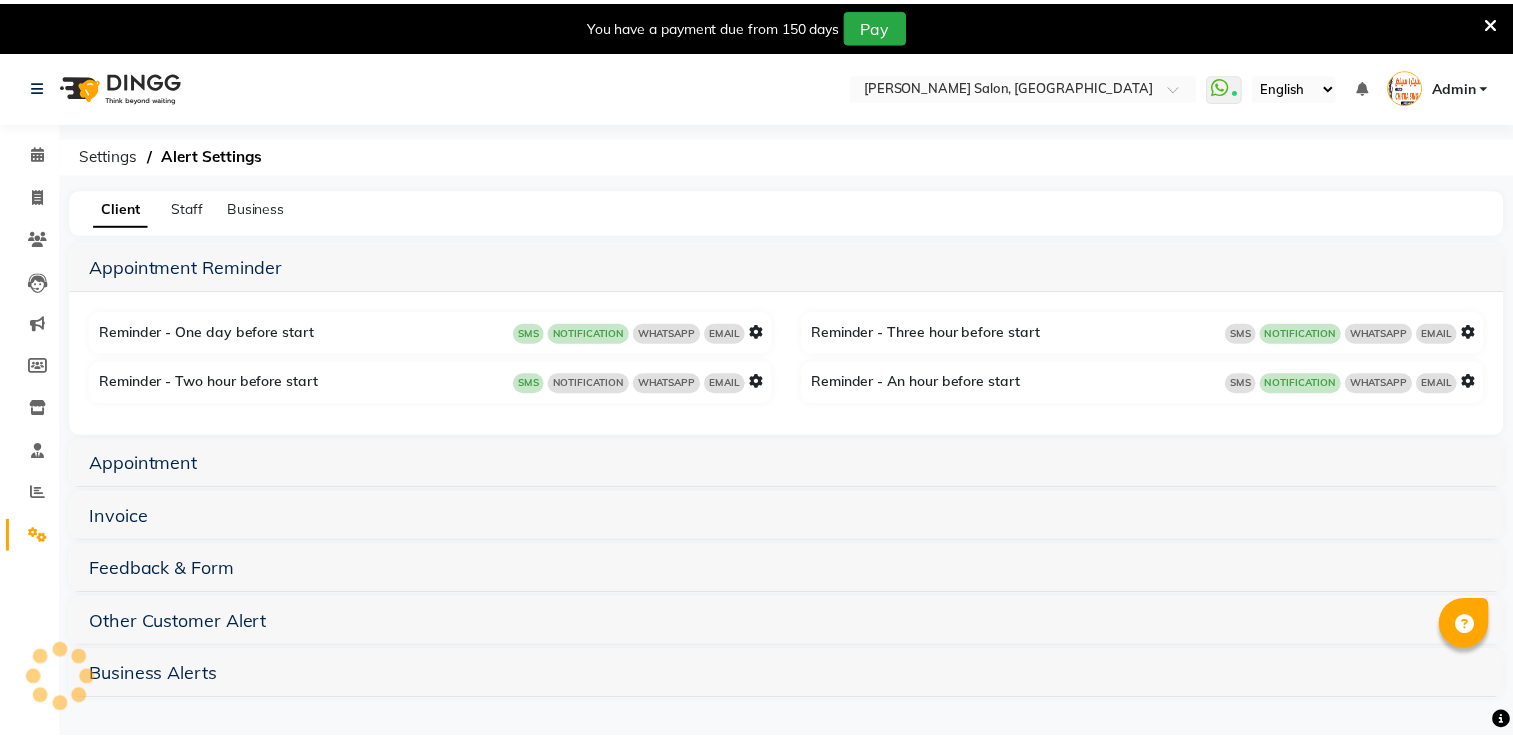 scroll, scrollTop: 0, scrollLeft: 0, axis: both 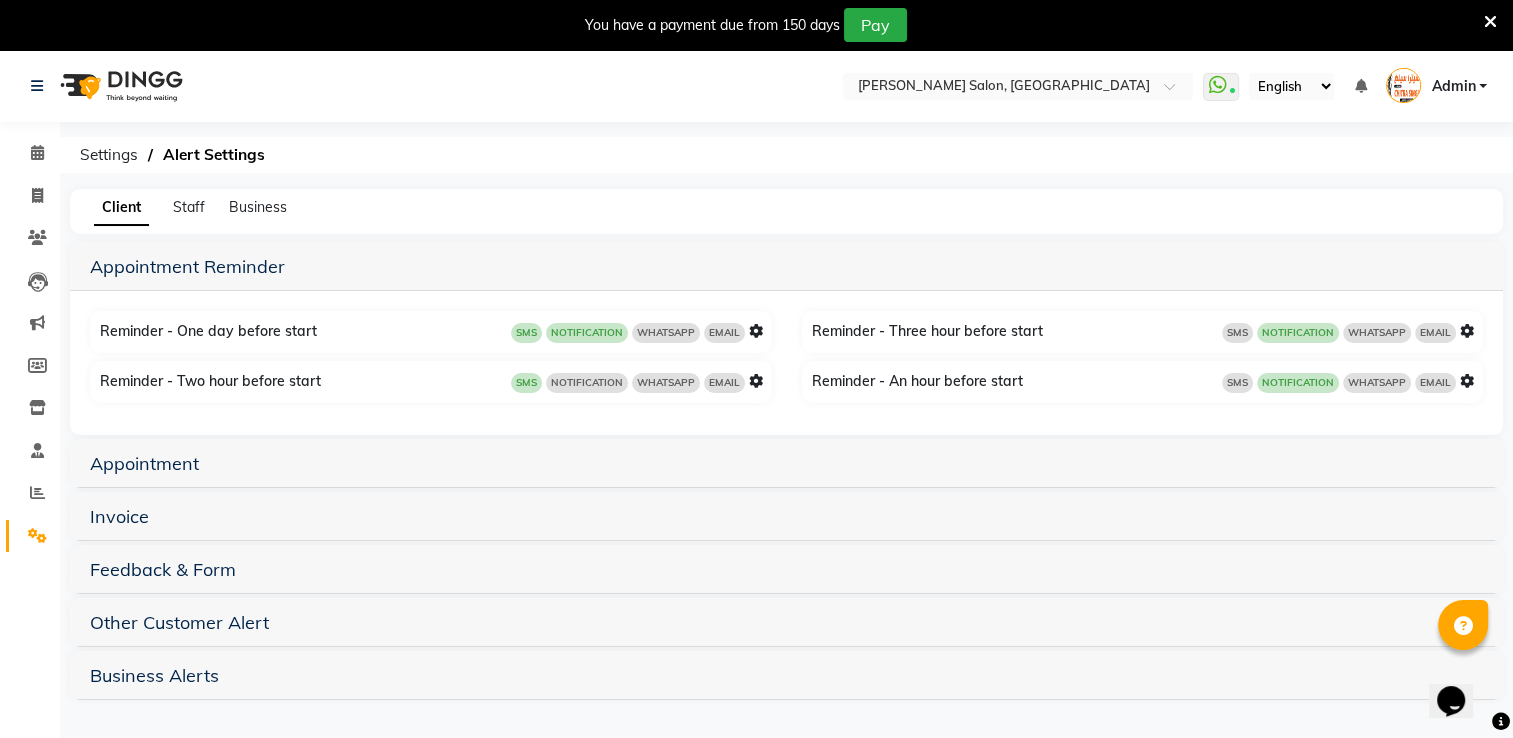 click at bounding box center (756, 331) 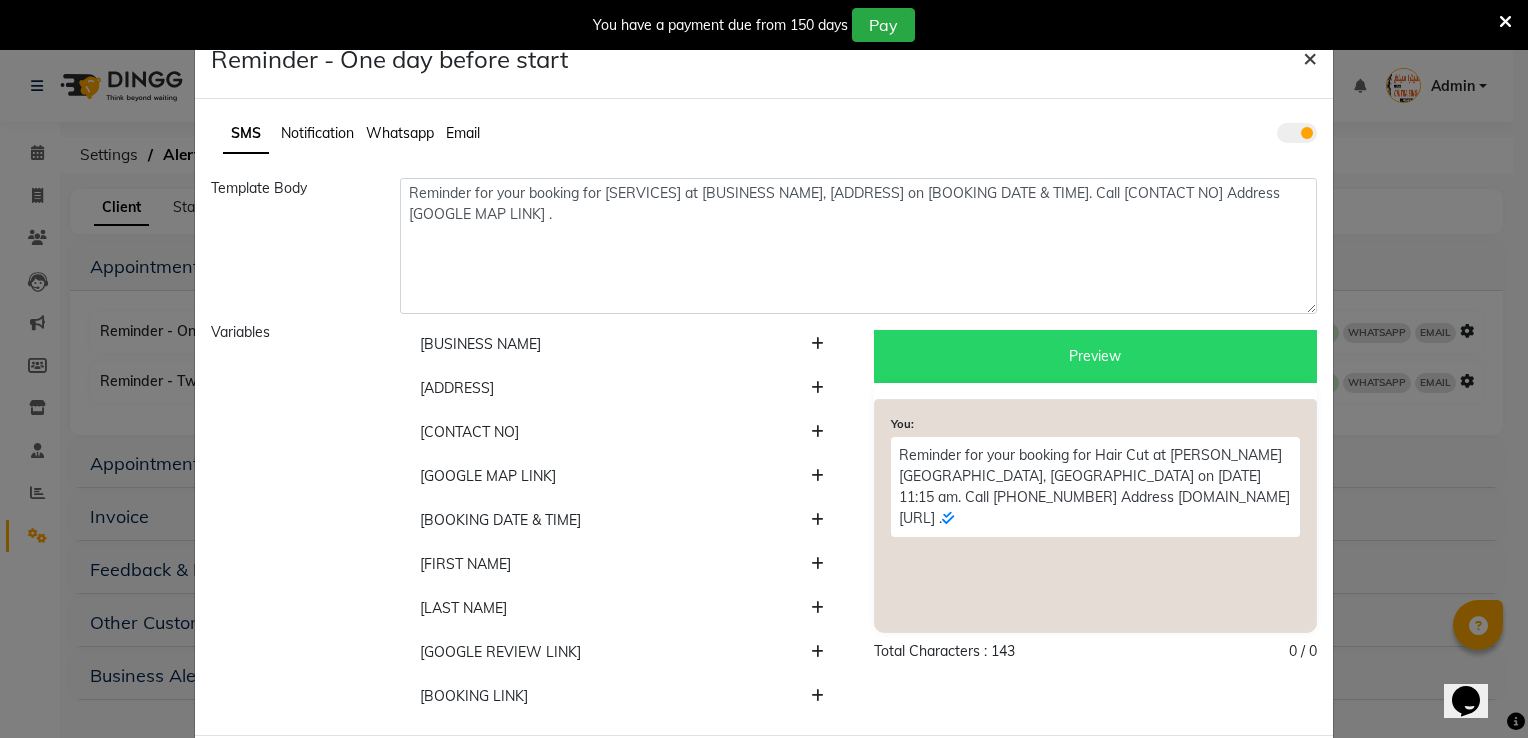 click on "×" 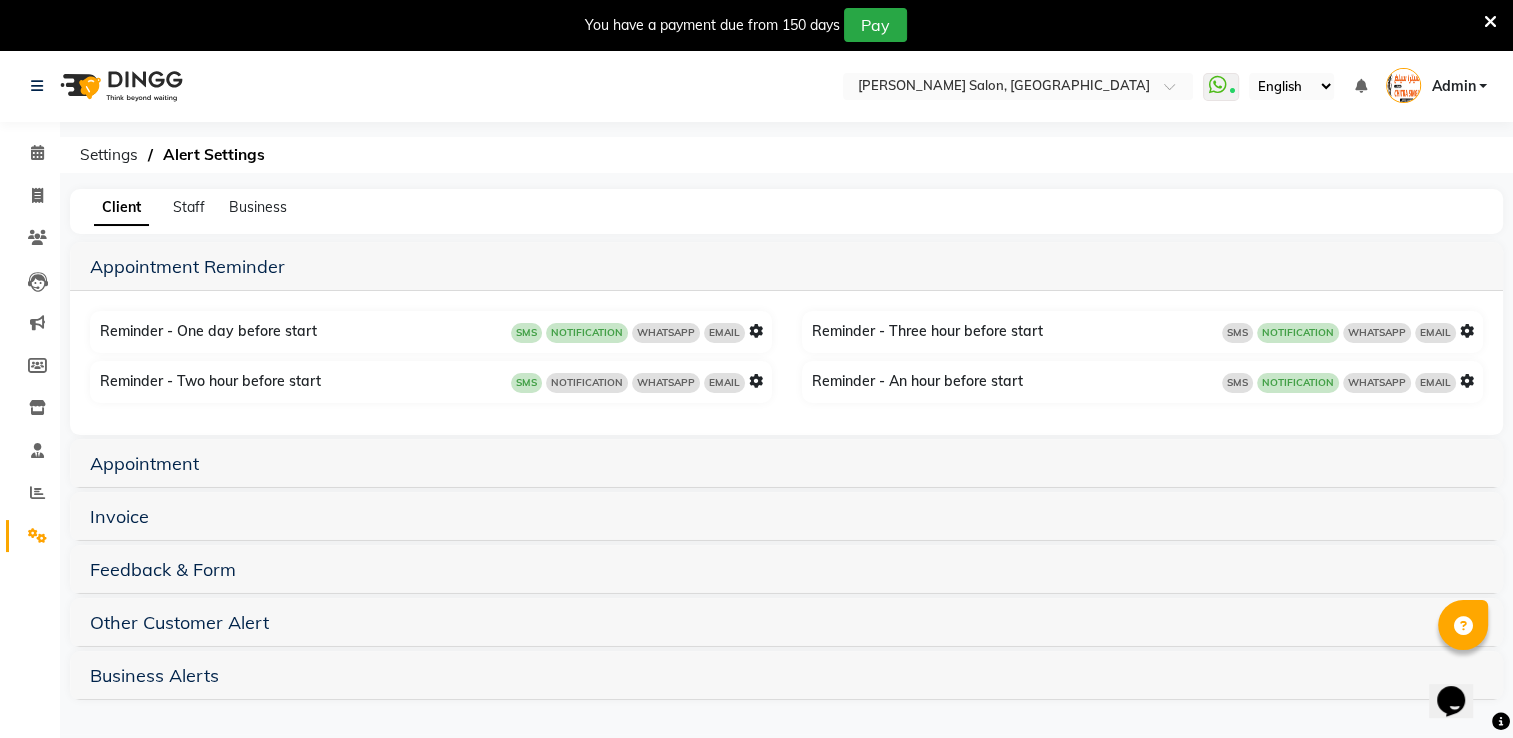 click at bounding box center (756, 381) 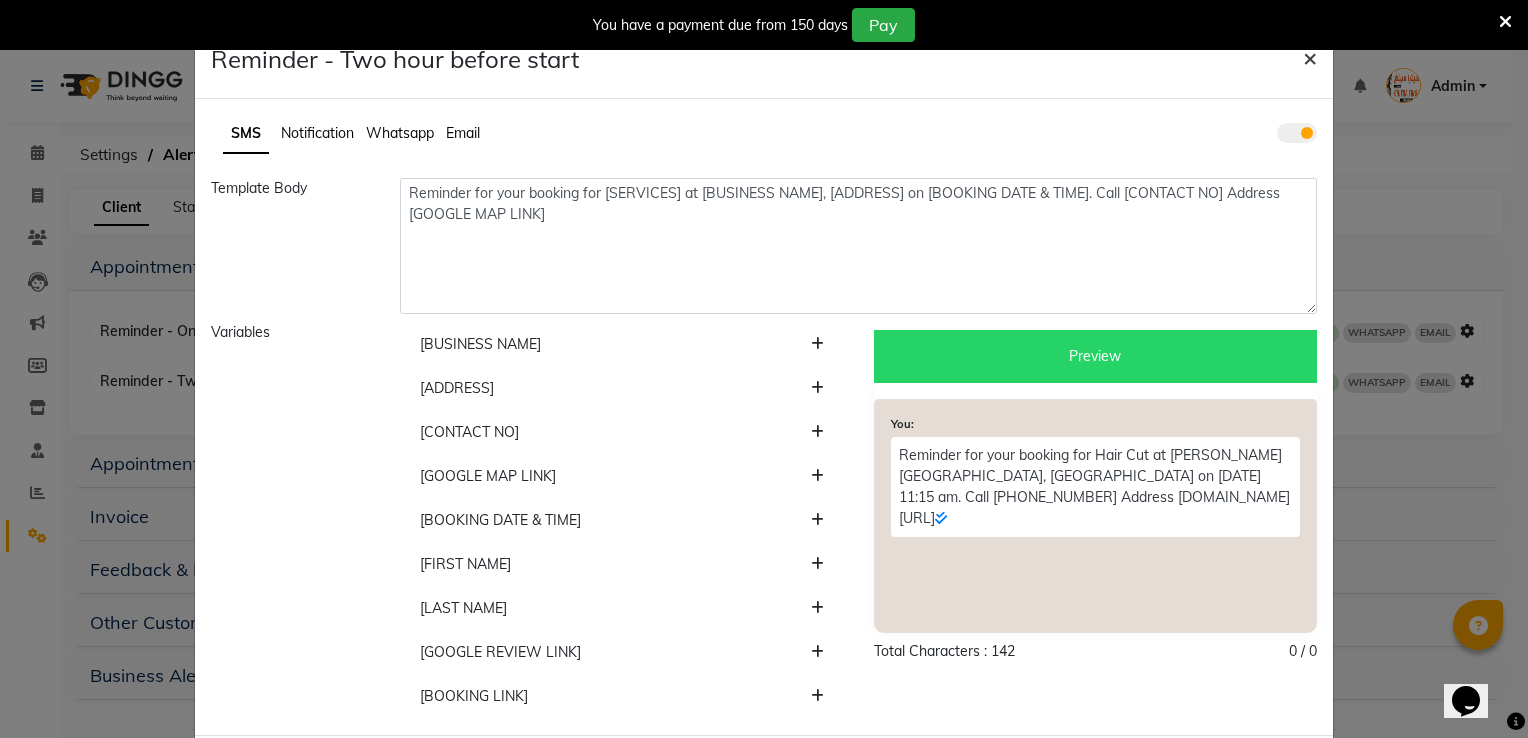 click on "×" 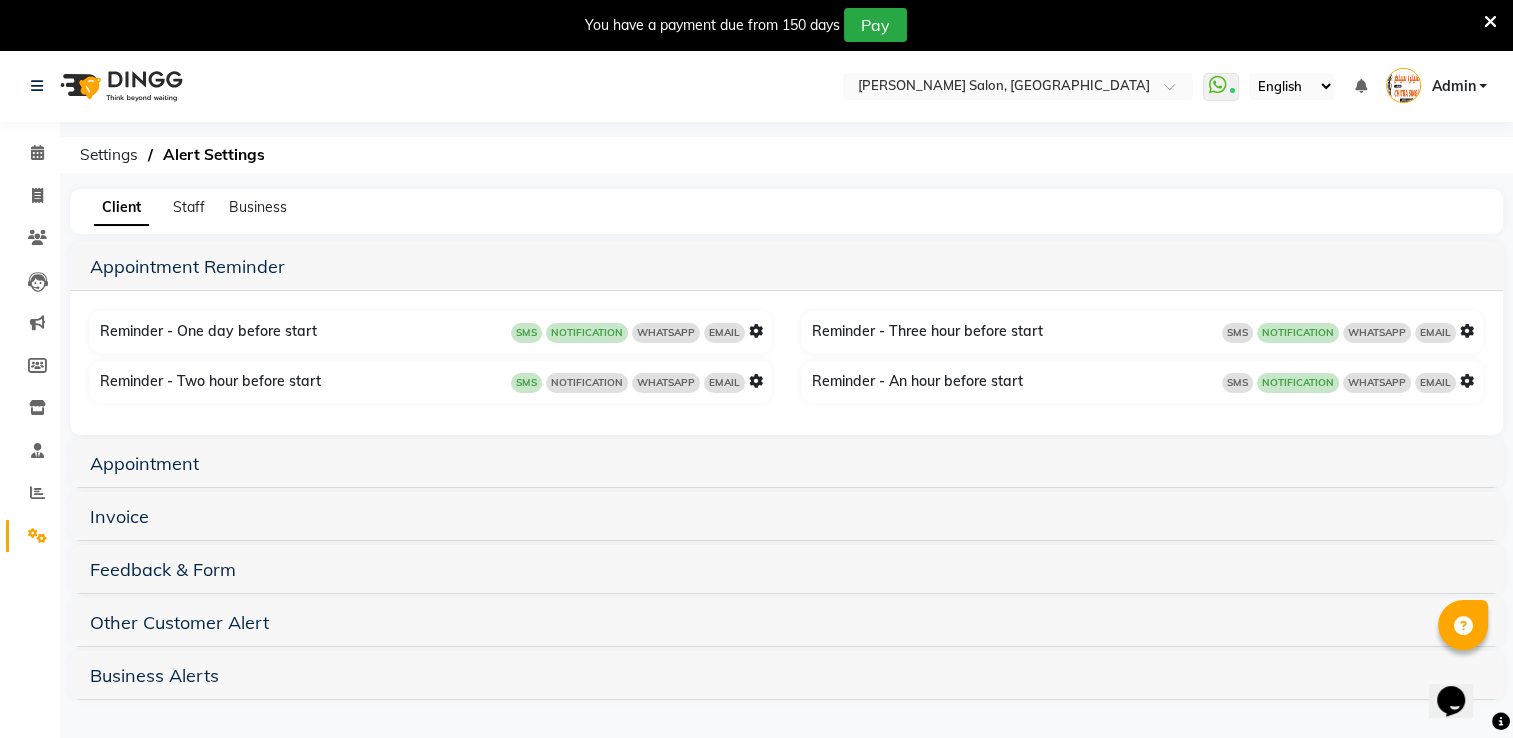 click at bounding box center (1467, 331) 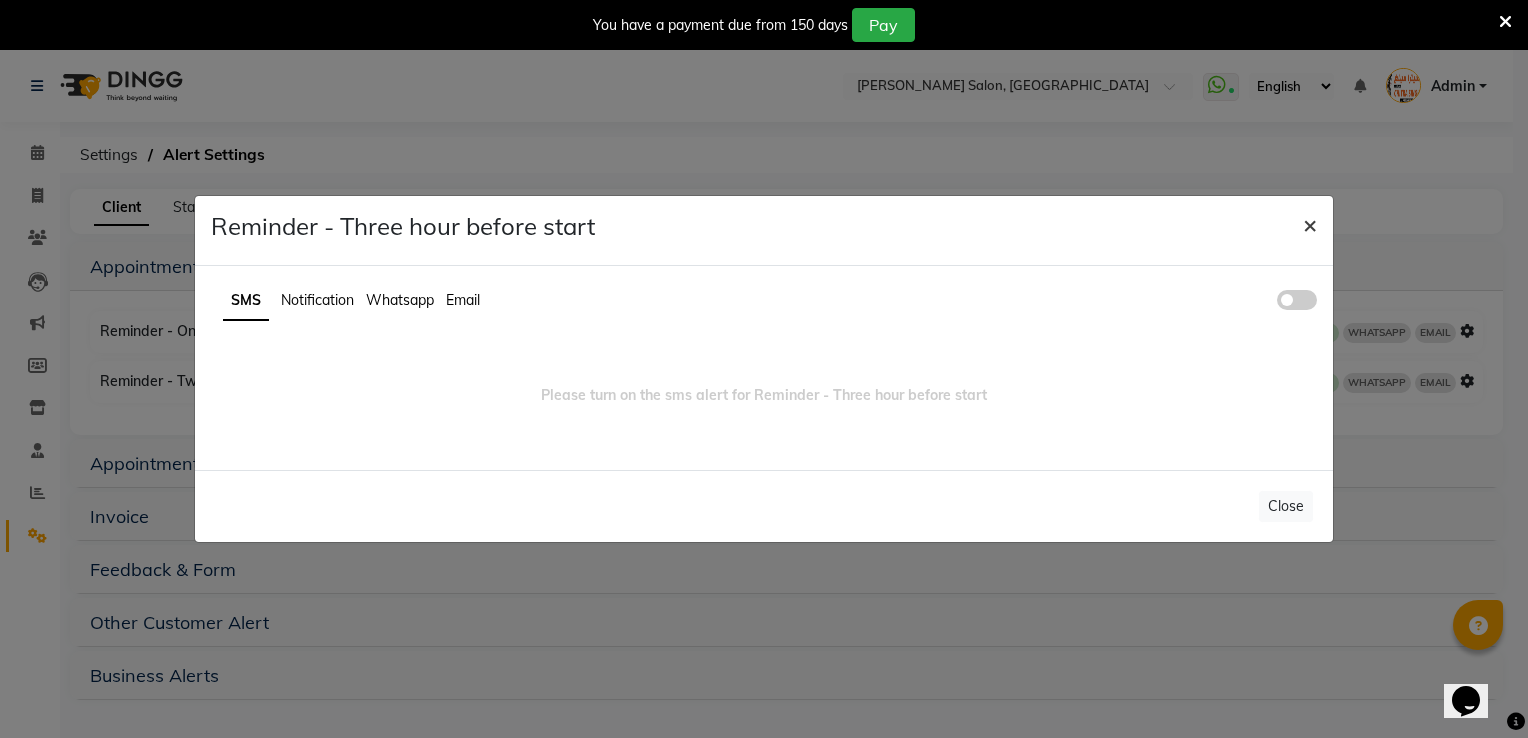 click on "×" 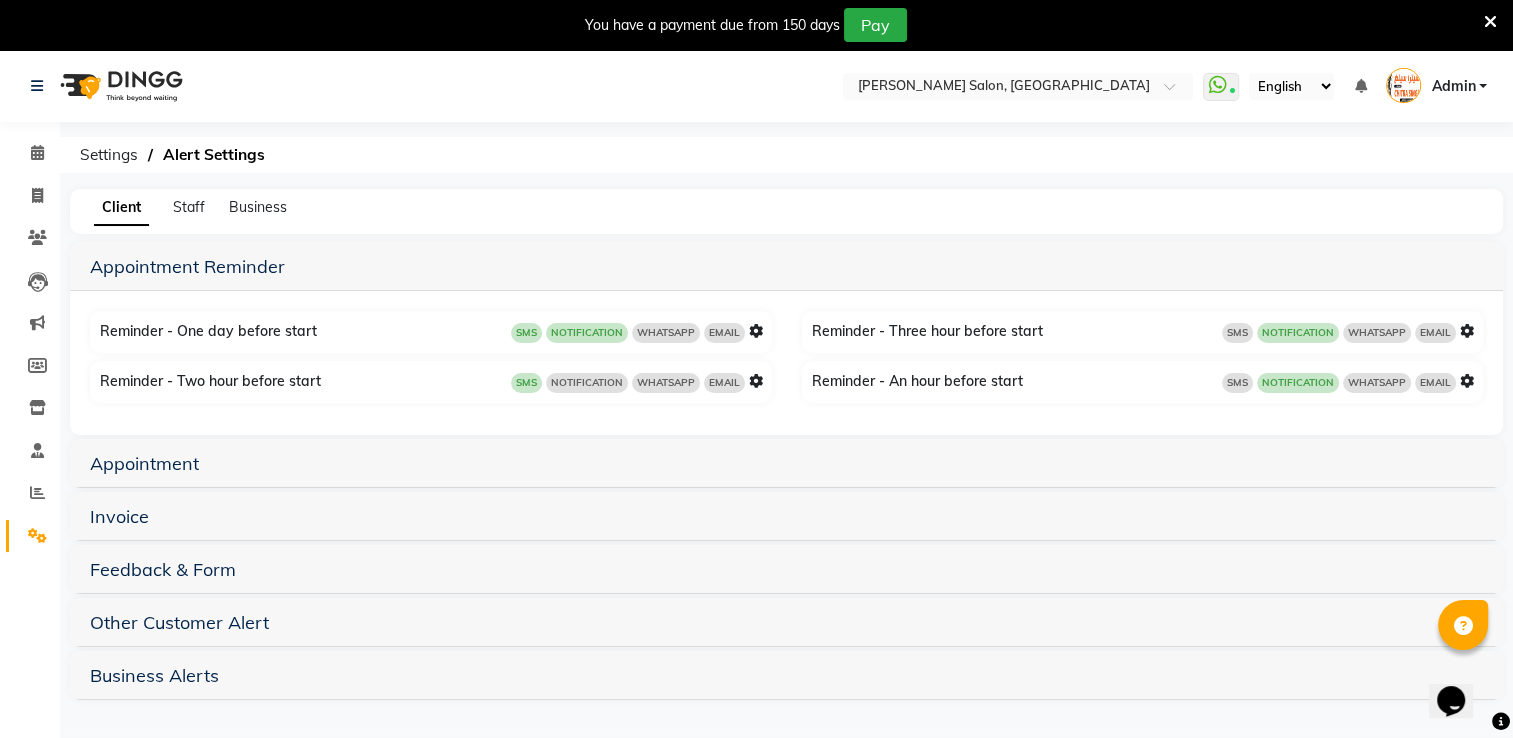 click at bounding box center [1467, 381] 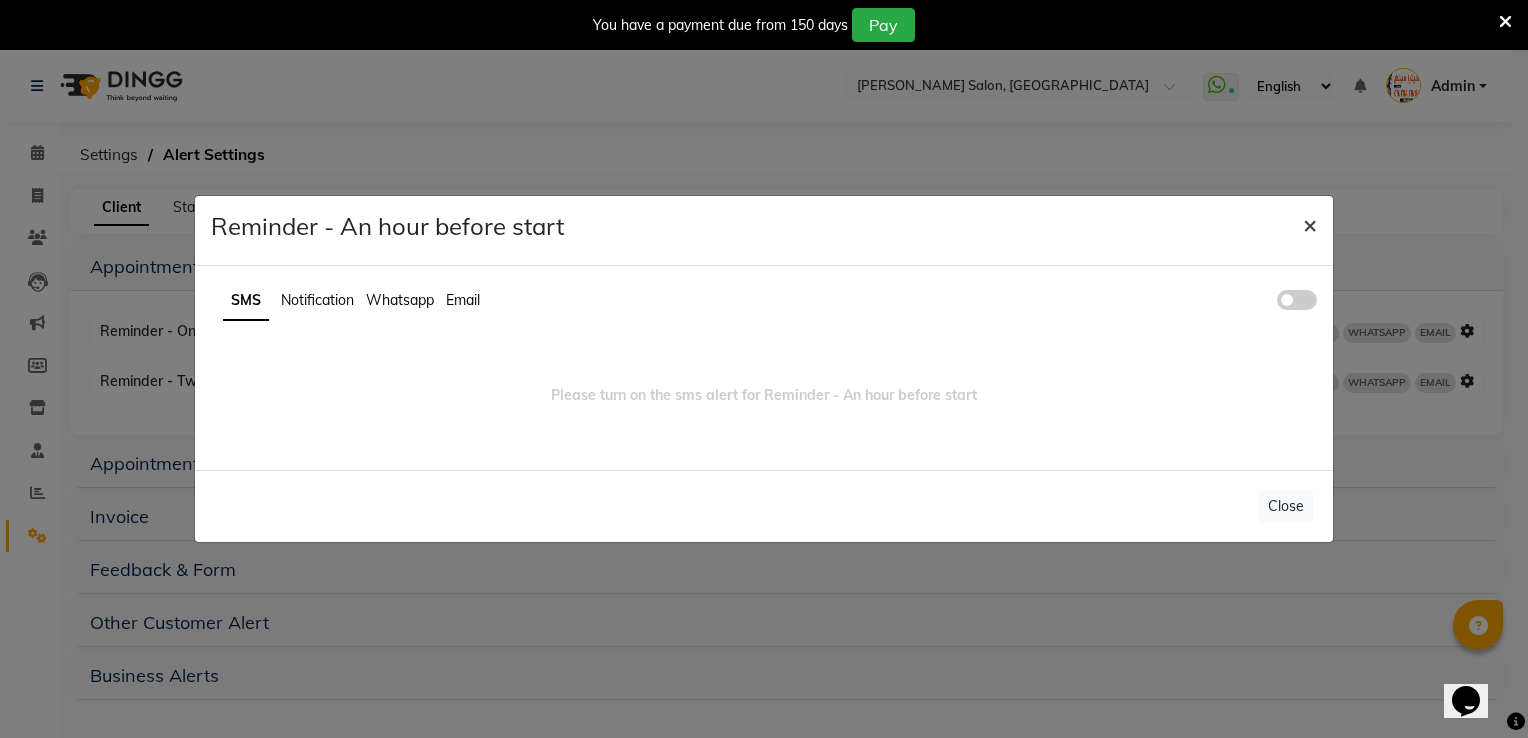 click on "×" 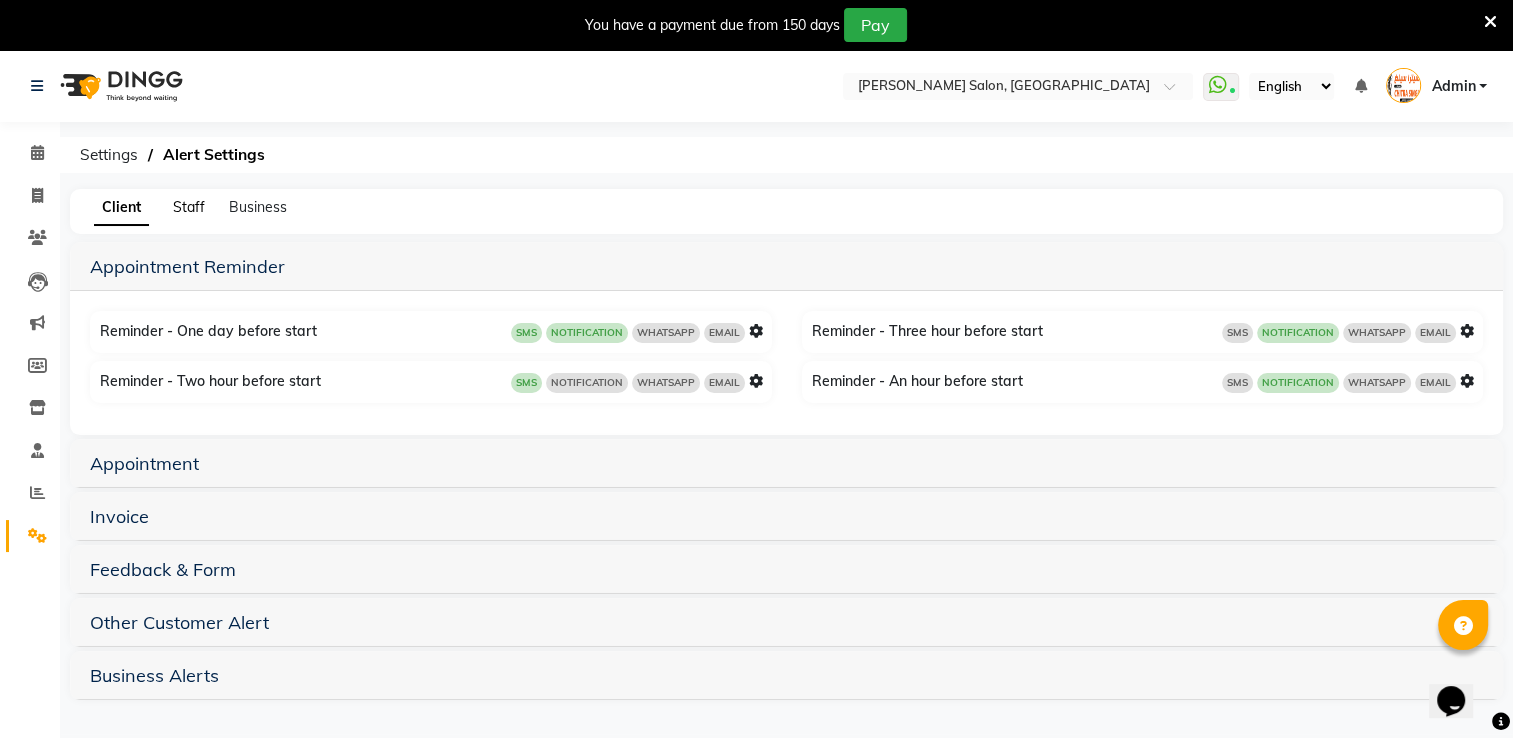 click on "Staff" 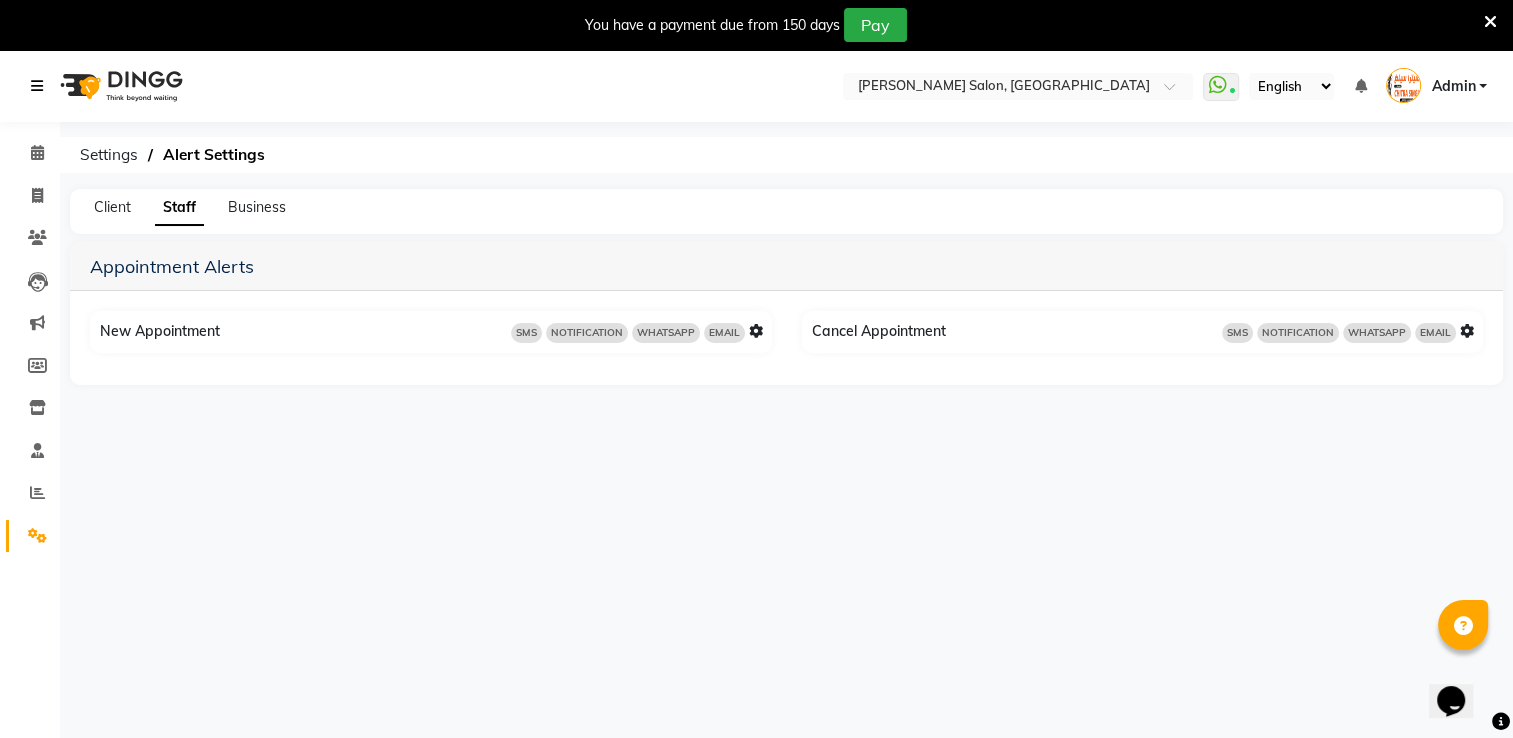 click at bounding box center (37, 86) 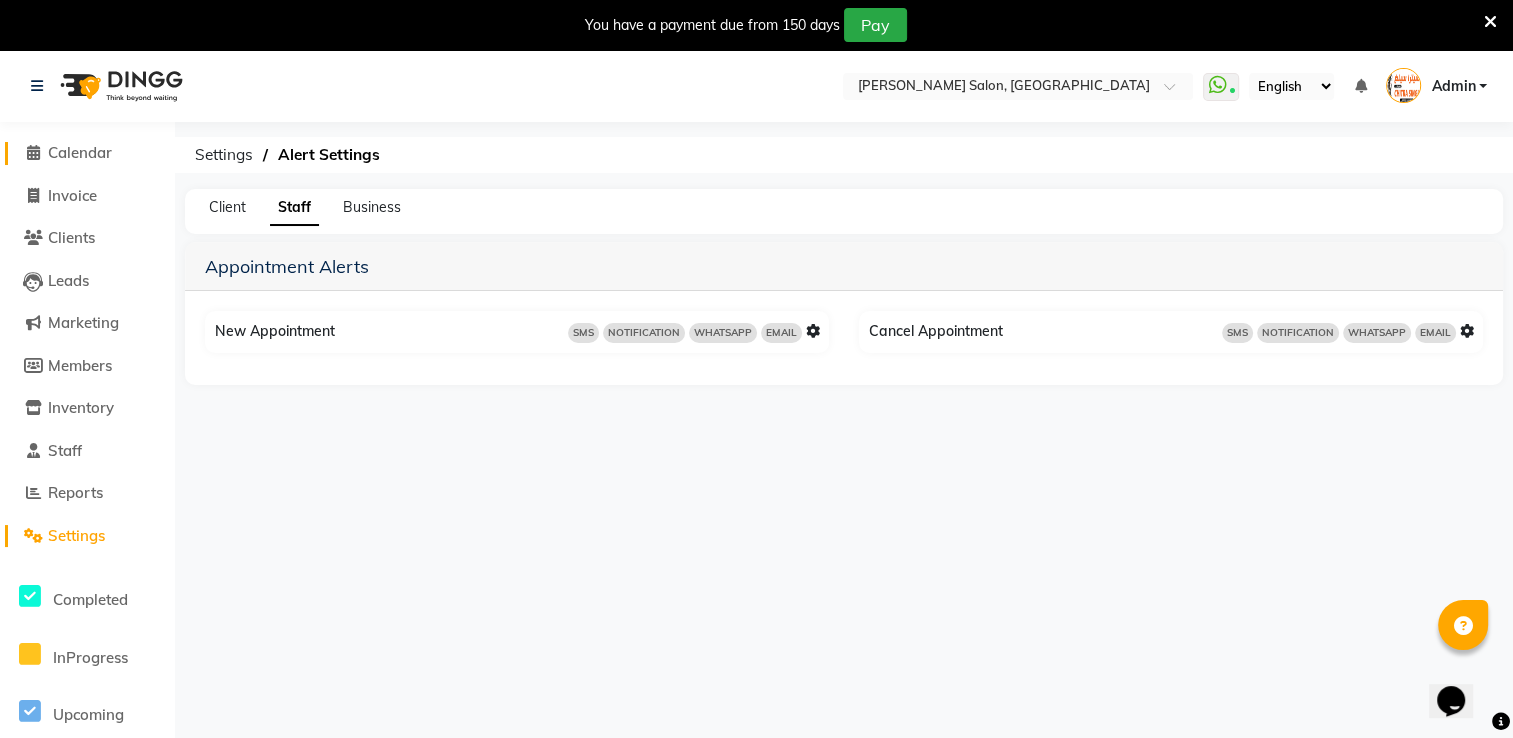 click 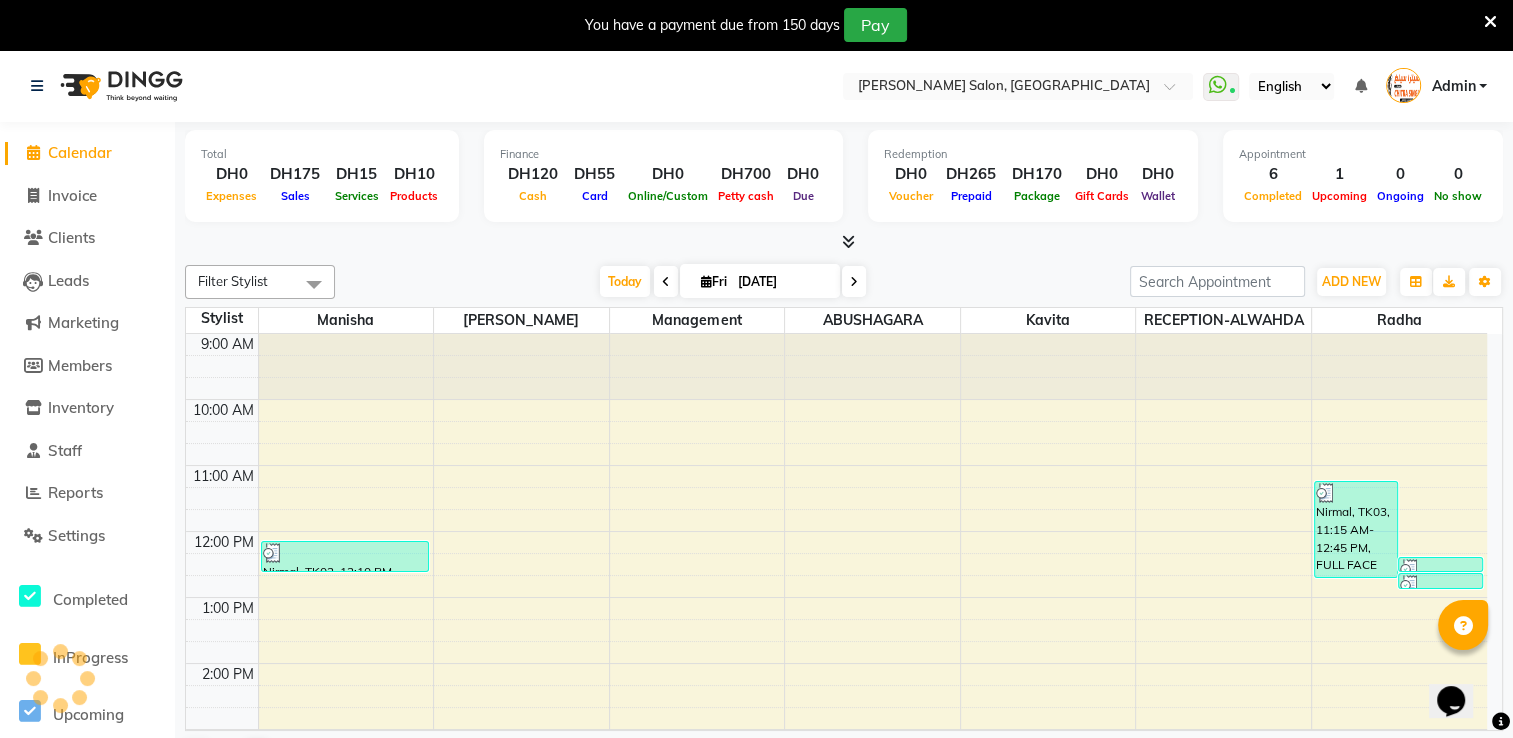 scroll, scrollTop: 0, scrollLeft: 0, axis: both 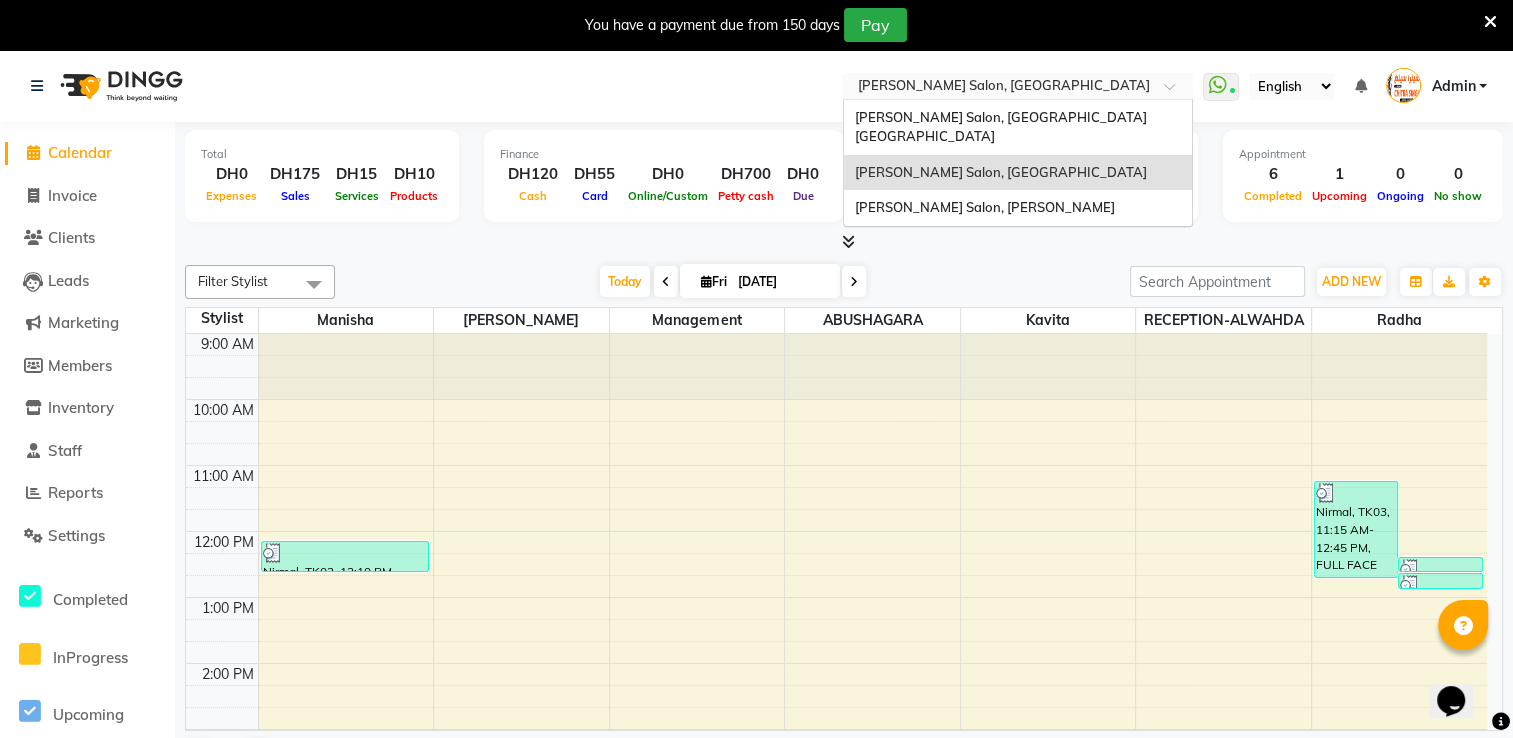 click at bounding box center [1018, 88] 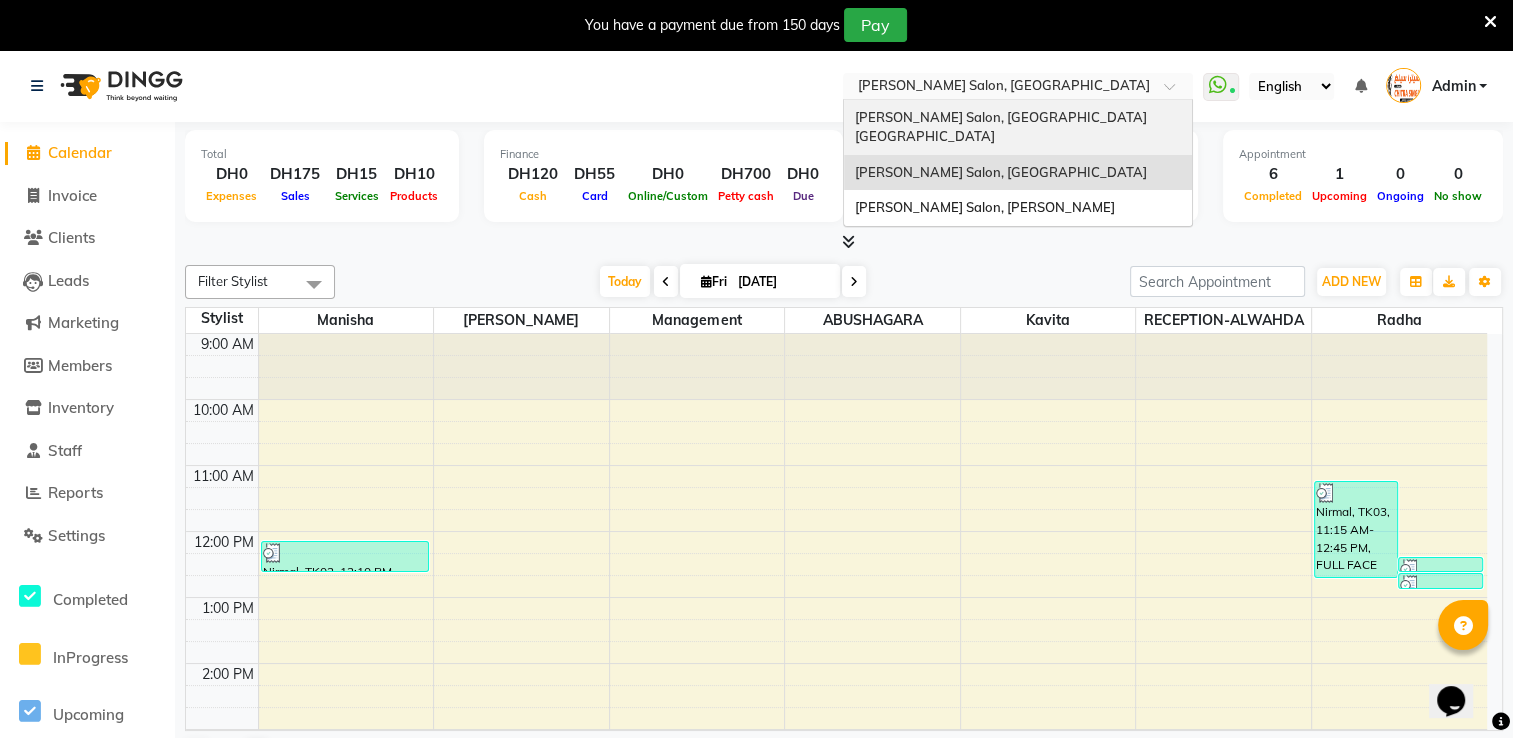 click on "[PERSON_NAME] Salon, [GEOGRAPHIC_DATA] [GEOGRAPHIC_DATA]" at bounding box center [1018, 127] 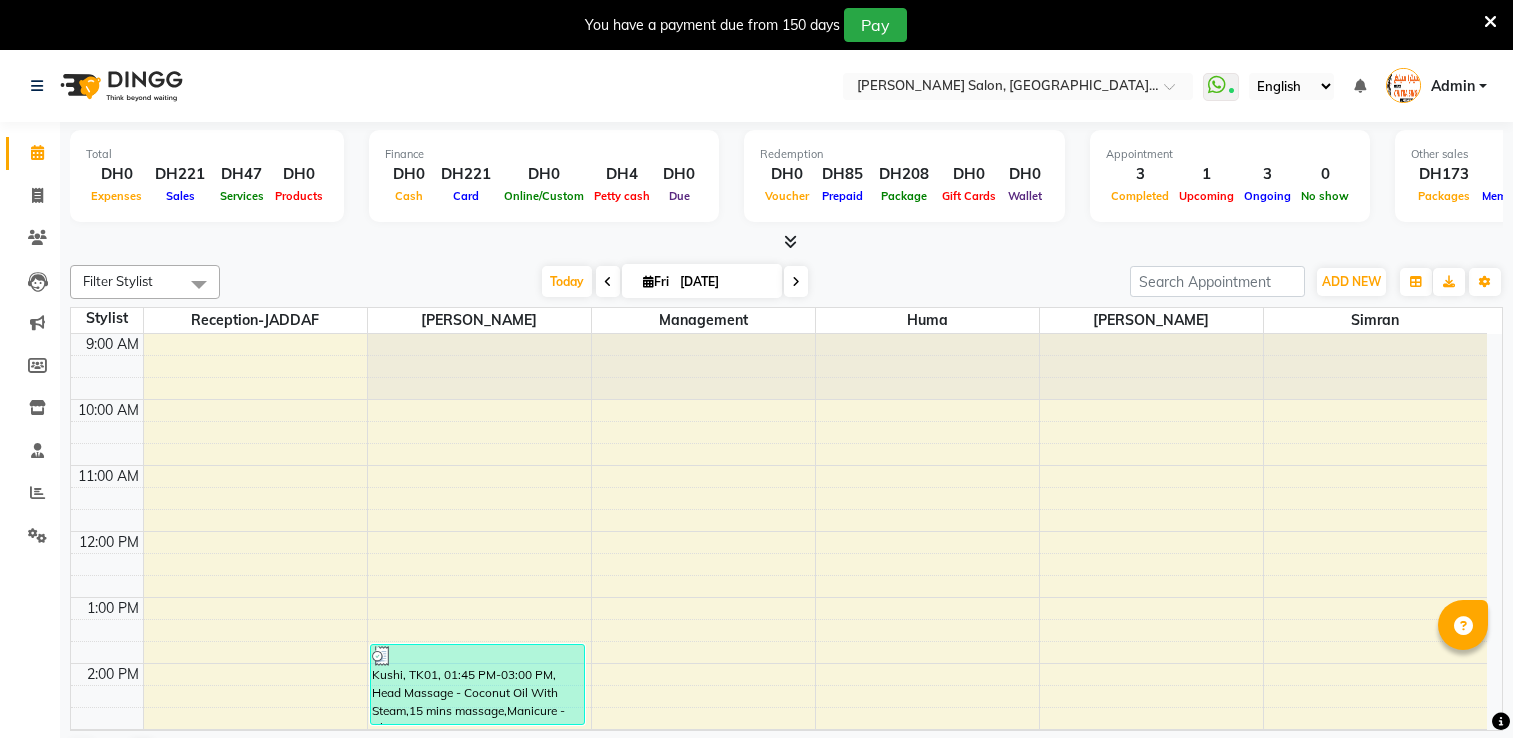 scroll, scrollTop: 0, scrollLeft: 0, axis: both 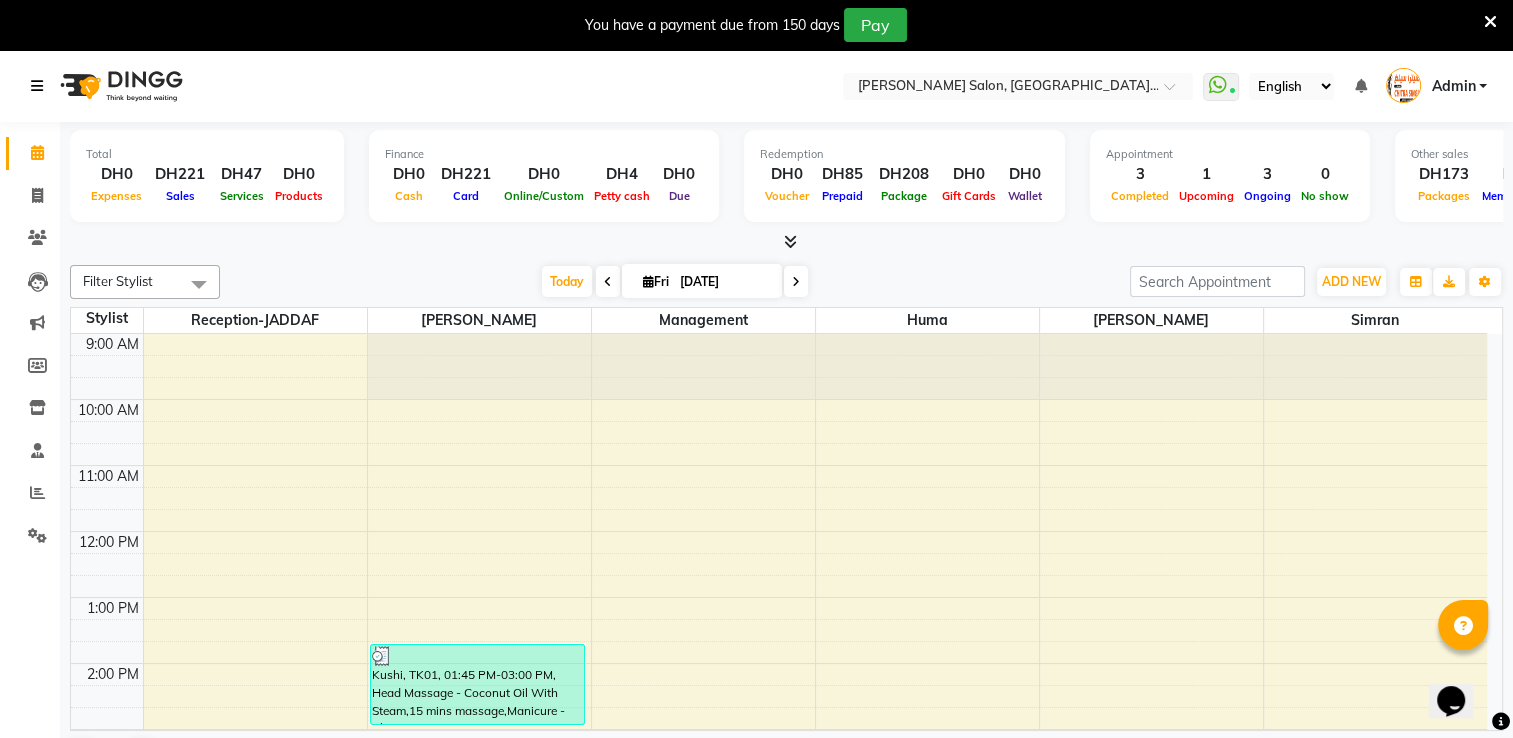click at bounding box center (41, 86) 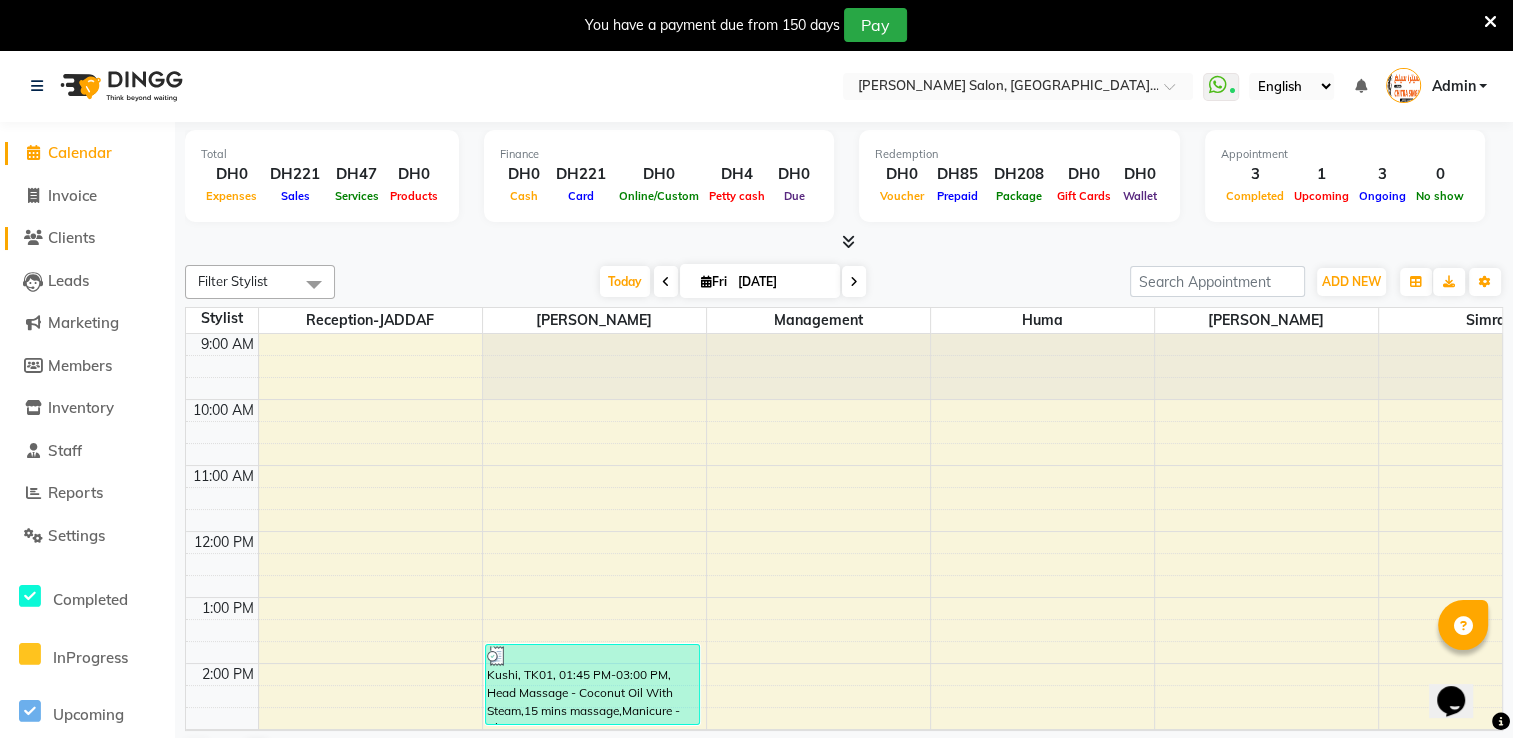 click on "Clients" 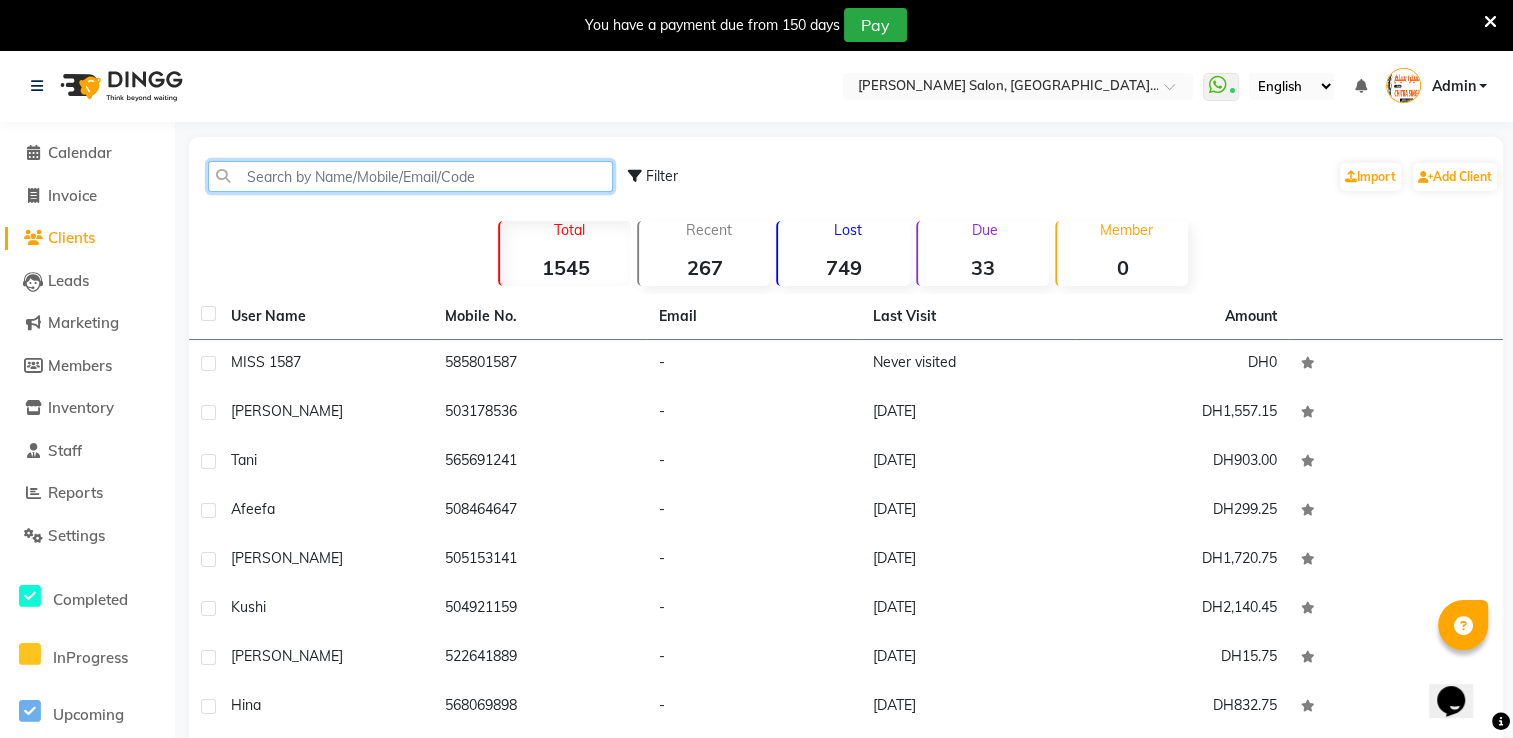 click 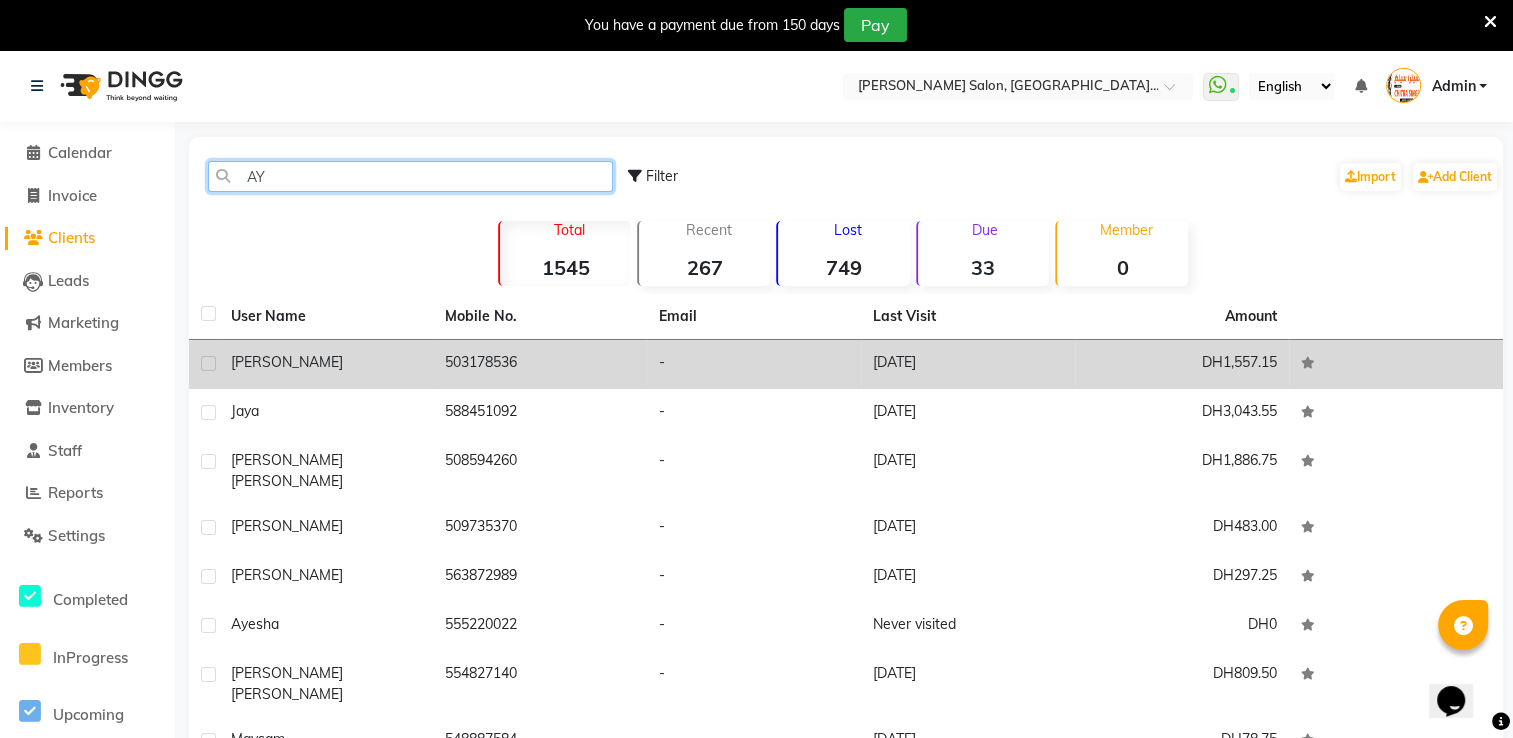 type on "AY" 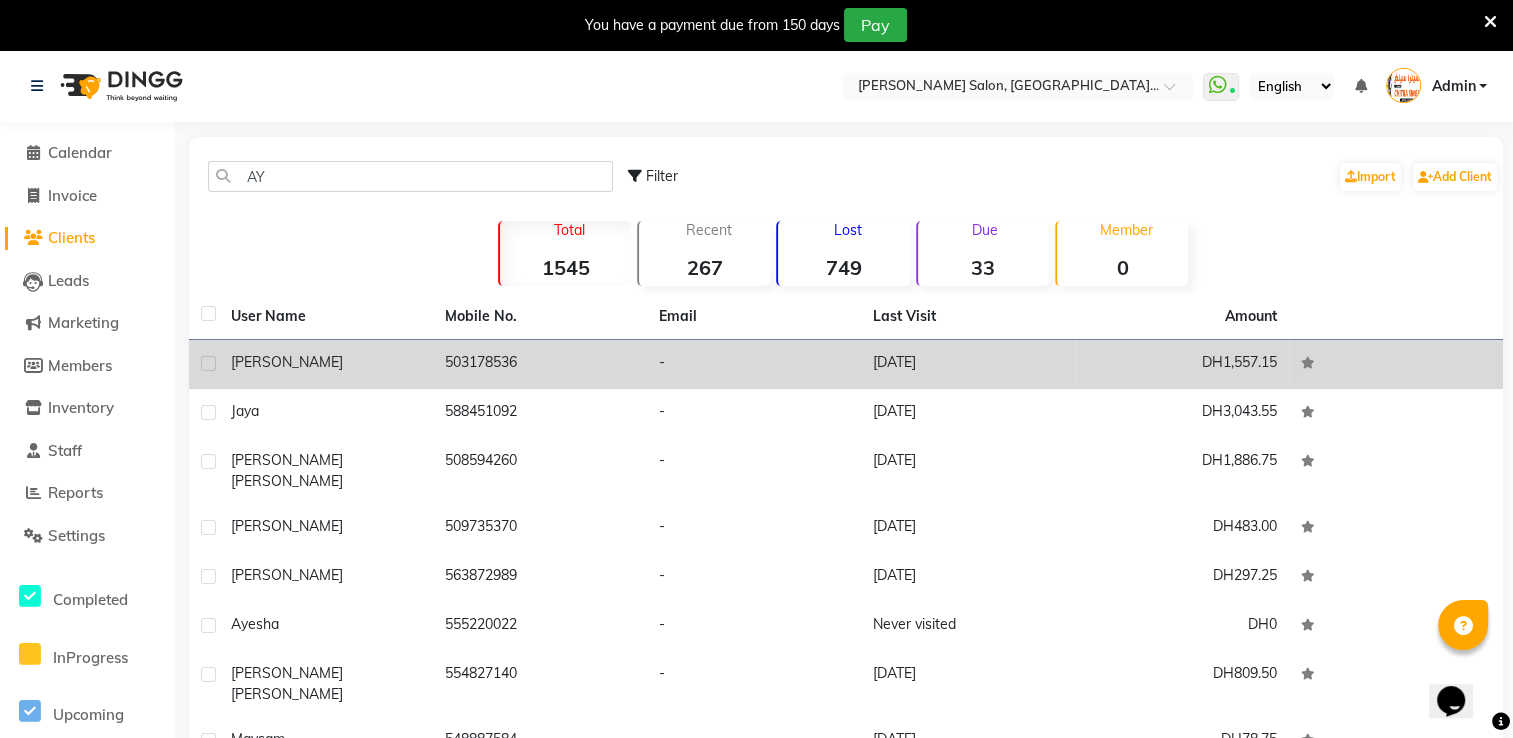 click on "[PERSON_NAME]" 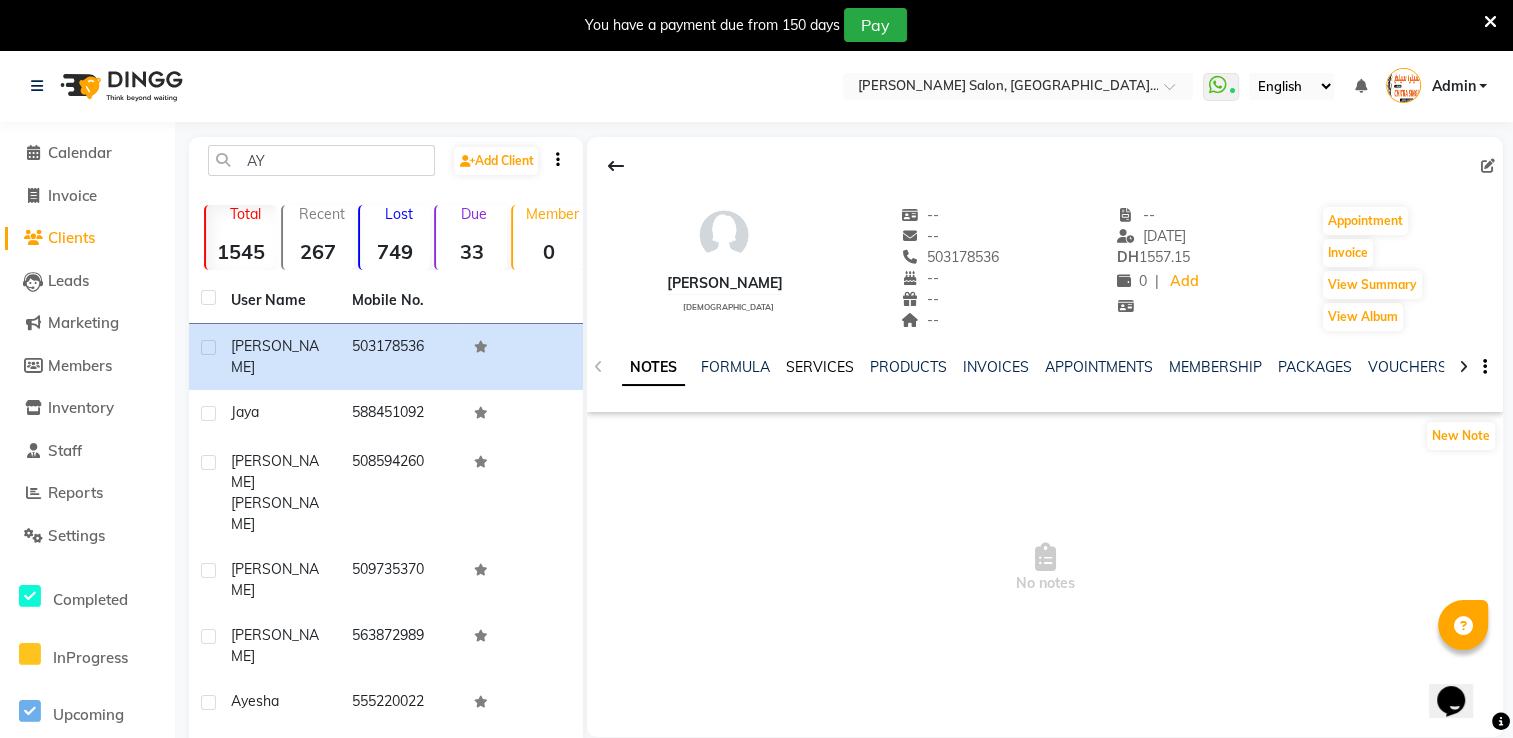 click on "SERVICES" 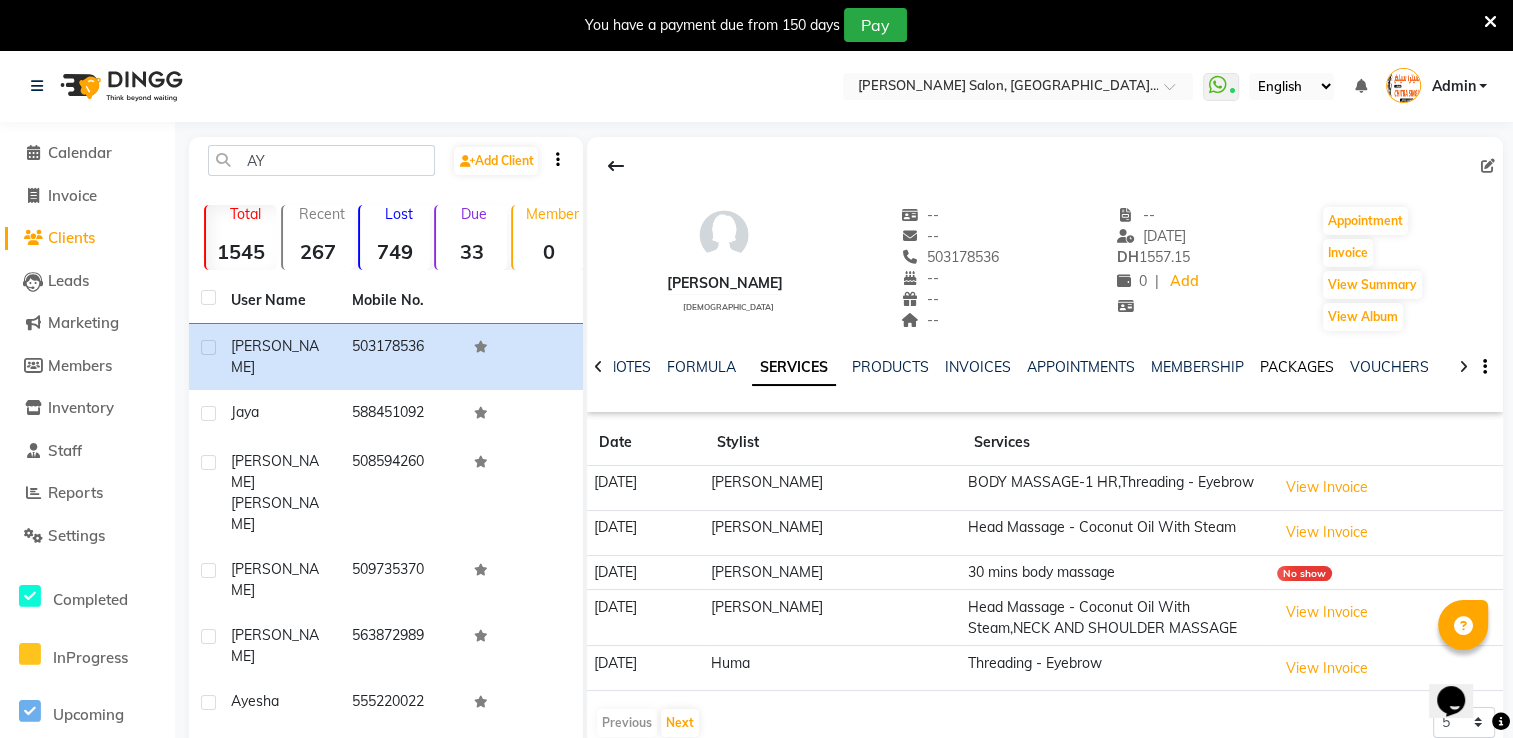 click on "PACKAGES" 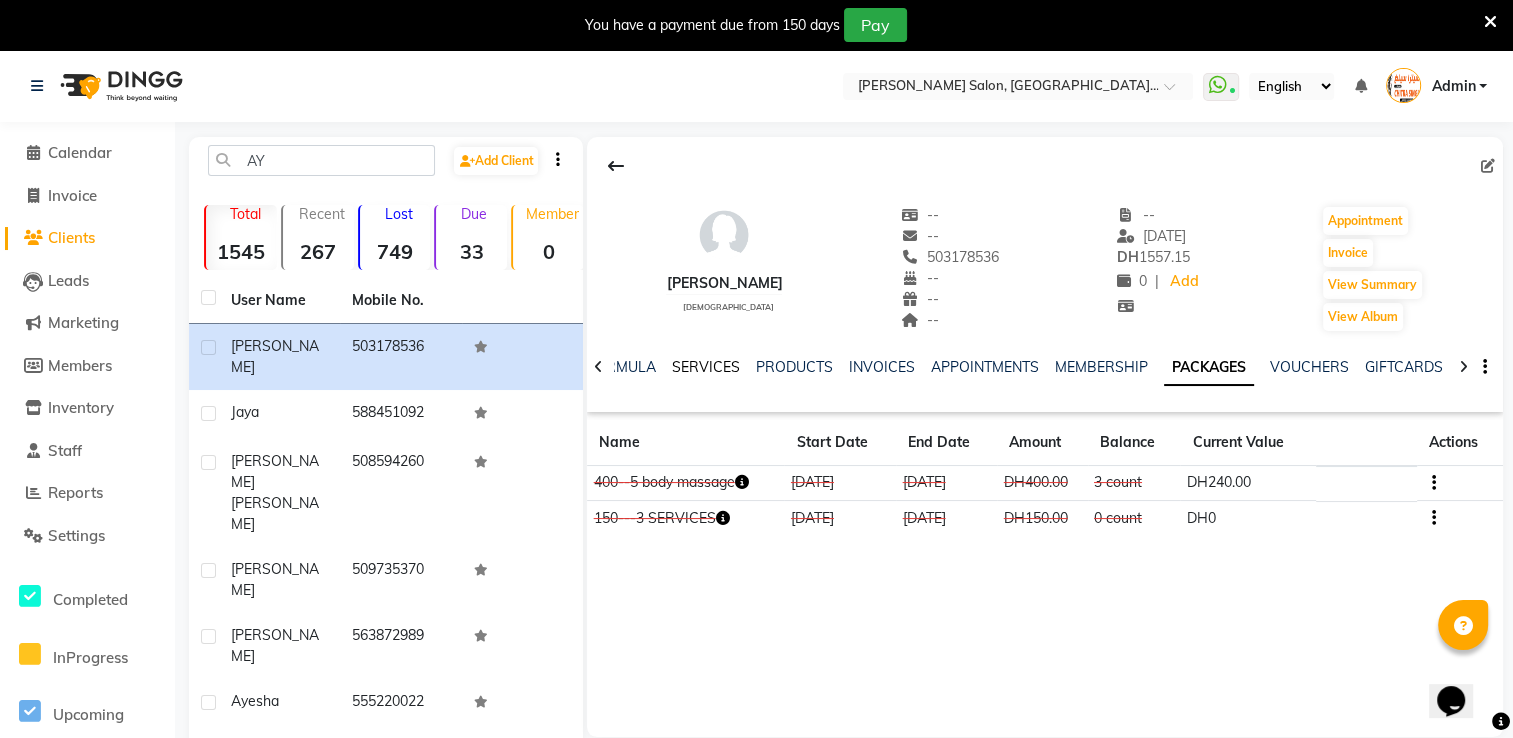 click on "SERVICES" 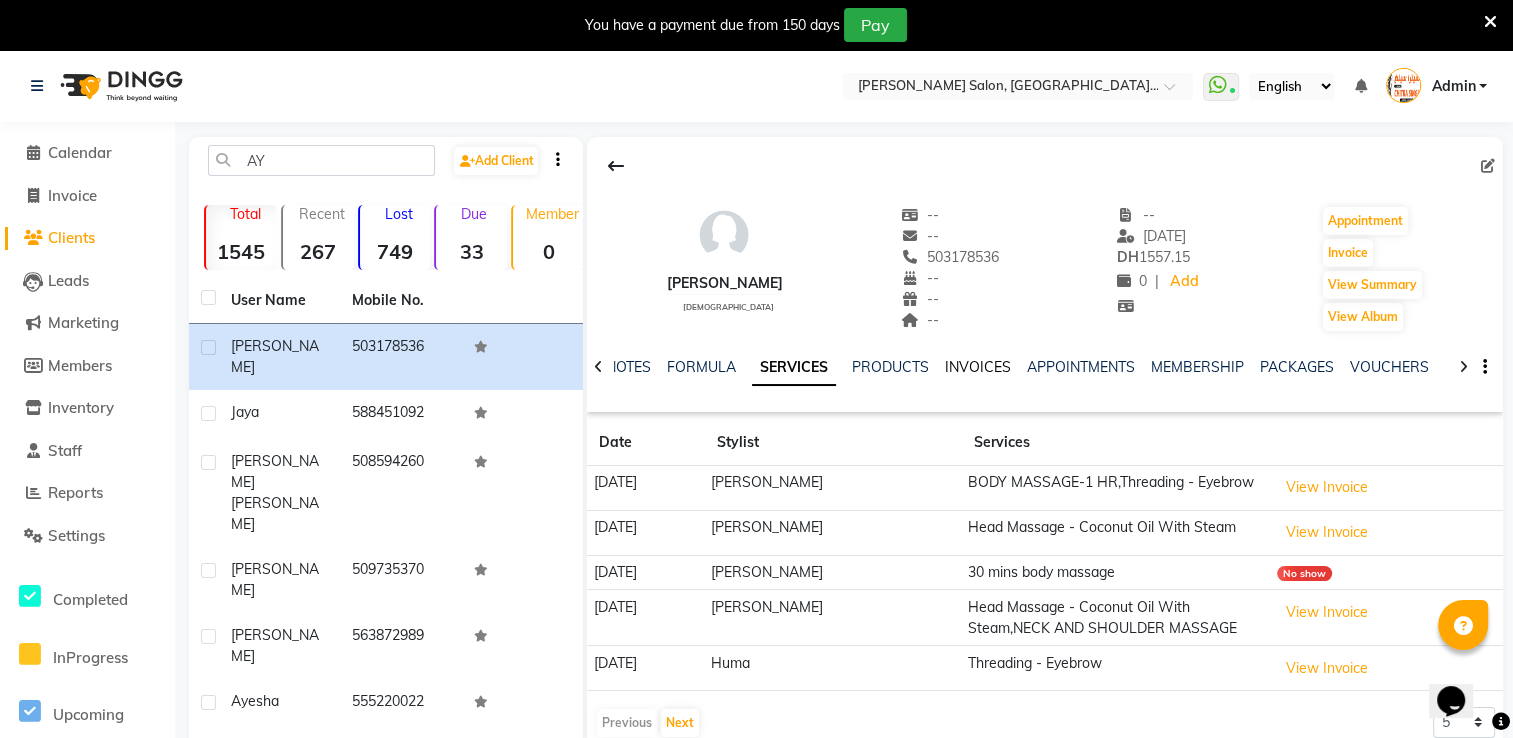click on "INVOICES" 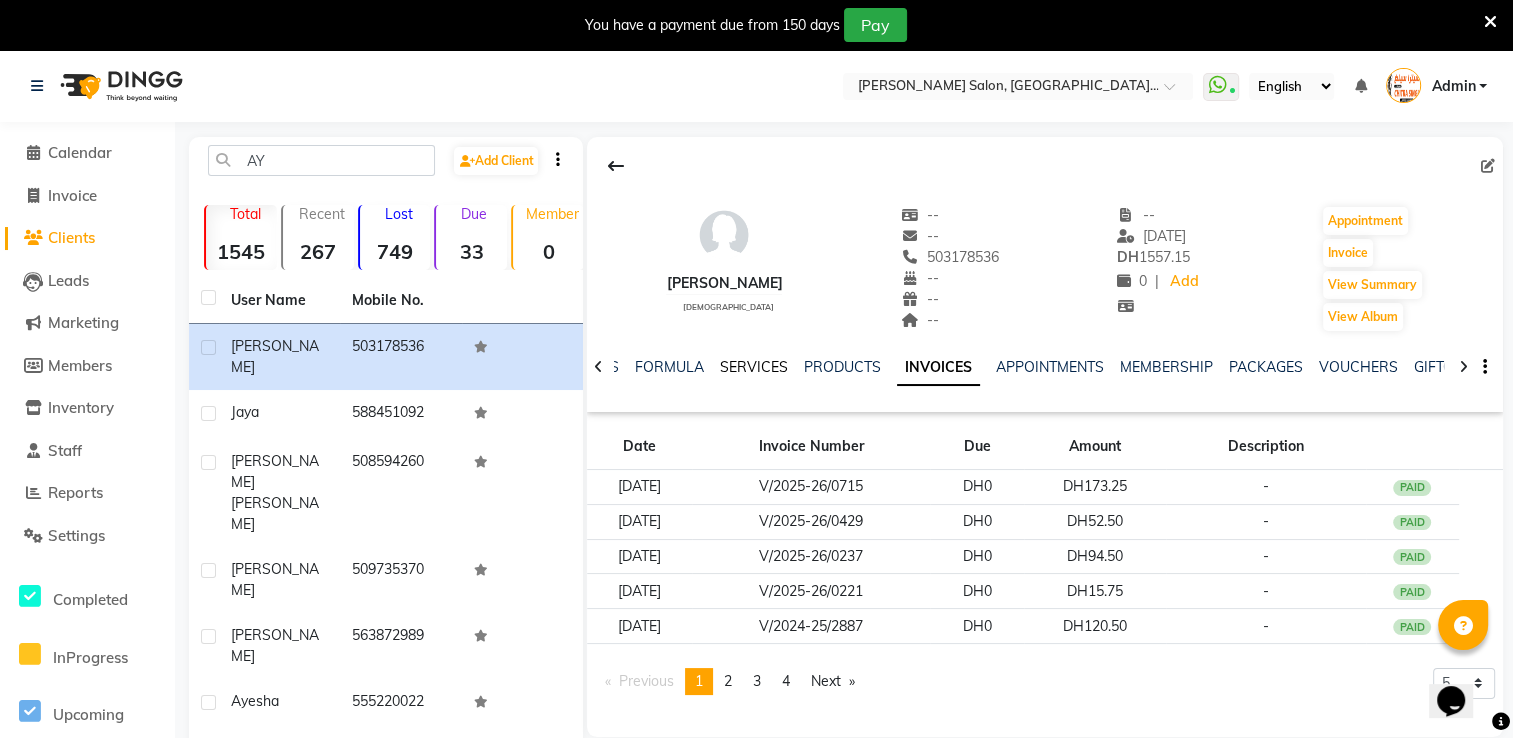 click on "SERVICES" 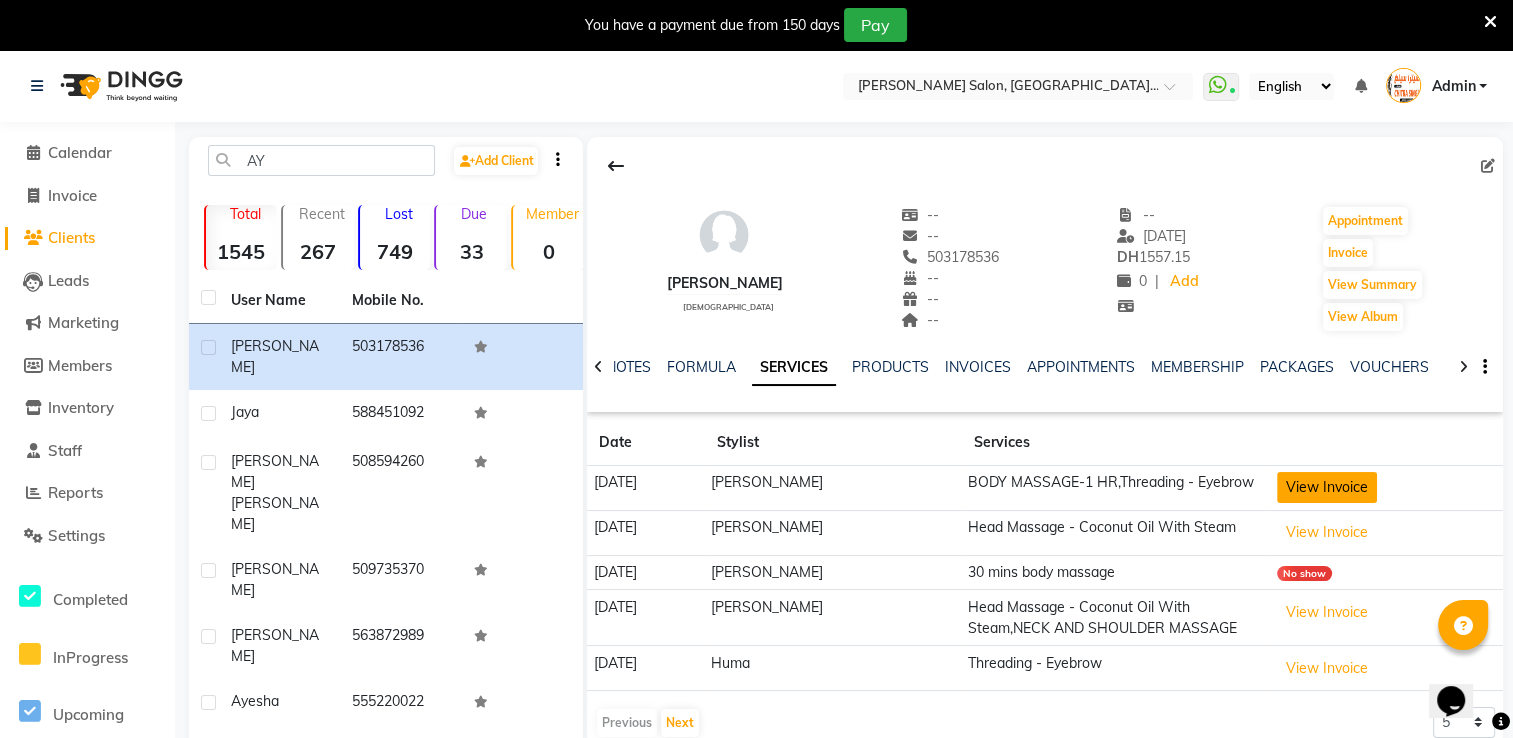 click on "View Invoice" 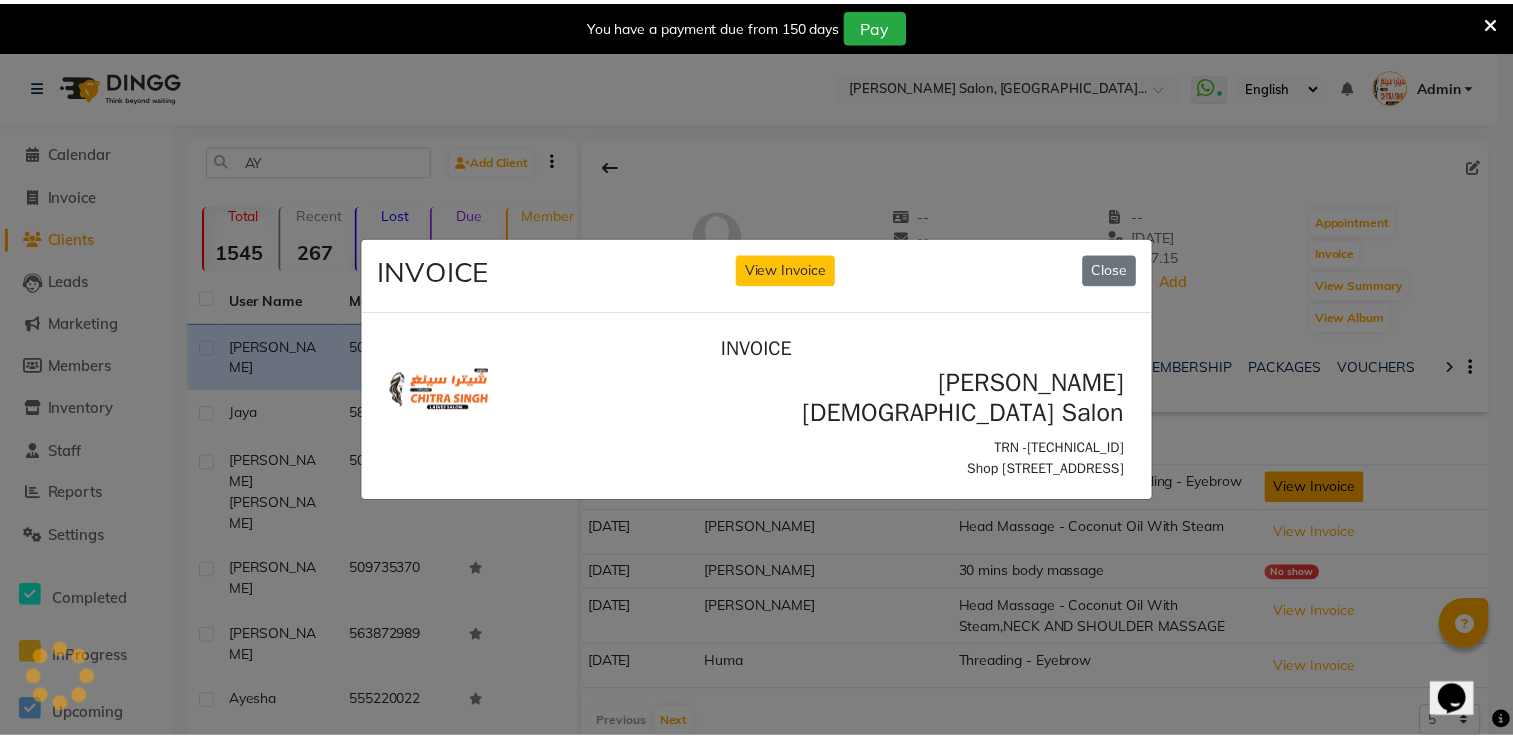 scroll, scrollTop: 0, scrollLeft: 0, axis: both 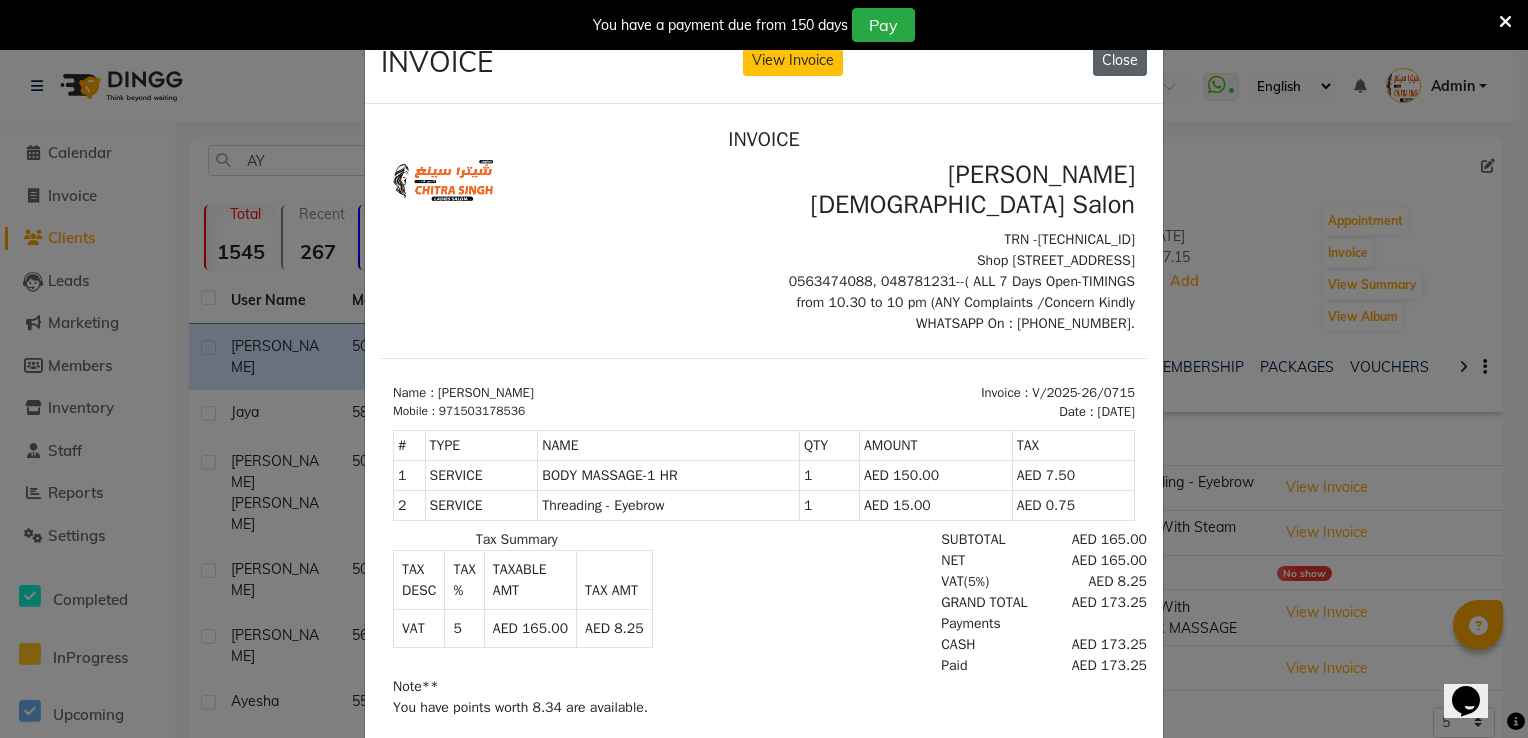 click on "Close" 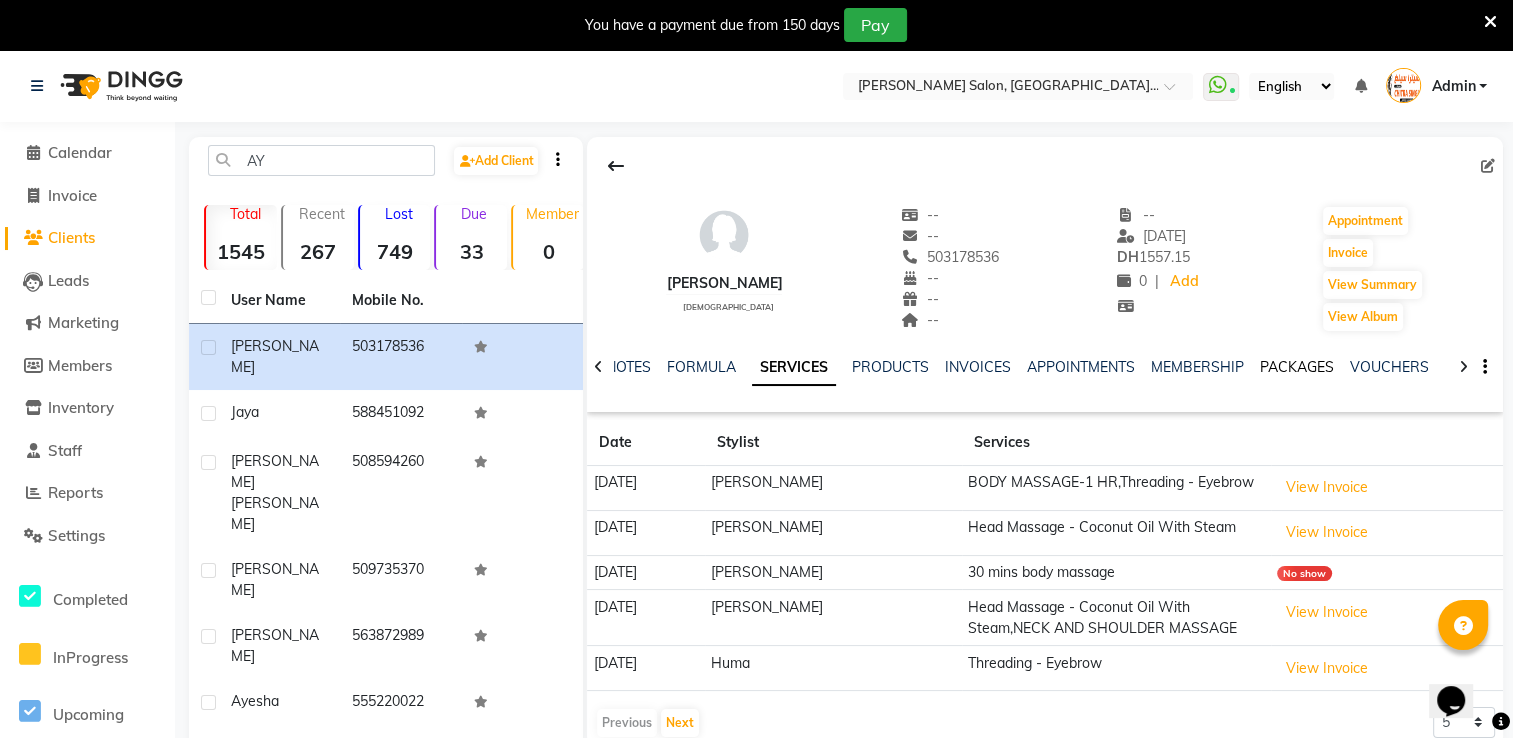 click on "PACKAGES" 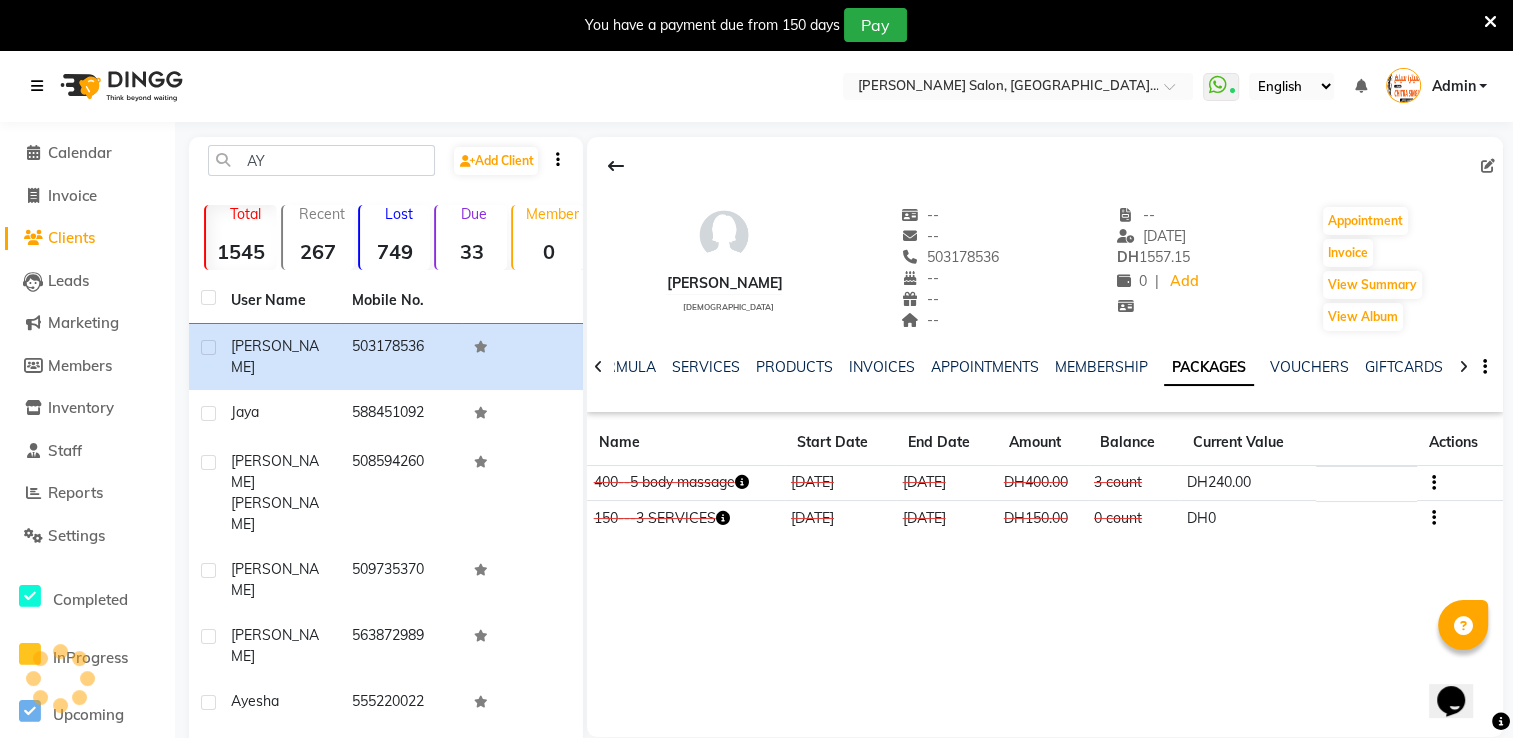 click at bounding box center [37, 86] 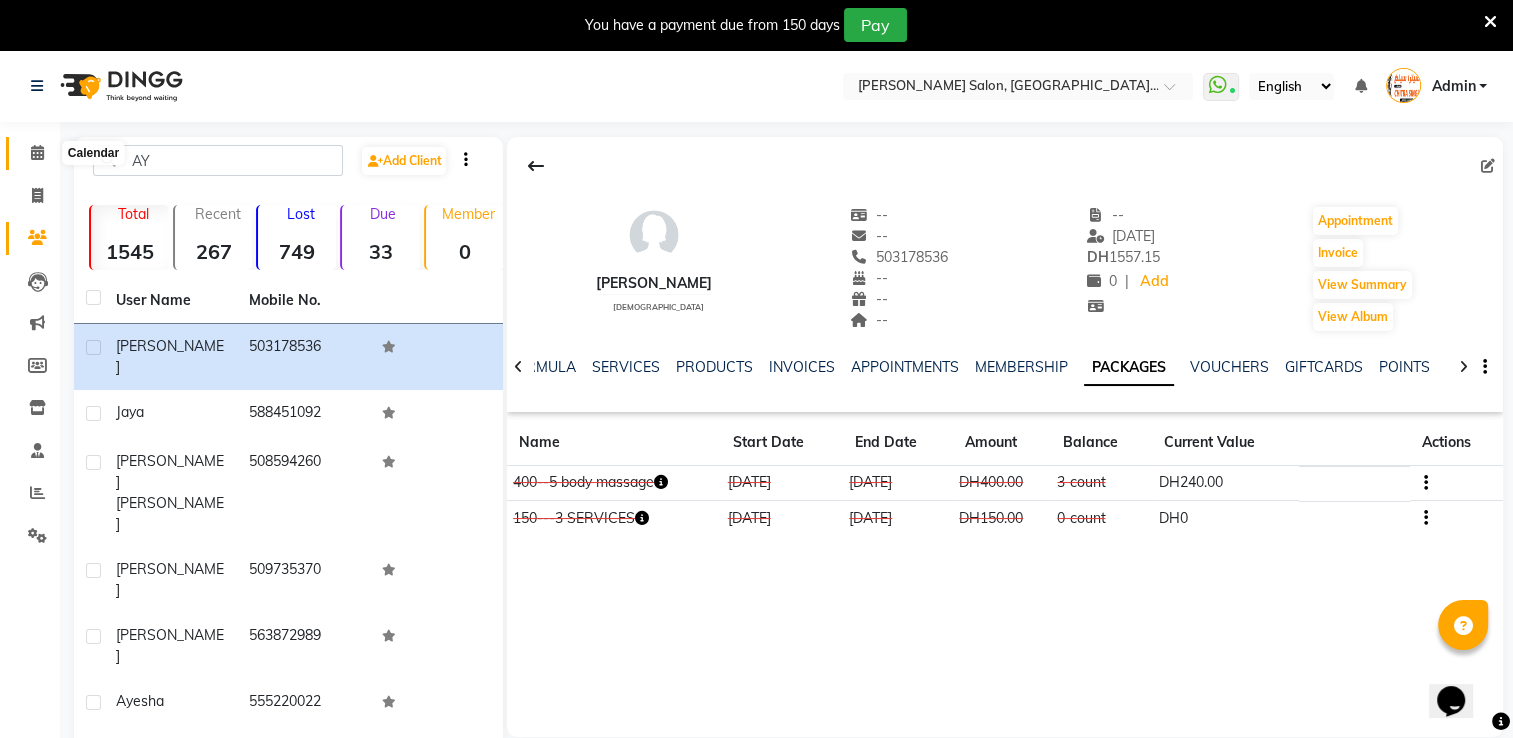 click 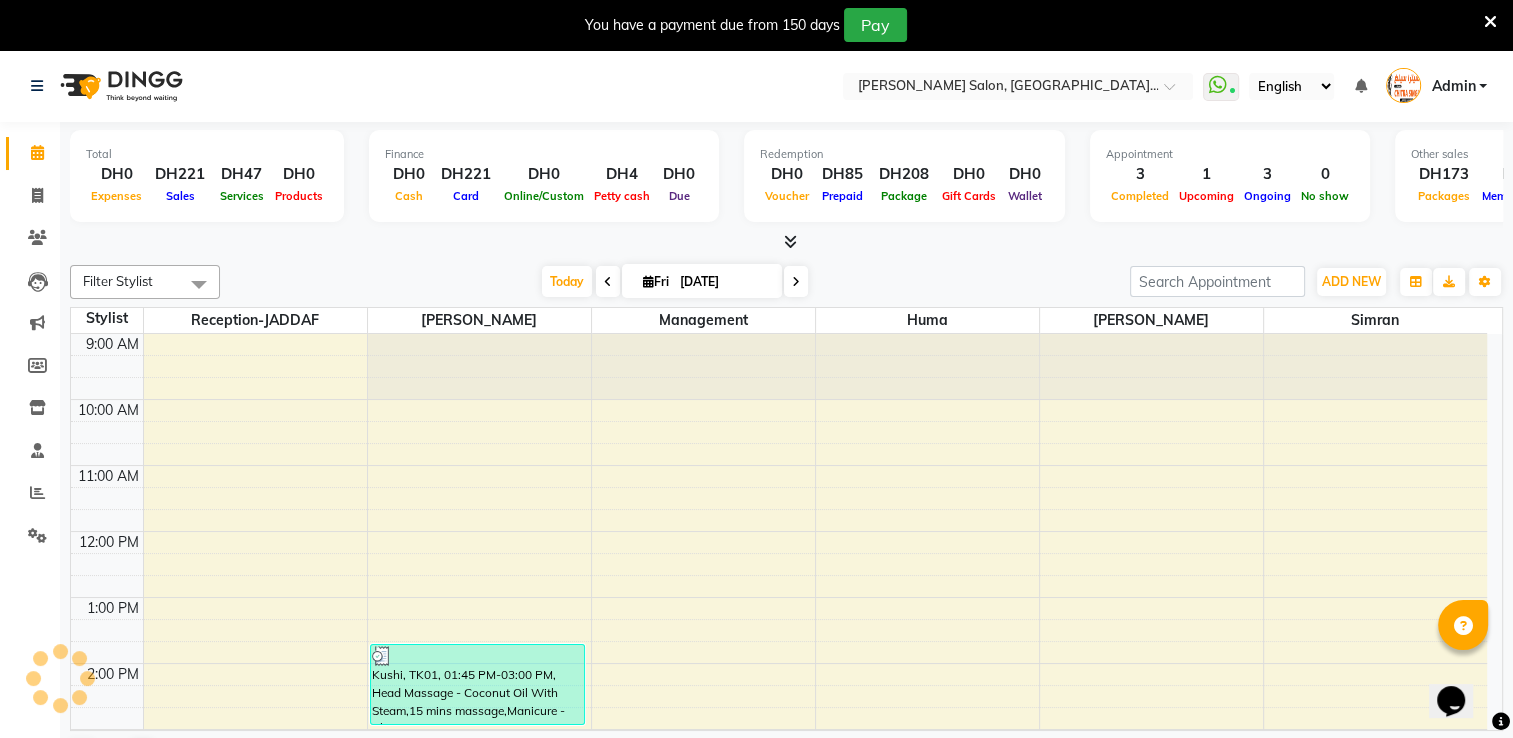 scroll, scrollTop: 0, scrollLeft: 0, axis: both 